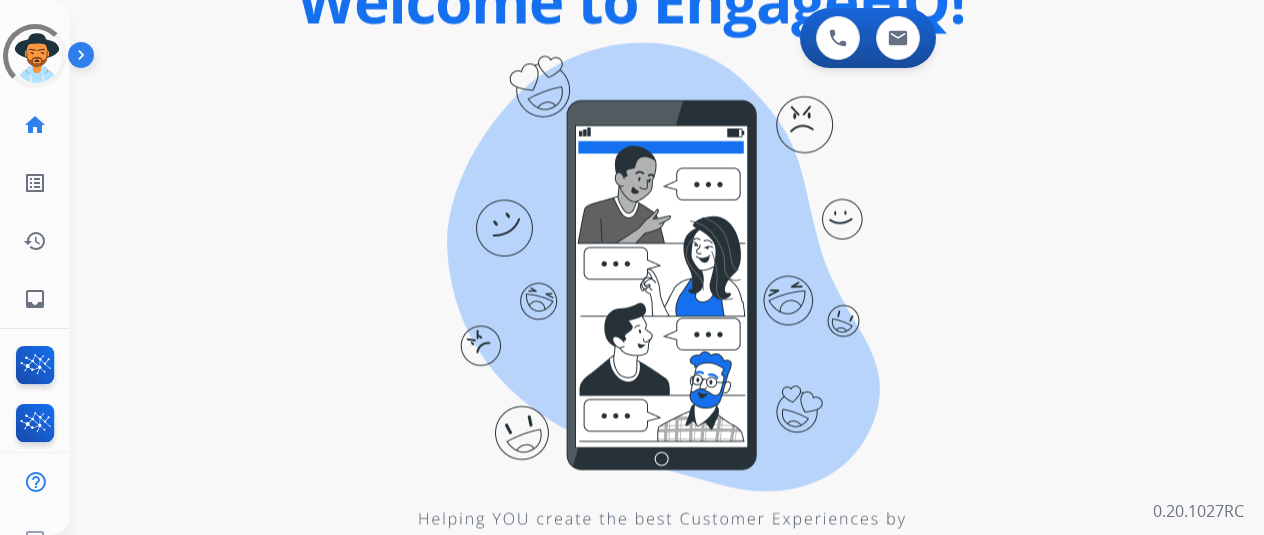 scroll, scrollTop: 0, scrollLeft: 0, axis: both 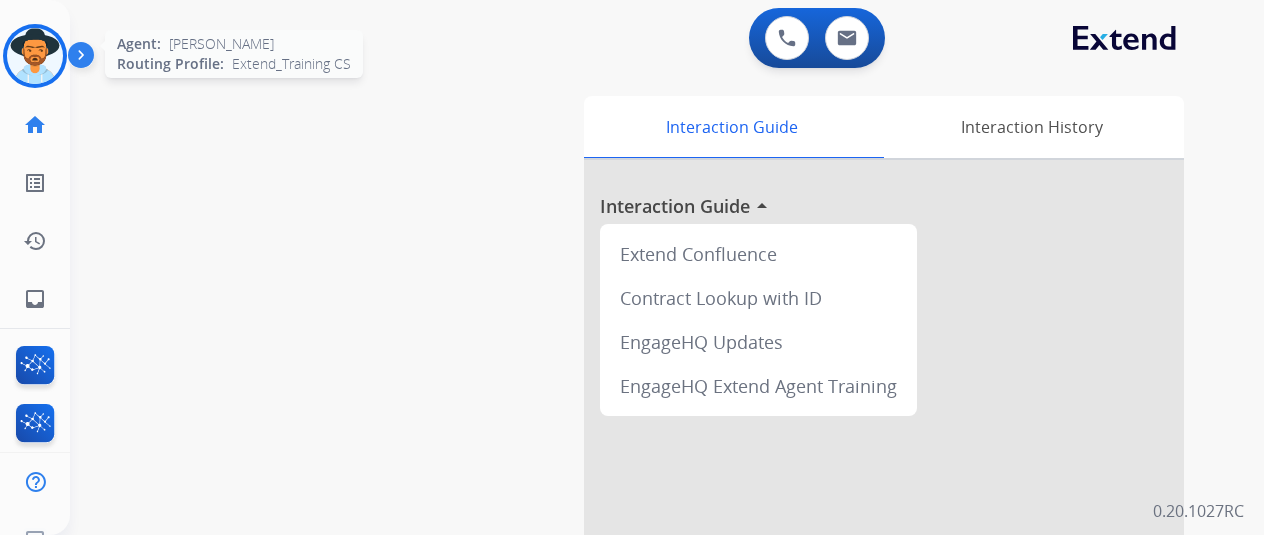 click at bounding box center [35, 56] 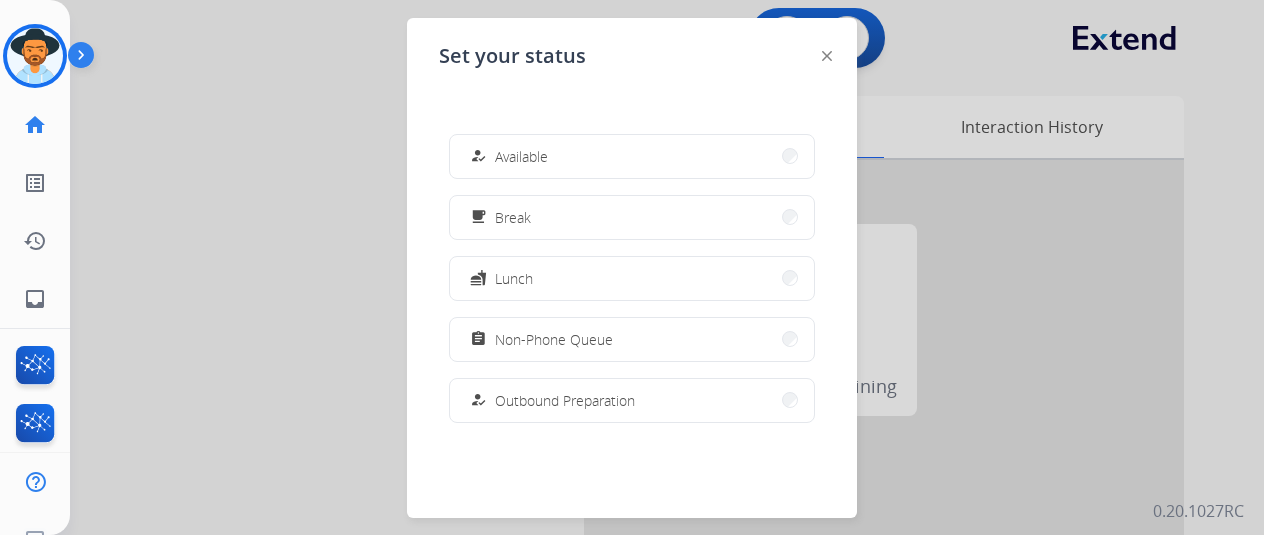 click on "Available" at bounding box center (521, 156) 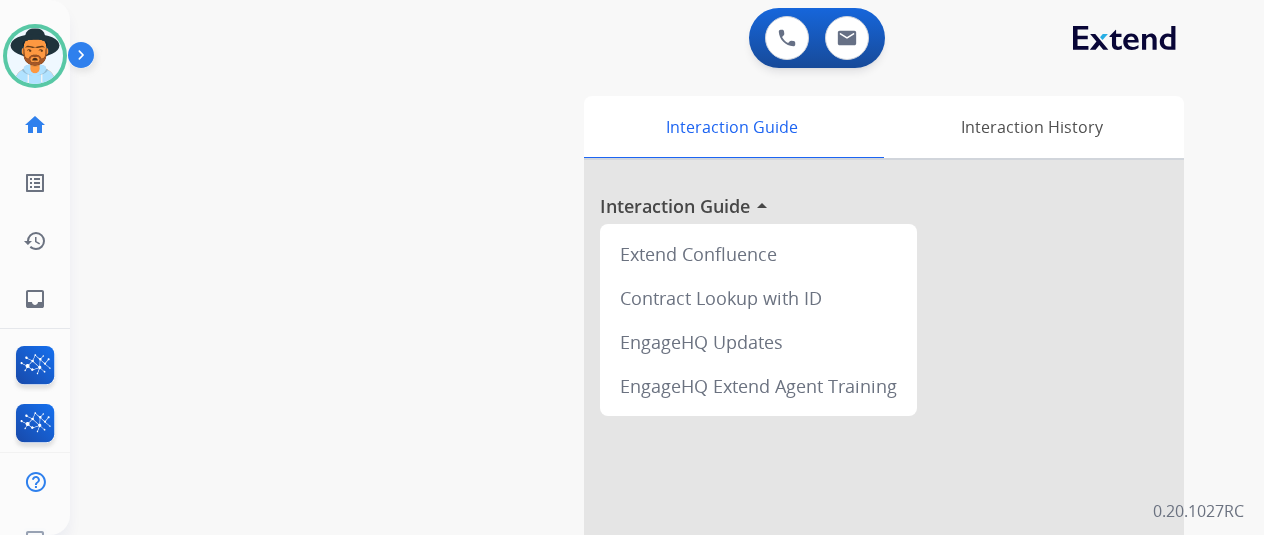 click on "swap_horiz Break voice bridge close_fullscreen Connect 3-Way Call merge_type Separate 3-Way Call  Interaction Guide   Interaction History  Interaction Guide arrow_drop_up  Extend Confluence   Contract Lookup with ID   EngageHQ Updates   EngageHQ Extend Agent Training" at bounding box center (643, 489) 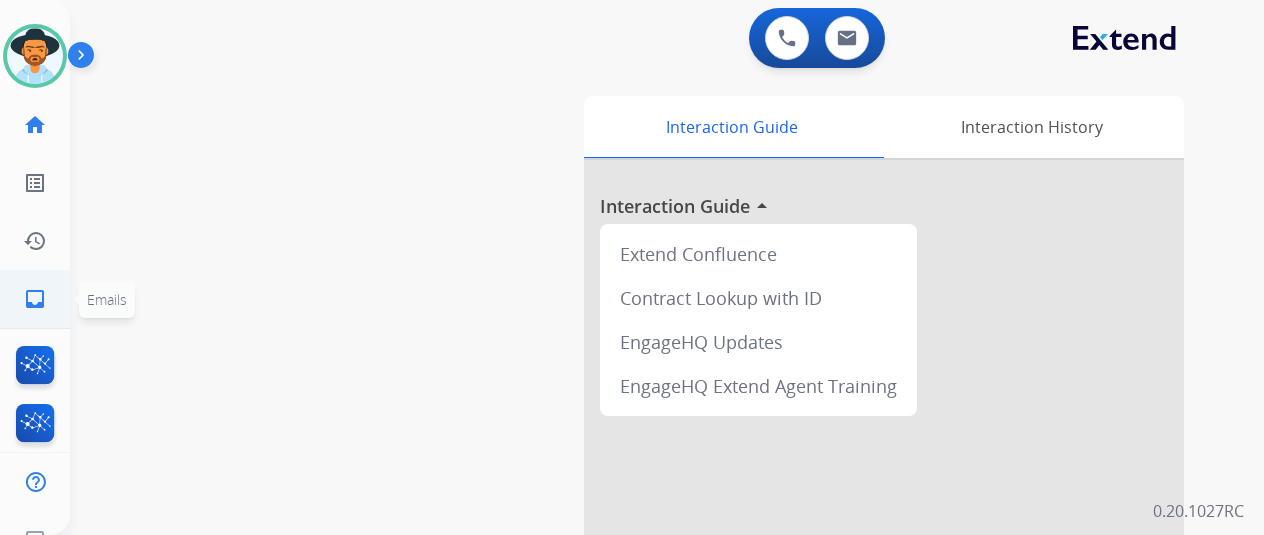 click on "inbox" 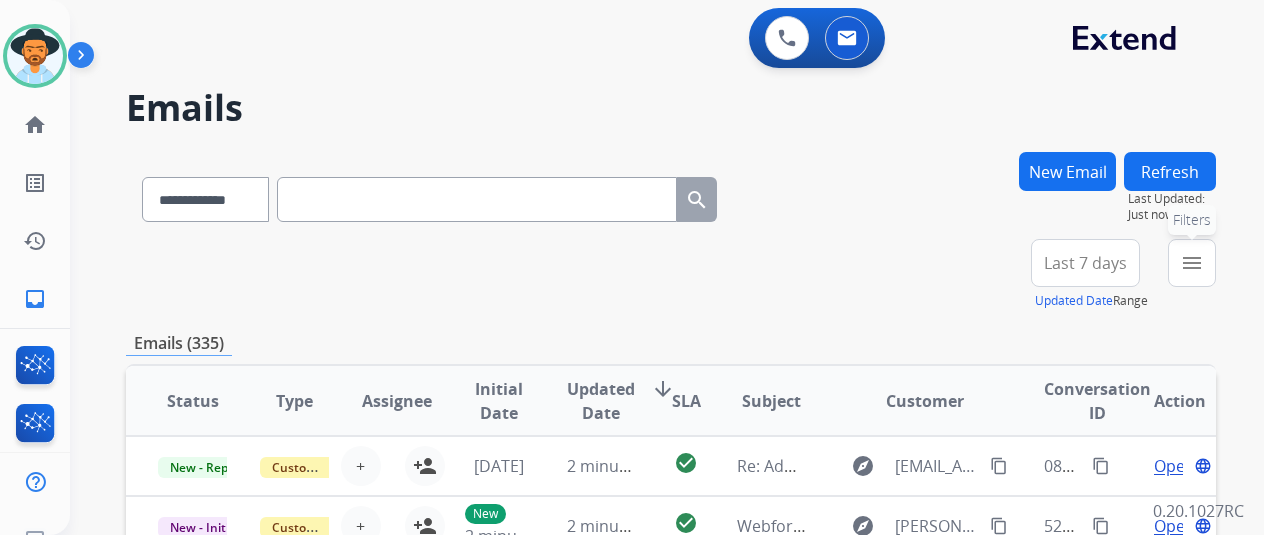 click on "menu" at bounding box center [1192, 263] 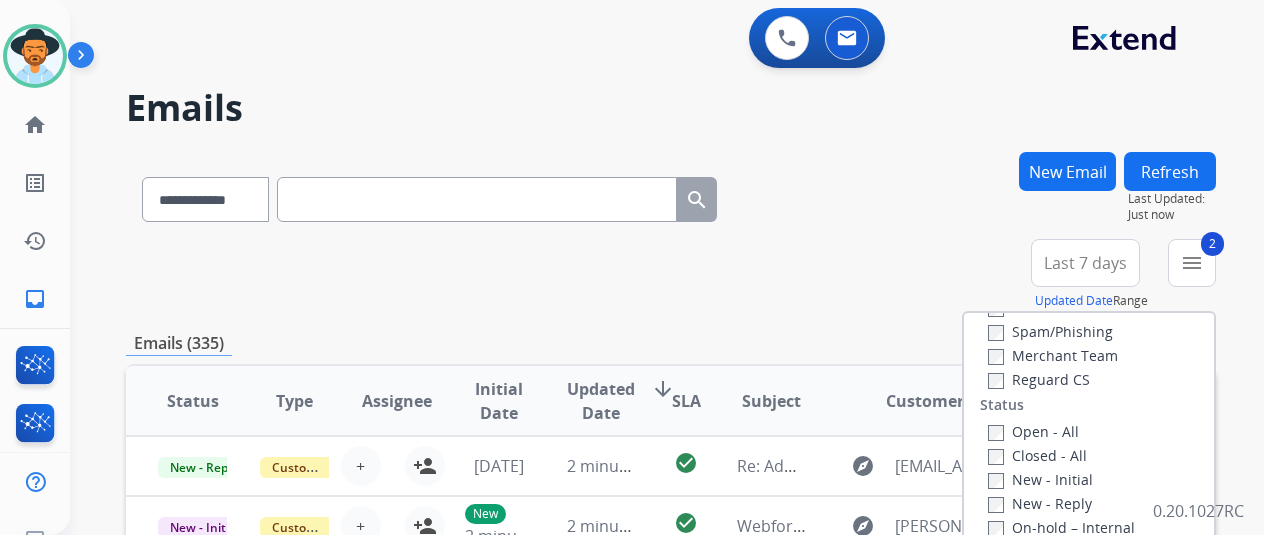 scroll, scrollTop: 200, scrollLeft: 0, axis: vertical 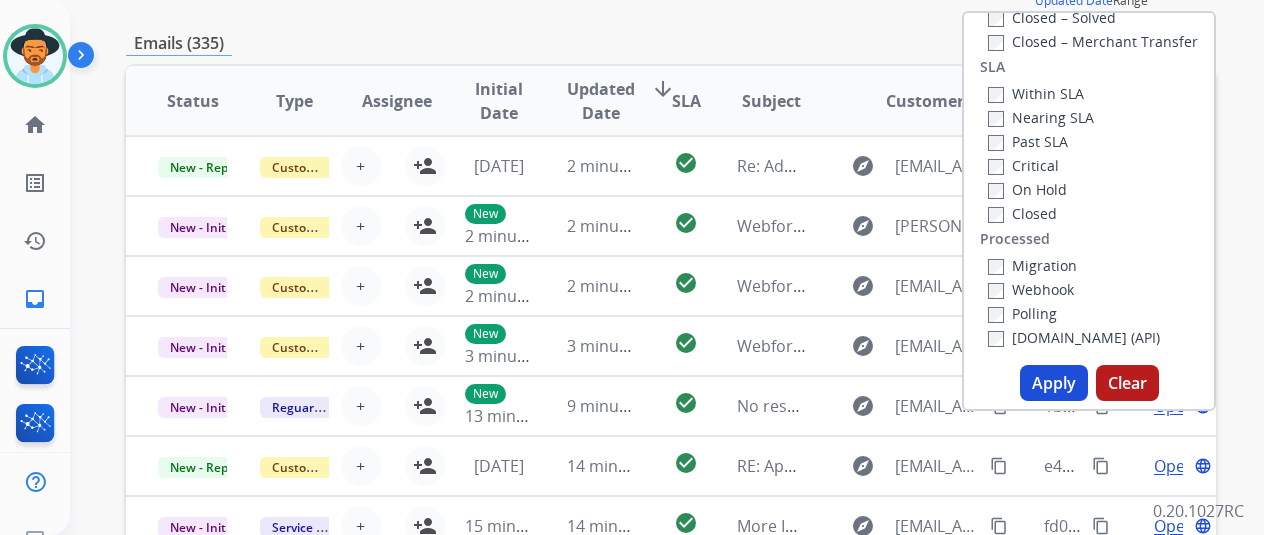 click on "Apply" at bounding box center [1054, 383] 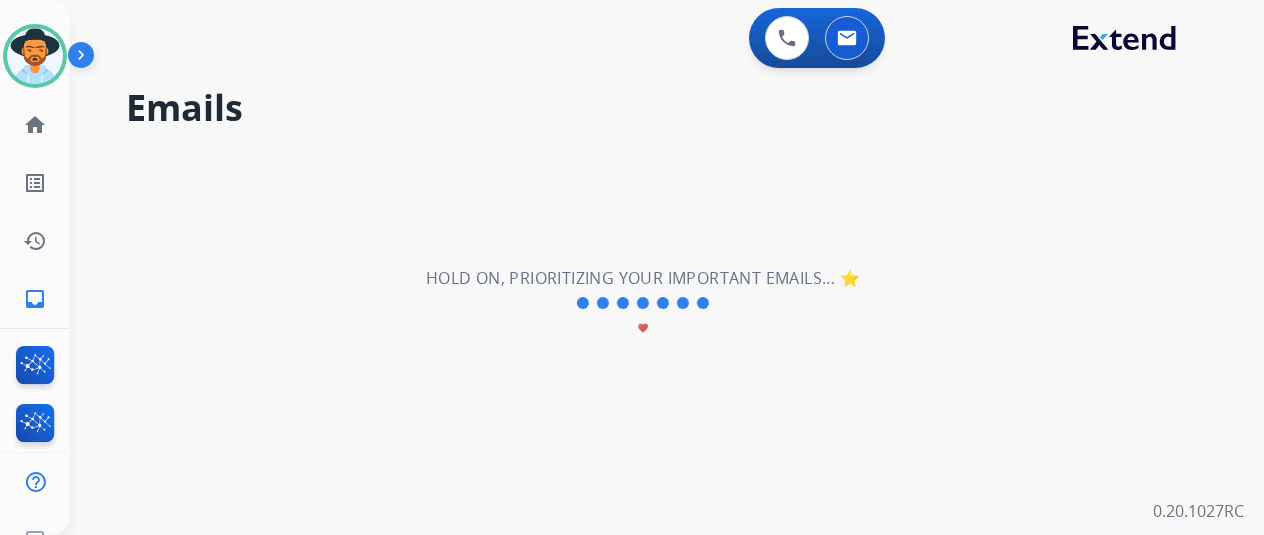 scroll, scrollTop: 0, scrollLeft: 0, axis: both 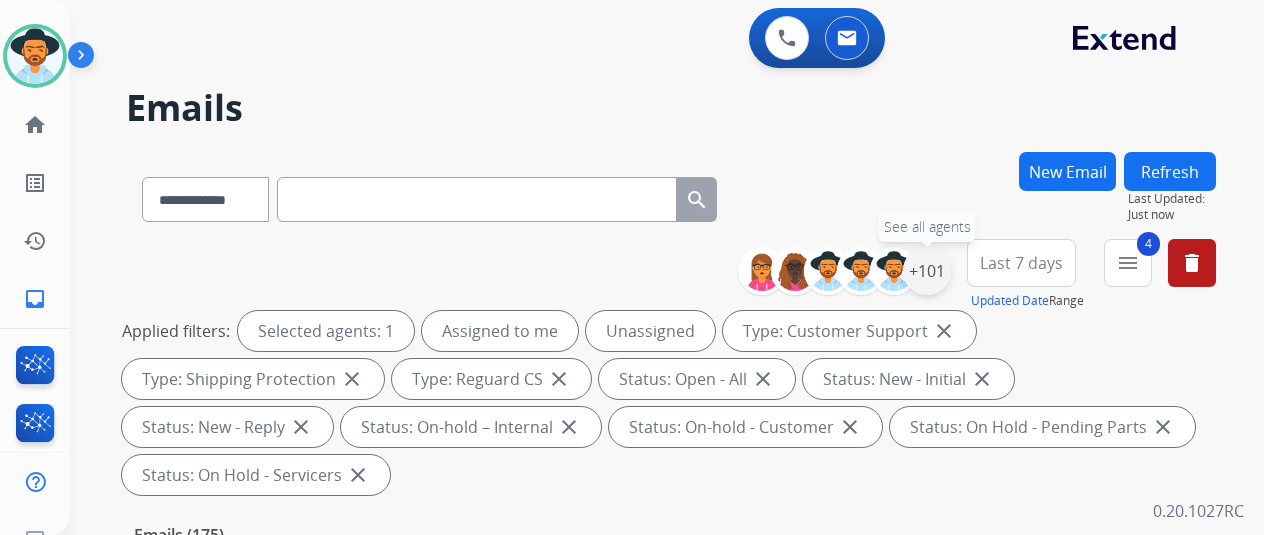 click on "+101" at bounding box center (927, 271) 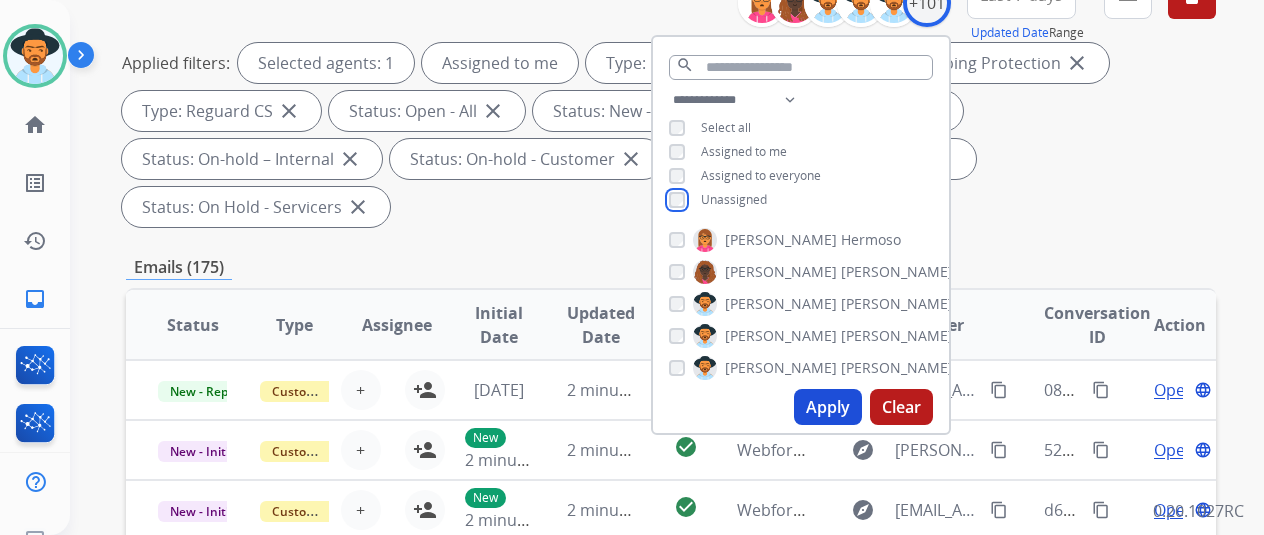 scroll, scrollTop: 300, scrollLeft: 0, axis: vertical 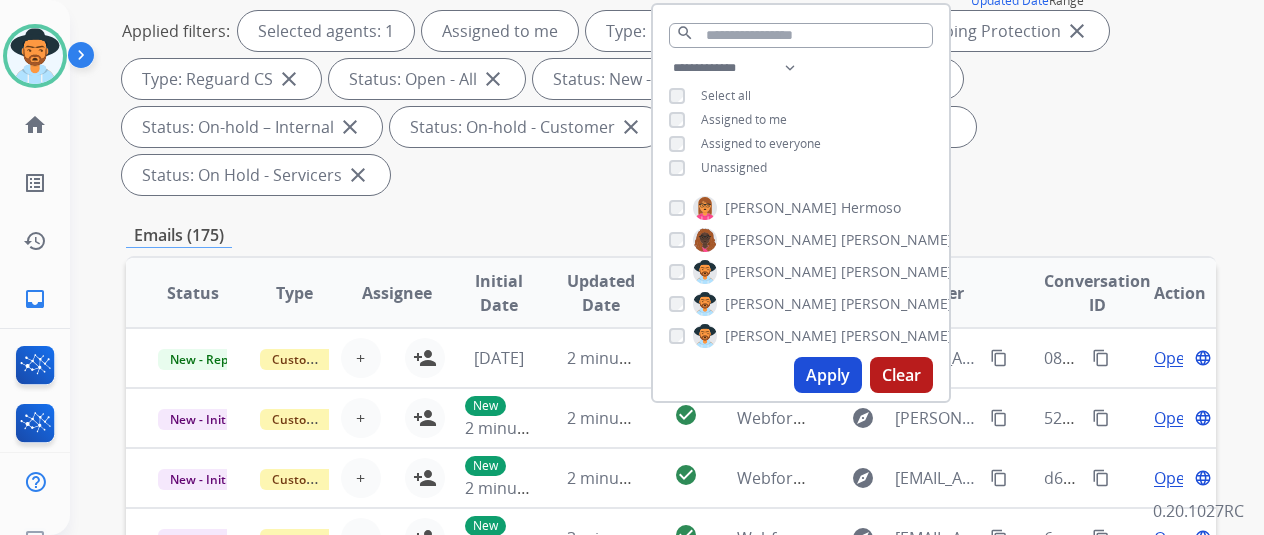 click on "Apply" at bounding box center (828, 375) 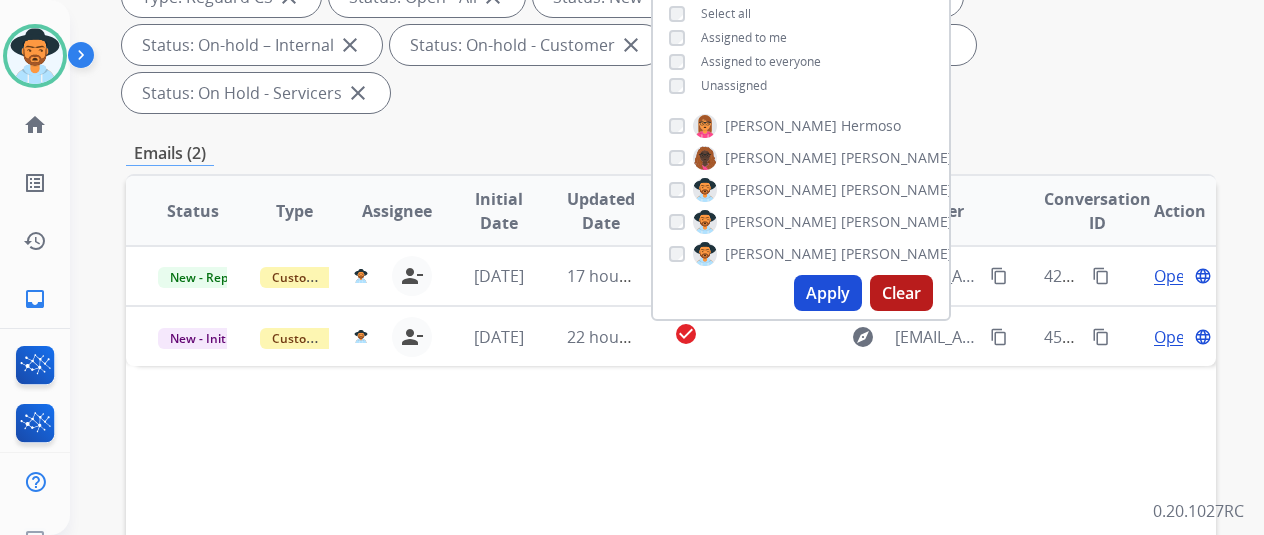 scroll, scrollTop: 400, scrollLeft: 0, axis: vertical 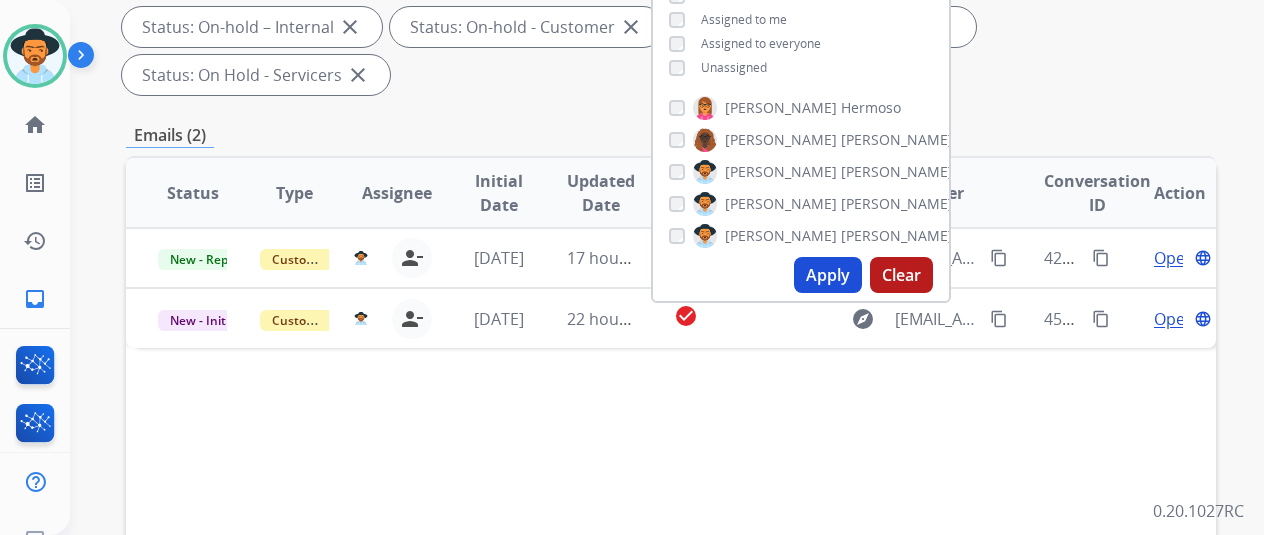 click on "**********" at bounding box center (671, -29) 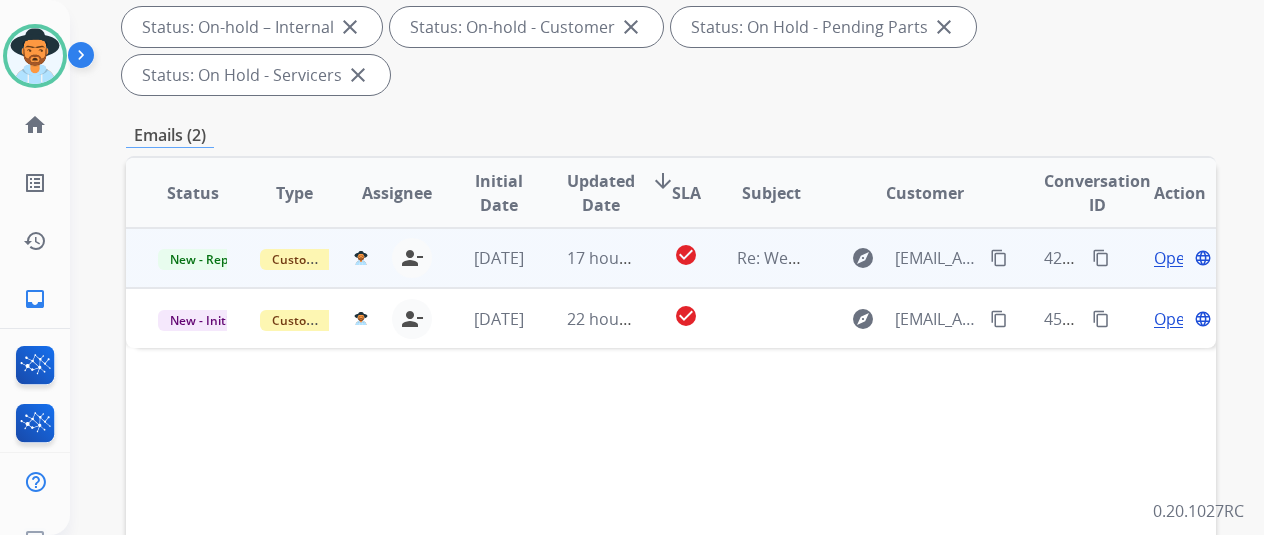 click on "Open" at bounding box center [1174, 258] 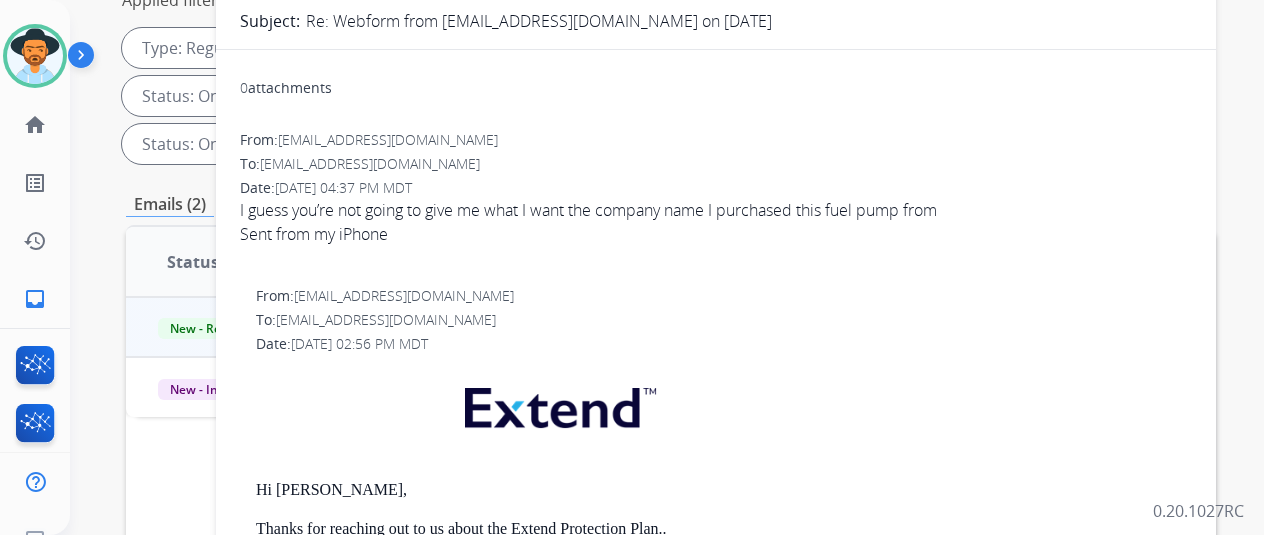 scroll, scrollTop: 300, scrollLeft: 0, axis: vertical 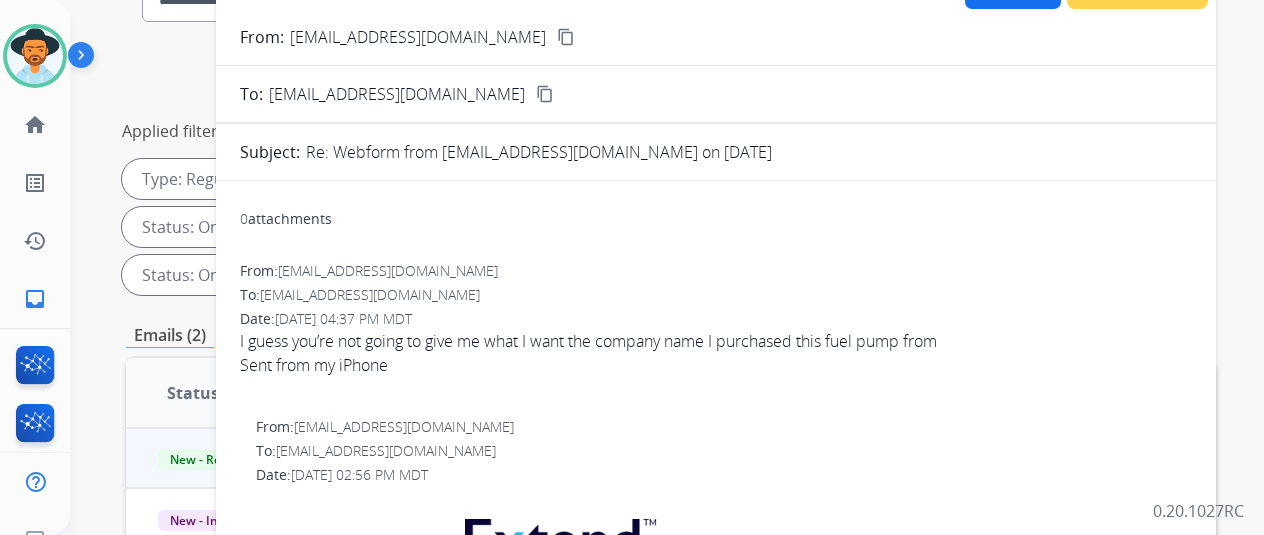 click on "content_copy" at bounding box center (566, 37) 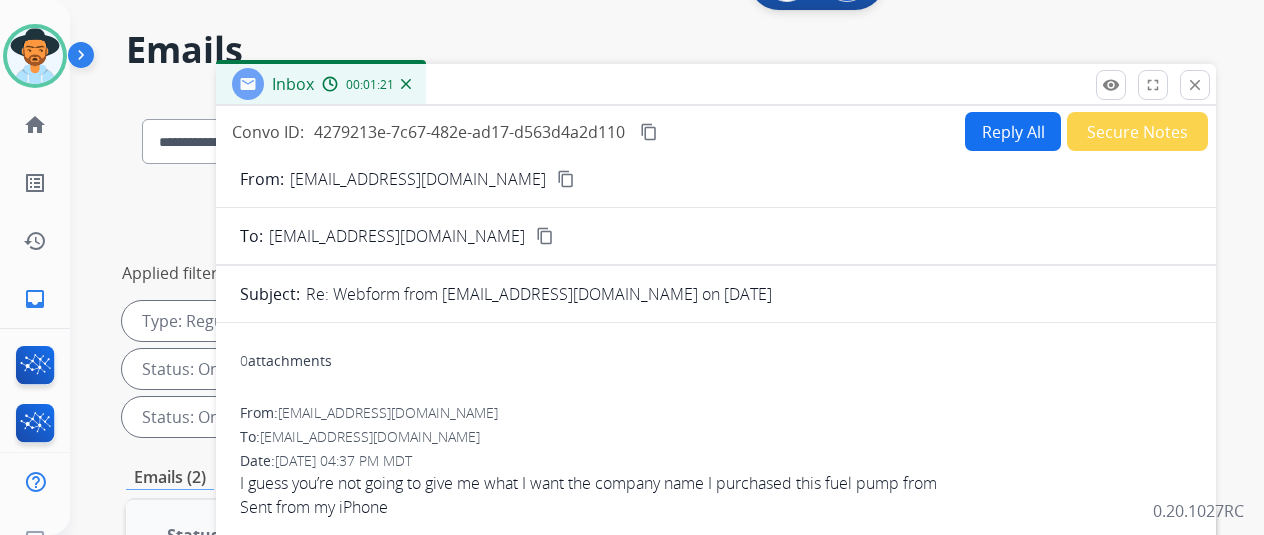 scroll, scrollTop: 0, scrollLeft: 0, axis: both 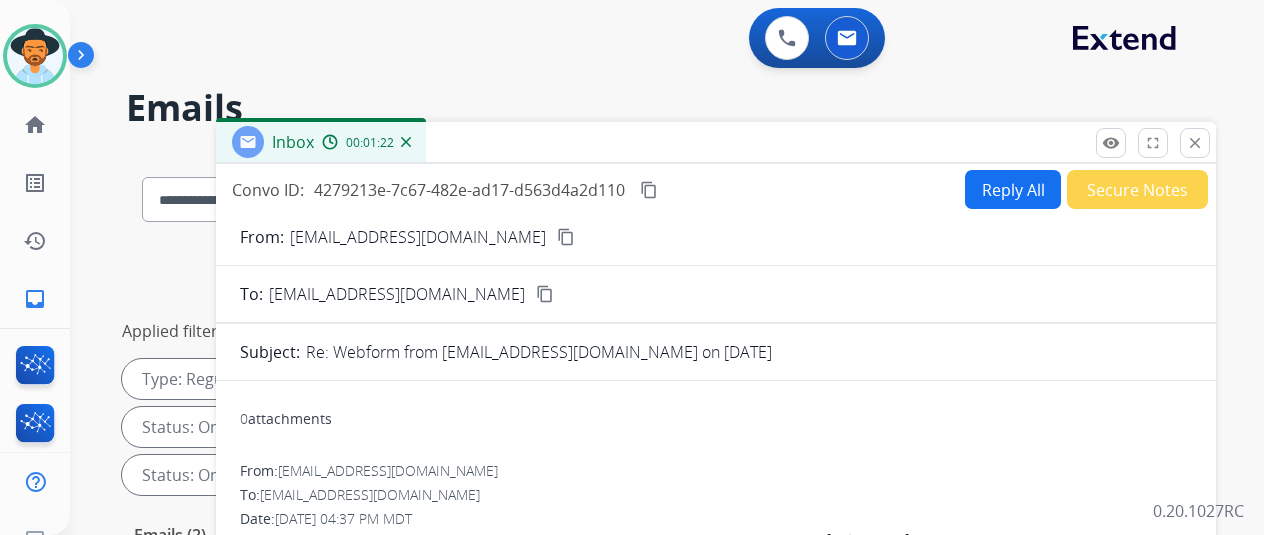 click on "Reply All" at bounding box center (1013, 189) 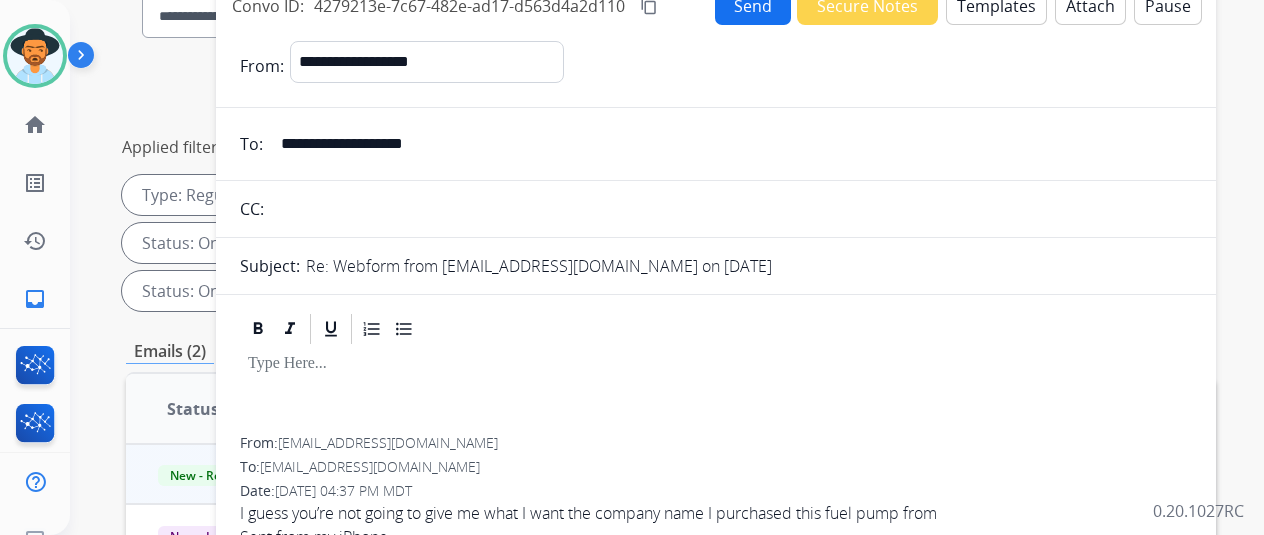 scroll, scrollTop: 0, scrollLeft: 0, axis: both 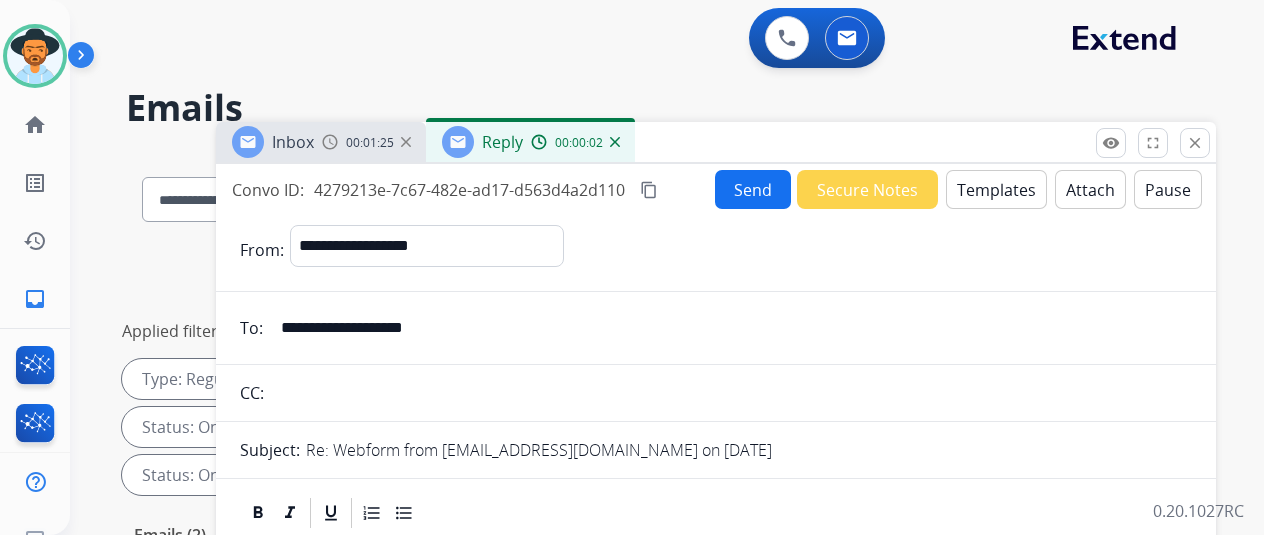 click on "Templates" at bounding box center (996, 189) 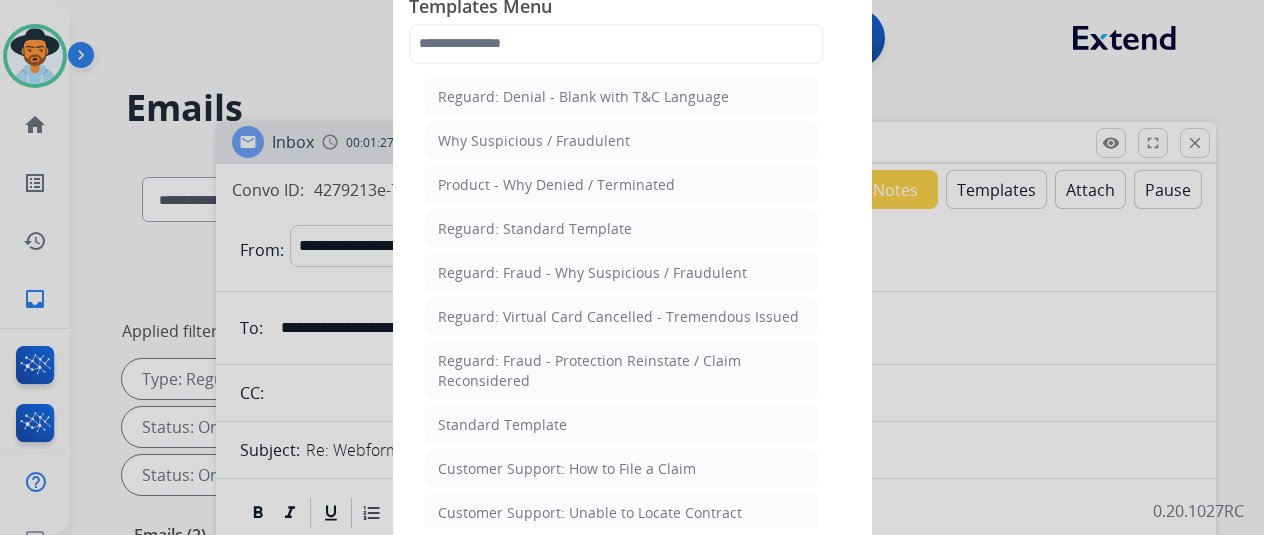 click on "Standard Template" 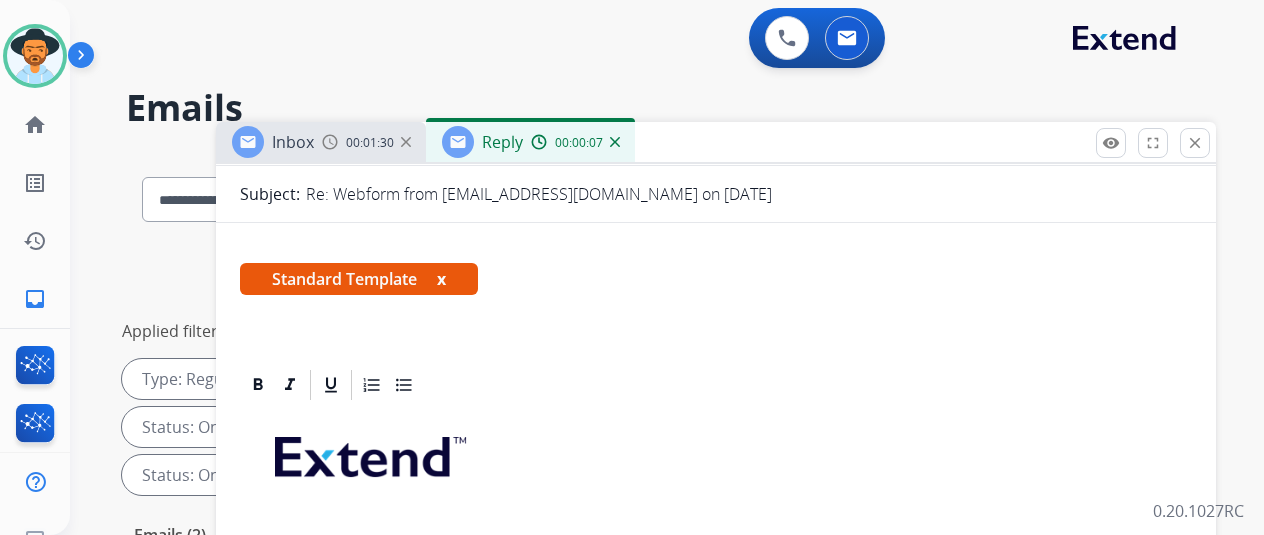 scroll, scrollTop: 400, scrollLeft: 0, axis: vertical 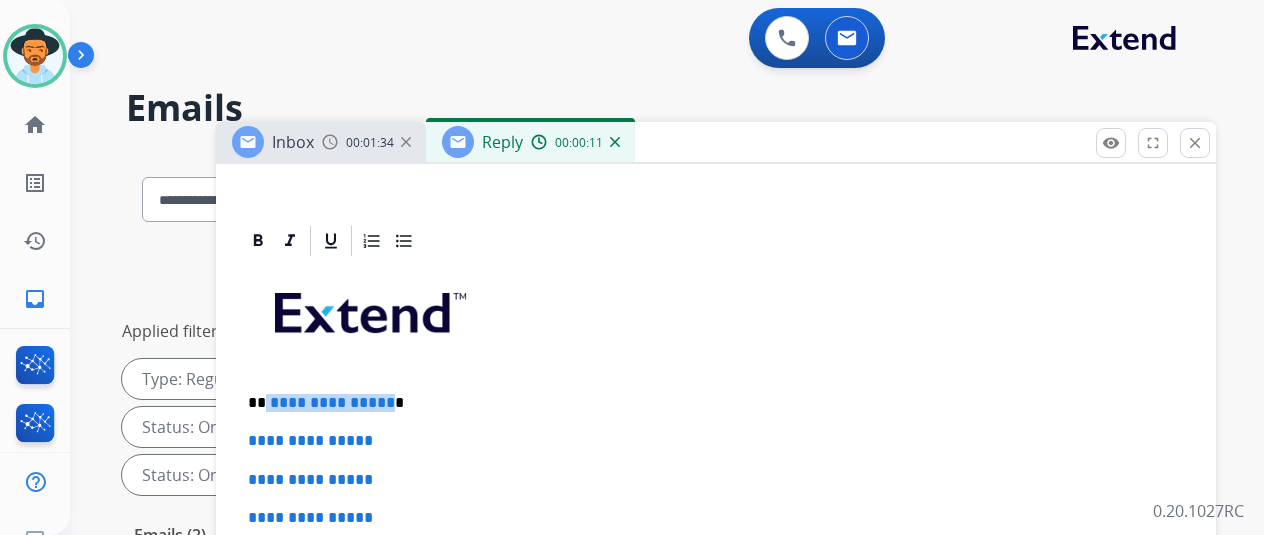 drag, startPoint x: 400, startPoint y: 404, endPoint x: 282, endPoint y: 403, distance: 118.004234 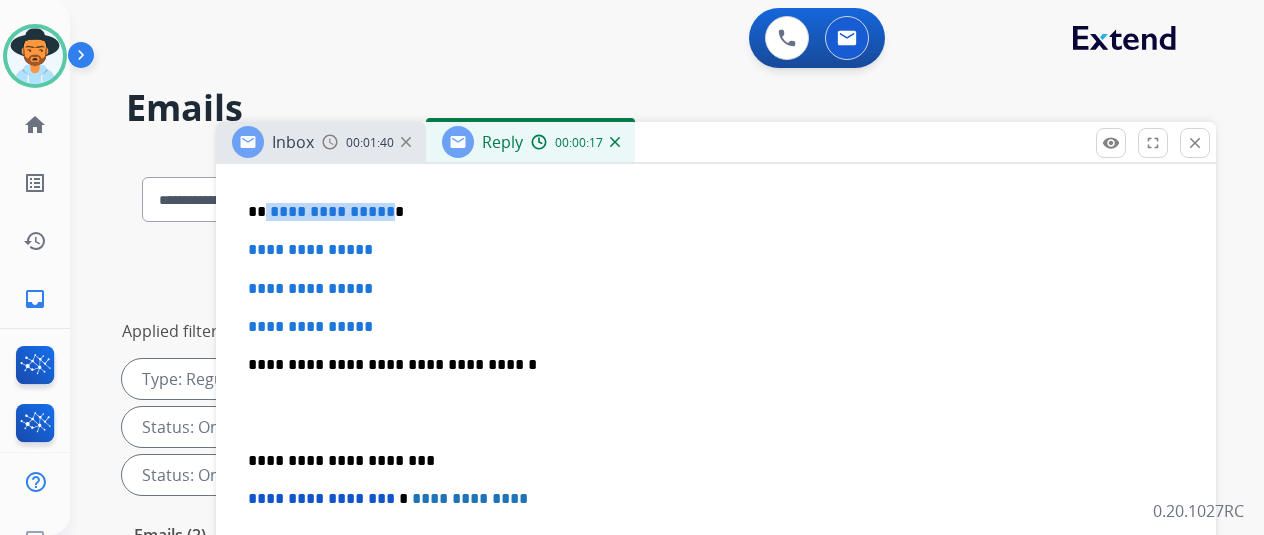 scroll, scrollTop: 439, scrollLeft: 0, axis: vertical 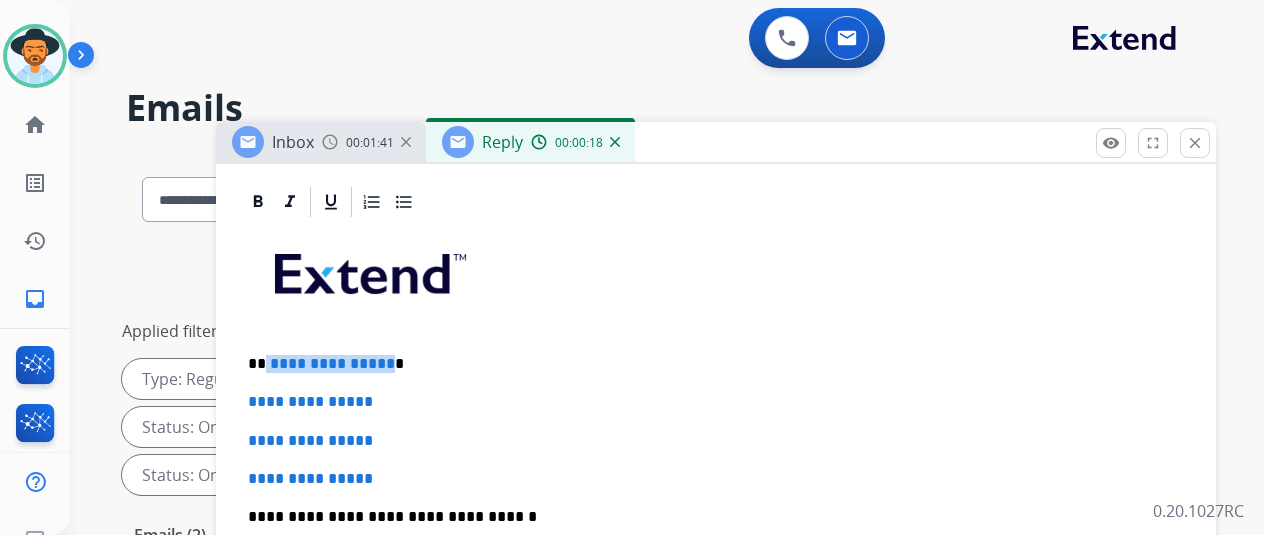 type 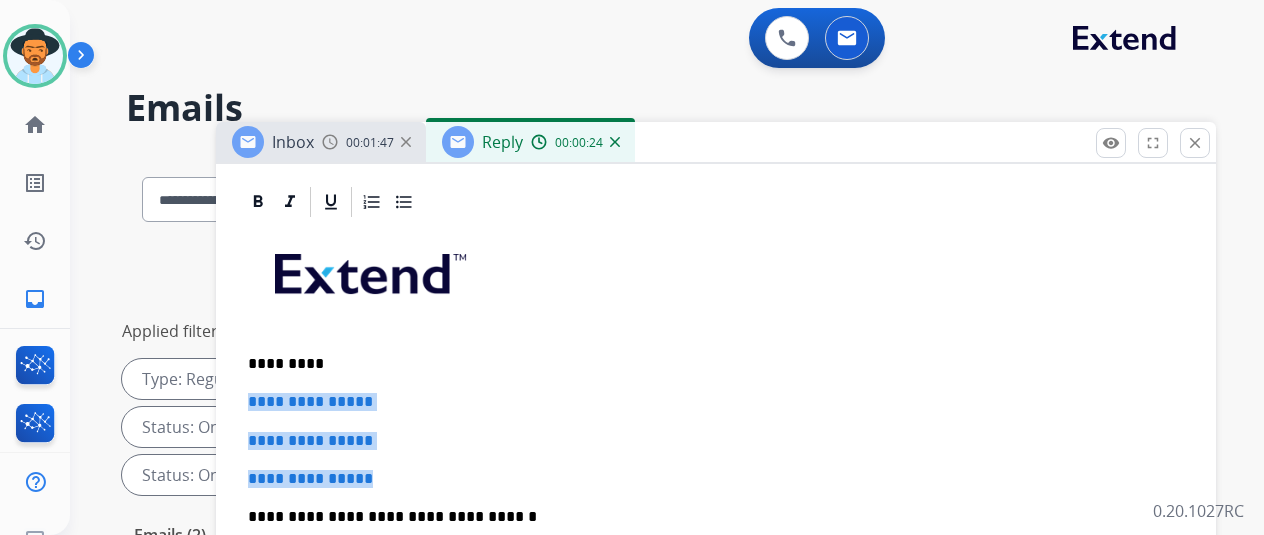 drag, startPoint x: 406, startPoint y: 477, endPoint x: 249, endPoint y: 399, distance: 175.3083 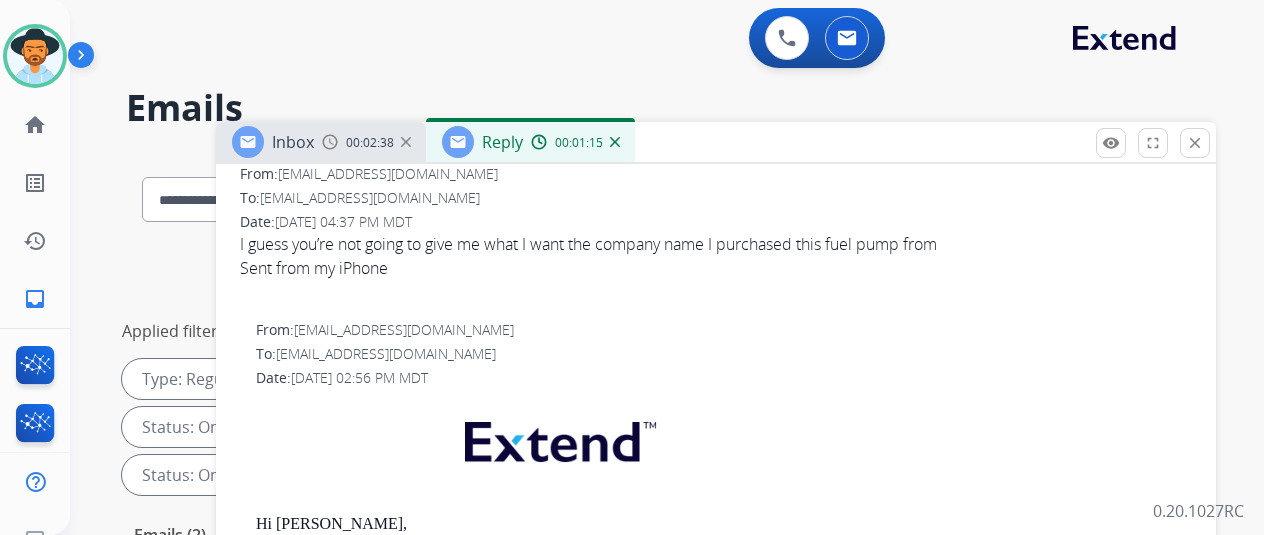 scroll, scrollTop: 1199, scrollLeft: 0, axis: vertical 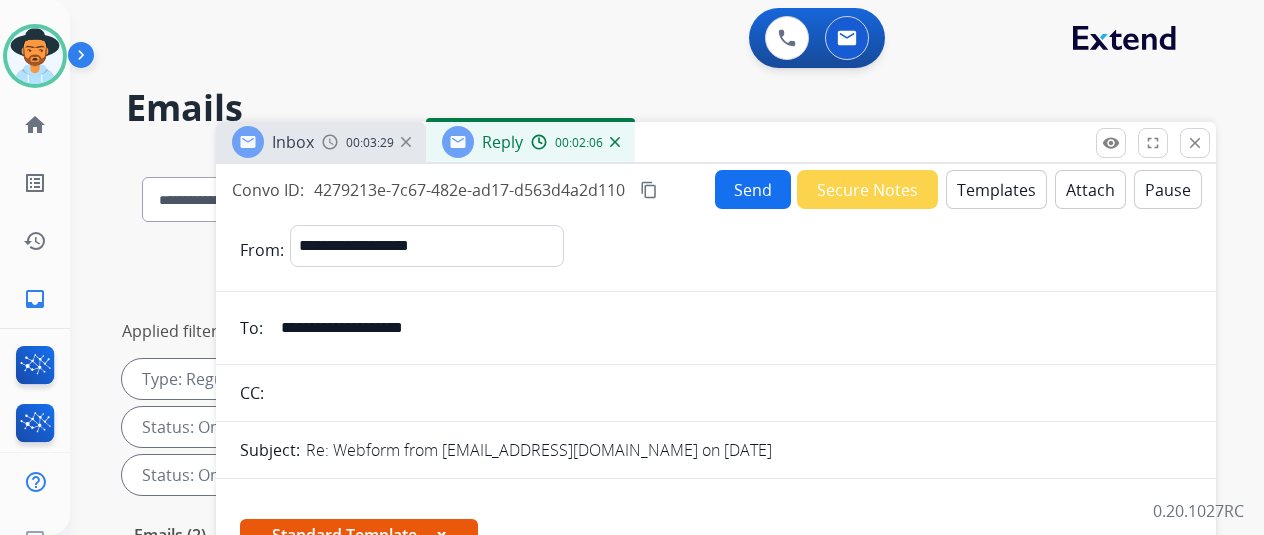 click on "Send" at bounding box center [753, 189] 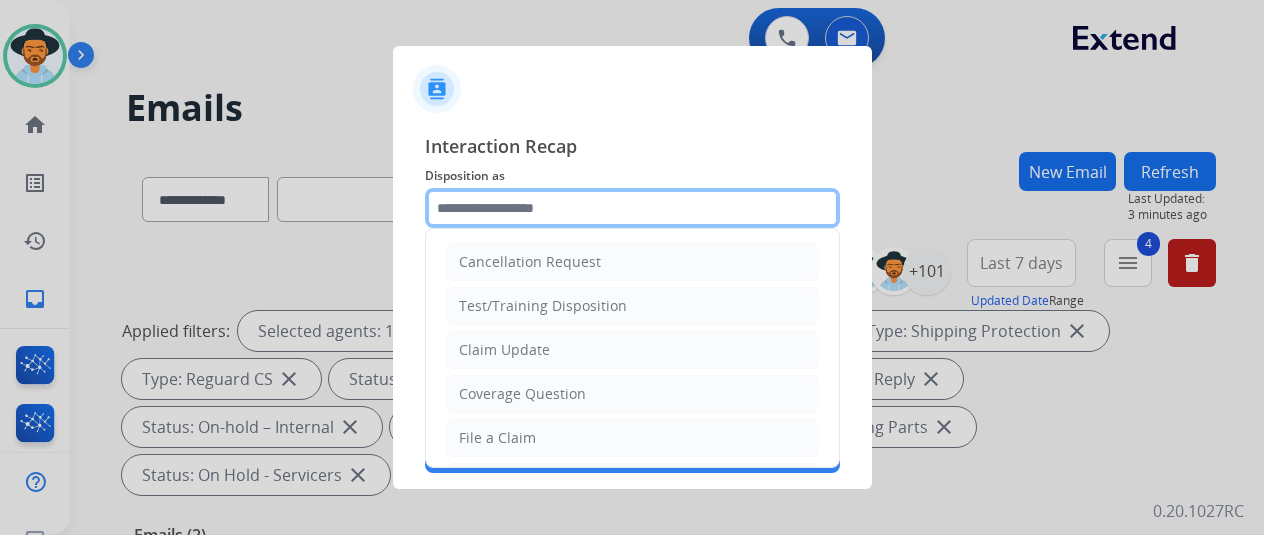 click 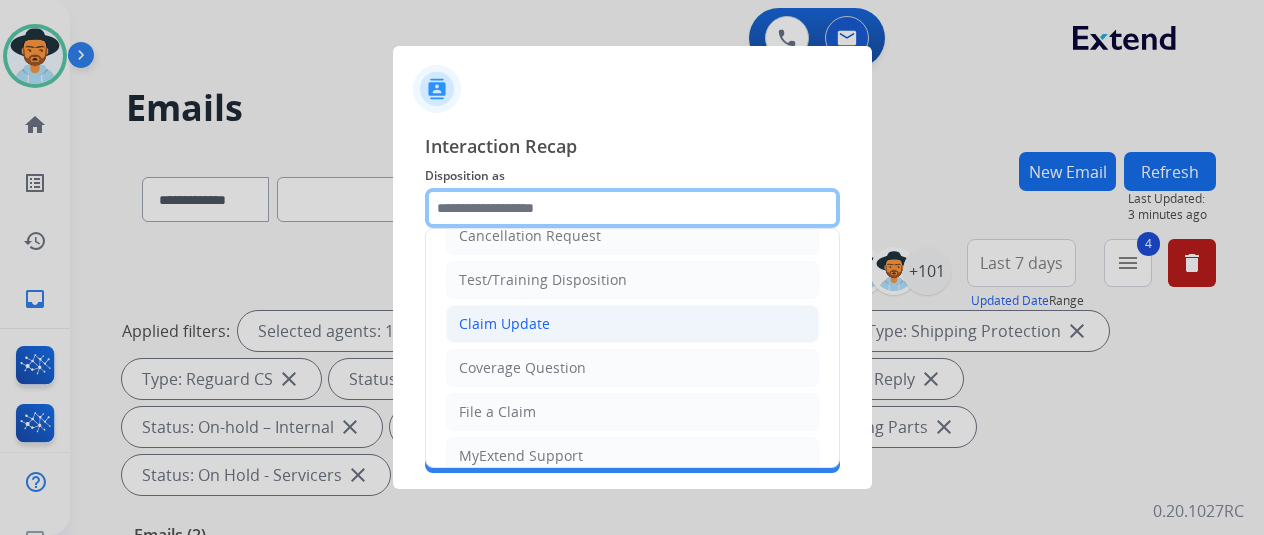 scroll, scrollTop: 100, scrollLeft: 0, axis: vertical 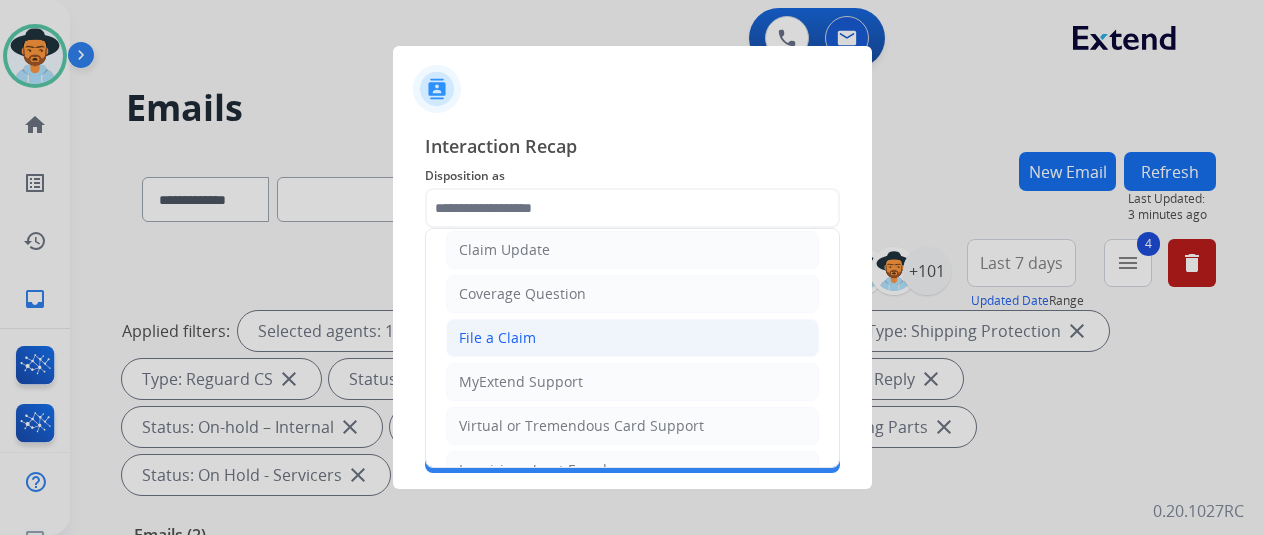 click on "File a Claim" 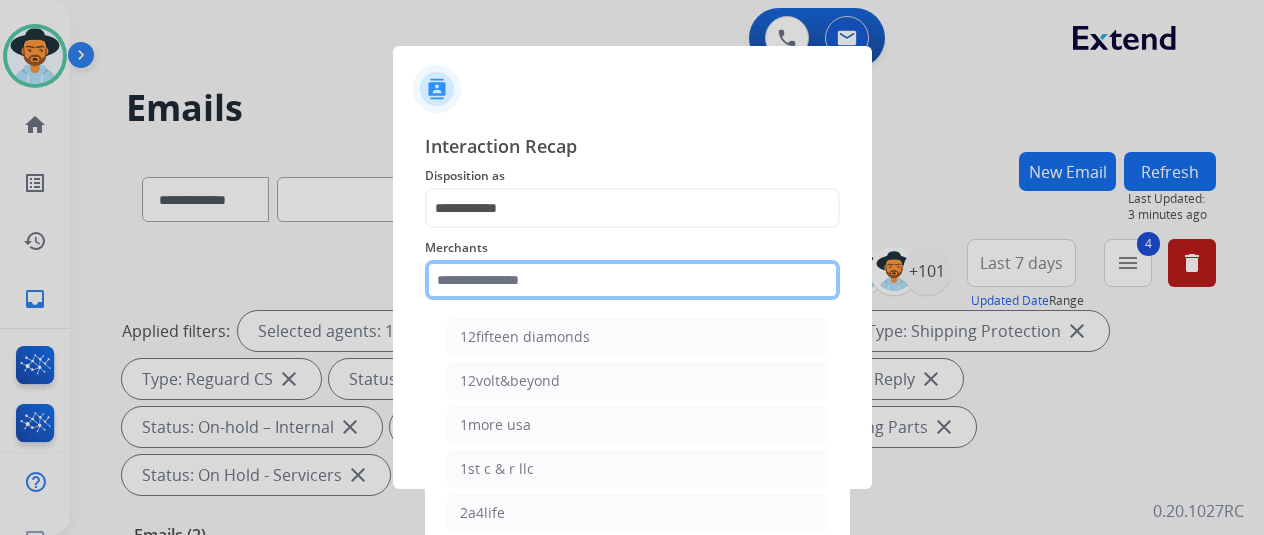 click 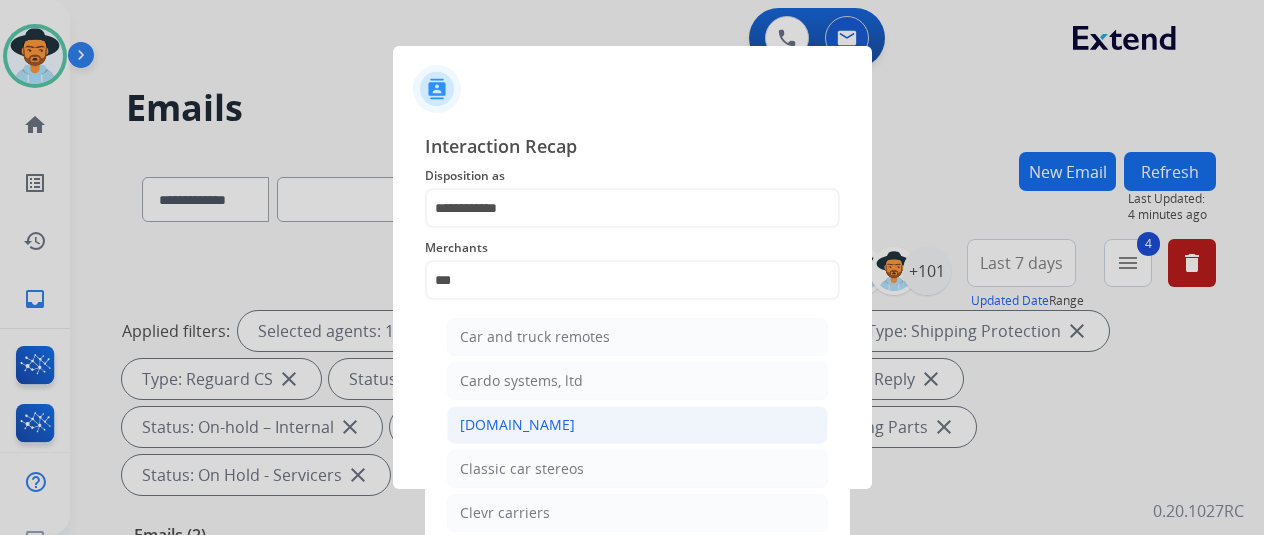 click on "[DOMAIN_NAME]" 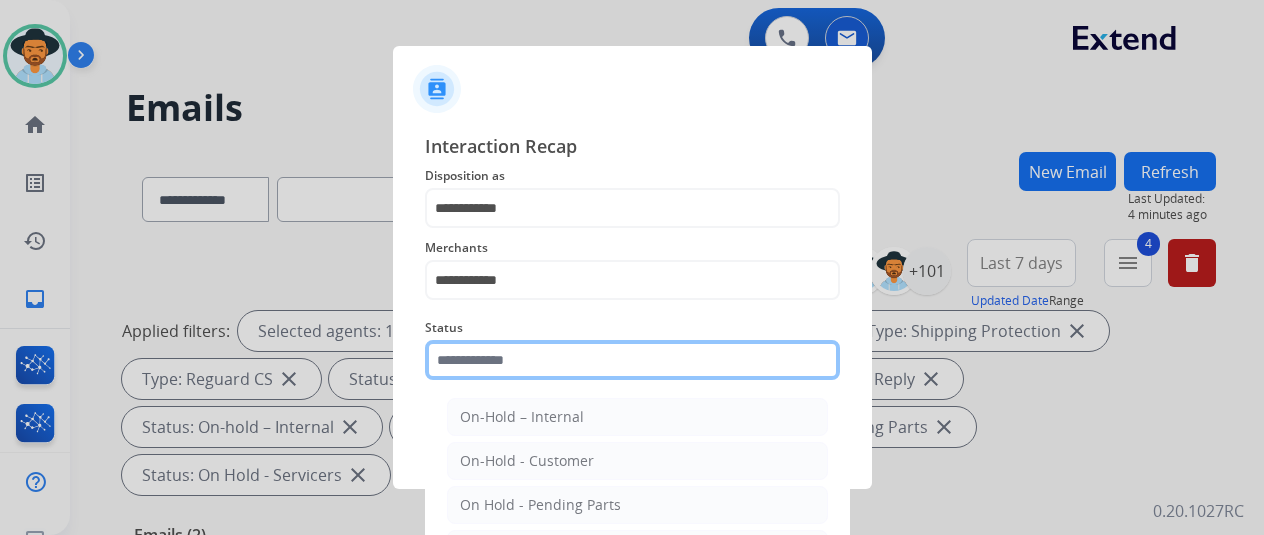 click 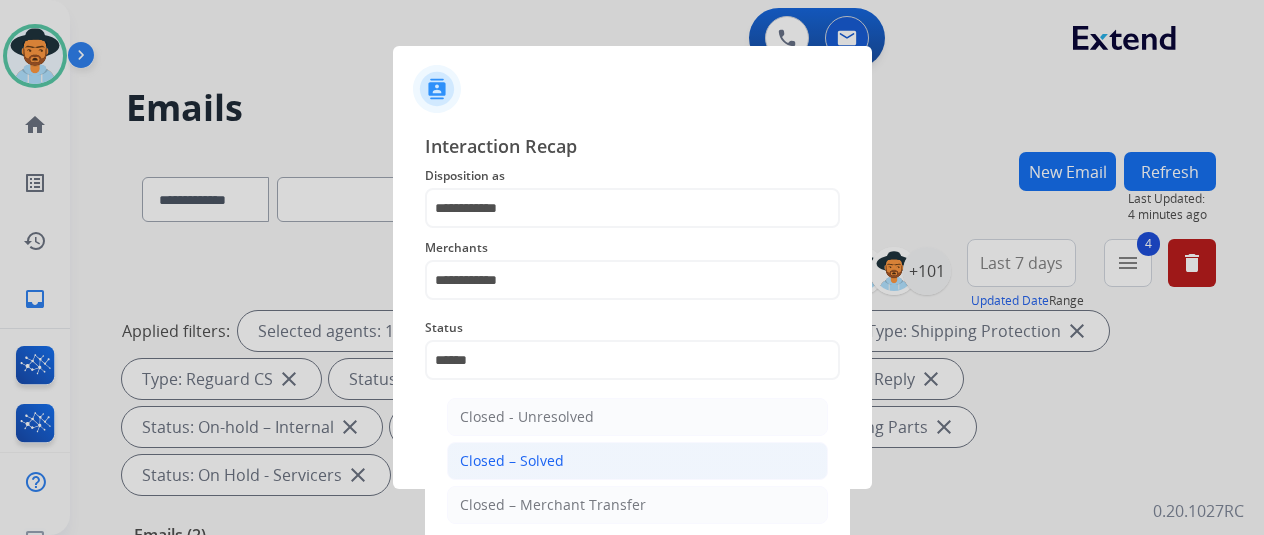 click on "Closed – Solved" 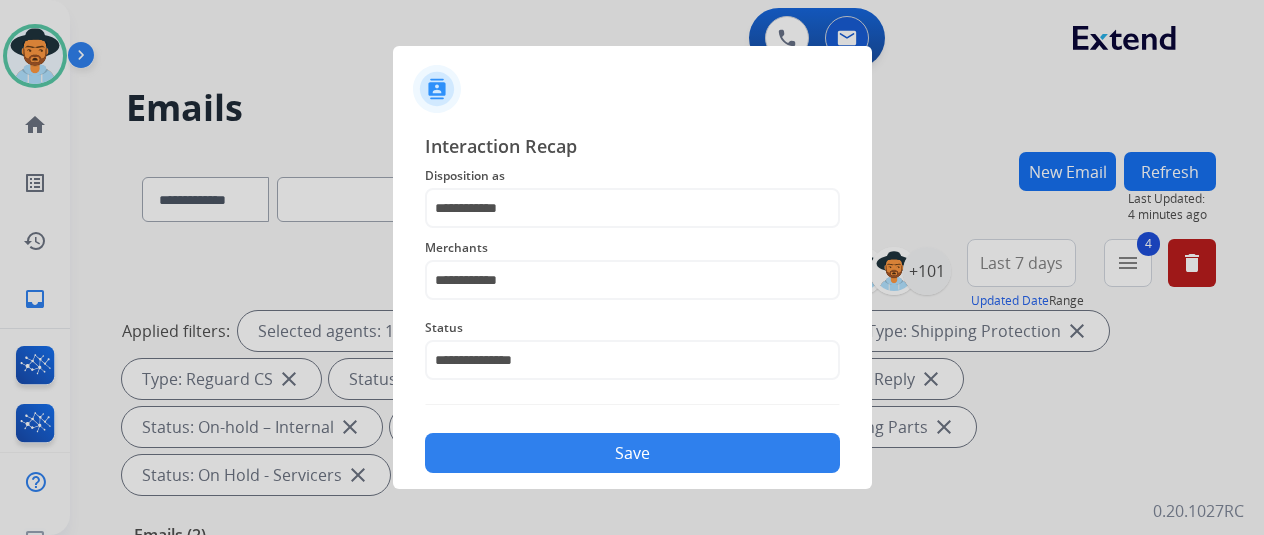 click on "Save" 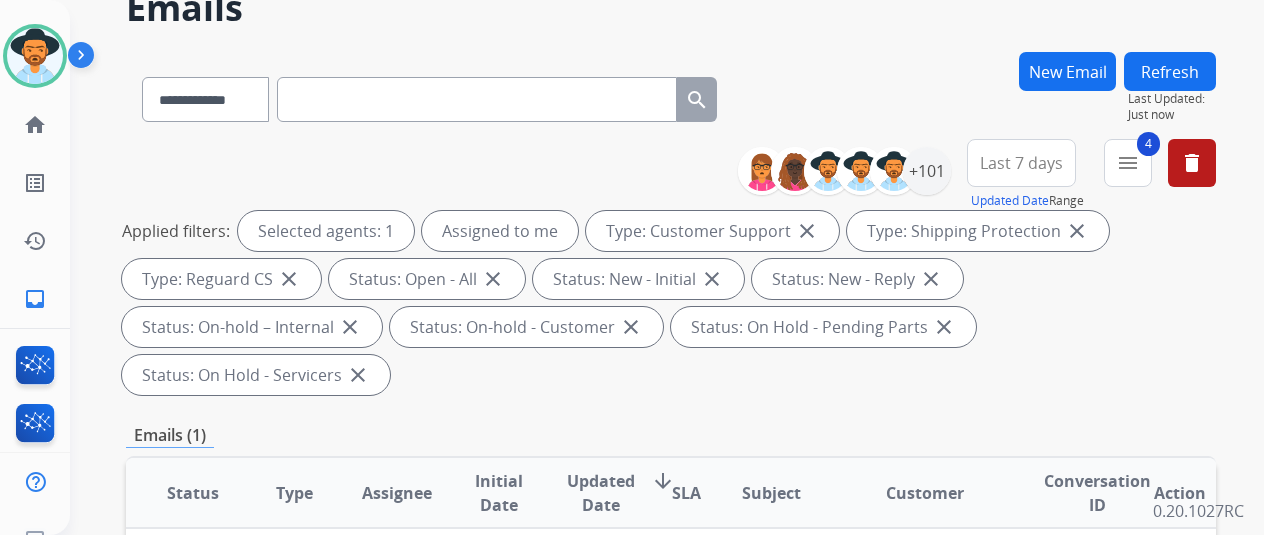 scroll, scrollTop: 400, scrollLeft: 0, axis: vertical 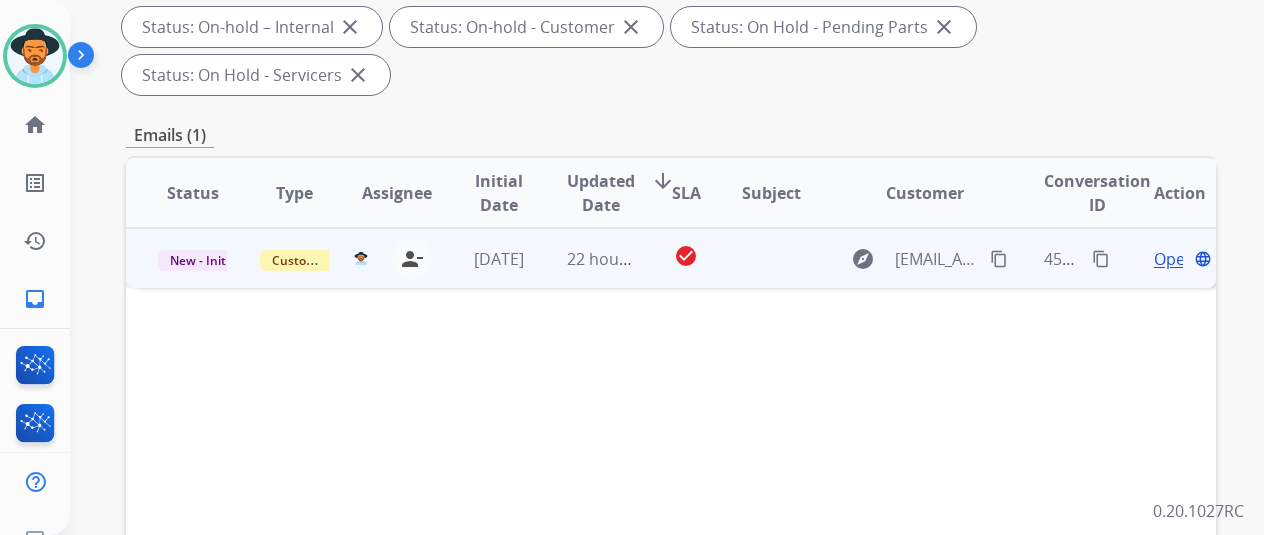 click on "Open" at bounding box center [1174, 259] 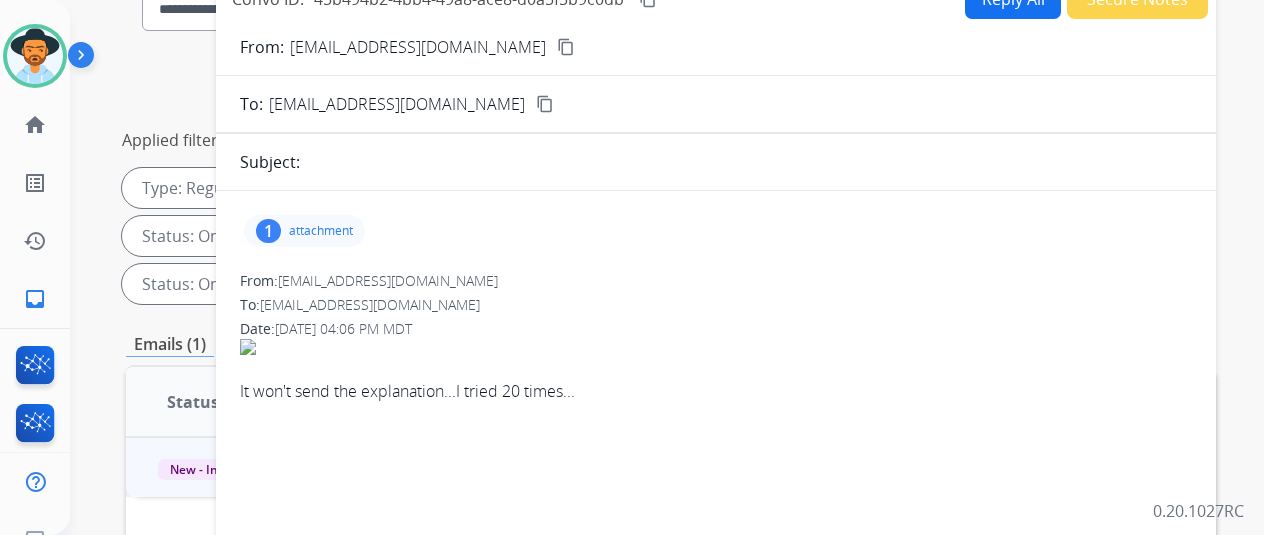 scroll, scrollTop: 200, scrollLeft: 0, axis: vertical 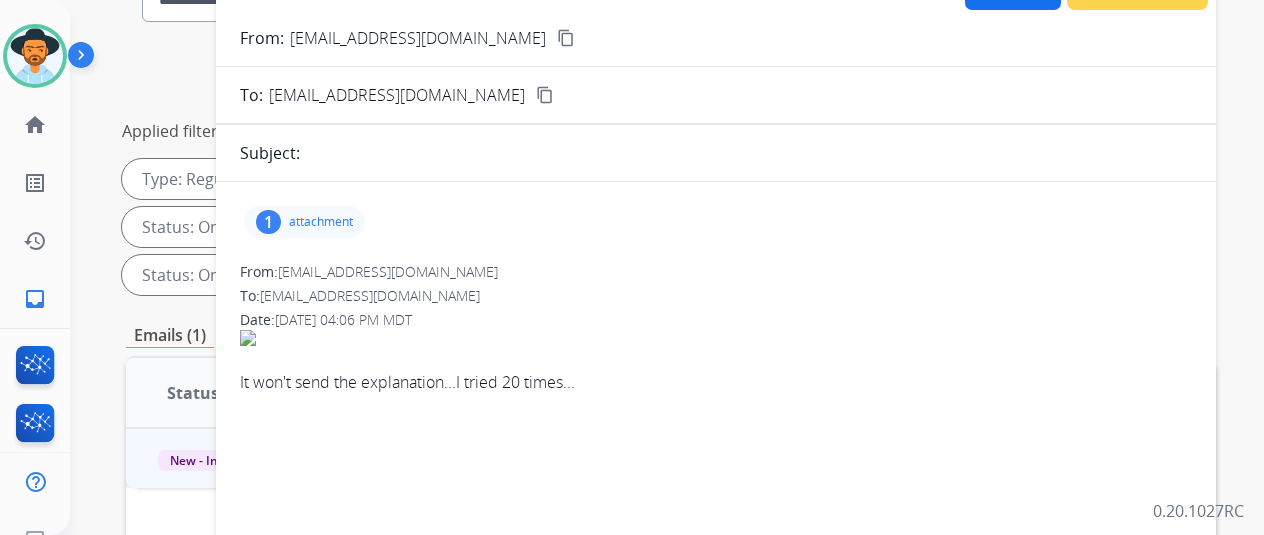 click on "1" at bounding box center [268, 222] 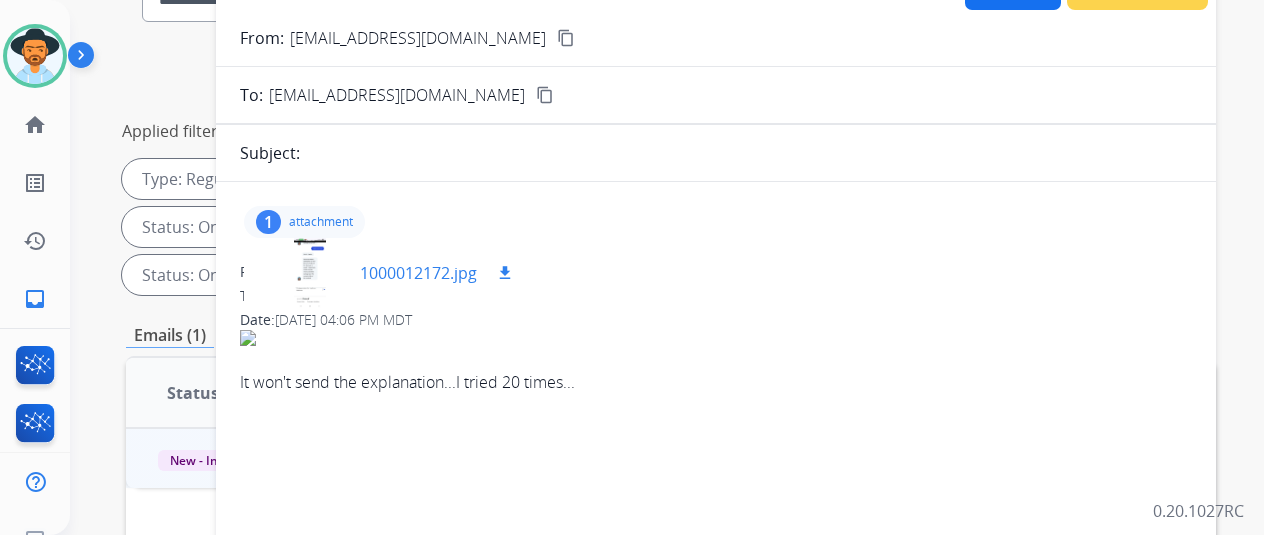 click at bounding box center (310, 273) 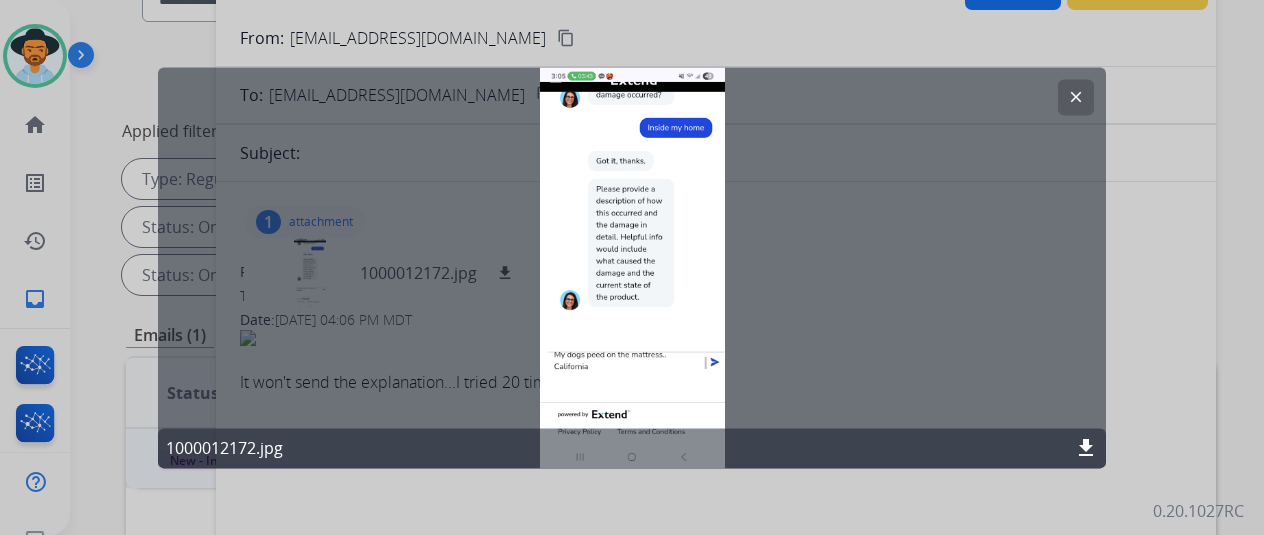 click on "clear" 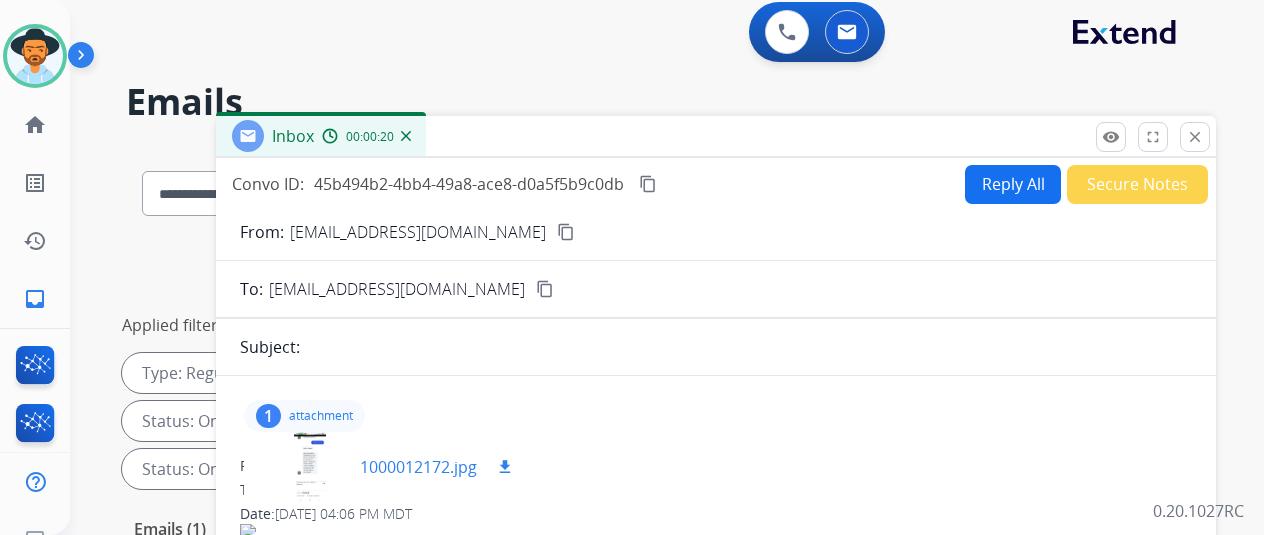 scroll, scrollTop: 0, scrollLeft: 0, axis: both 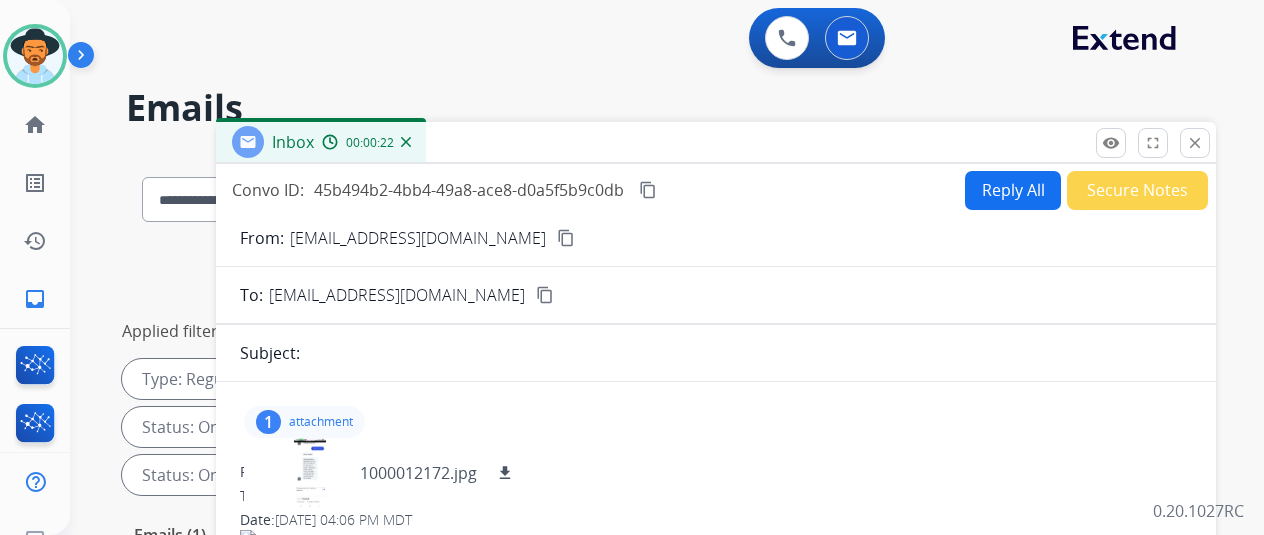 click on "content_copy" at bounding box center [566, 238] 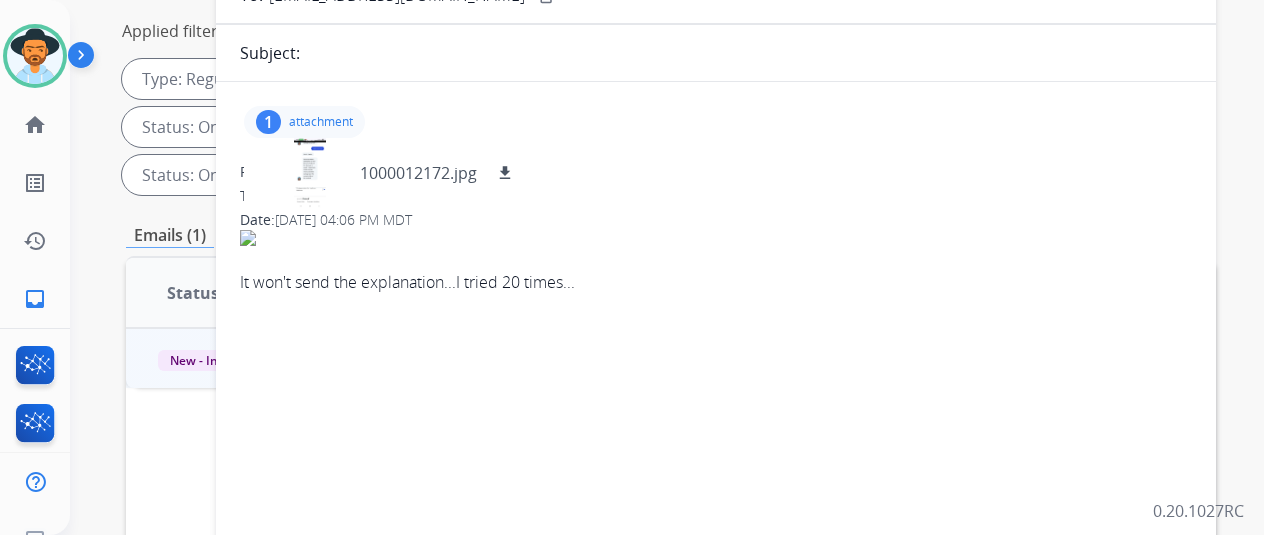 scroll, scrollTop: 0, scrollLeft: 0, axis: both 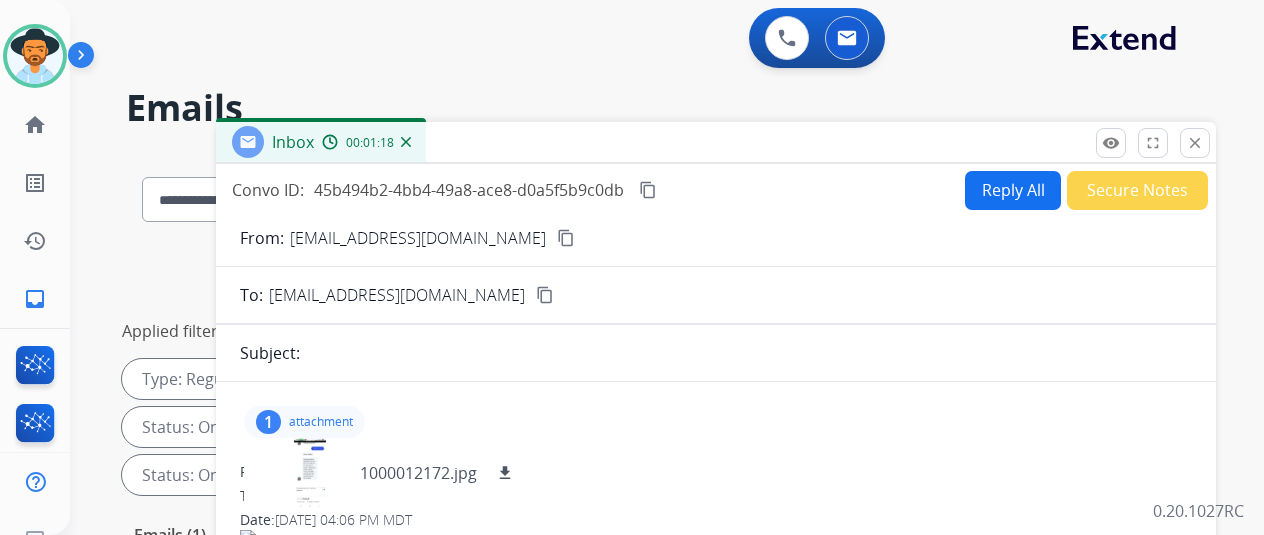 click on "Reply All" at bounding box center (1013, 190) 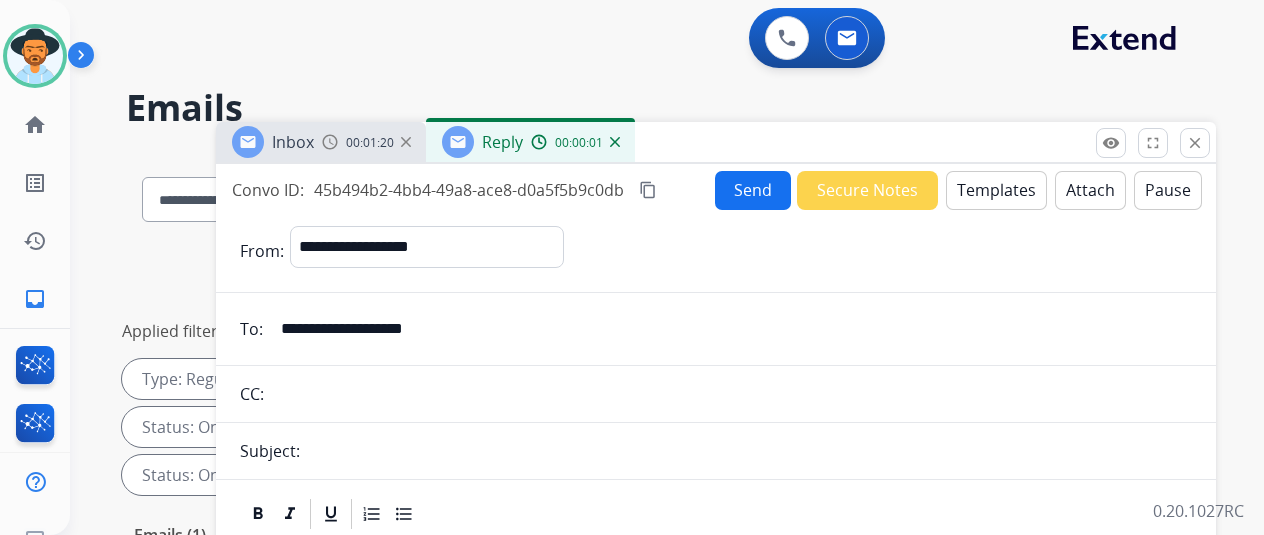 click on "Templates" at bounding box center [996, 190] 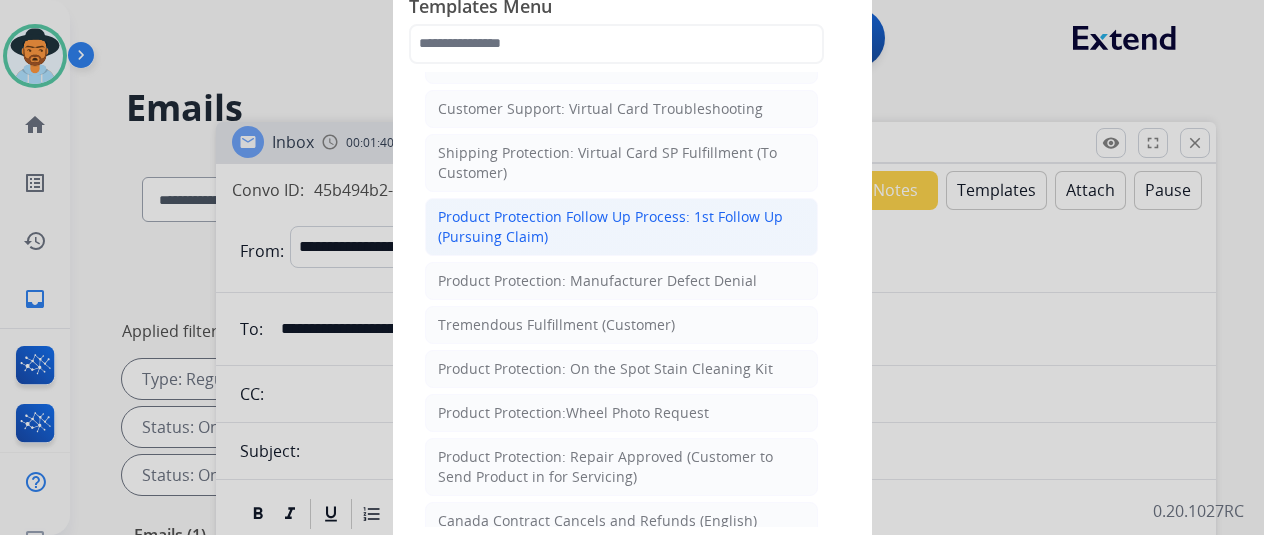 scroll, scrollTop: 100, scrollLeft: 0, axis: vertical 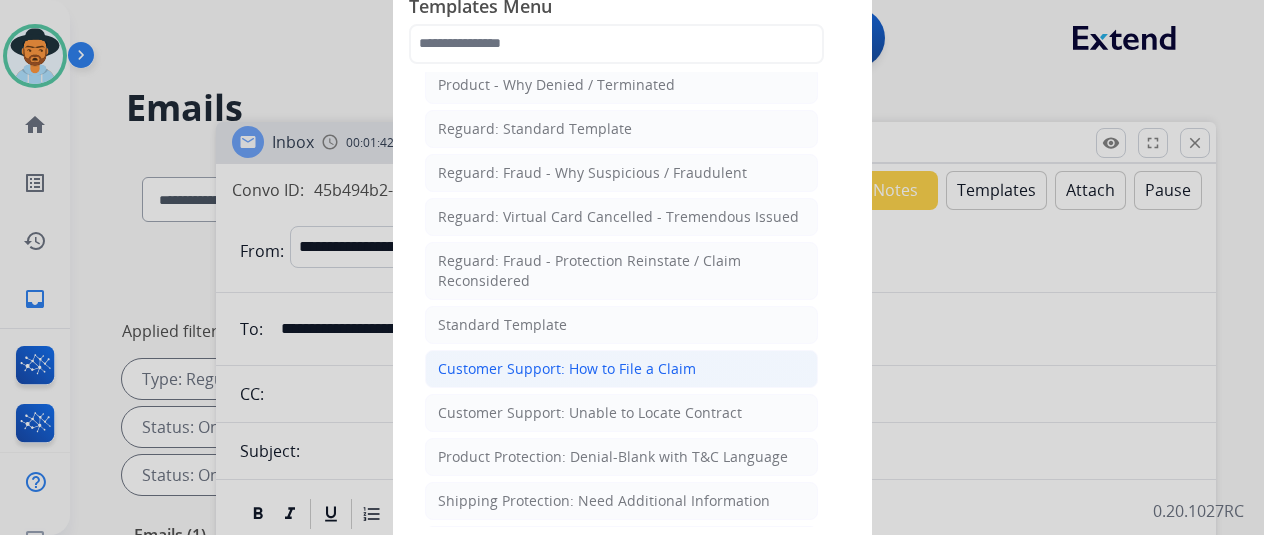 click on "Customer Support: How to File a Claim" 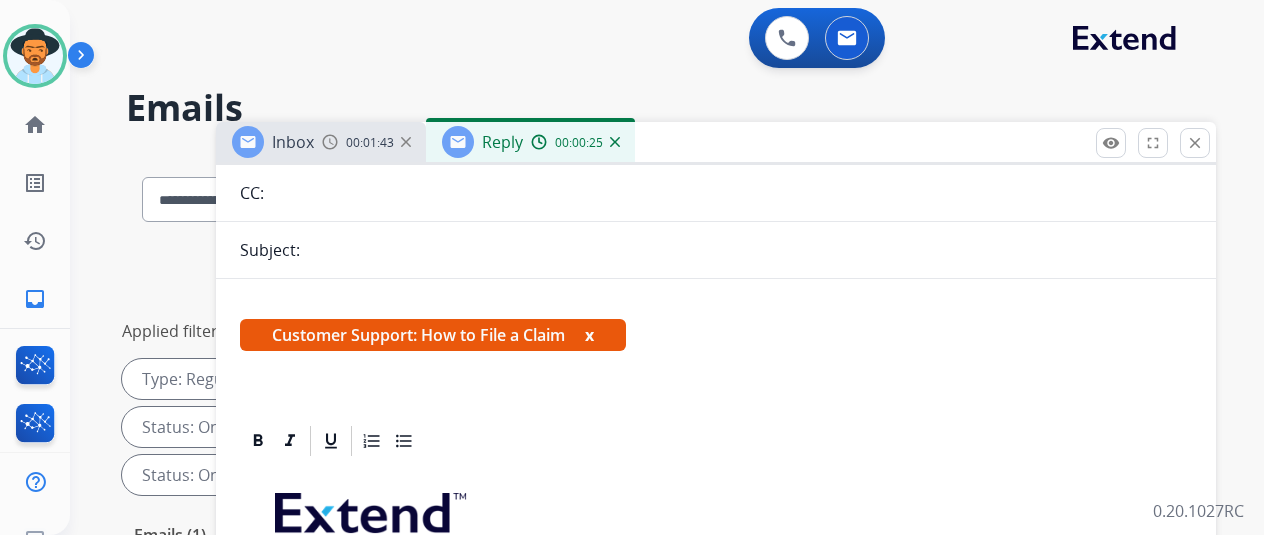 scroll, scrollTop: 400, scrollLeft: 0, axis: vertical 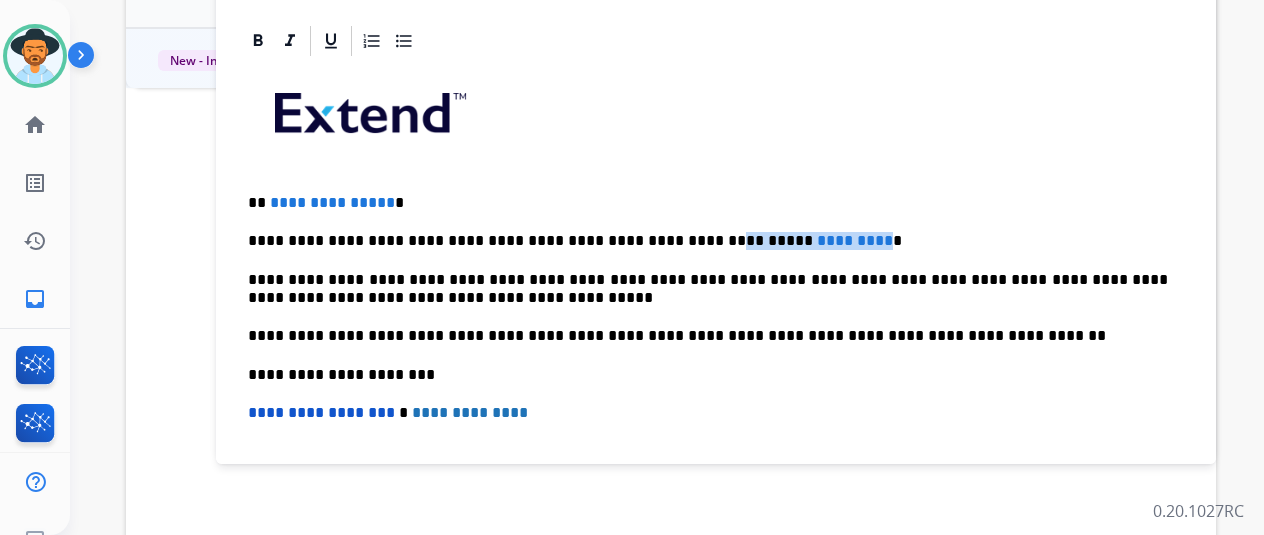 drag, startPoint x: 808, startPoint y: 242, endPoint x: 663, endPoint y: 237, distance: 145.08618 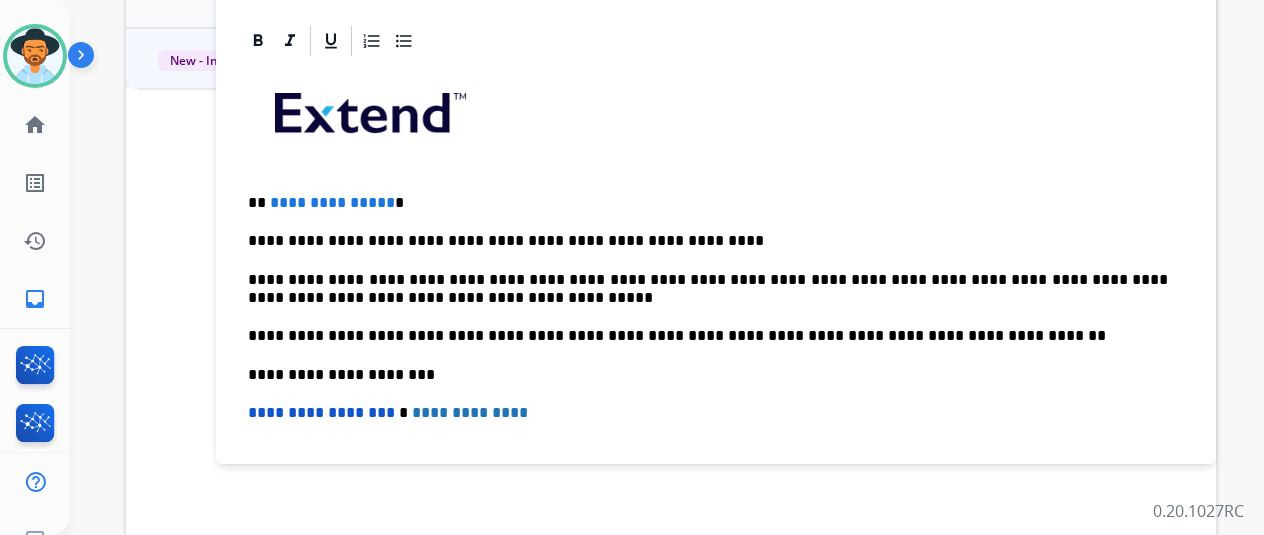 click on "**********" at bounding box center [708, 289] 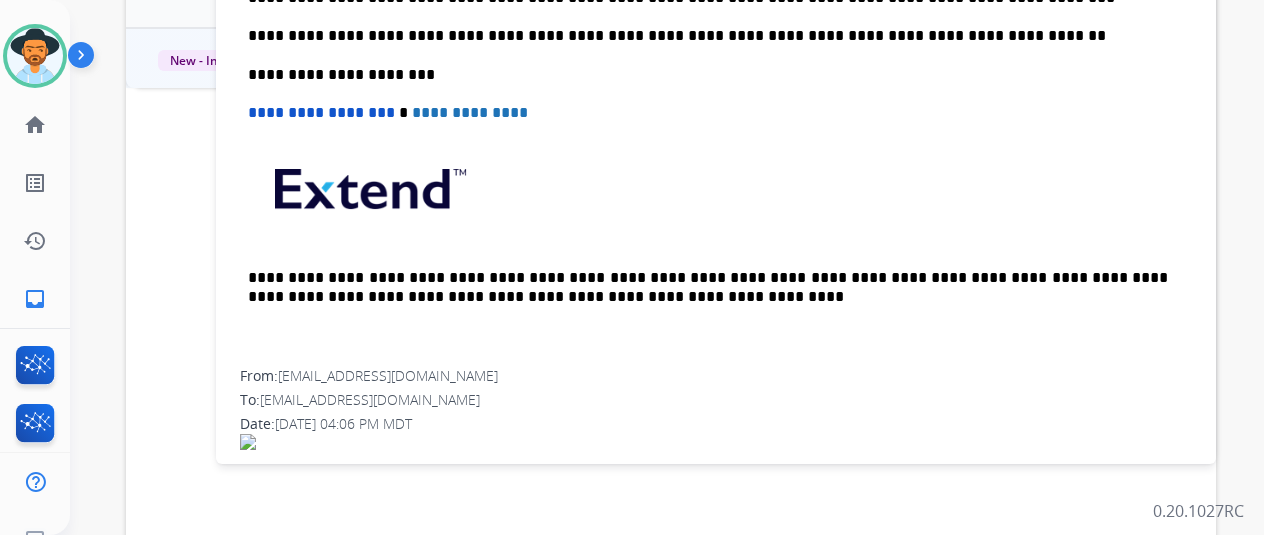 scroll, scrollTop: 0, scrollLeft: 0, axis: both 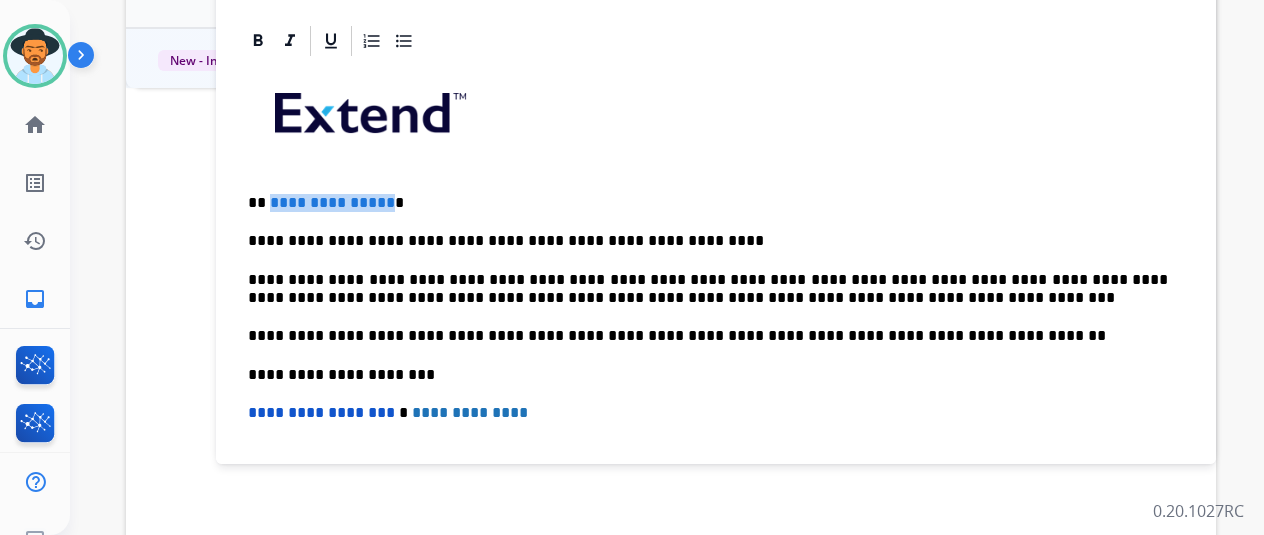 drag, startPoint x: 399, startPoint y: 201, endPoint x: 286, endPoint y: 198, distance: 113.03982 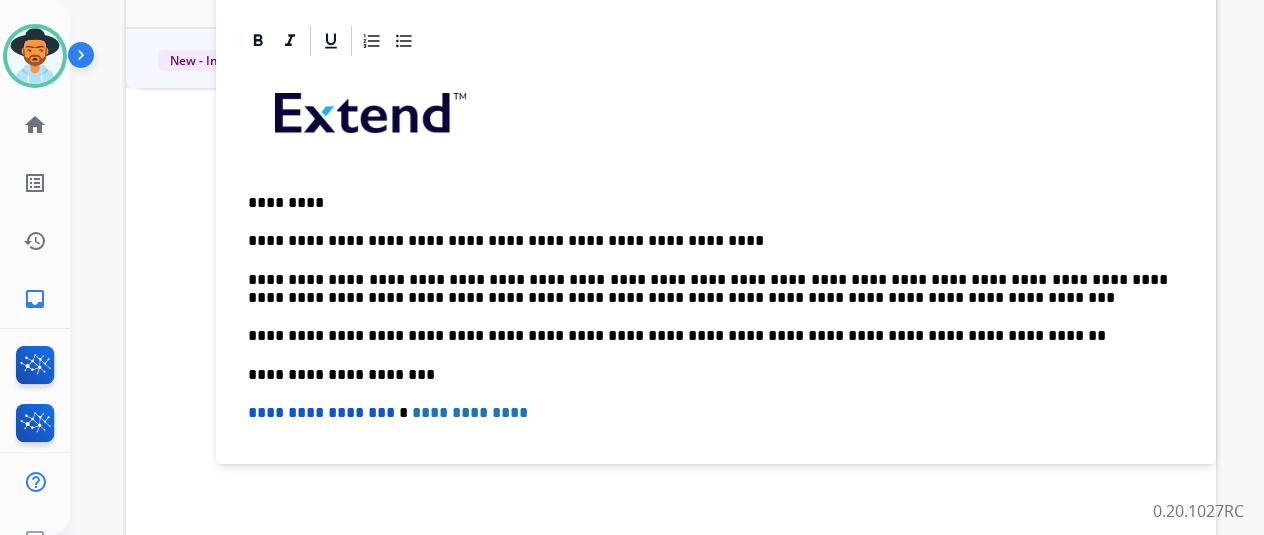 scroll, scrollTop: 100, scrollLeft: 0, axis: vertical 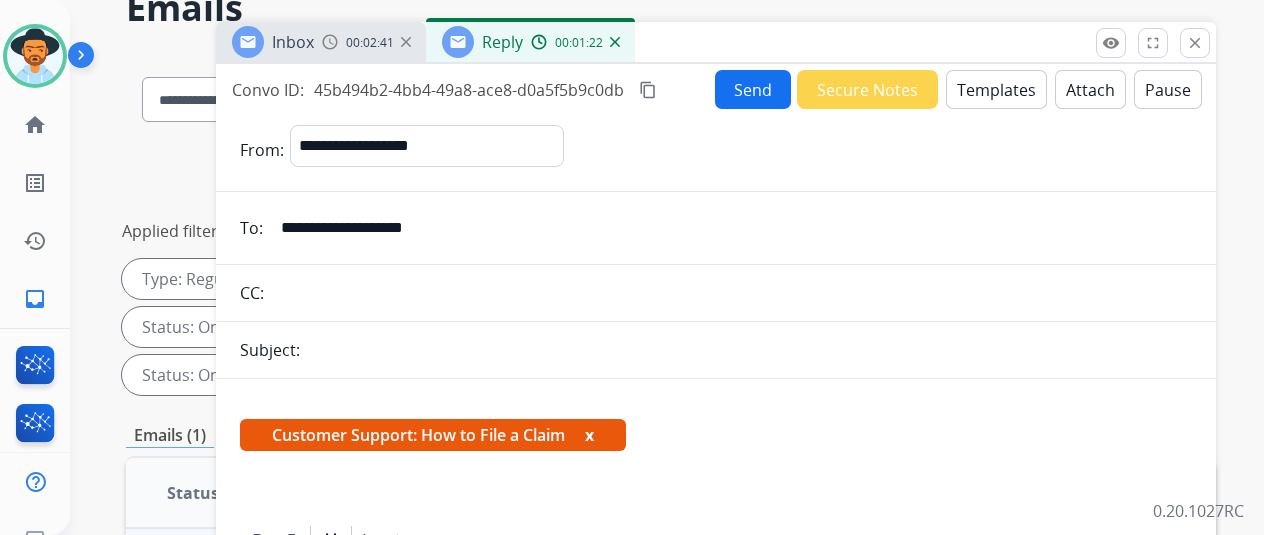click on "Send" at bounding box center [753, 89] 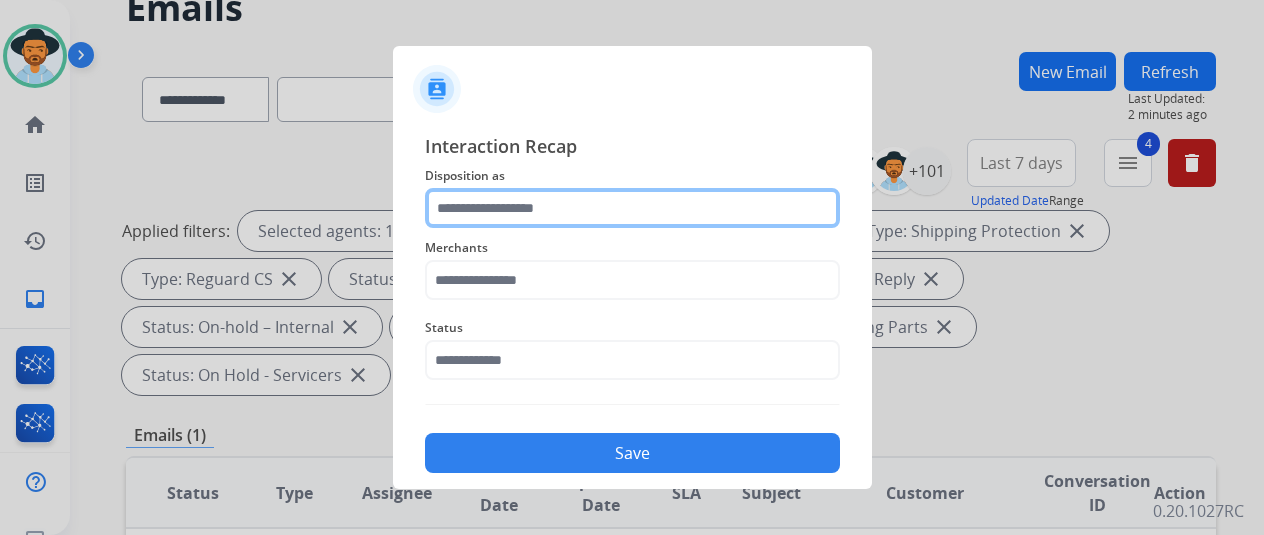 click 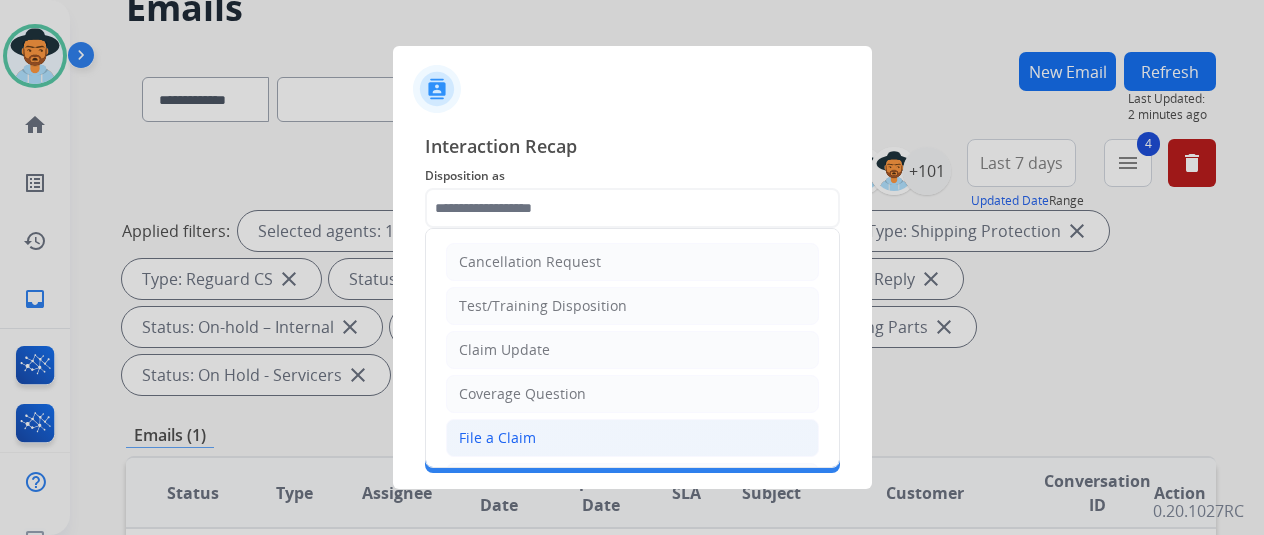 drag, startPoint x: 490, startPoint y: 437, endPoint x: 522, endPoint y: 384, distance: 61.91123 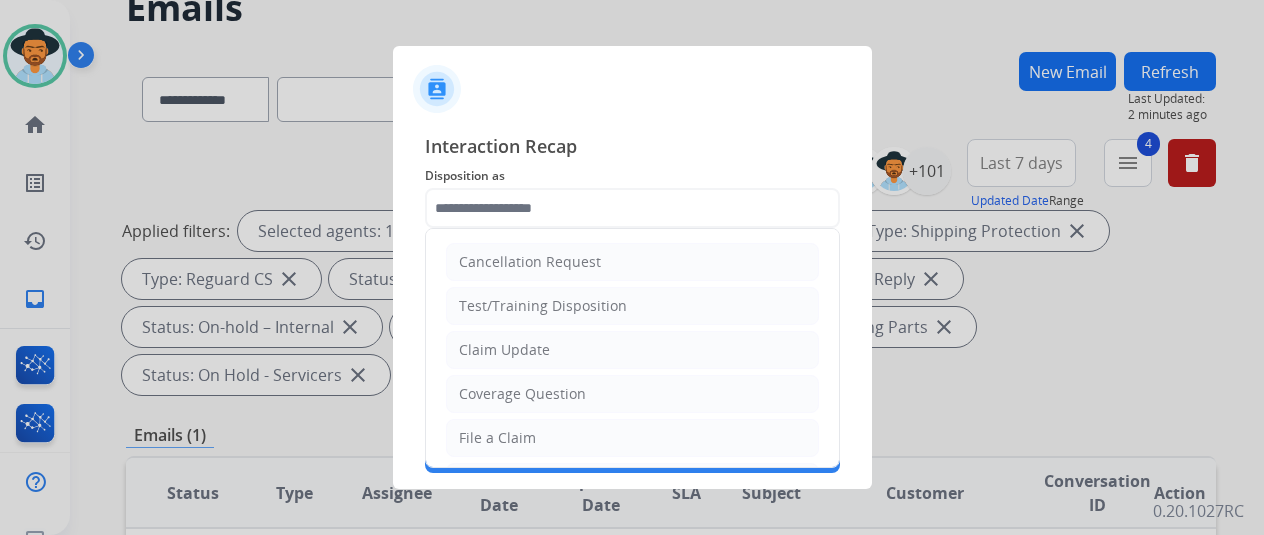 click on "File a Claim" 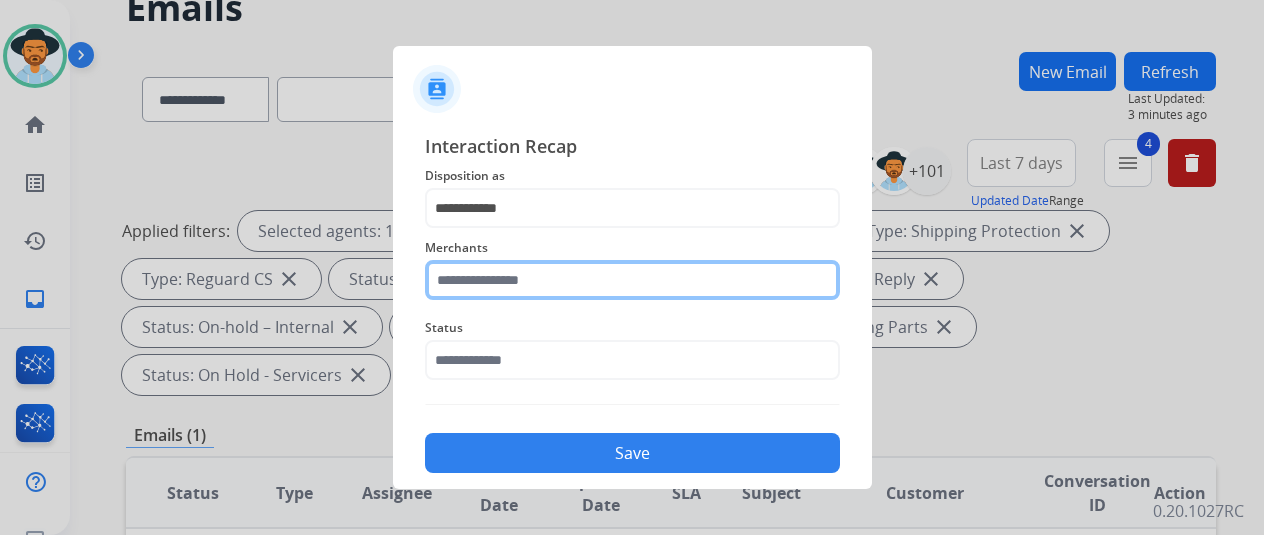 click 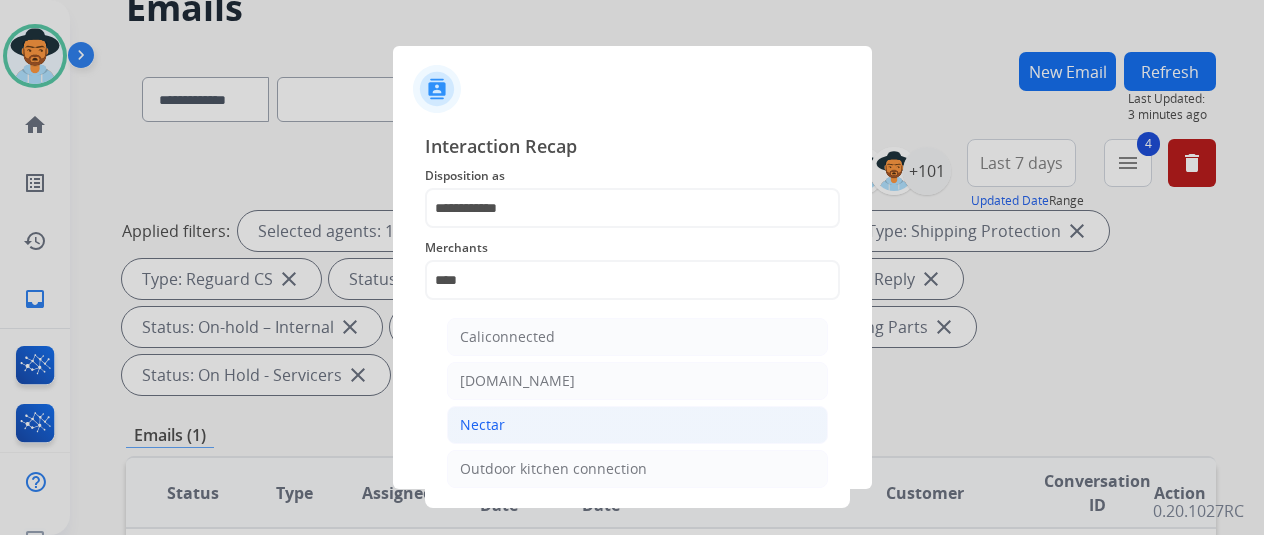click on "Nectar" 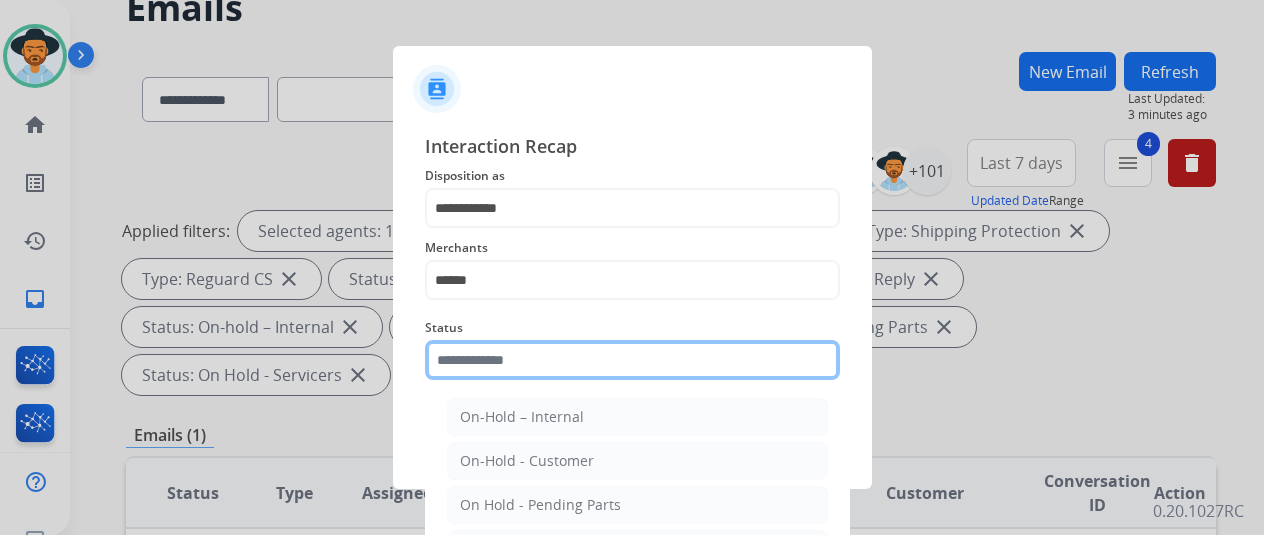 click 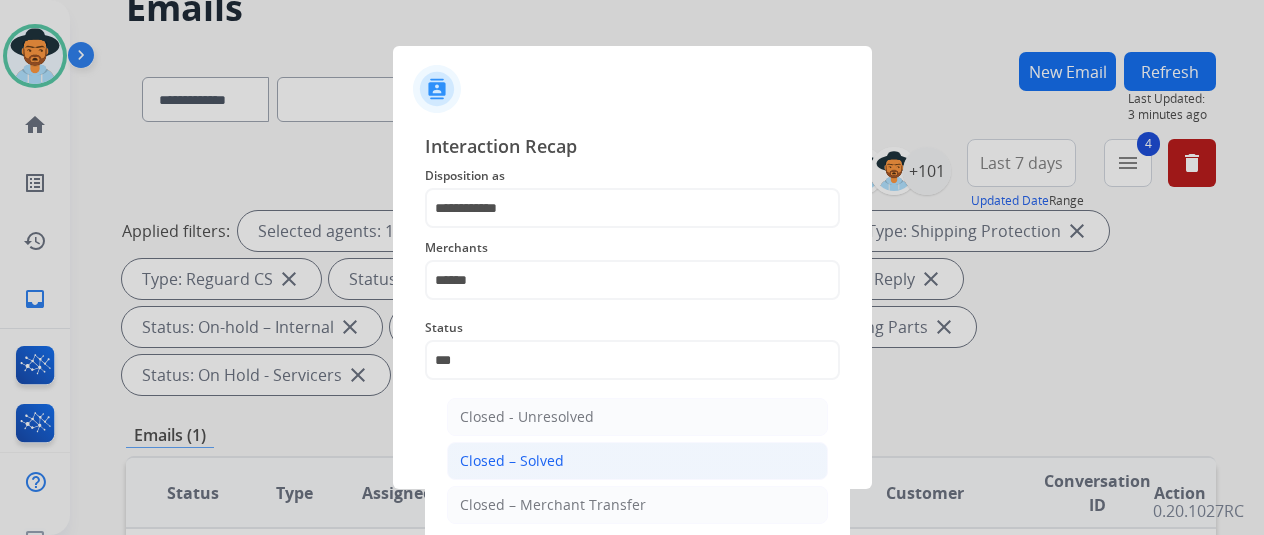 click on "Closed – Solved" 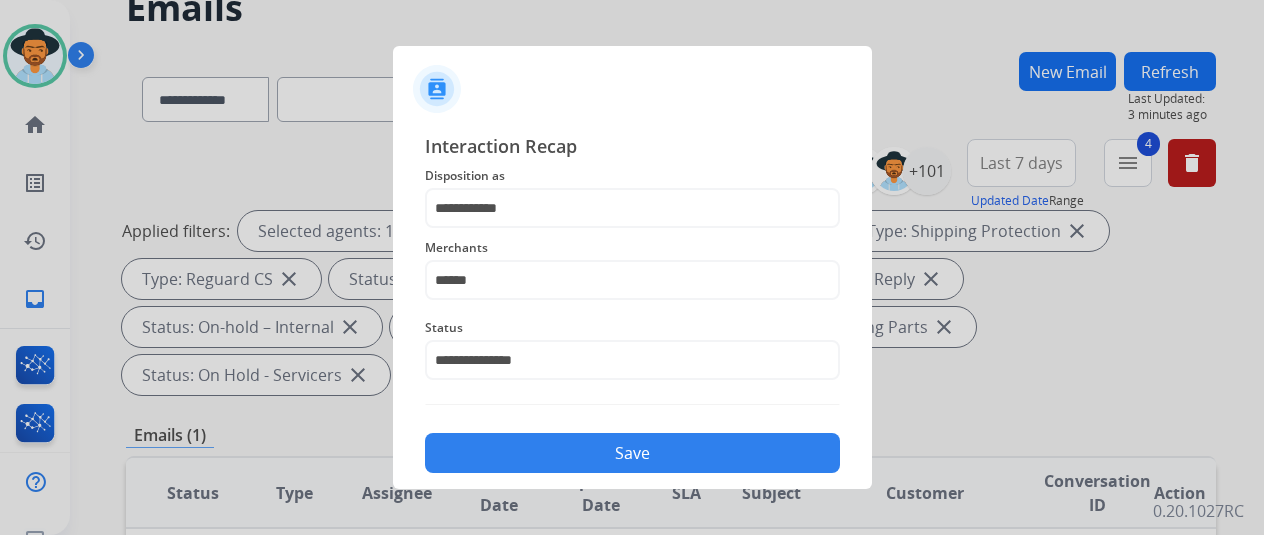 click on "Save" 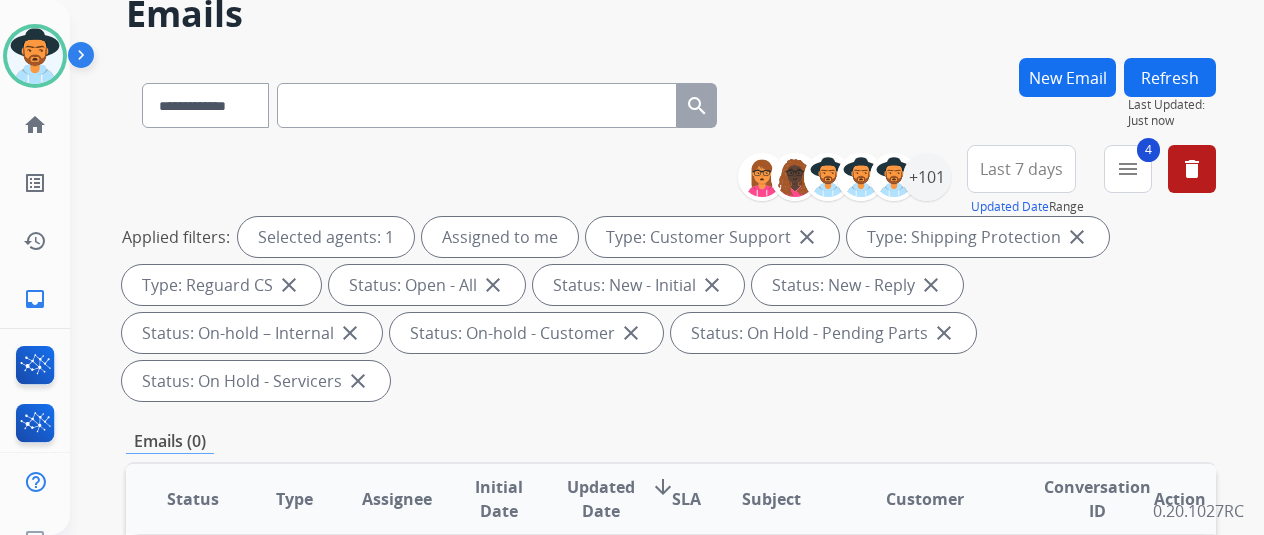 scroll, scrollTop: 0, scrollLeft: 0, axis: both 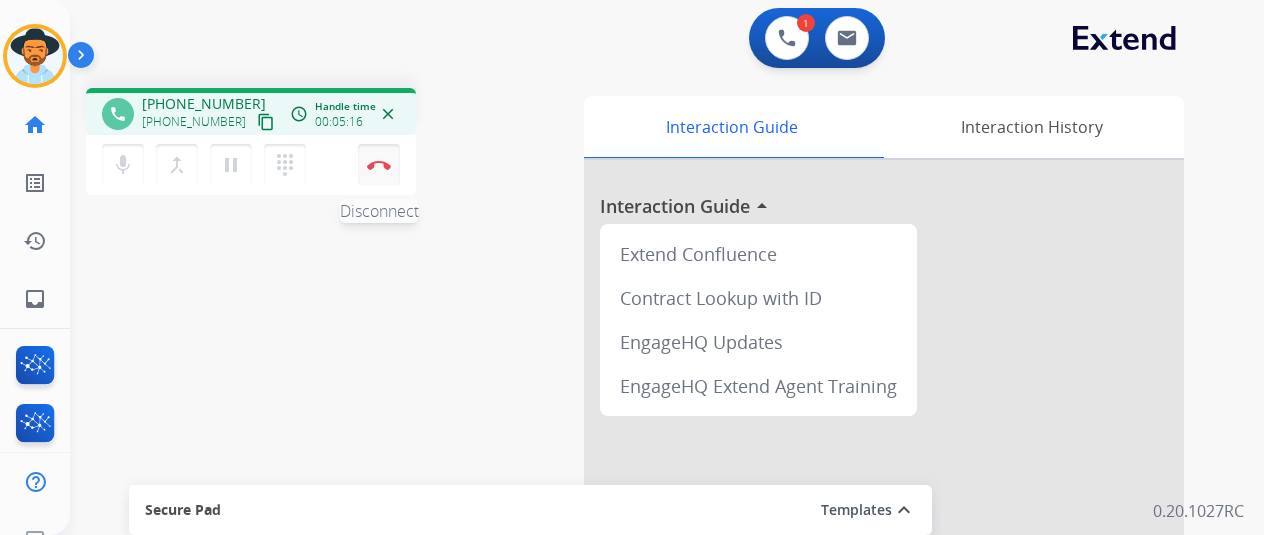 click at bounding box center [379, 165] 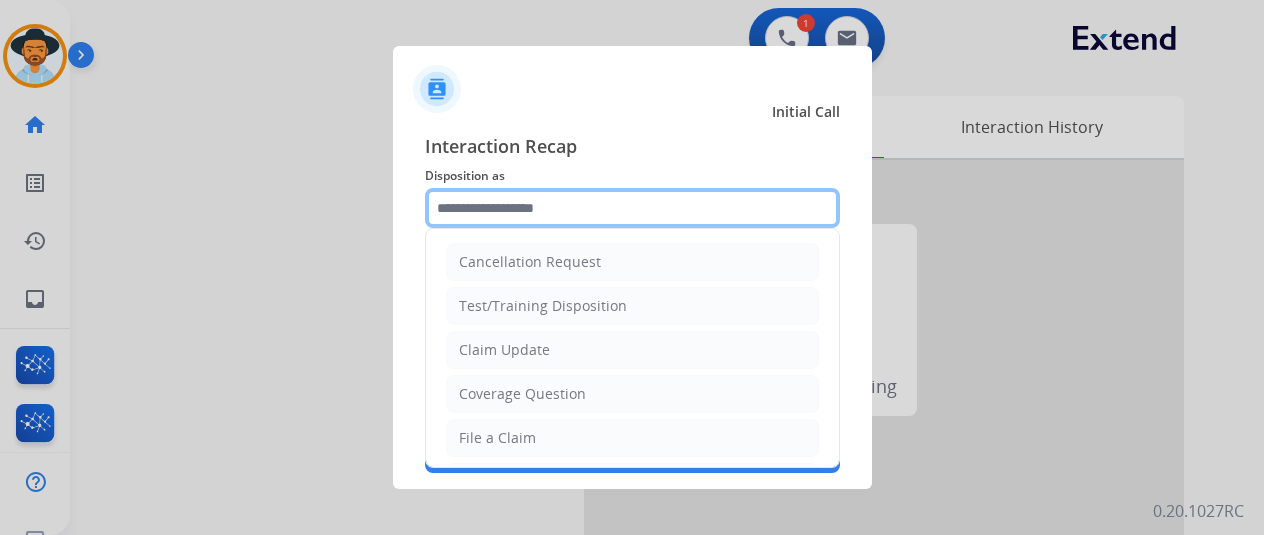 click 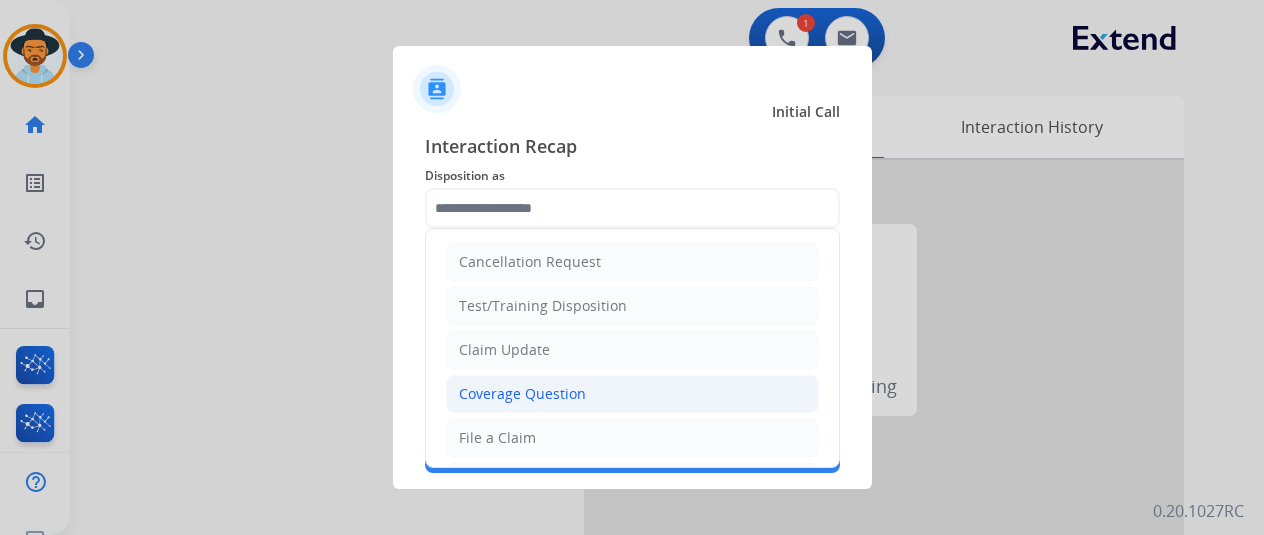 click on "Coverage Question" 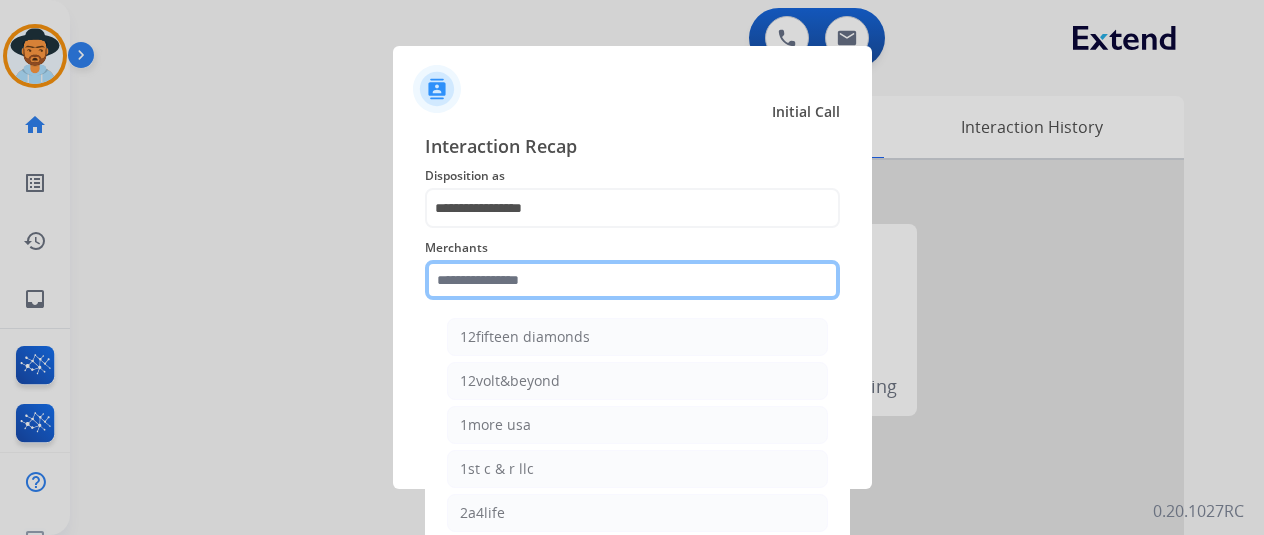 click 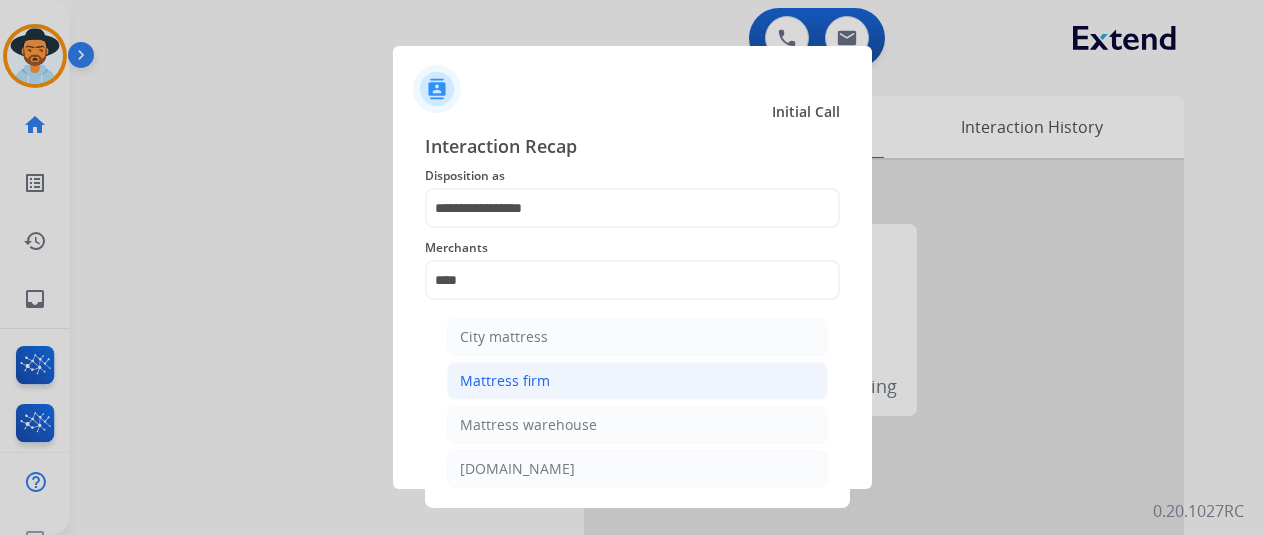 click on "Mattress firm" 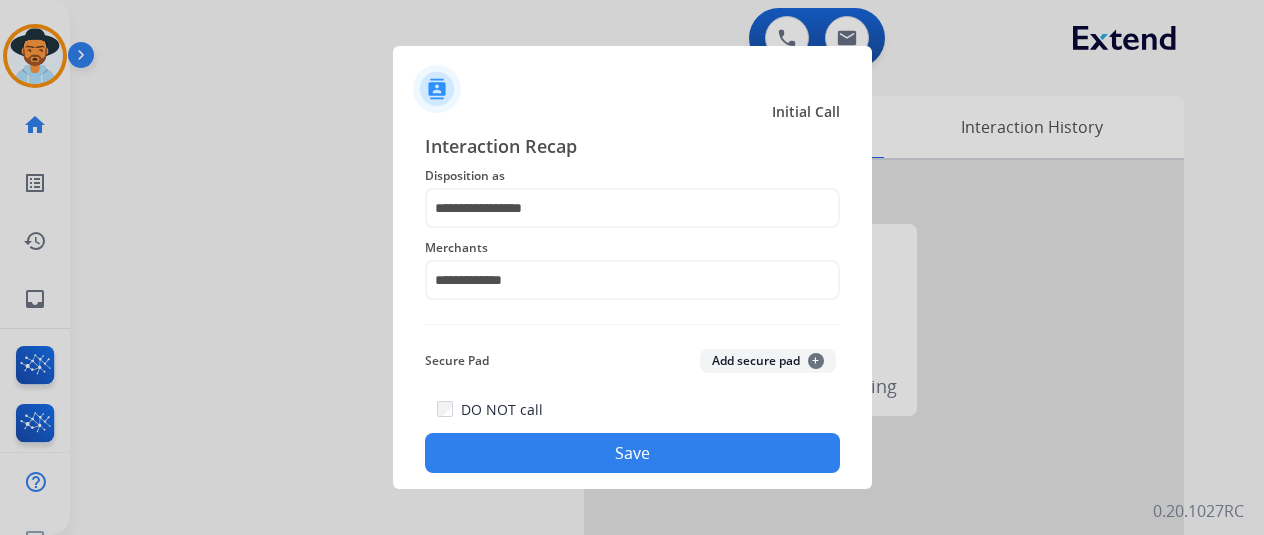 click on "Save" 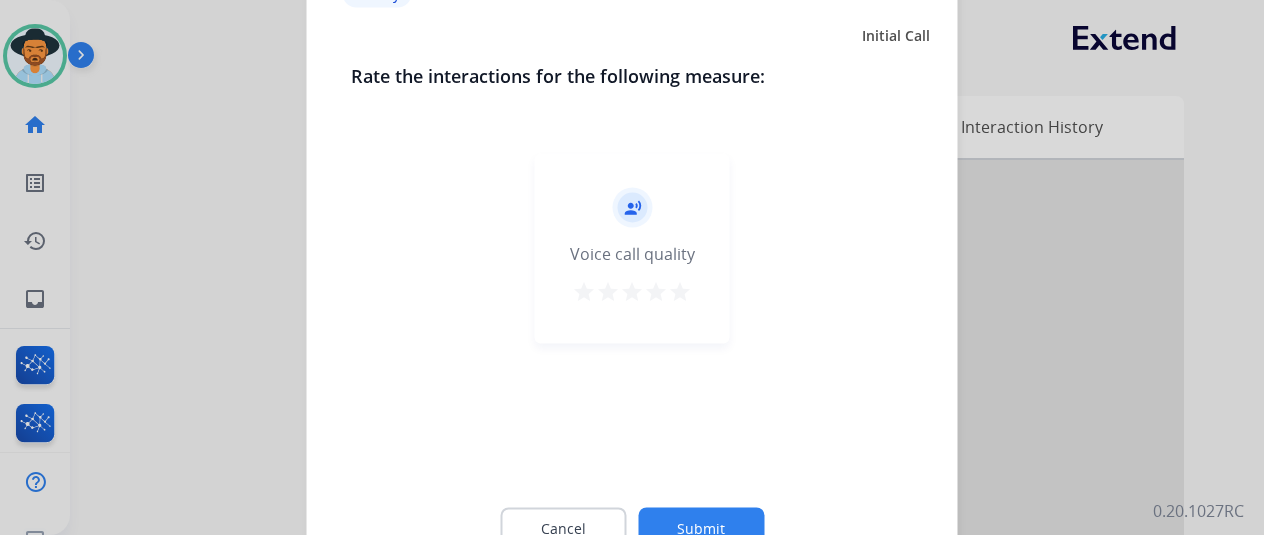 click on "Submit" 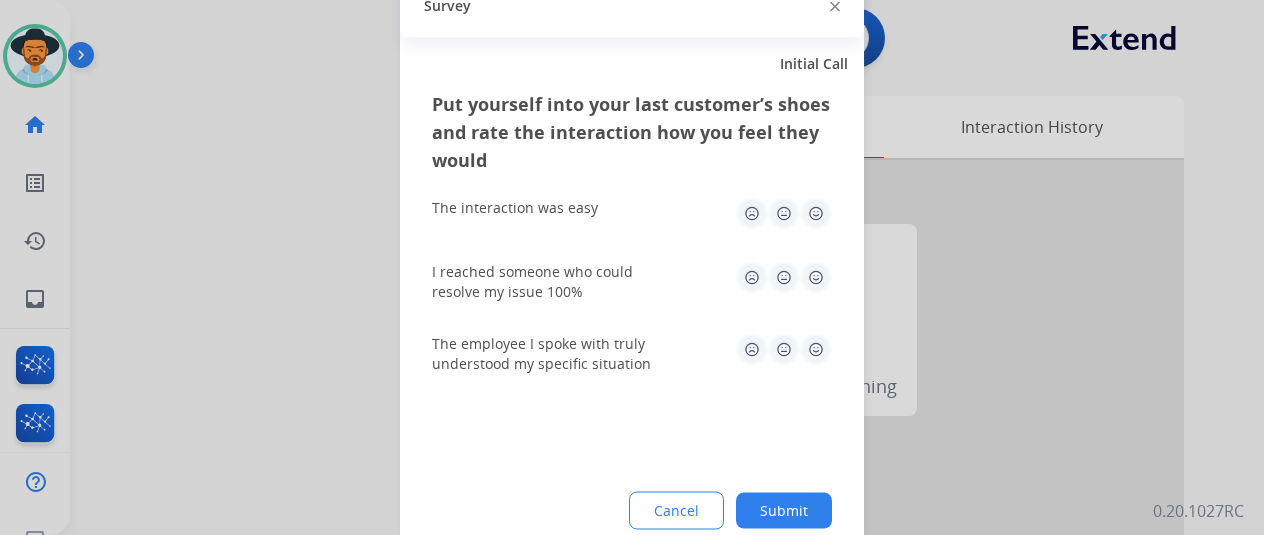 click on "Submit" 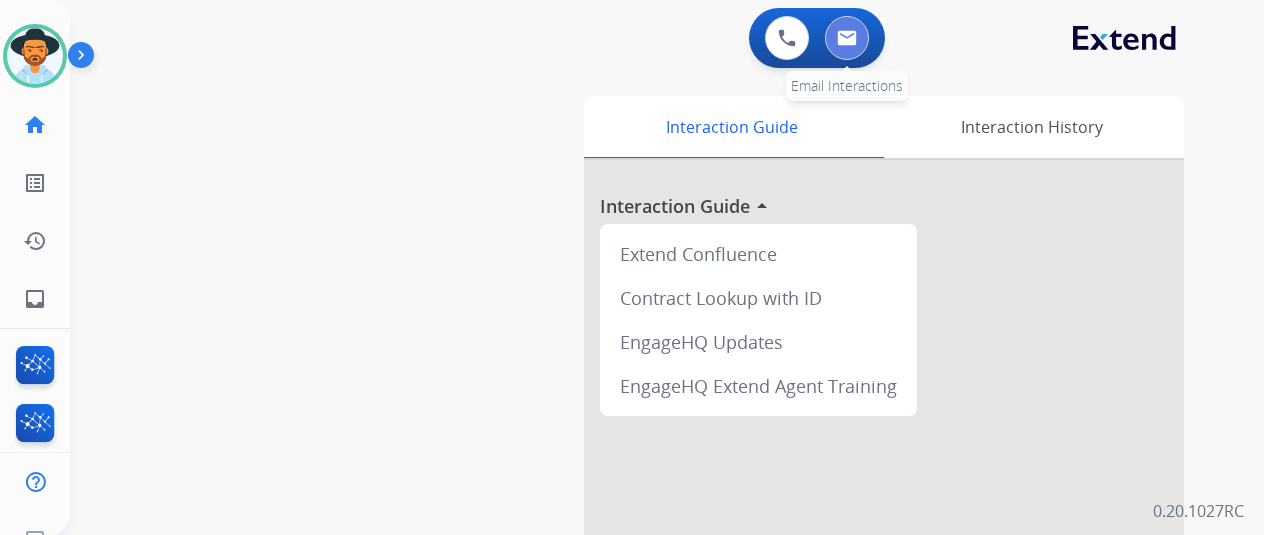 click at bounding box center (847, 38) 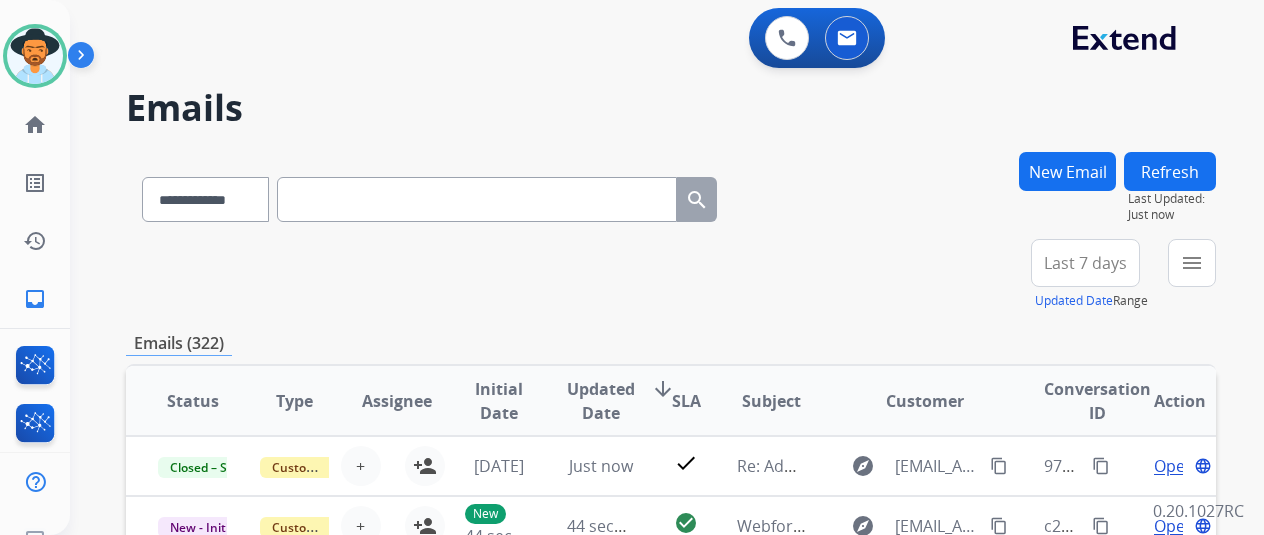 click on "New Email" at bounding box center [1067, 171] 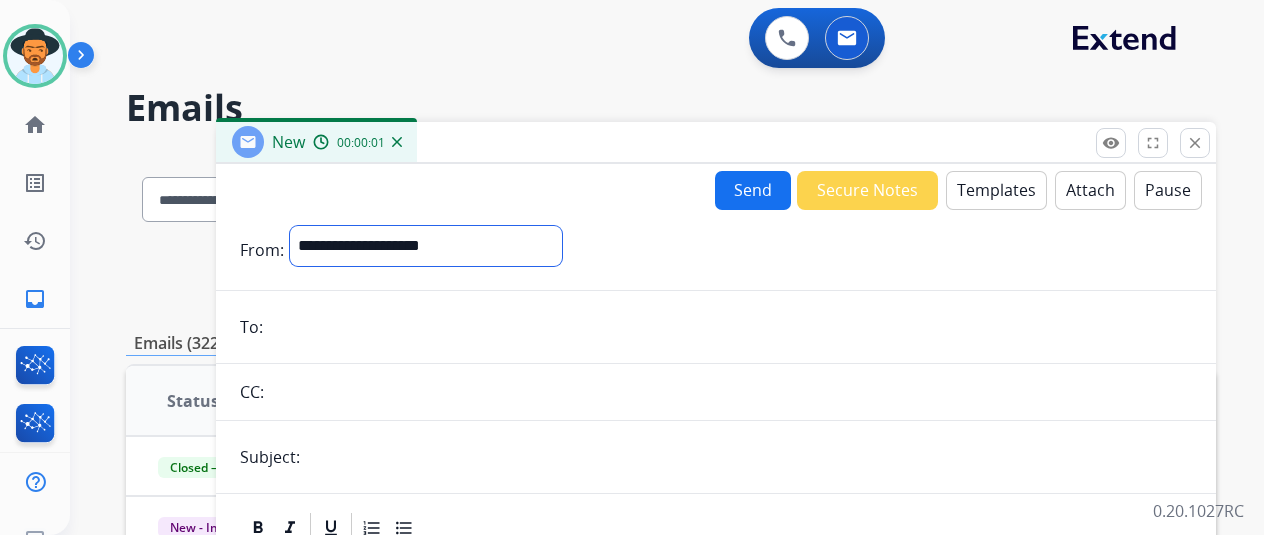 click on "**********" at bounding box center [426, 246] 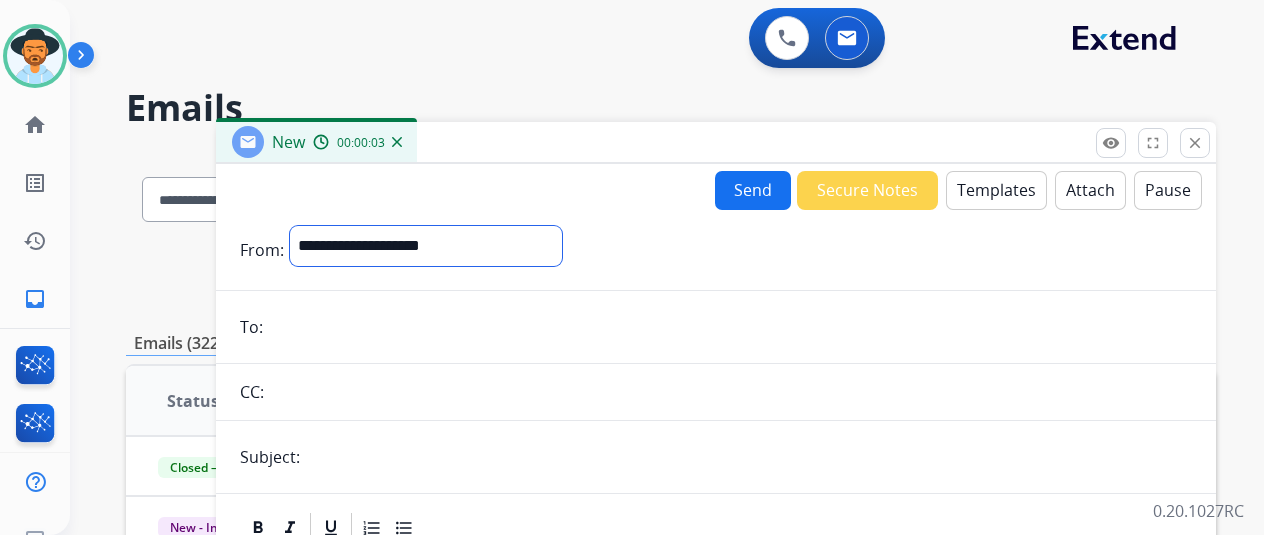 select on "**********" 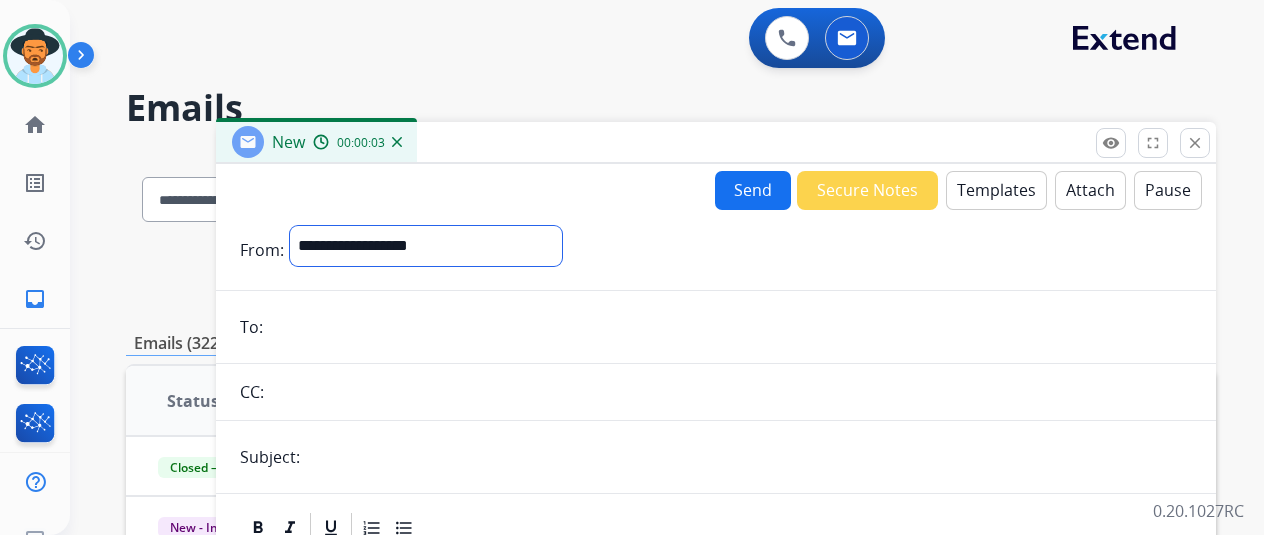 click on "**********" at bounding box center (426, 246) 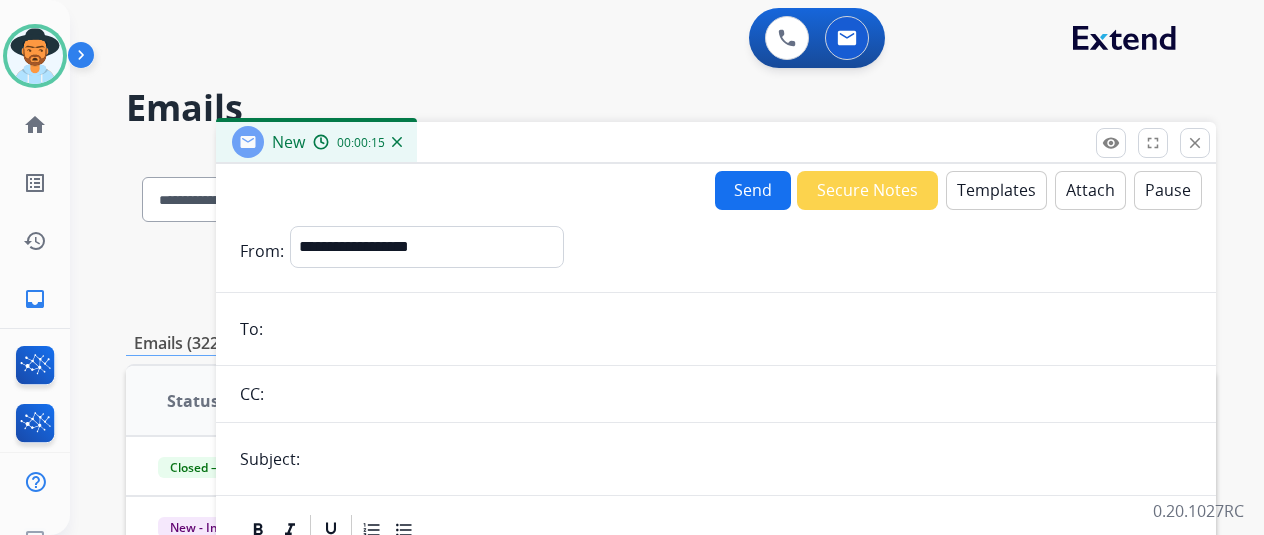 click at bounding box center (730, 329) 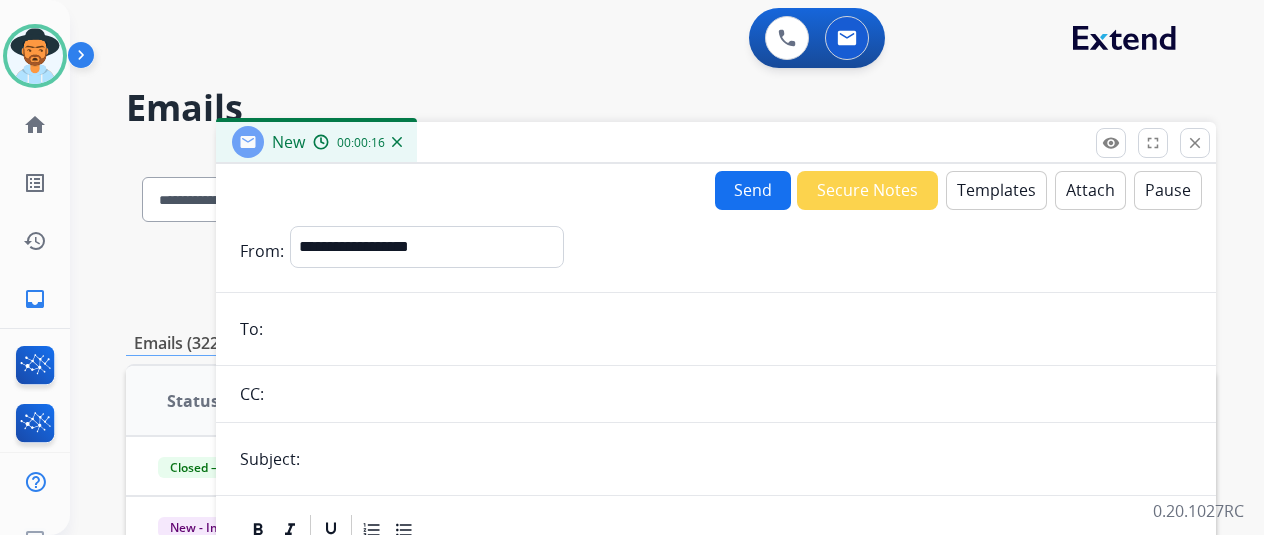 paste on "**********" 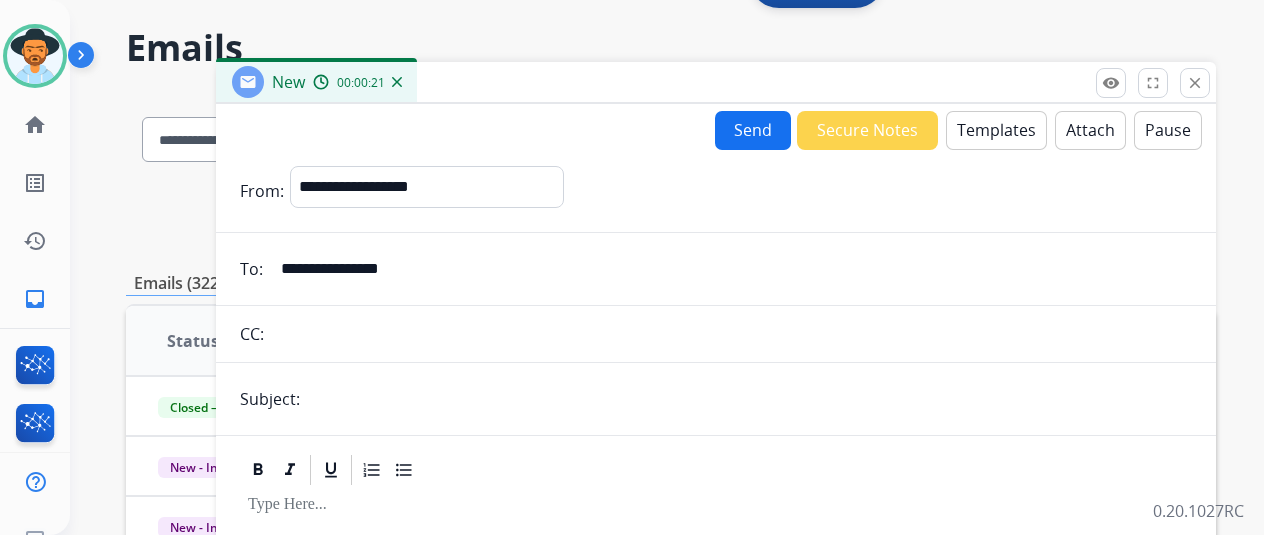 scroll, scrollTop: 0, scrollLeft: 0, axis: both 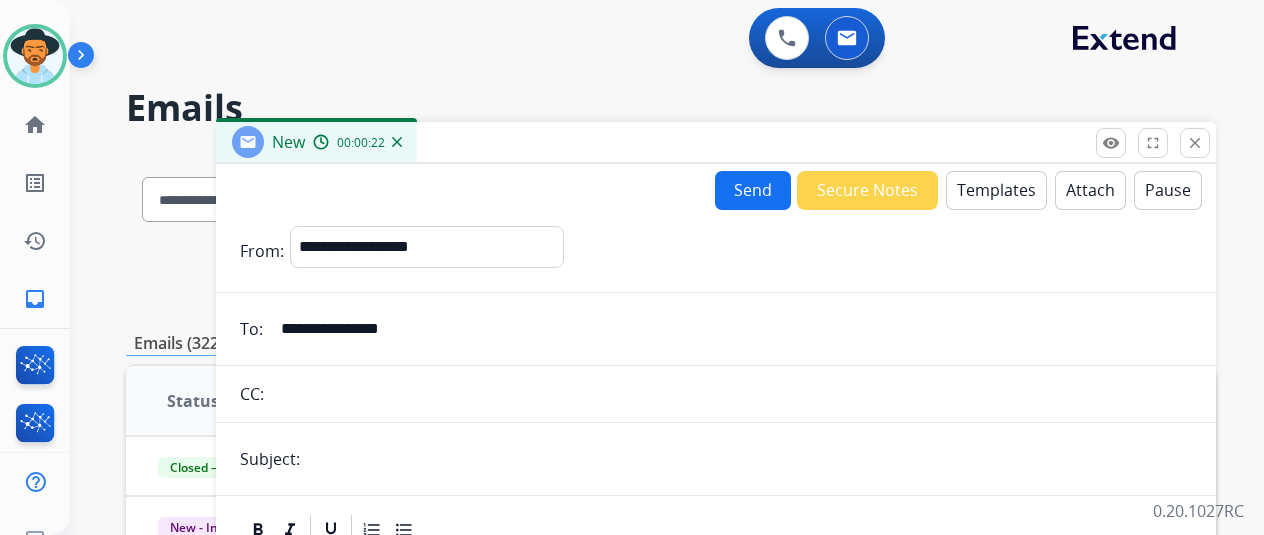 type on "**********" 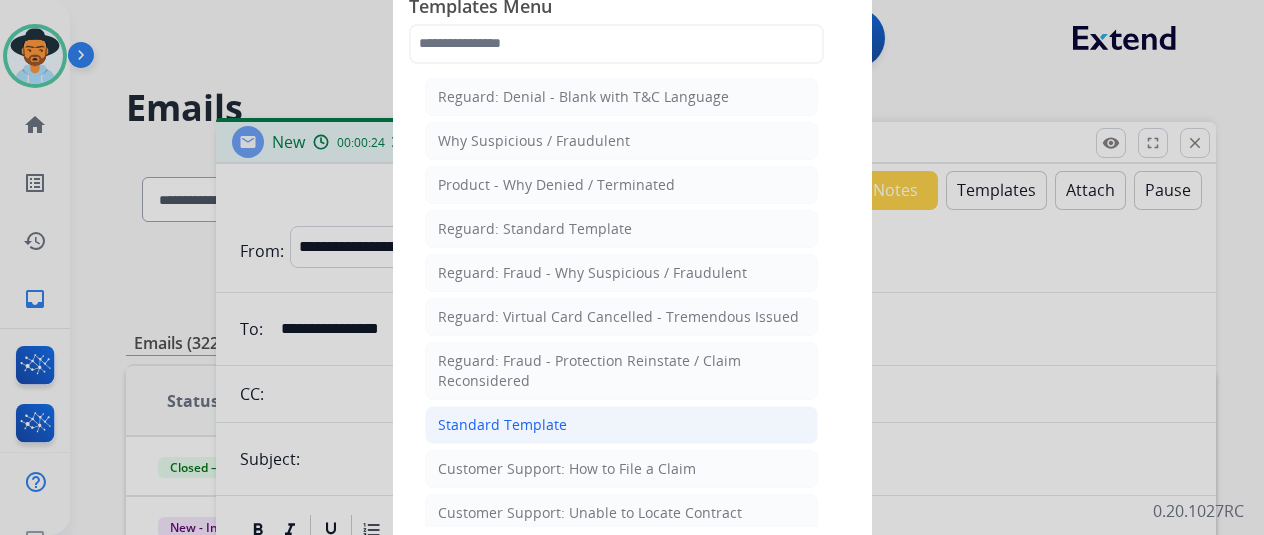click on "Standard Template" 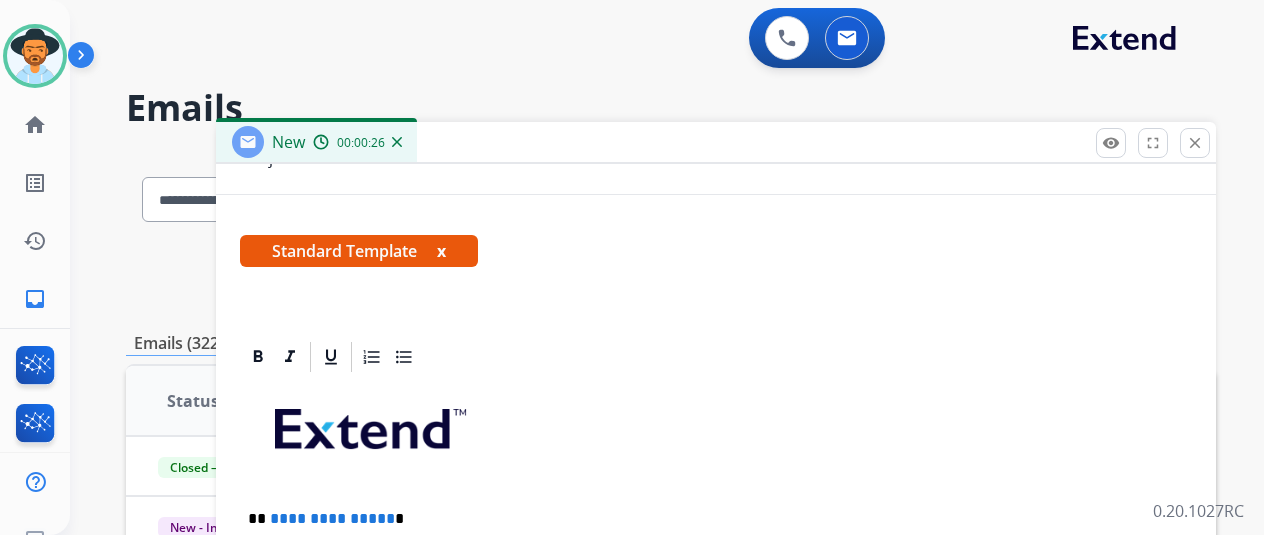 scroll, scrollTop: 460, scrollLeft: 0, axis: vertical 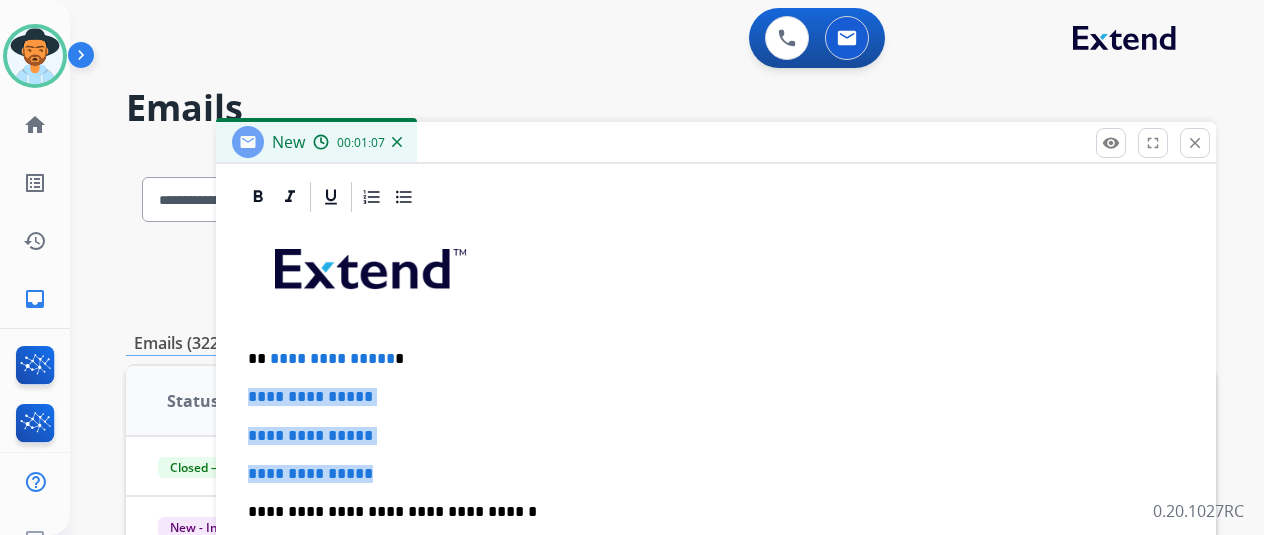 drag, startPoint x: 412, startPoint y: 479, endPoint x: 251, endPoint y: 395, distance: 181.5957 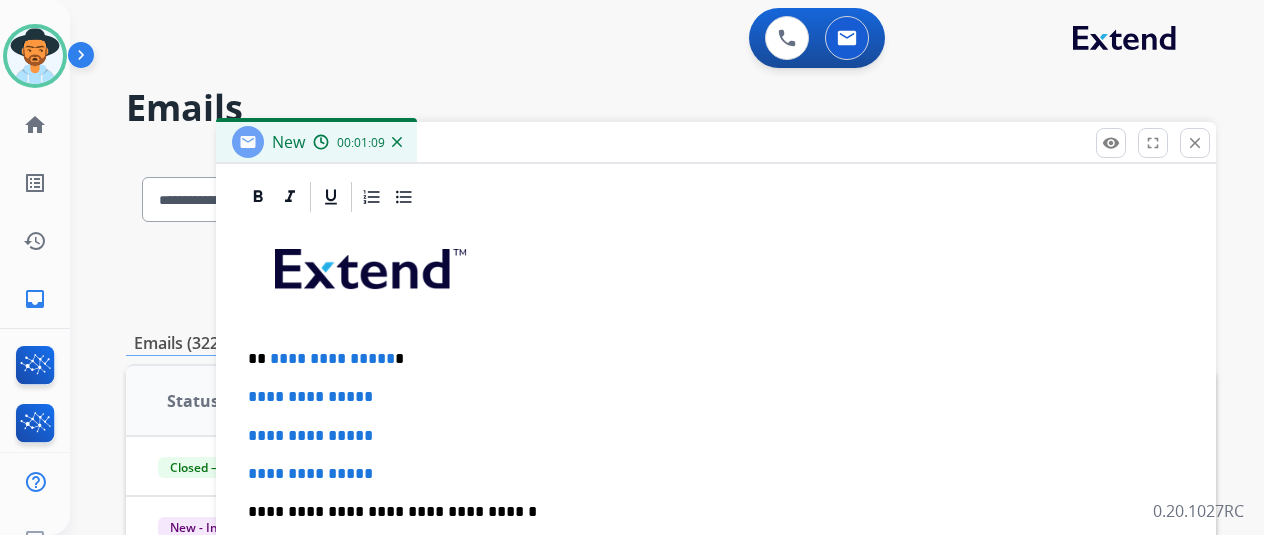 scroll, scrollTop: 383, scrollLeft: 0, axis: vertical 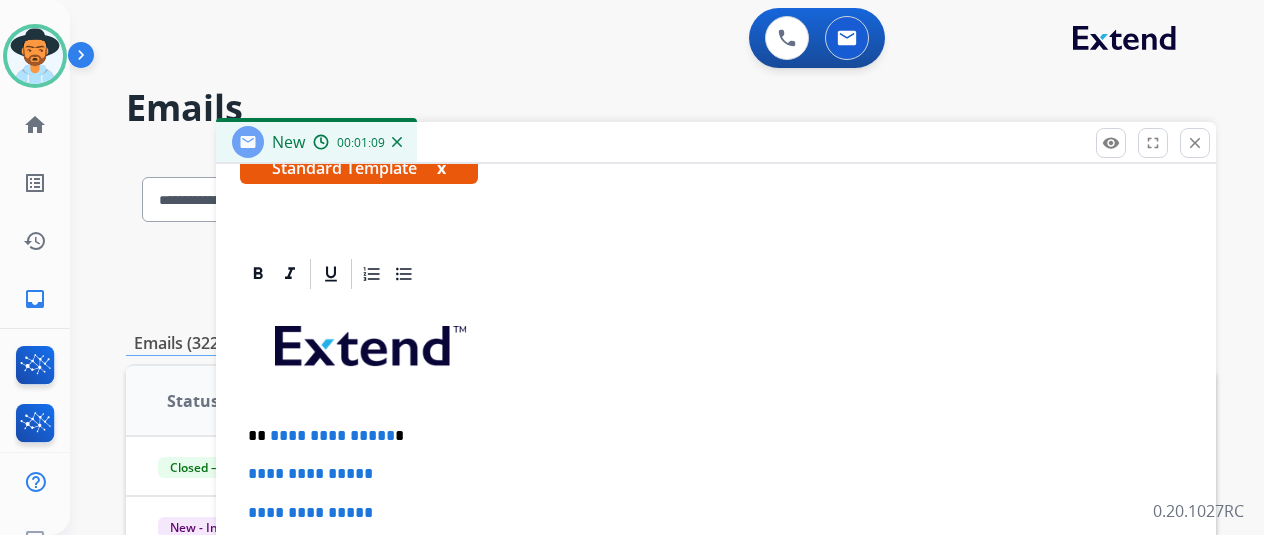 type 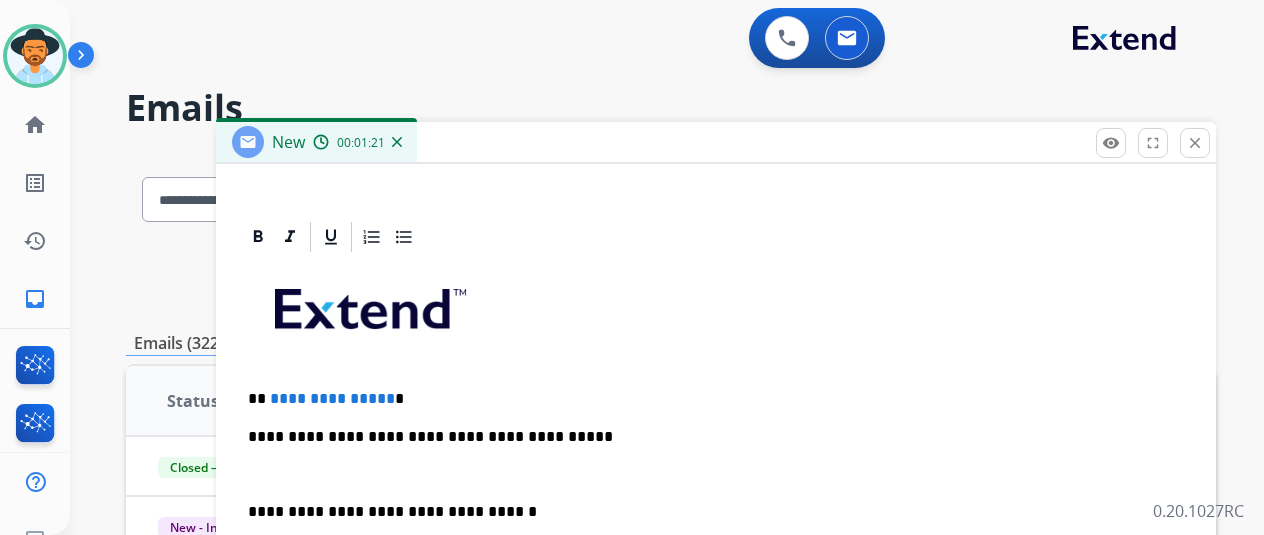 scroll, scrollTop: 457, scrollLeft: 0, axis: vertical 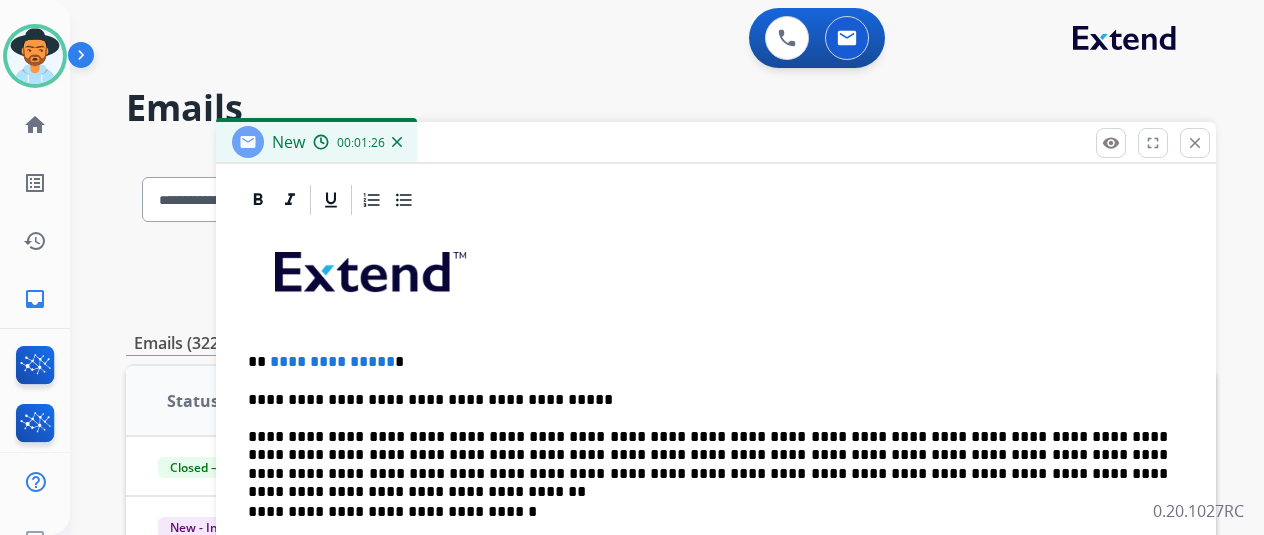 click on "**********" at bounding box center (708, 437) 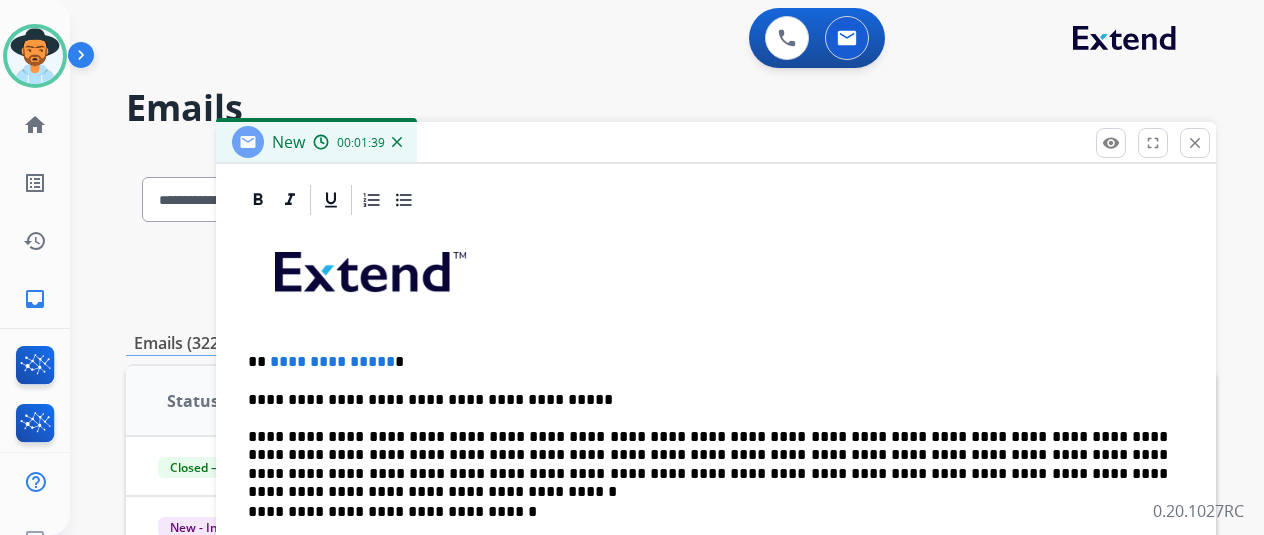 click on "**********" at bounding box center (708, 437) 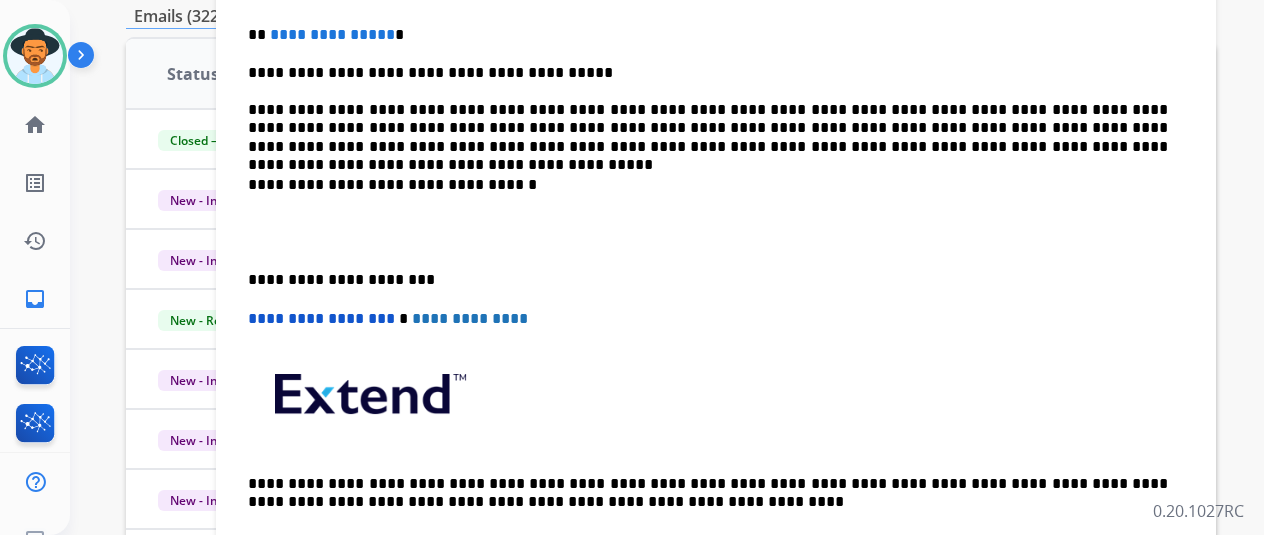 scroll, scrollTop: 400, scrollLeft: 0, axis: vertical 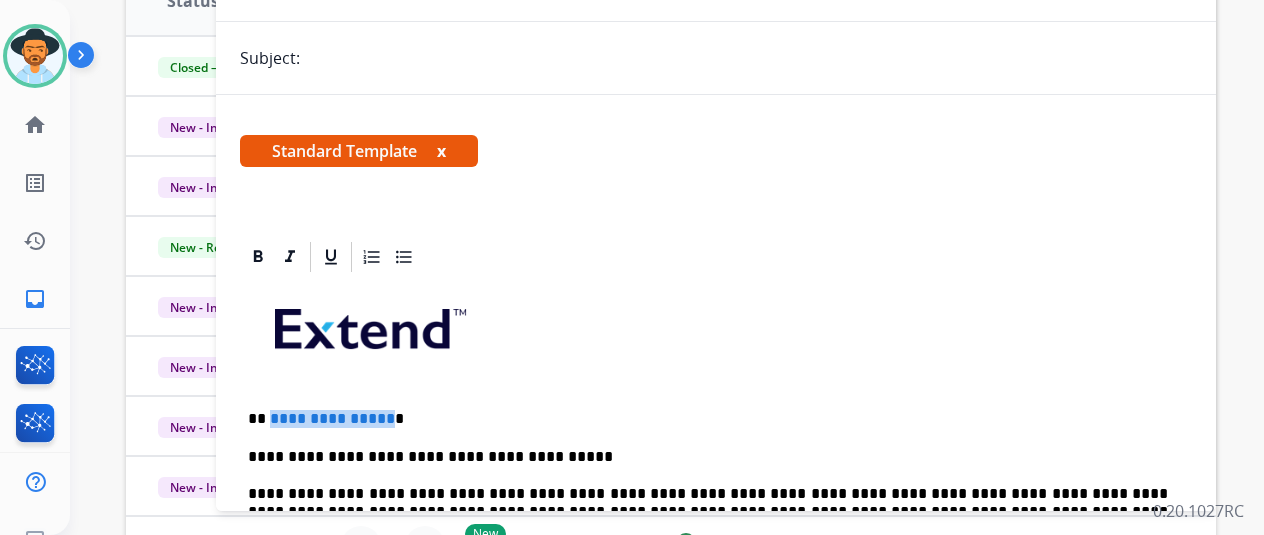 drag, startPoint x: 397, startPoint y: 419, endPoint x: 288, endPoint y: 419, distance: 109 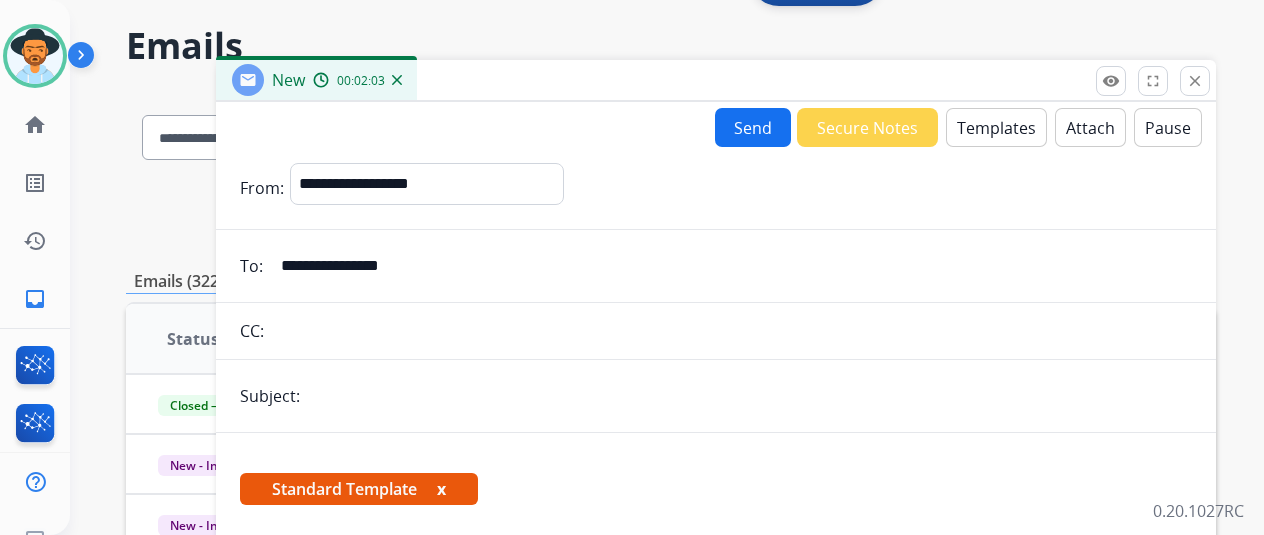 scroll, scrollTop: 0, scrollLeft: 0, axis: both 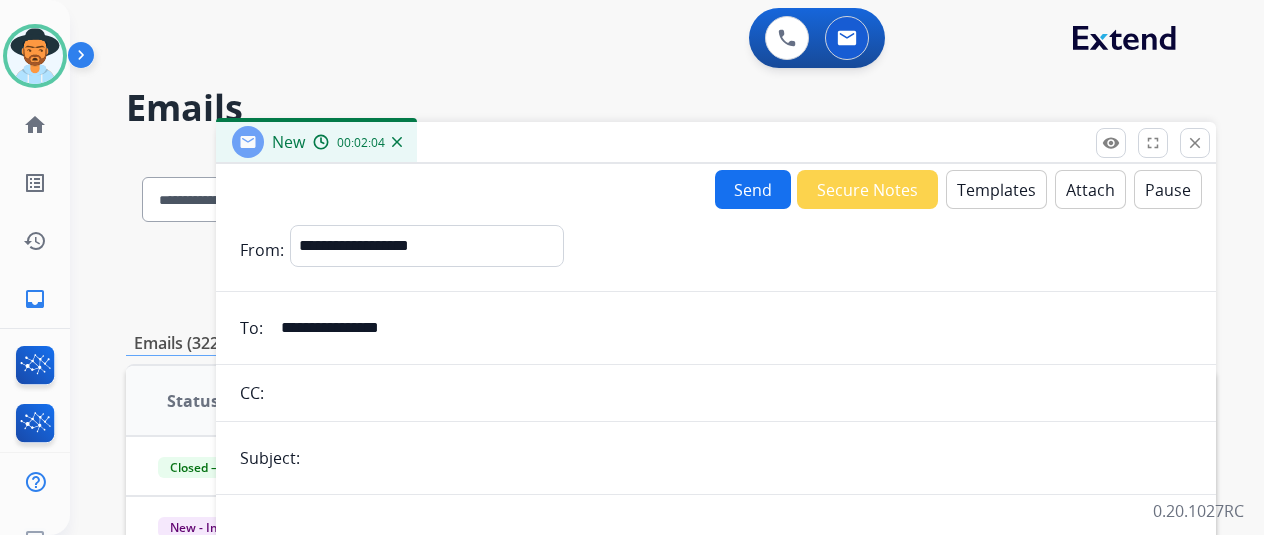 click on "Send" at bounding box center (753, 189) 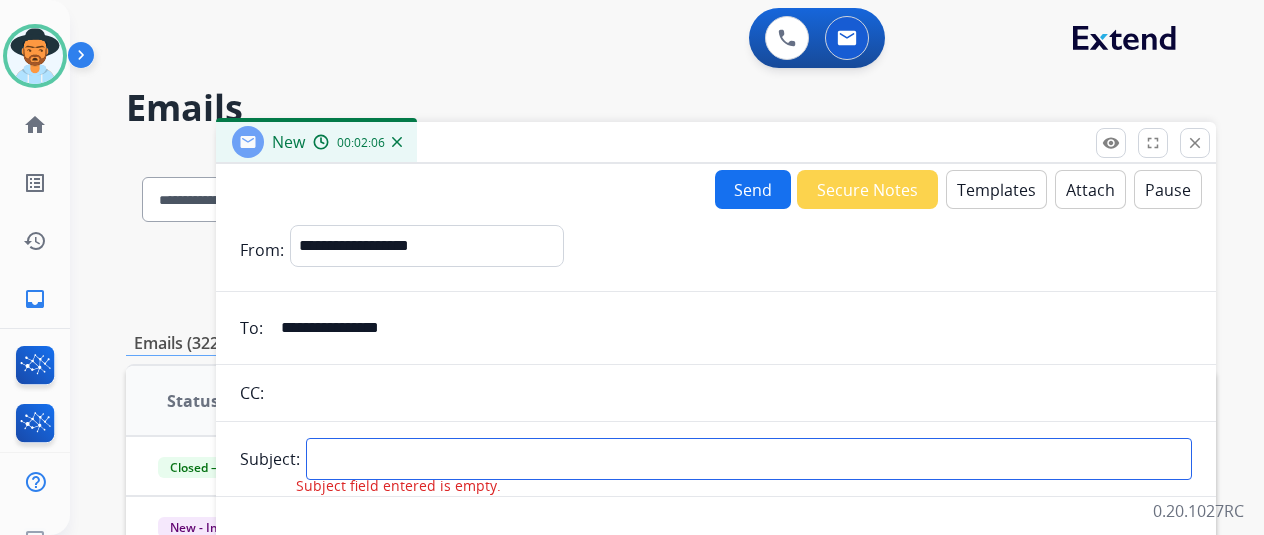 click at bounding box center (749, 459) 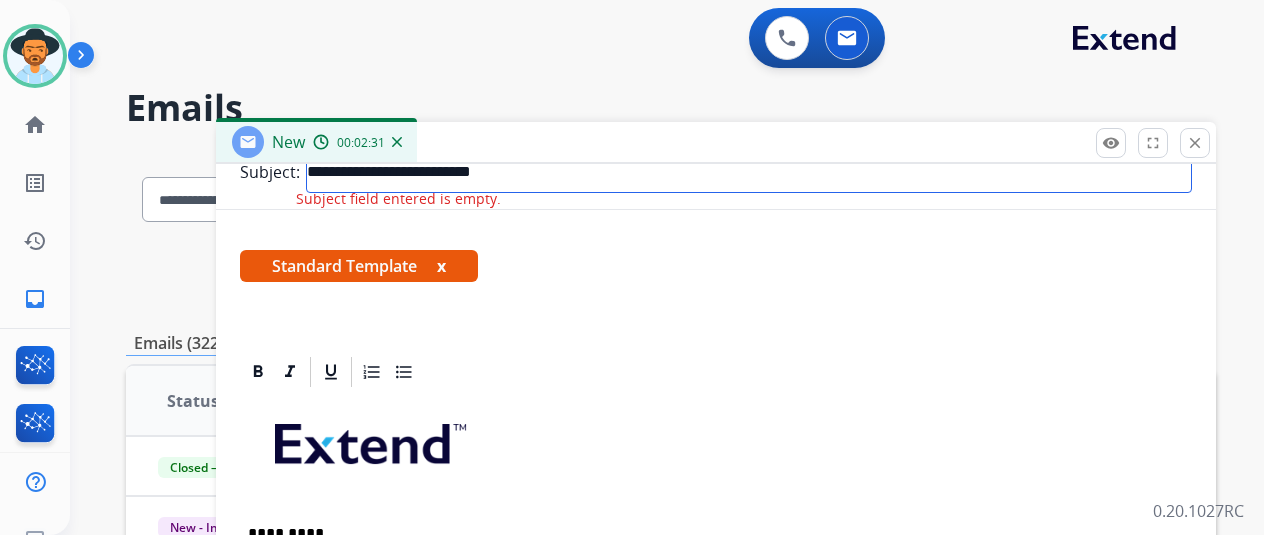 scroll, scrollTop: 0, scrollLeft: 0, axis: both 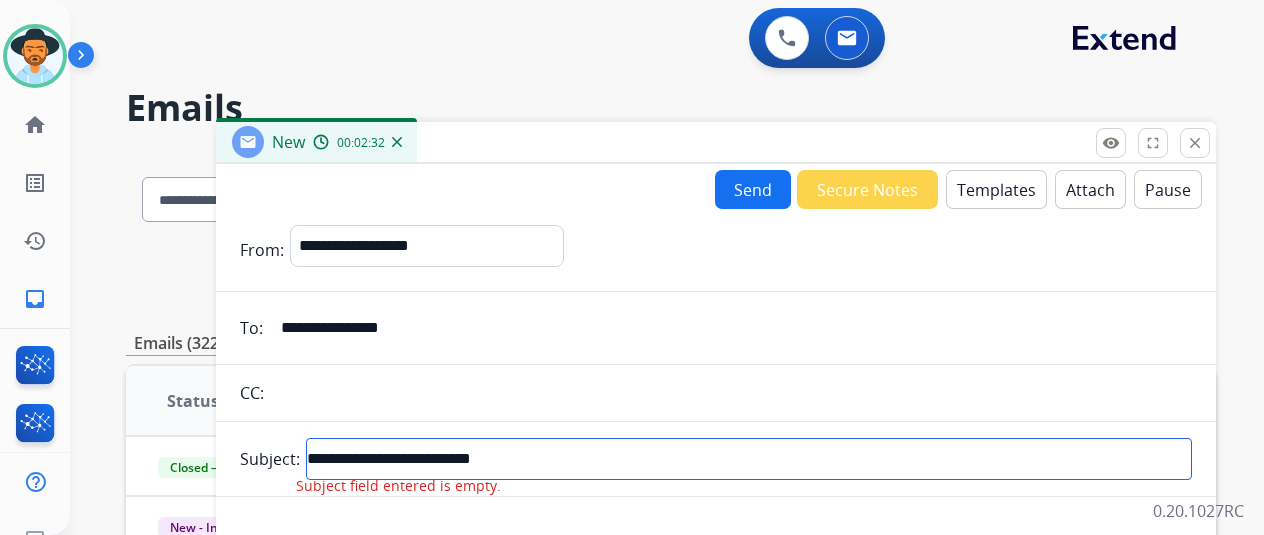 type on "**********" 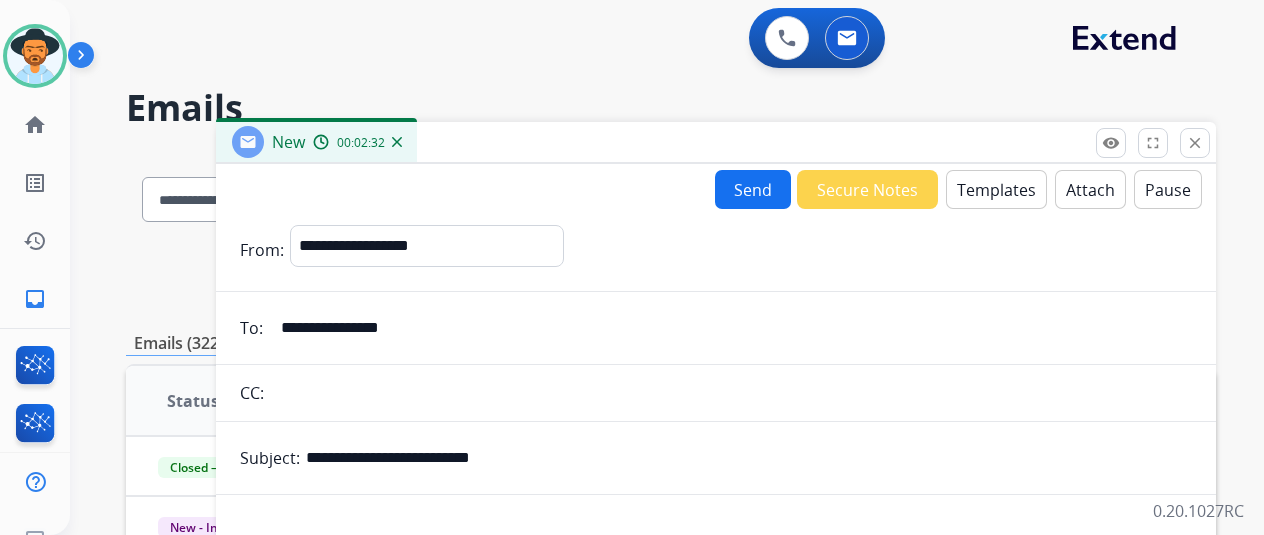 click on "Send" at bounding box center [753, 189] 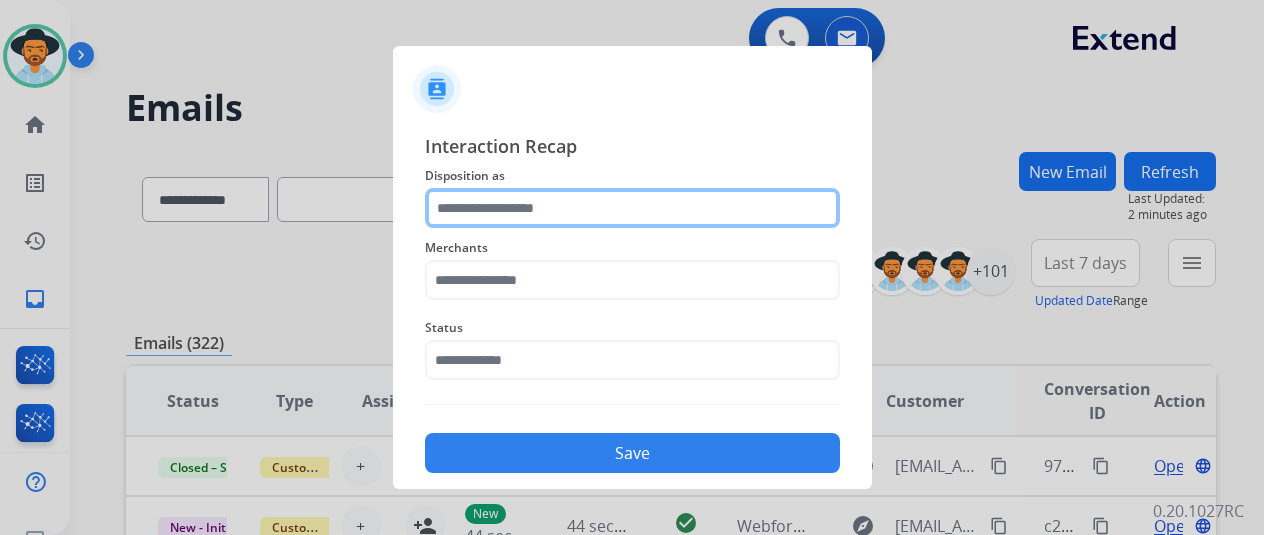 click 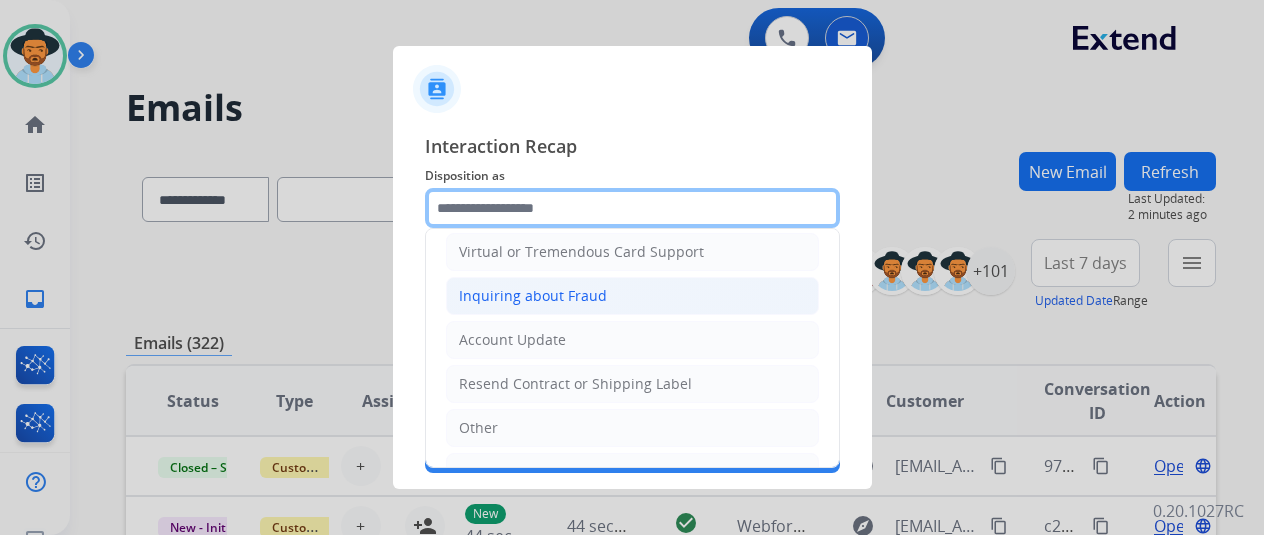 scroll, scrollTop: 300, scrollLeft: 0, axis: vertical 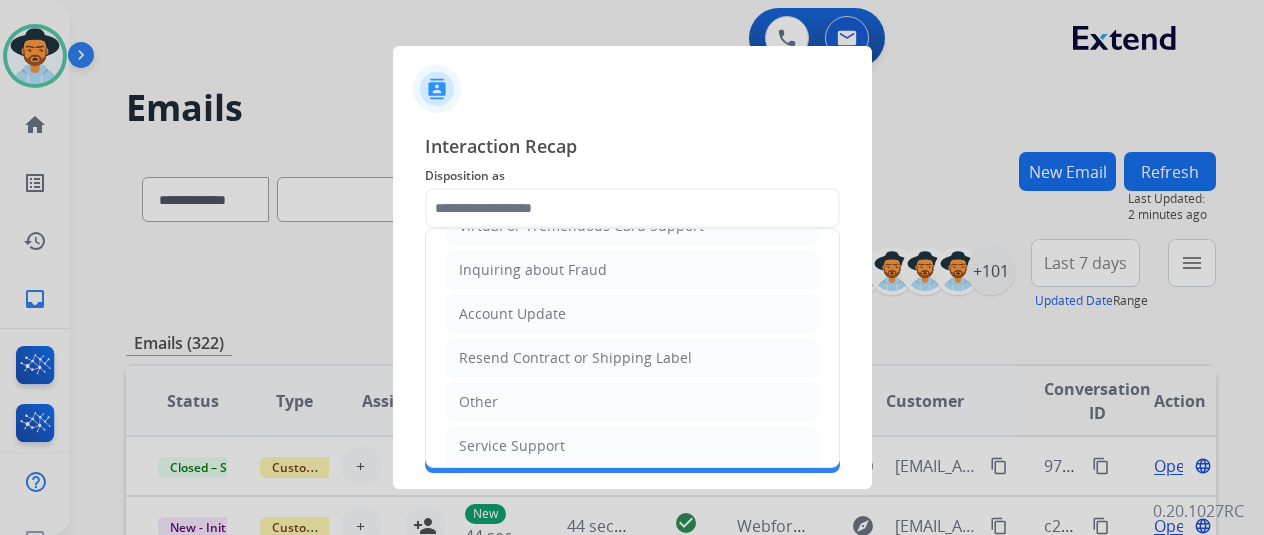 click on "Other" 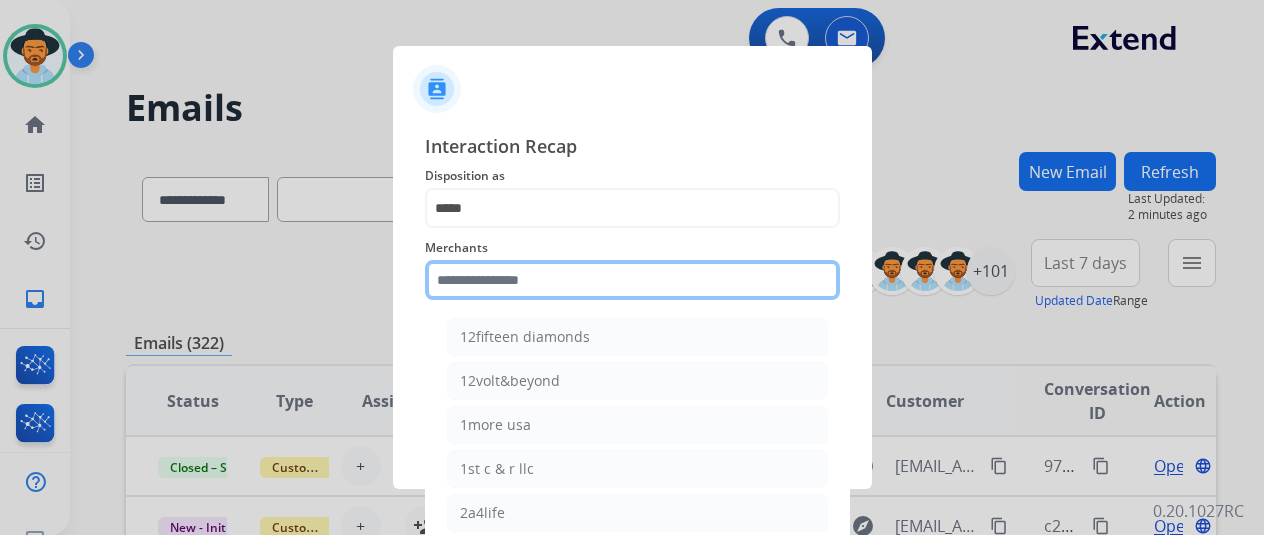 click 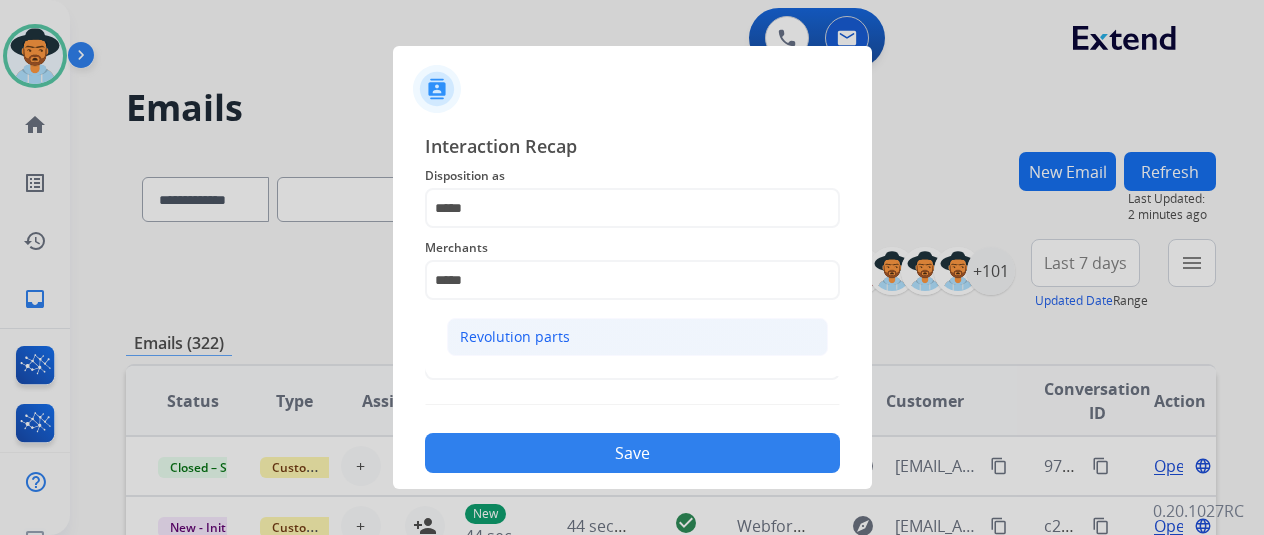 click on "Revolution parts" 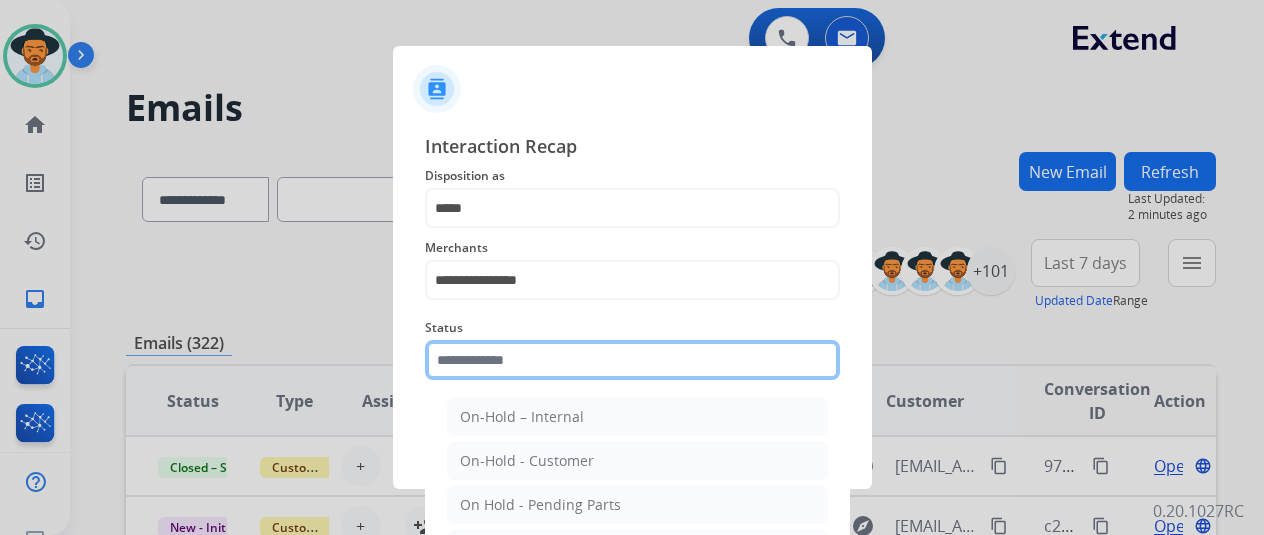 click 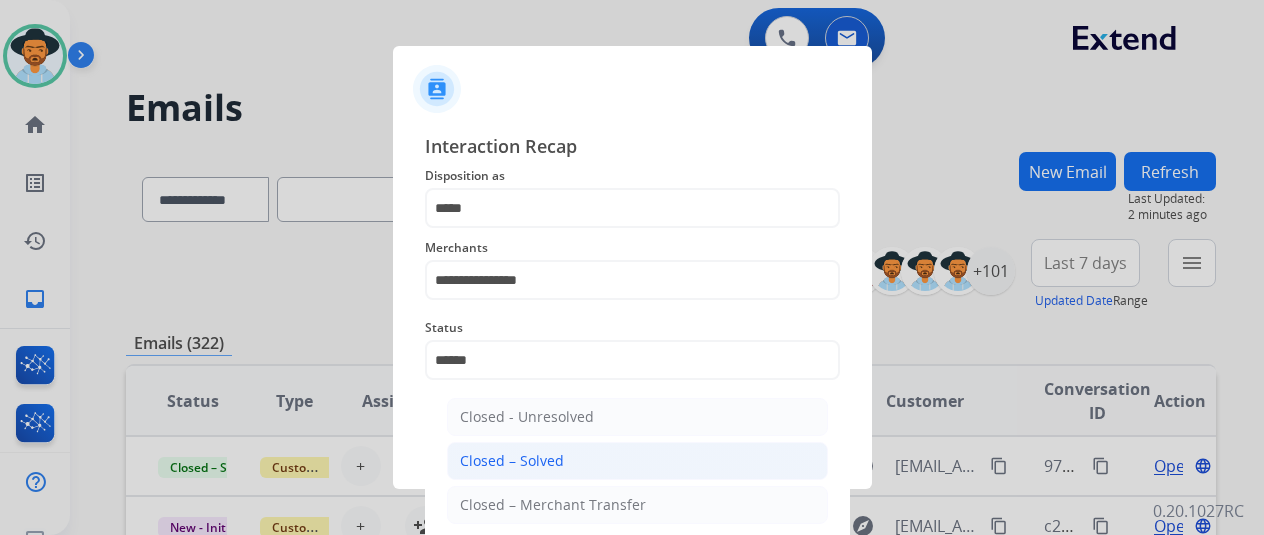 click on "Closed – Solved" 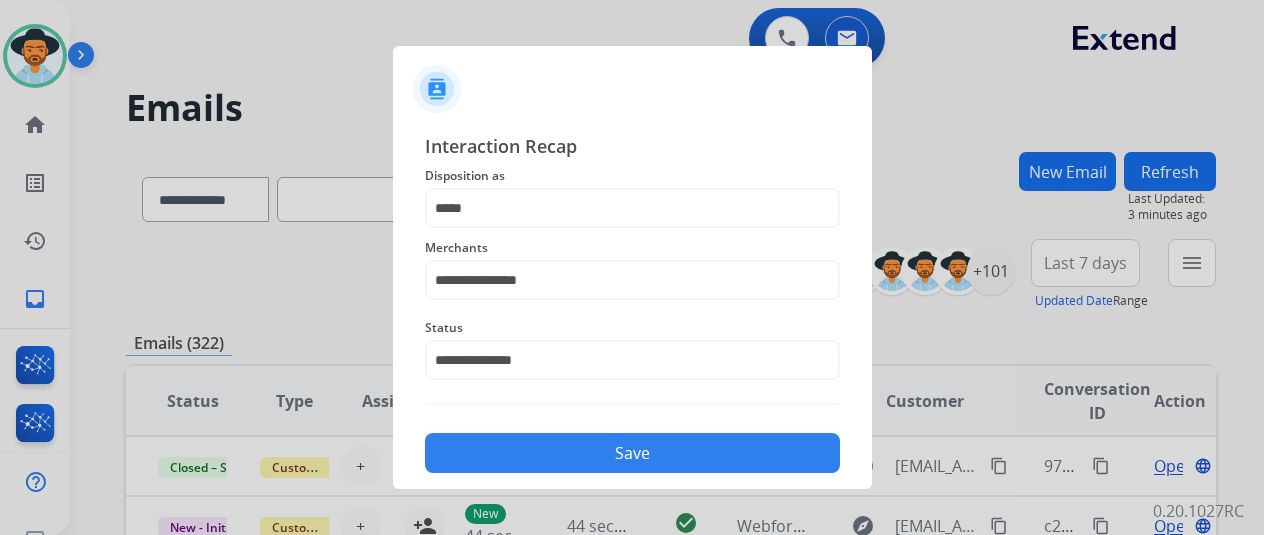 click on "Save" 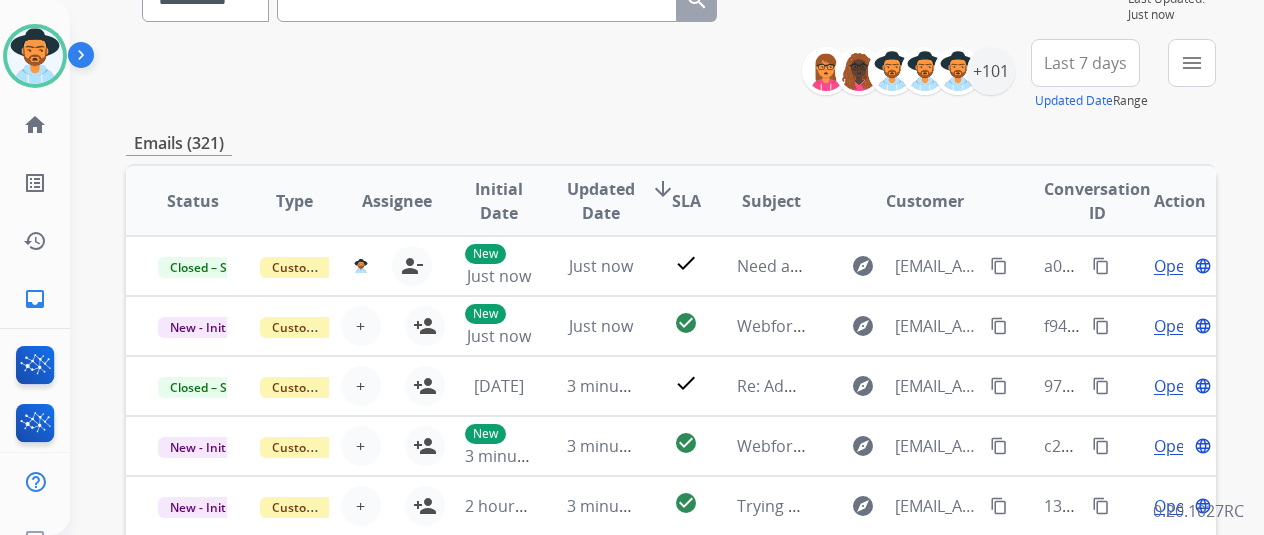 scroll, scrollTop: 0, scrollLeft: 0, axis: both 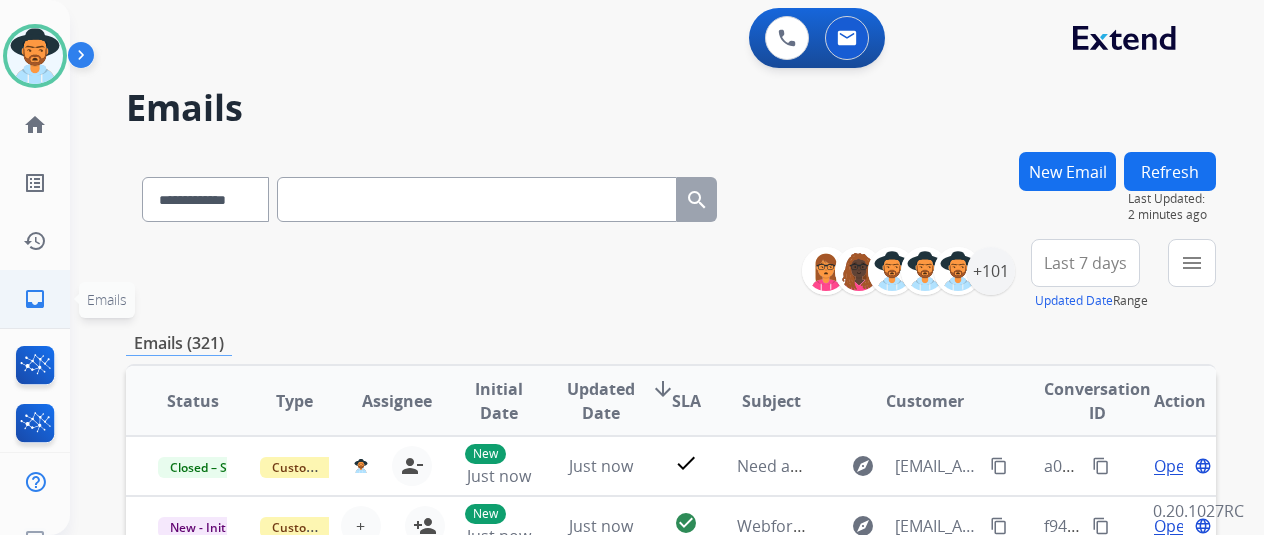 click on "inbox" 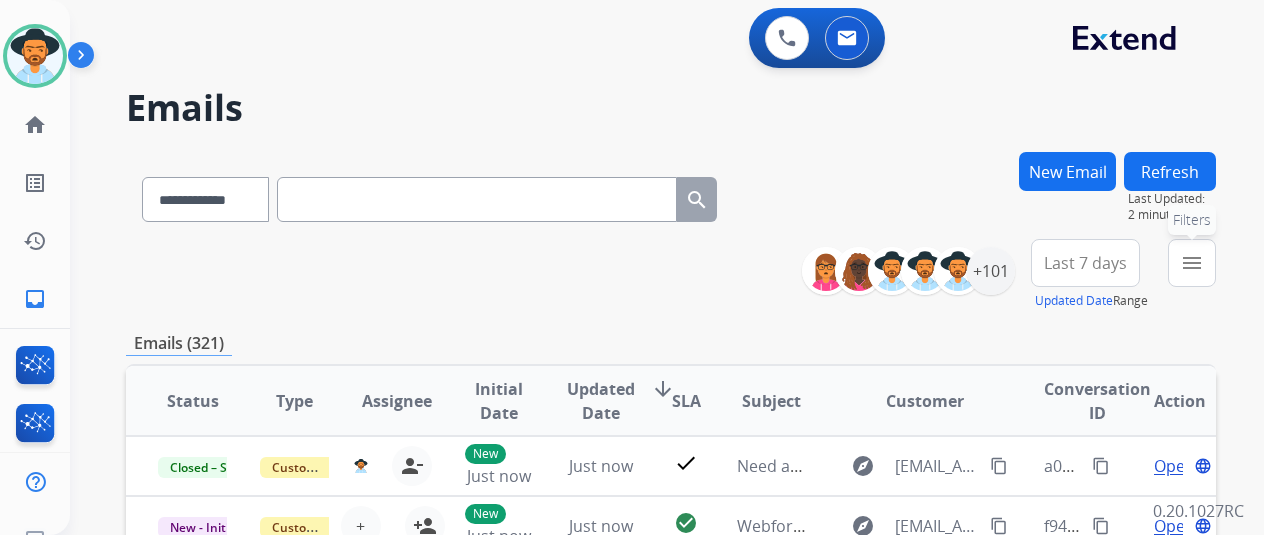 click on "menu  Filters" at bounding box center [1192, 263] 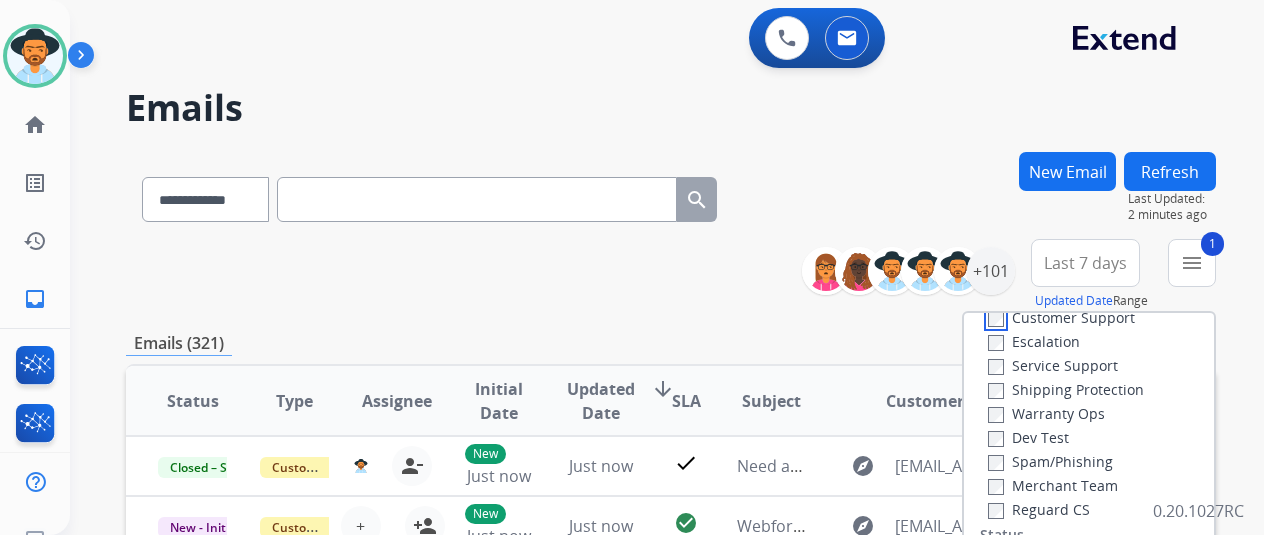 scroll, scrollTop: 100, scrollLeft: 0, axis: vertical 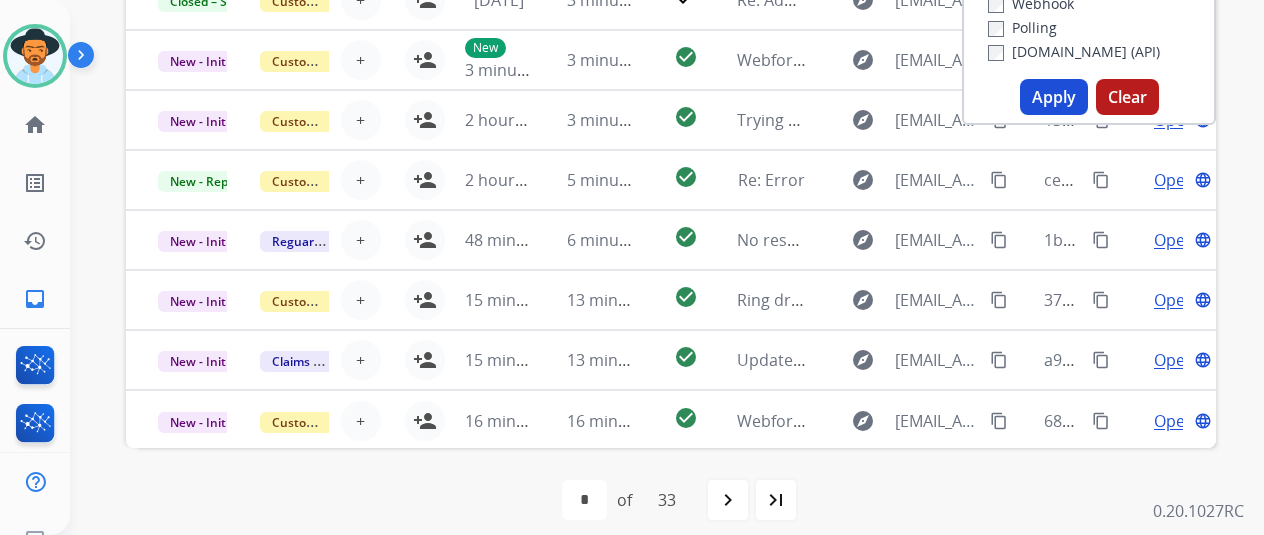 click on "Apply" at bounding box center (1054, 97) 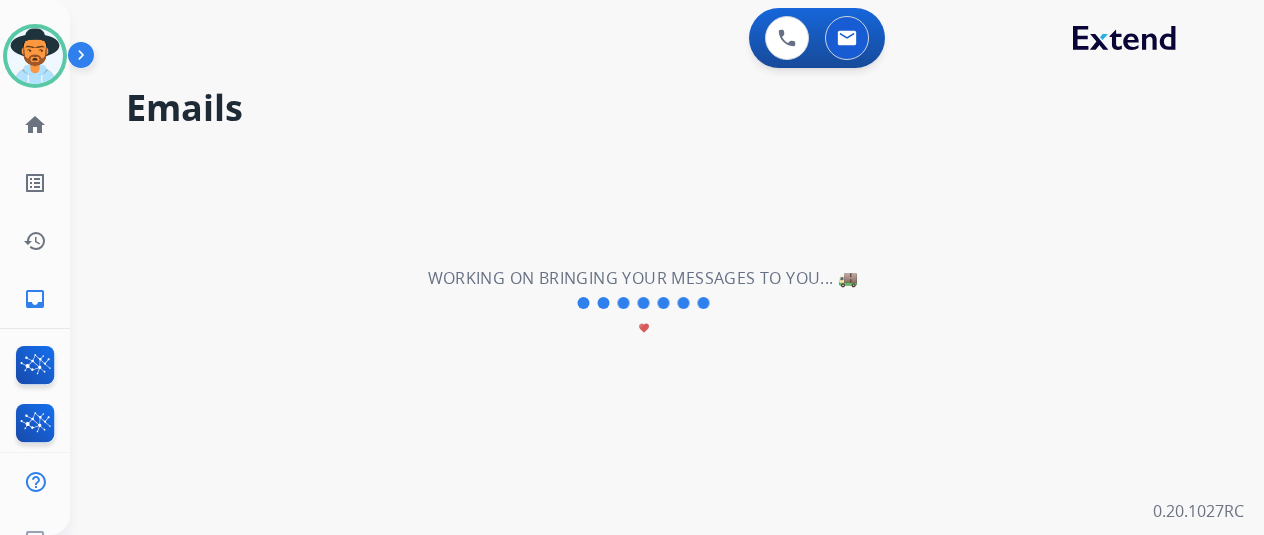 scroll, scrollTop: 0, scrollLeft: 0, axis: both 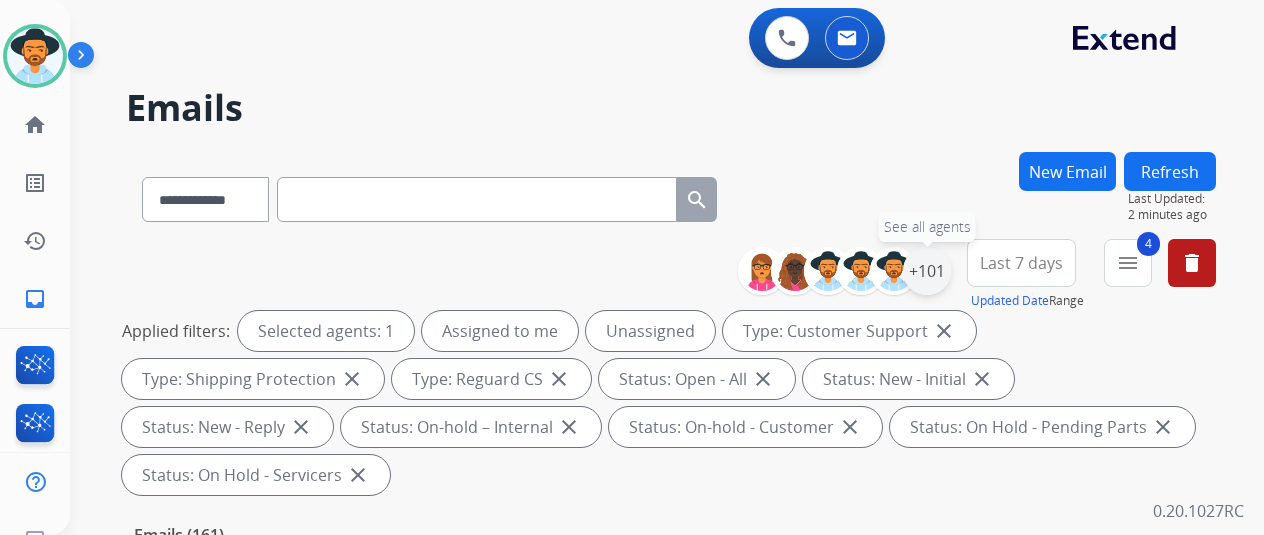click on "+101" at bounding box center (927, 271) 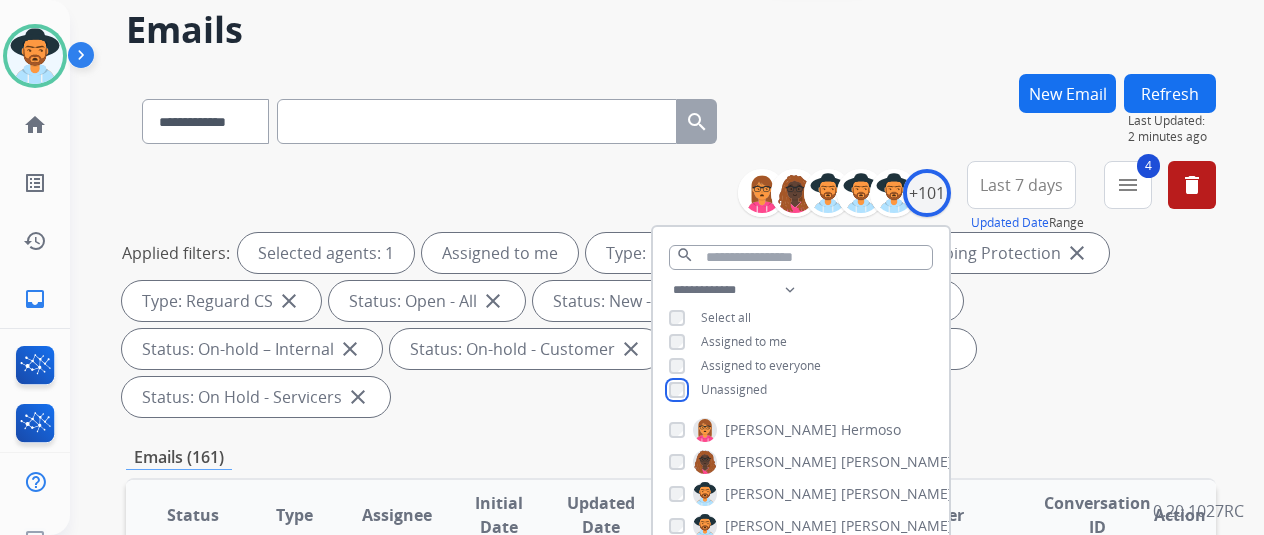 scroll, scrollTop: 400, scrollLeft: 0, axis: vertical 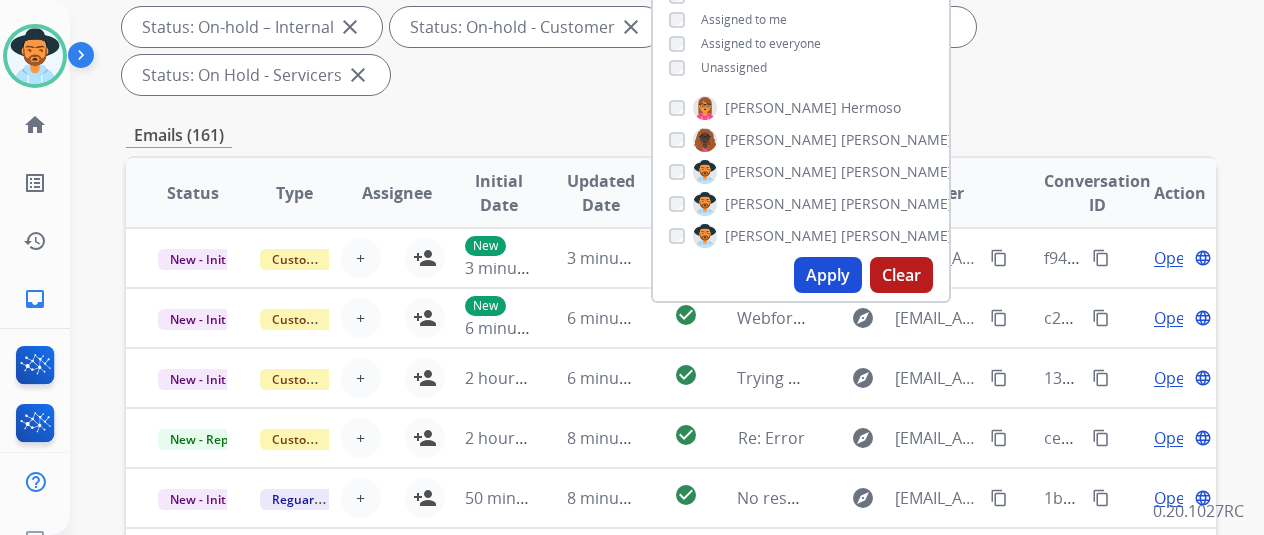click on "Apply" at bounding box center (828, 275) 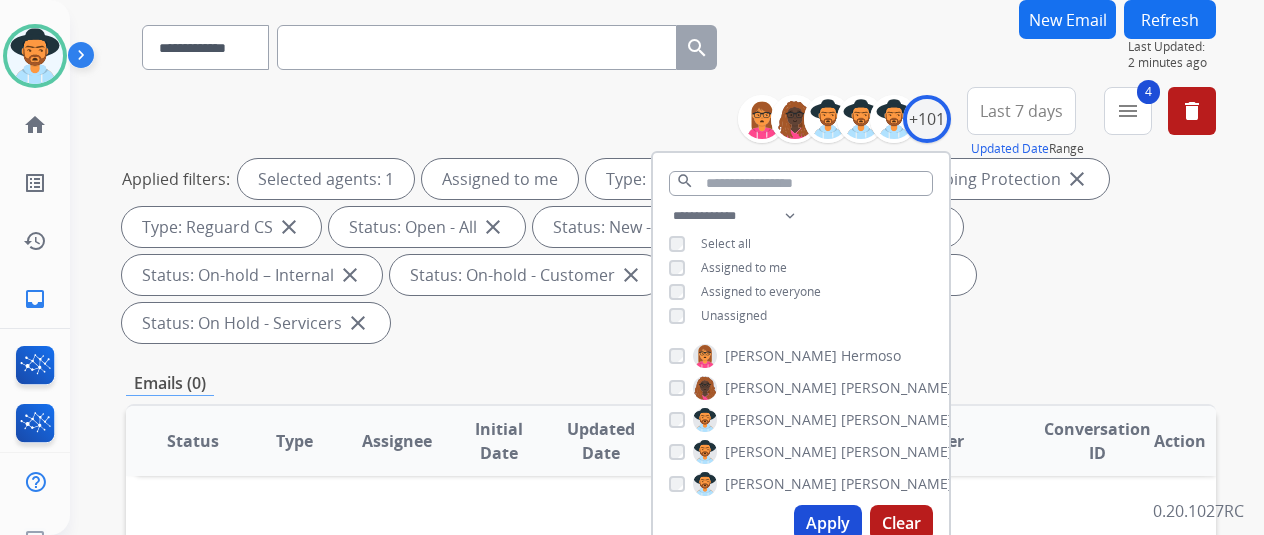 scroll, scrollTop: 0, scrollLeft: 0, axis: both 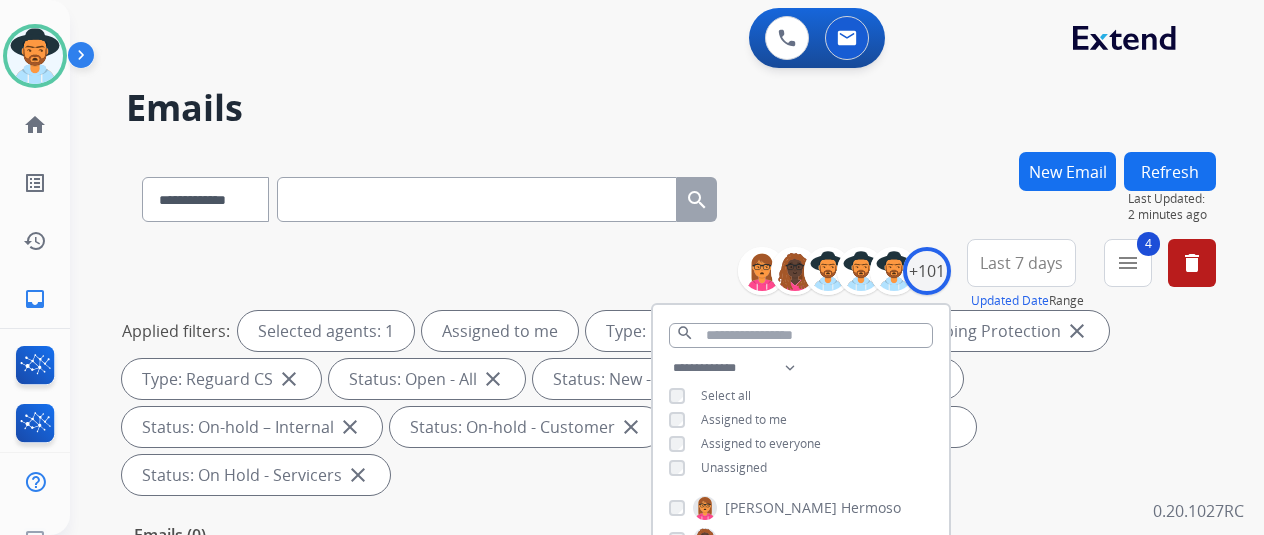 click on "**********" at bounding box center (643, 339) 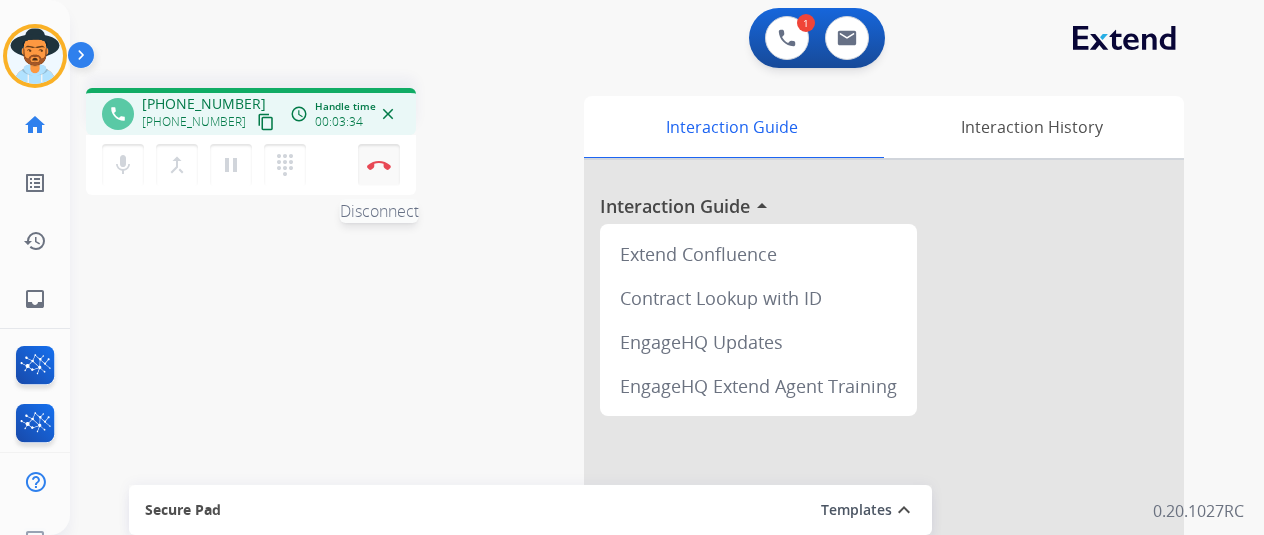 click at bounding box center [379, 165] 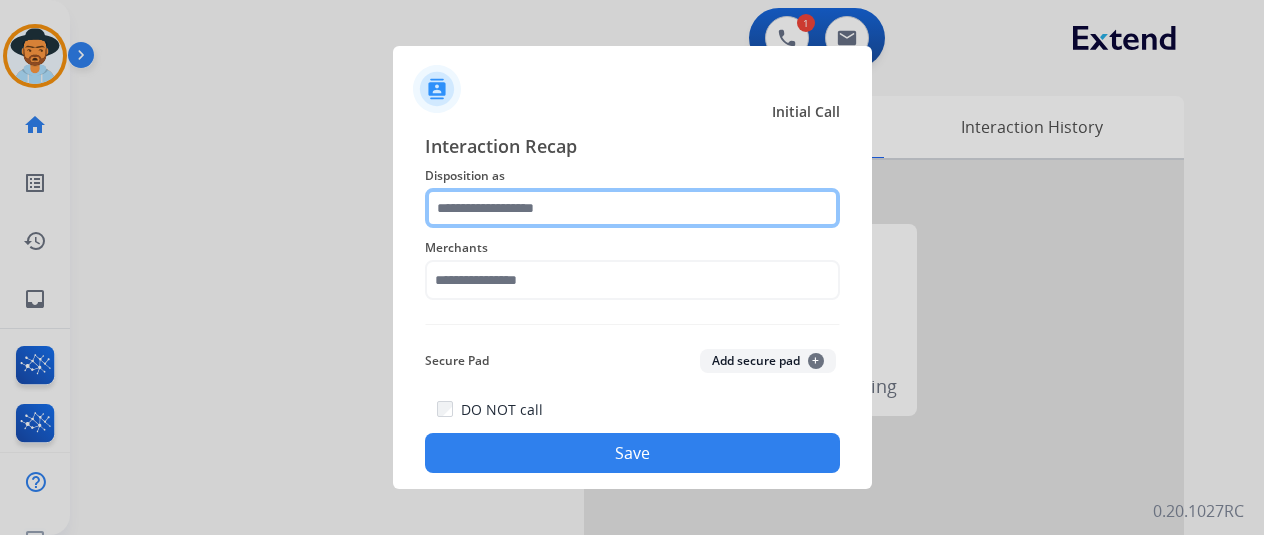 click 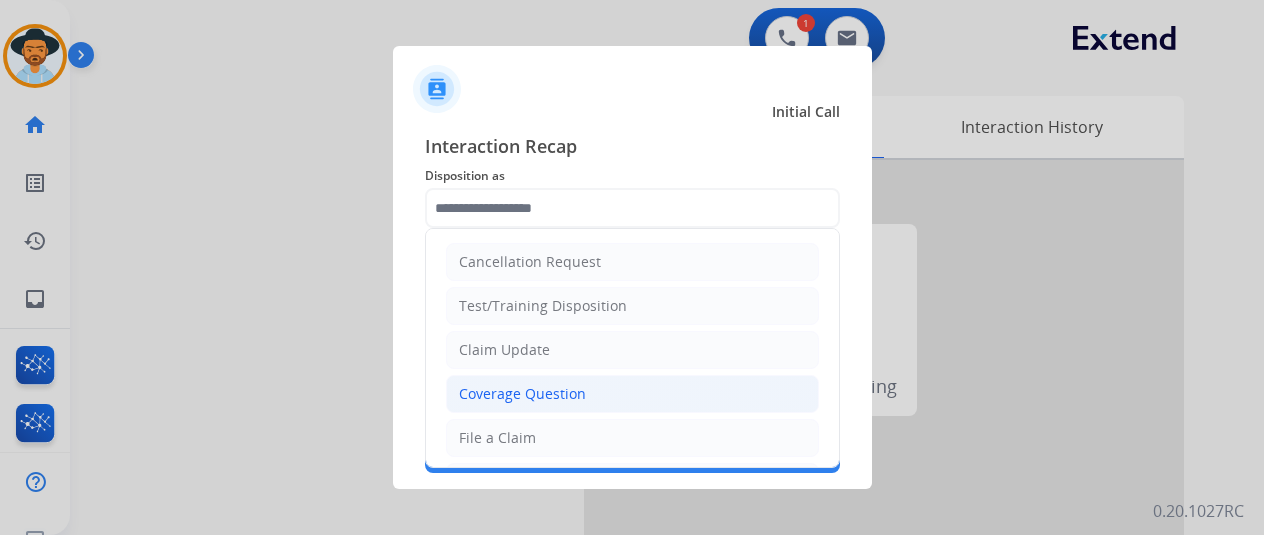 click on "Coverage Question" 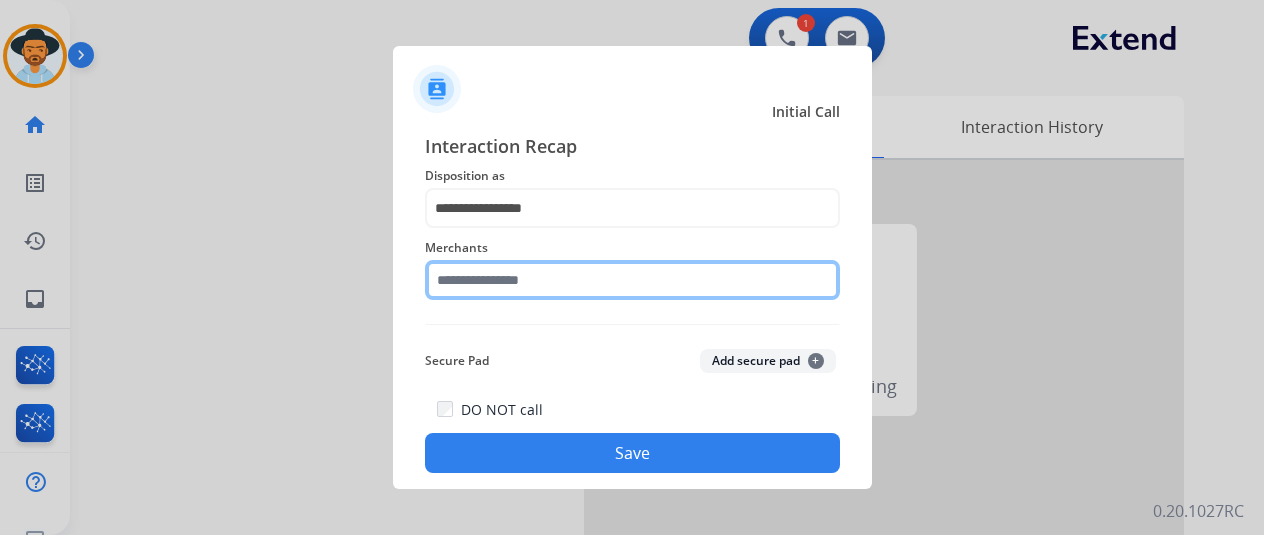 click 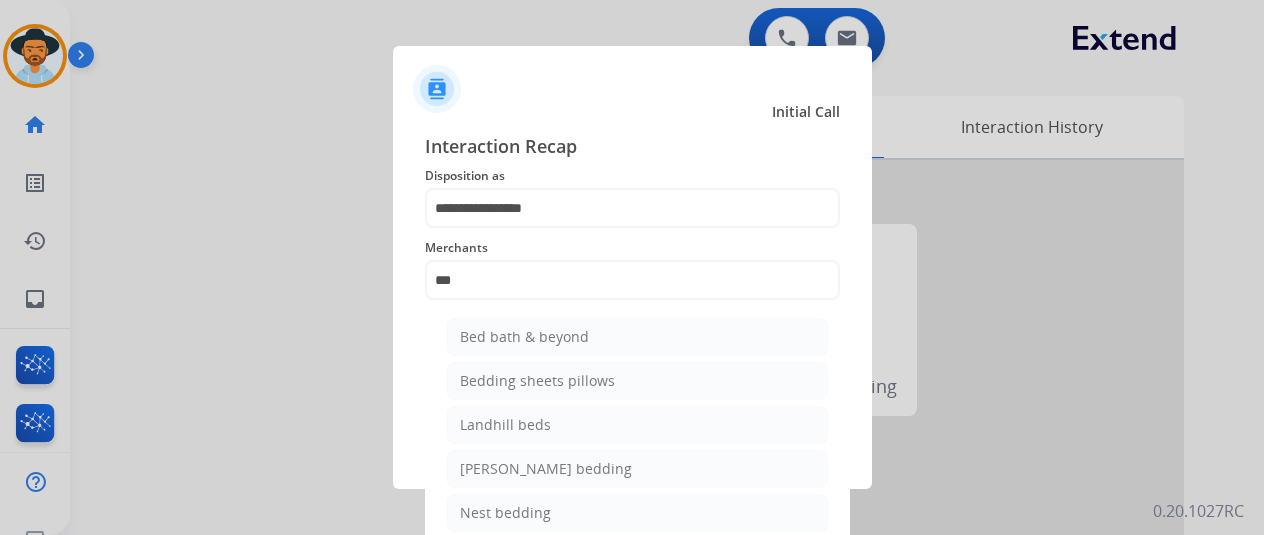 click on "Bed bath & beyond" 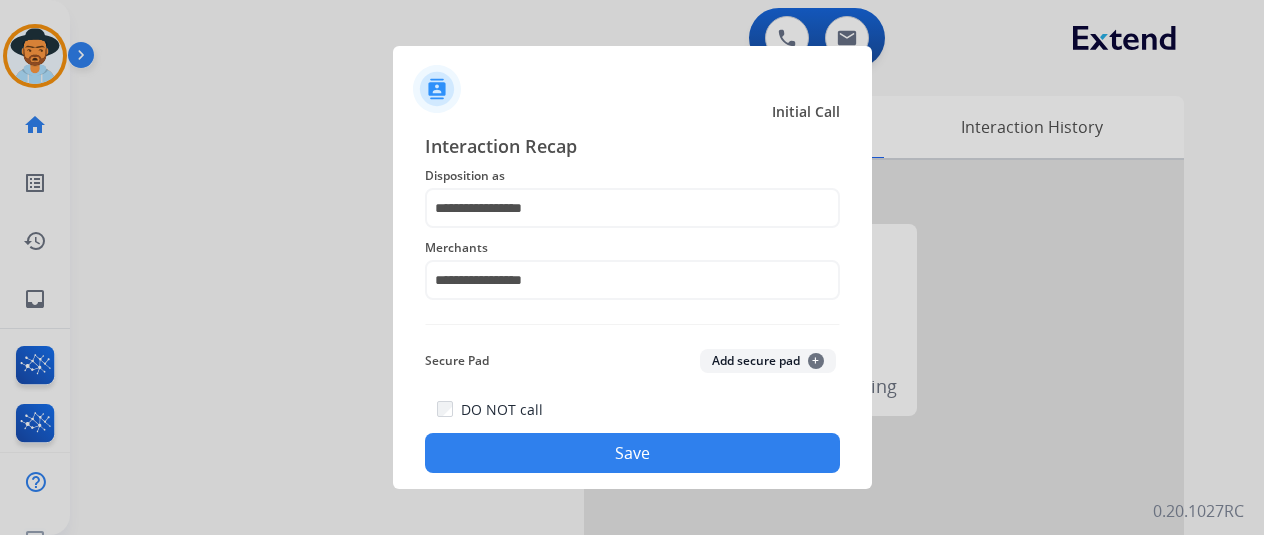 click on "Save" 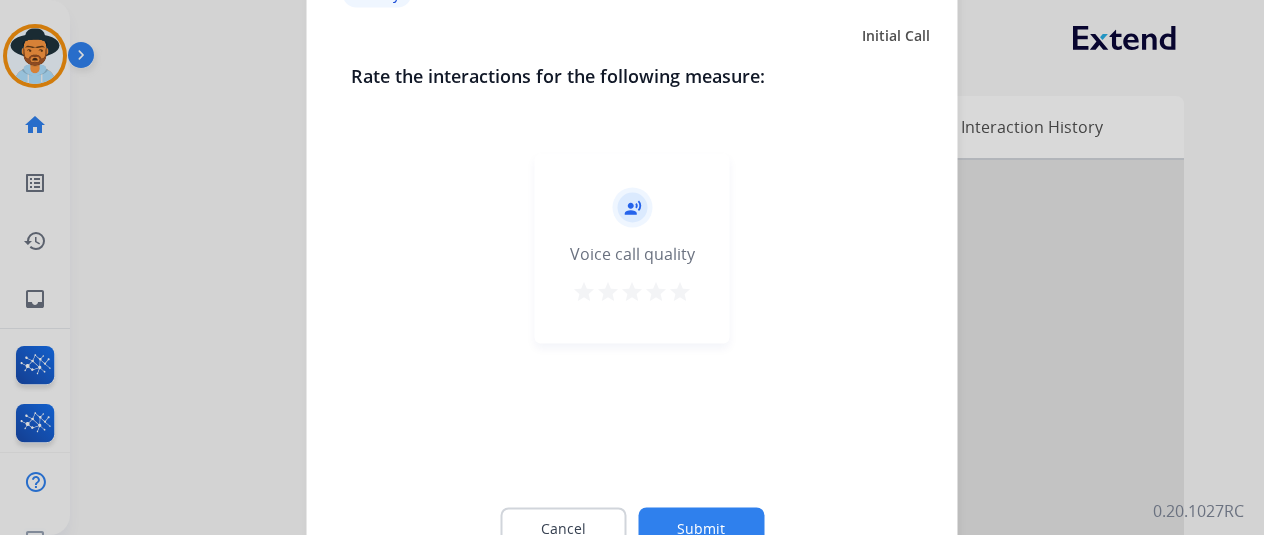 click on "Submit" 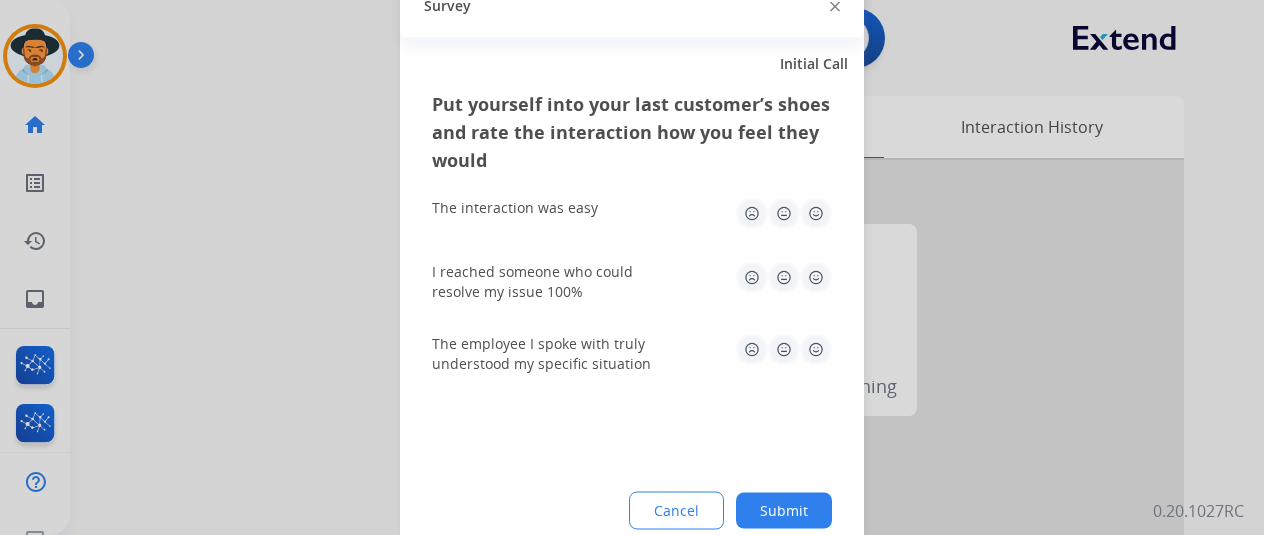 drag, startPoint x: 794, startPoint y: 503, endPoint x: 411, endPoint y: 226, distance: 472.67114 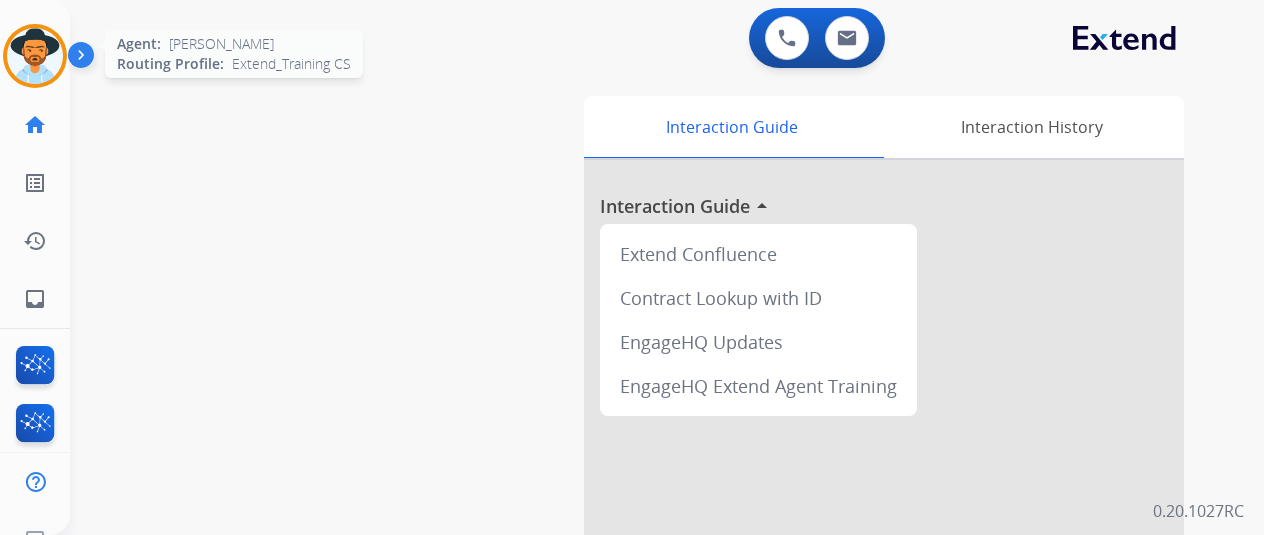 click at bounding box center [35, 56] 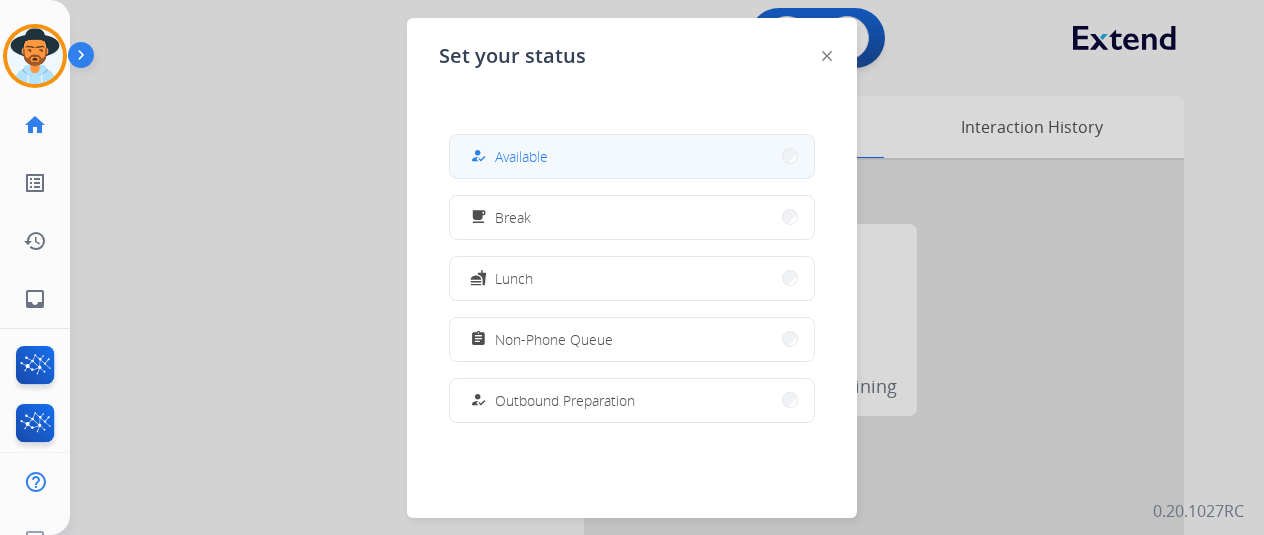 click on "Available" at bounding box center (521, 156) 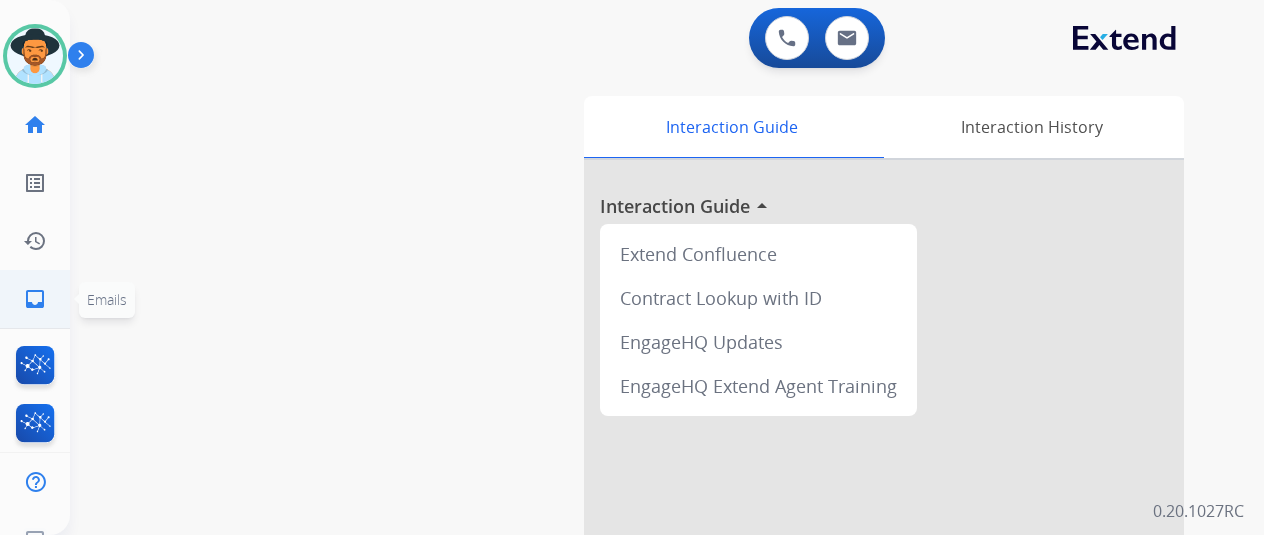click on "inbox" 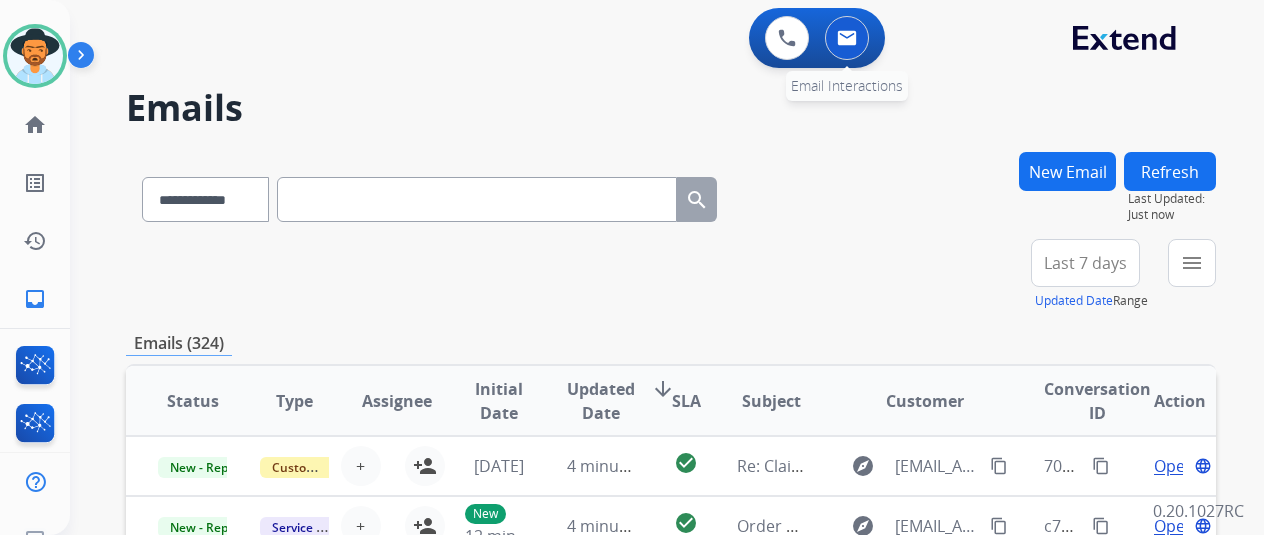 click at bounding box center (847, 38) 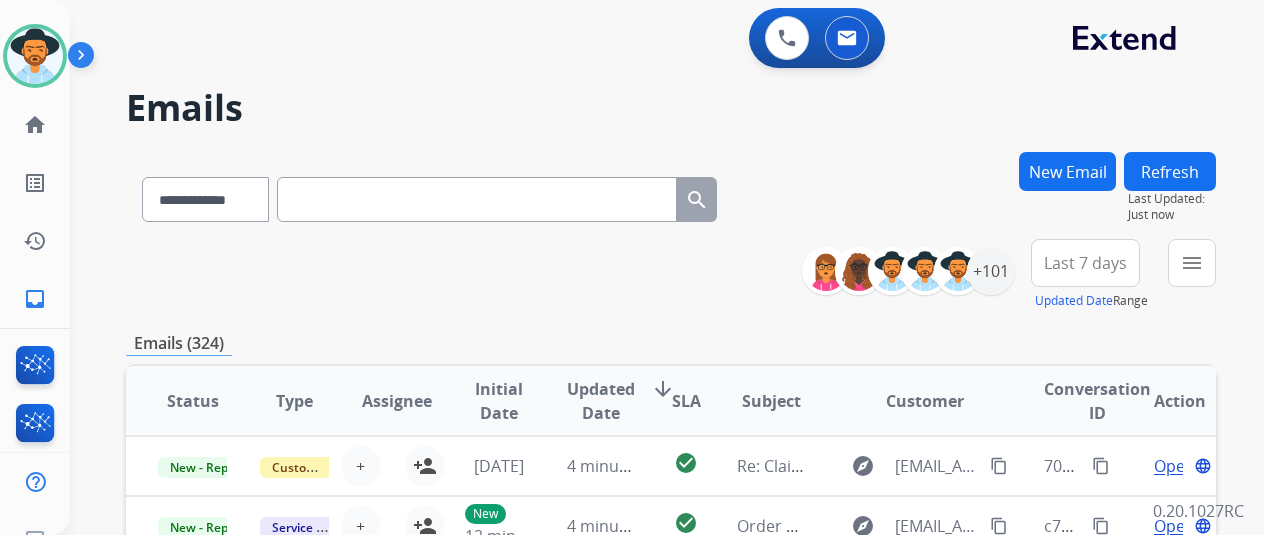 click on "New Email" at bounding box center [1067, 171] 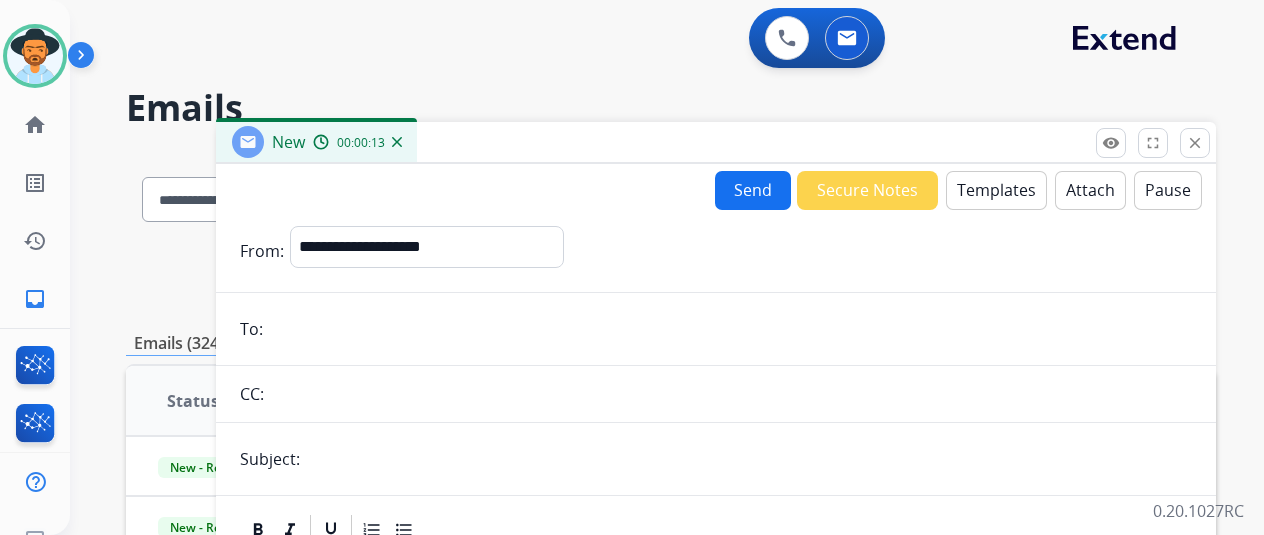click at bounding box center [730, 329] 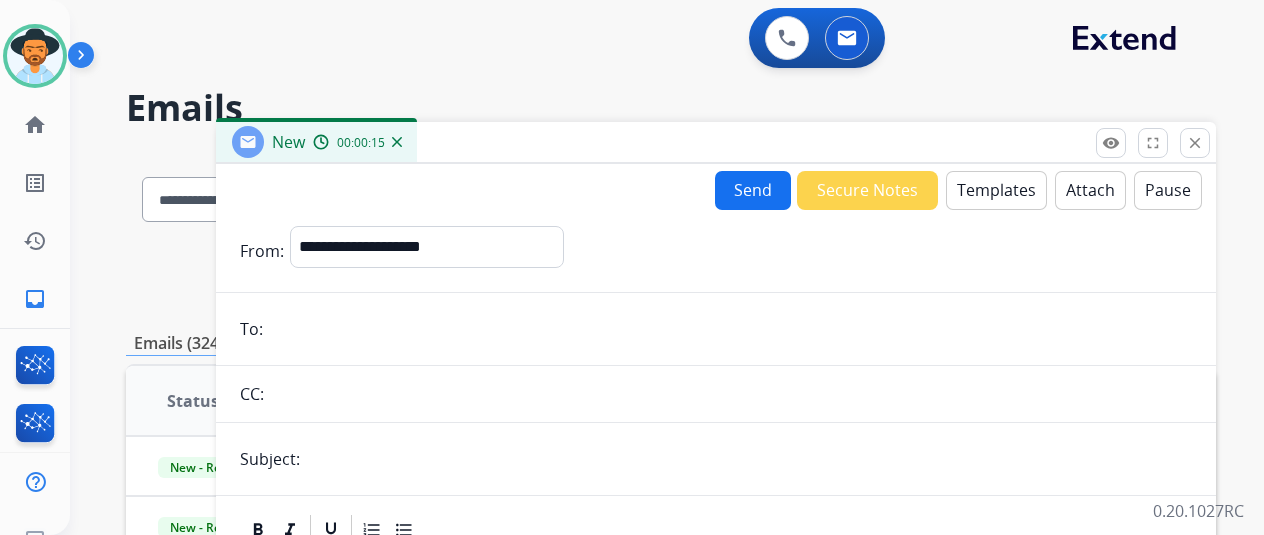 paste on "**********" 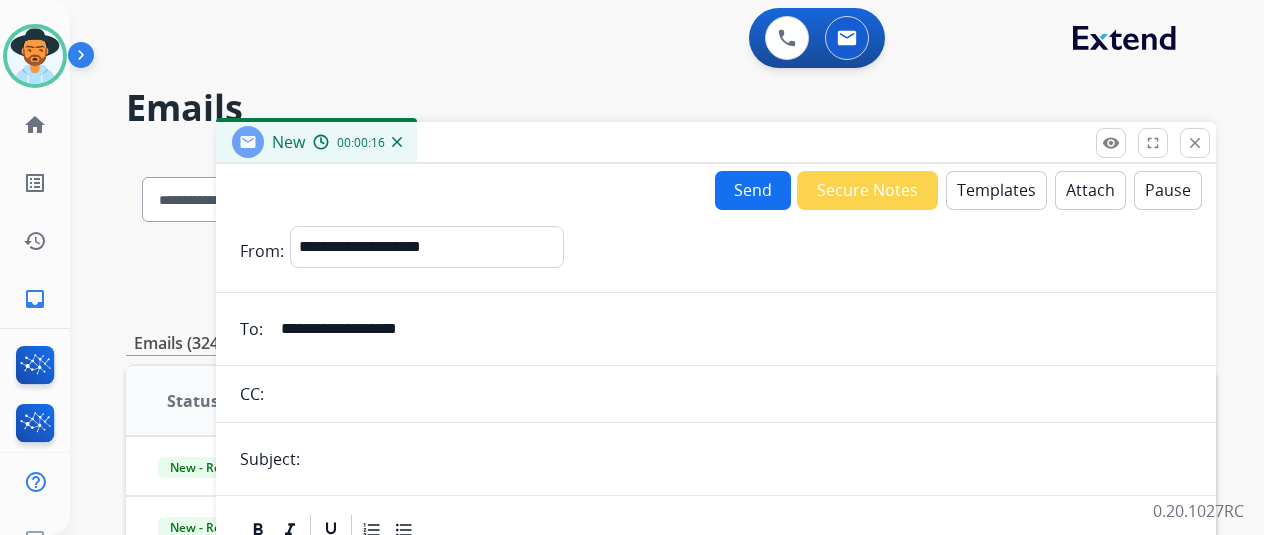 type on "**********" 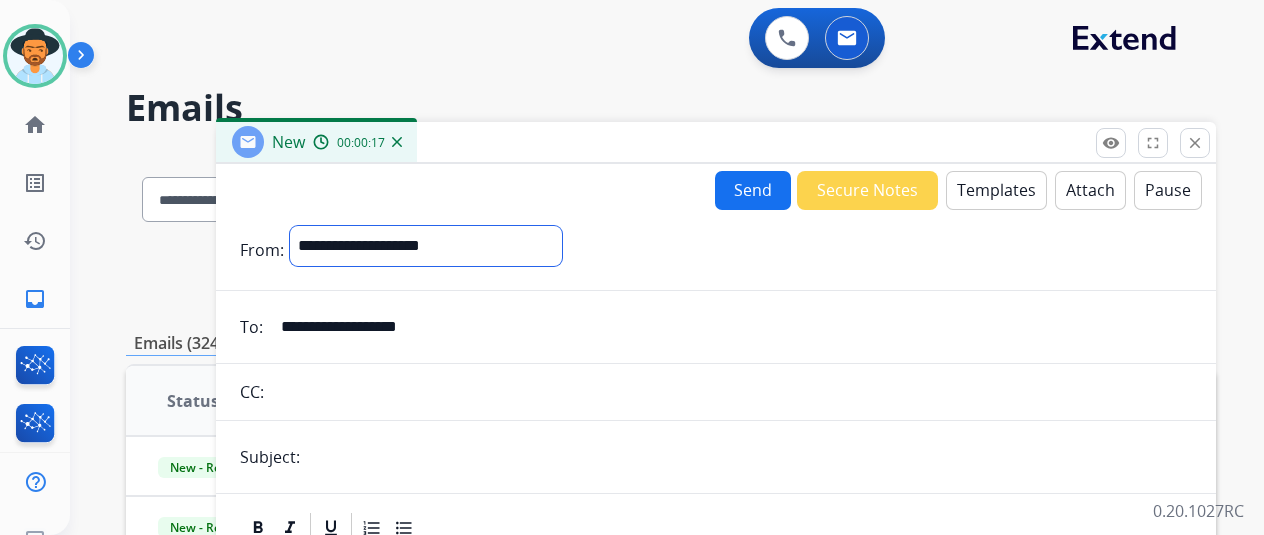 click on "**********" at bounding box center [426, 246] 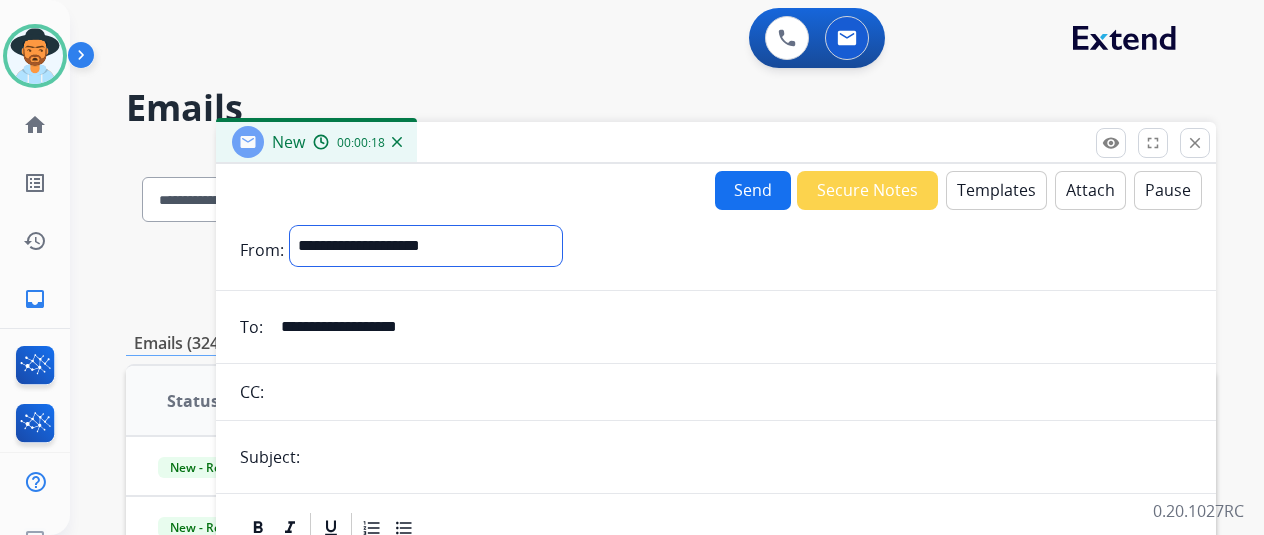 select on "**********" 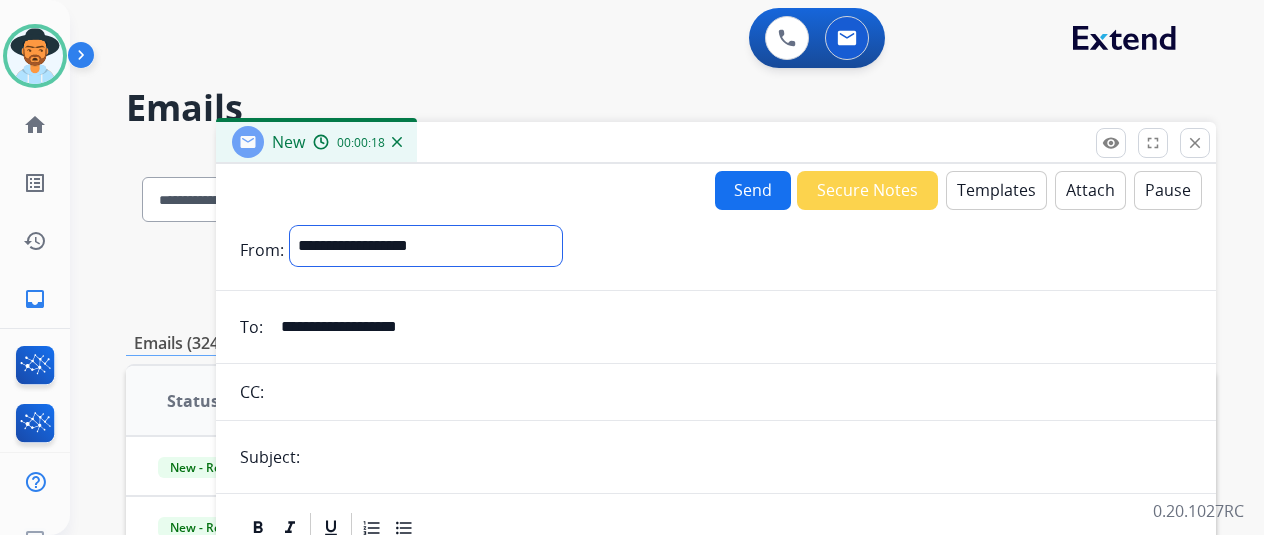 click on "**********" at bounding box center (426, 246) 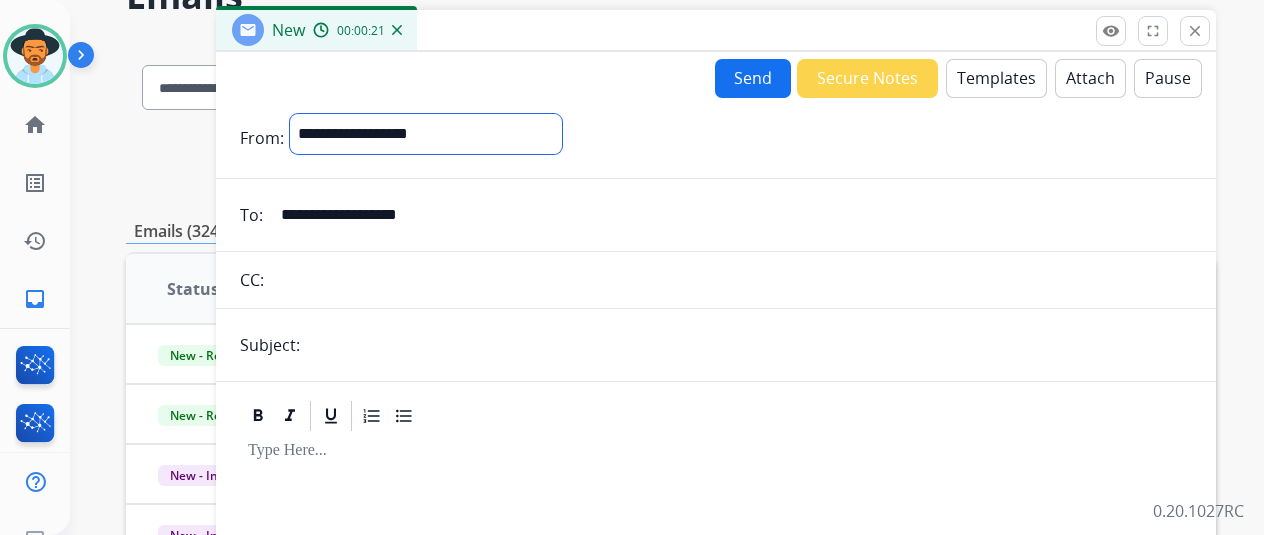 scroll, scrollTop: 0, scrollLeft: 0, axis: both 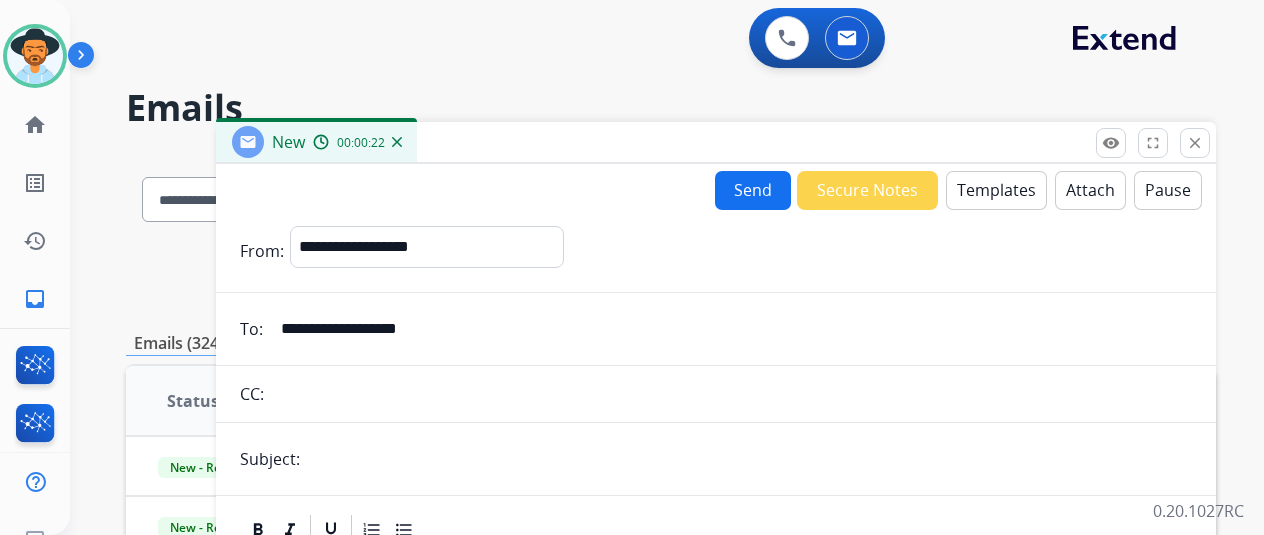 click on "Templates" at bounding box center (996, 190) 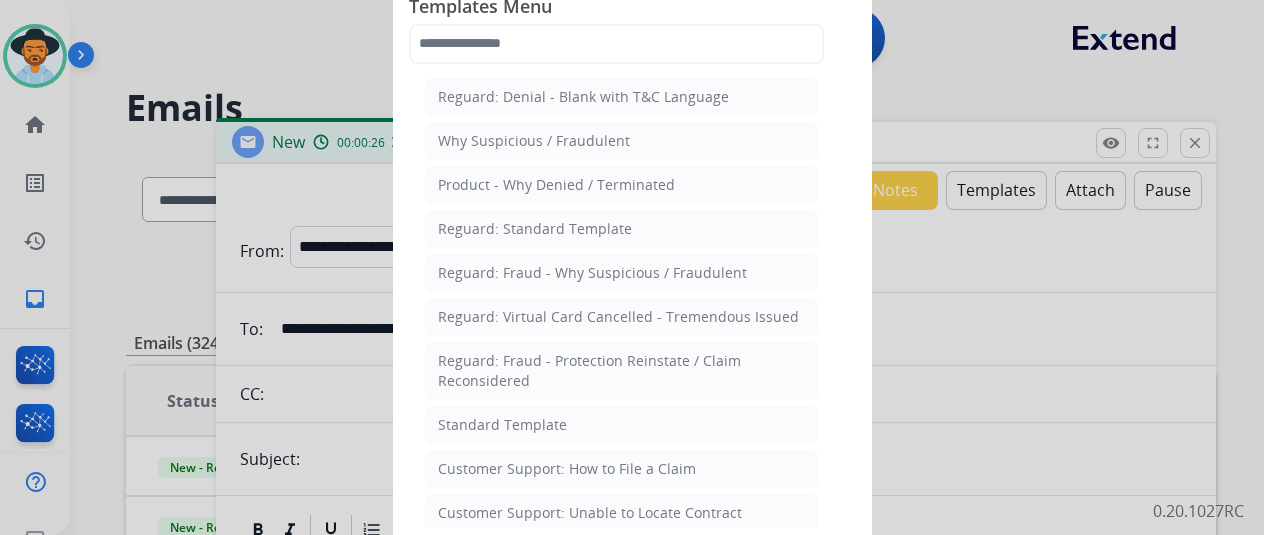 click on "Standard Template" 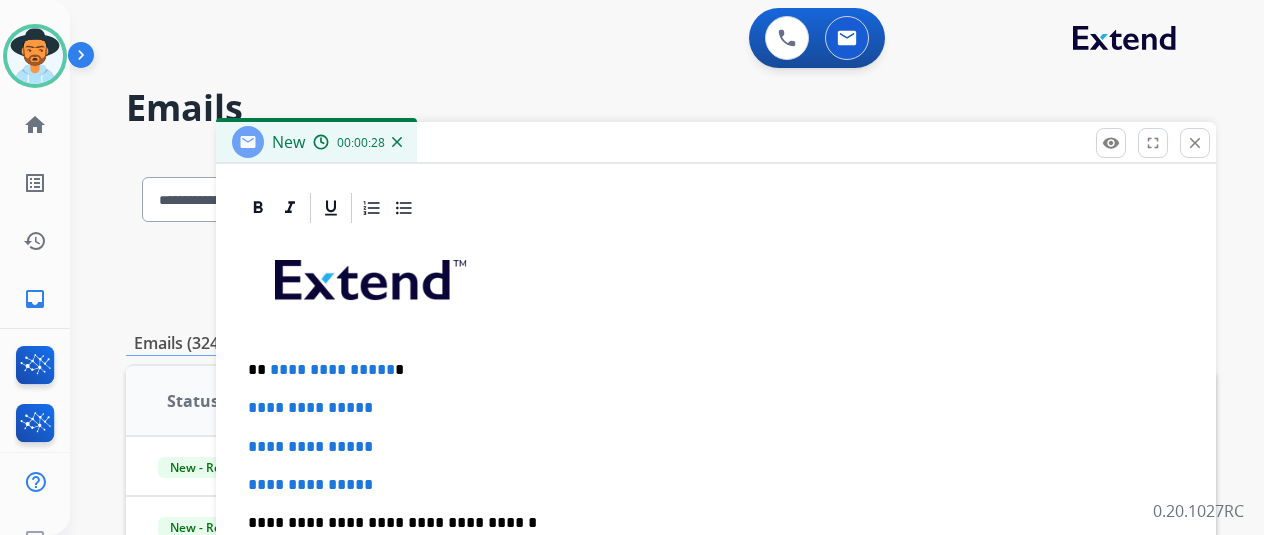 scroll, scrollTop: 460, scrollLeft: 0, axis: vertical 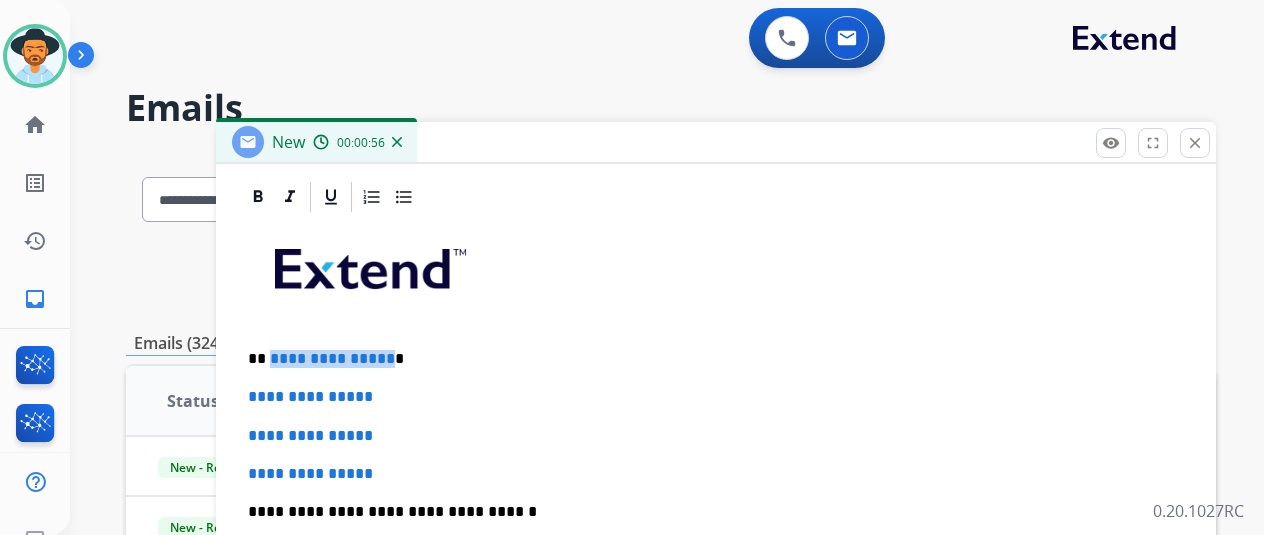 drag, startPoint x: 400, startPoint y: 357, endPoint x: 285, endPoint y: 361, distance: 115.06954 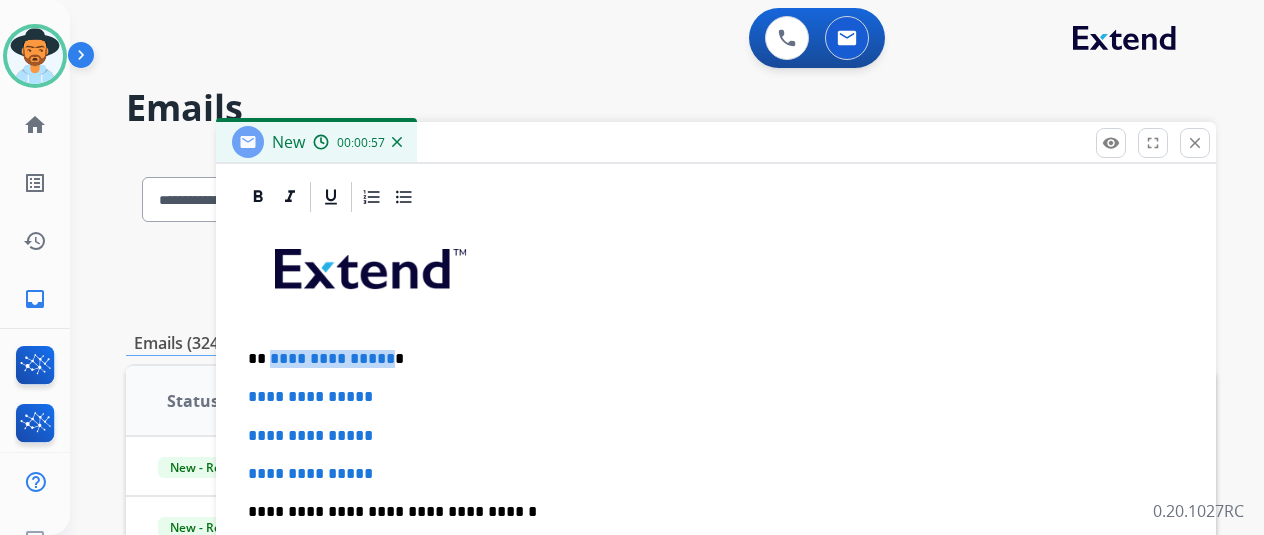 paste 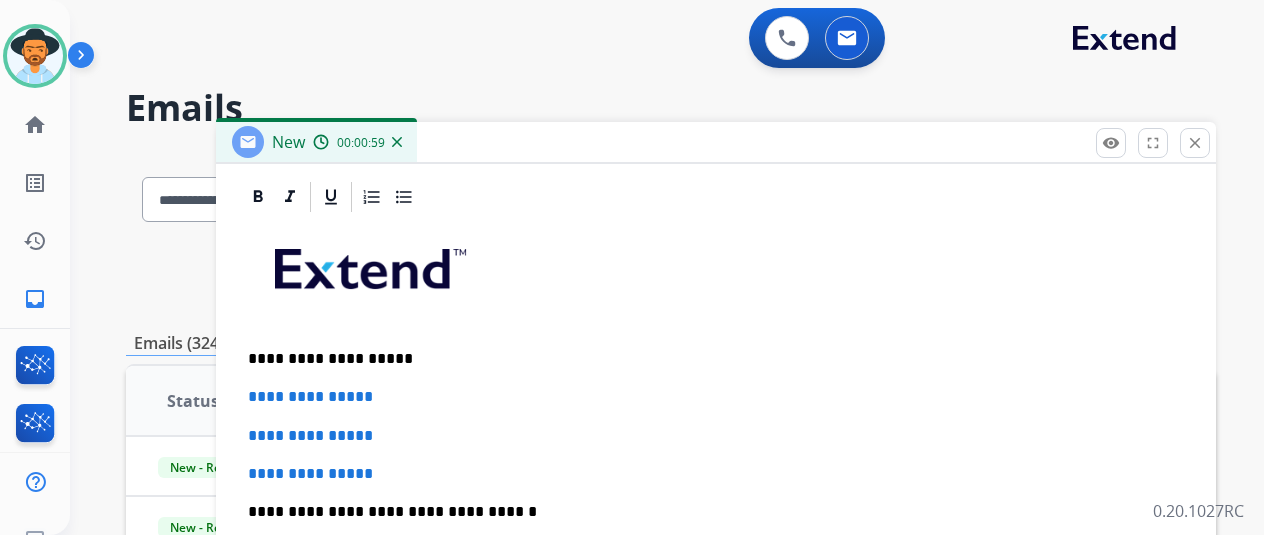 type 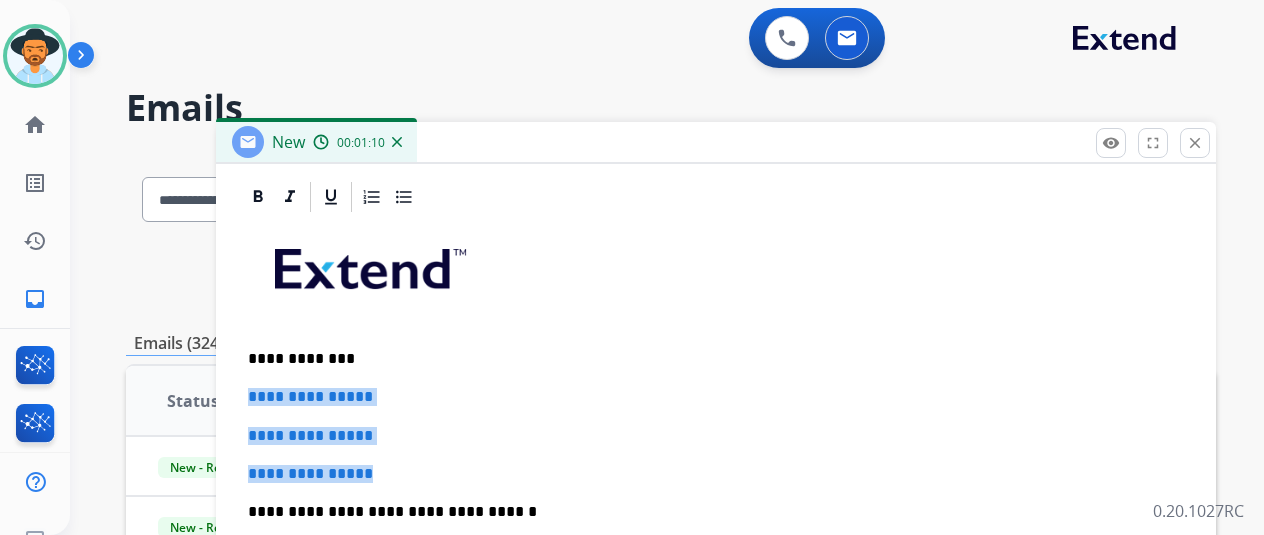 drag, startPoint x: 404, startPoint y: 477, endPoint x: 256, endPoint y: 385, distance: 174.26416 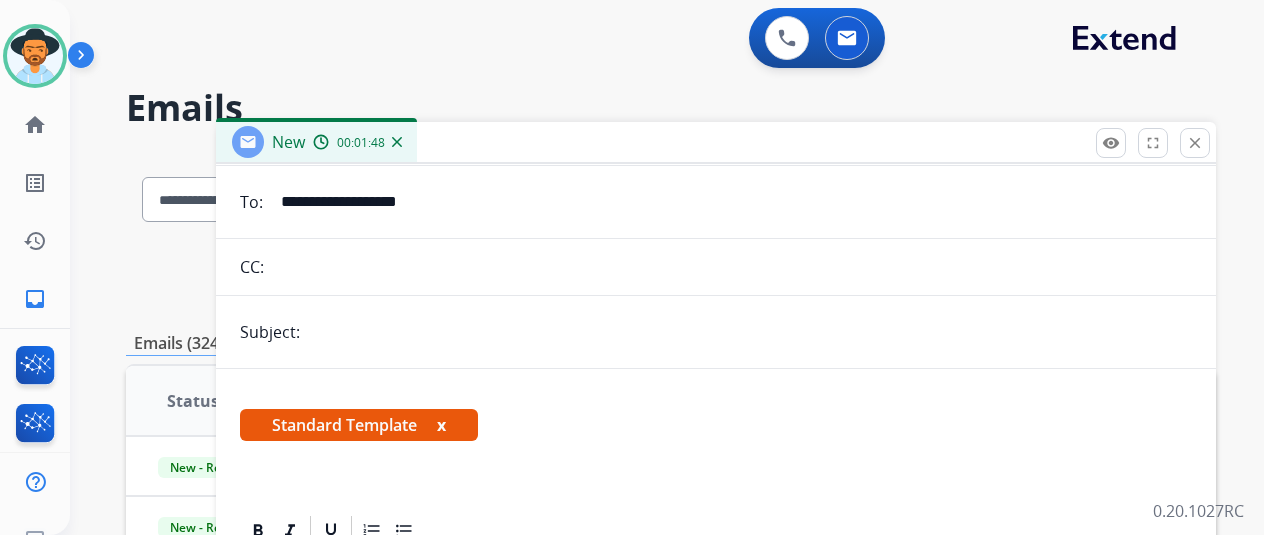 scroll, scrollTop: 0, scrollLeft: 0, axis: both 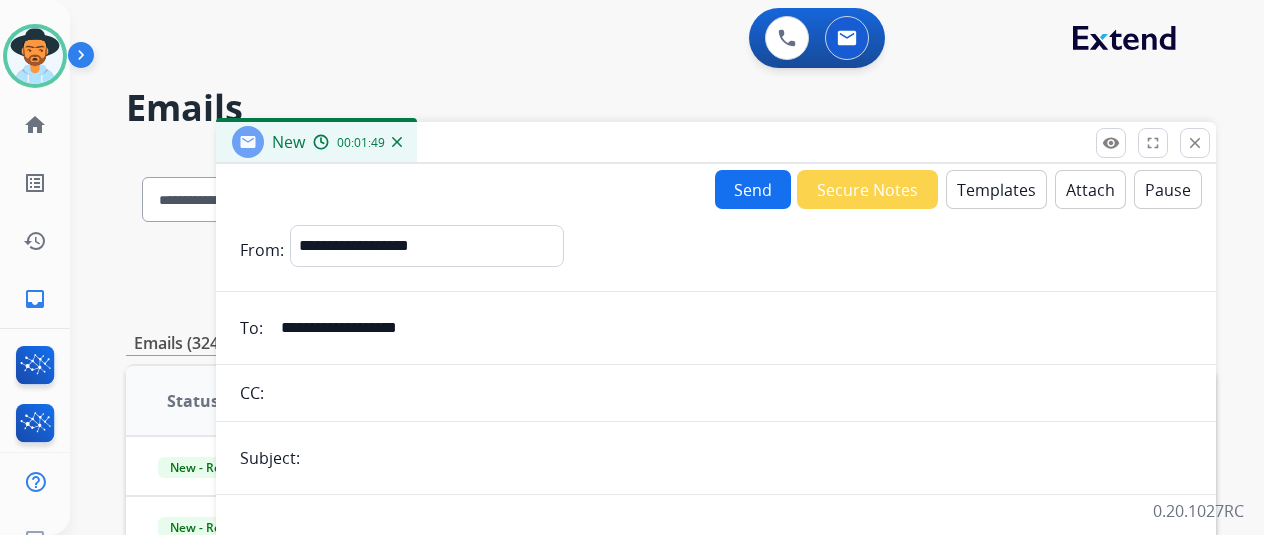 click on "Send" at bounding box center (753, 189) 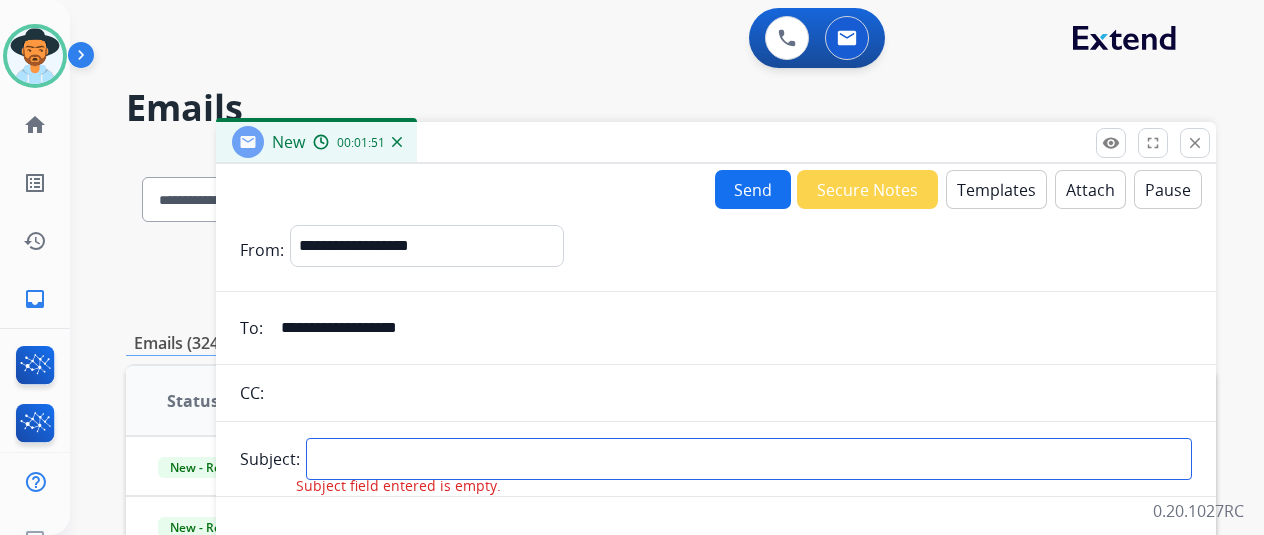 click at bounding box center [749, 459] 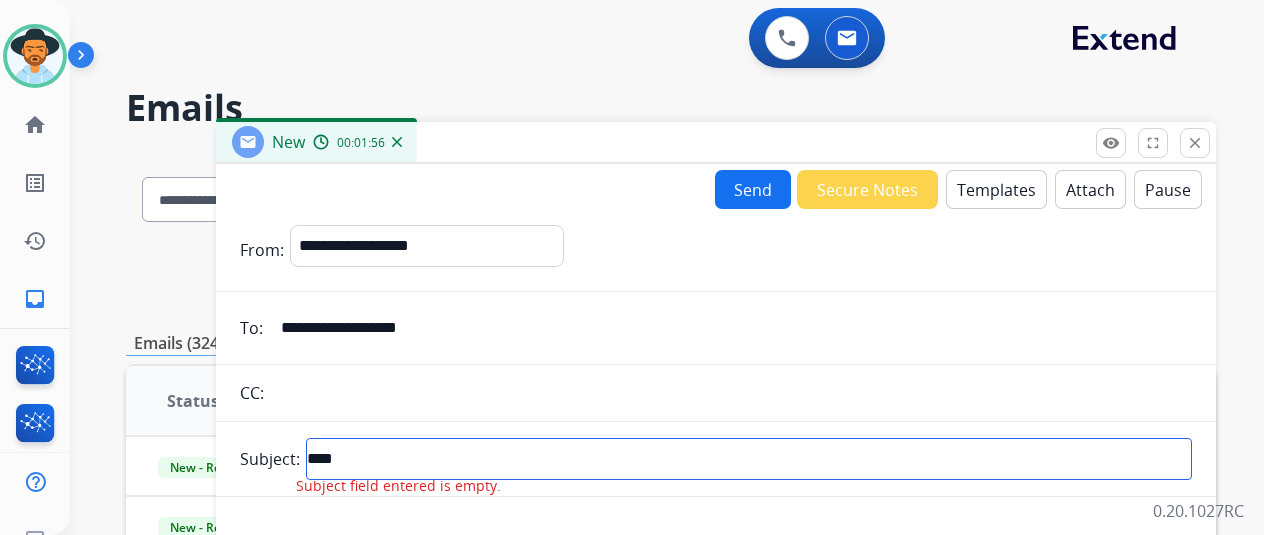 type on "**********" 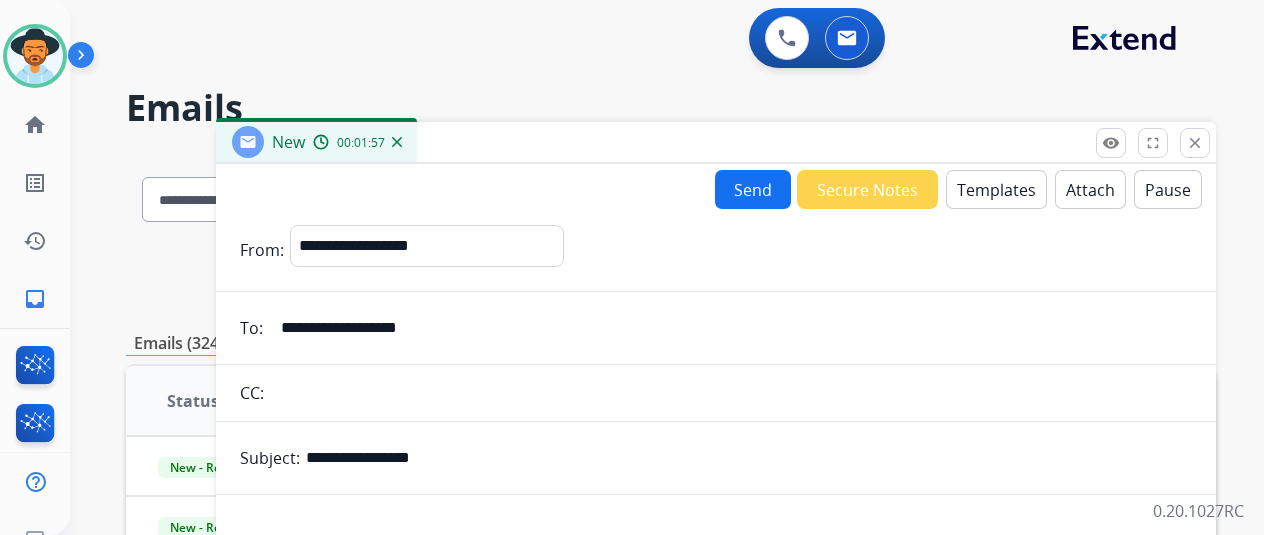 click on "Send" at bounding box center (753, 189) 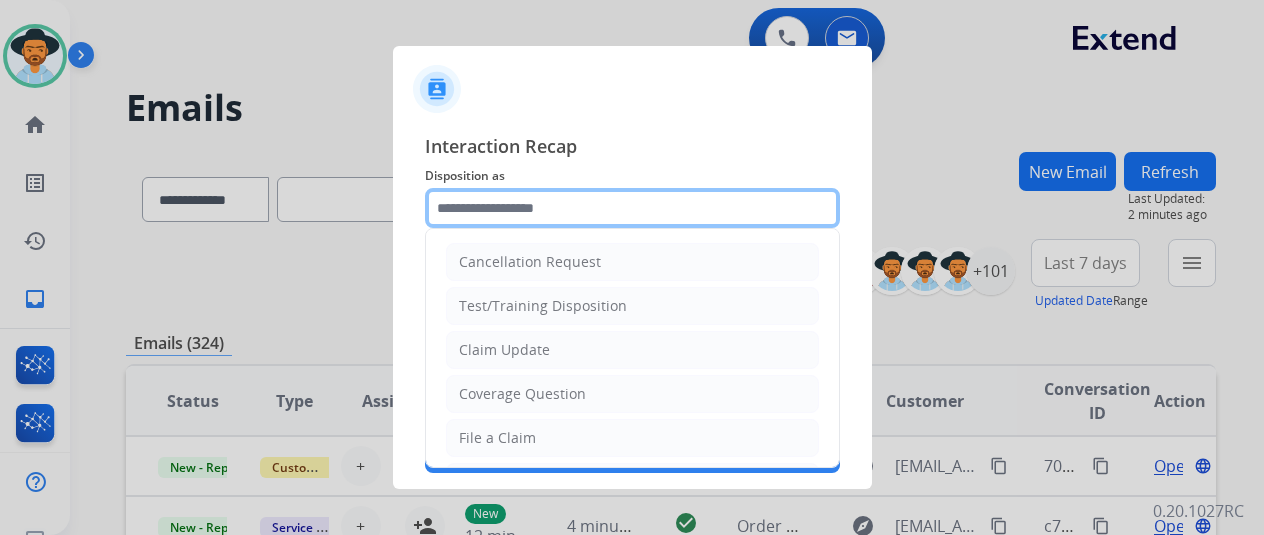 click 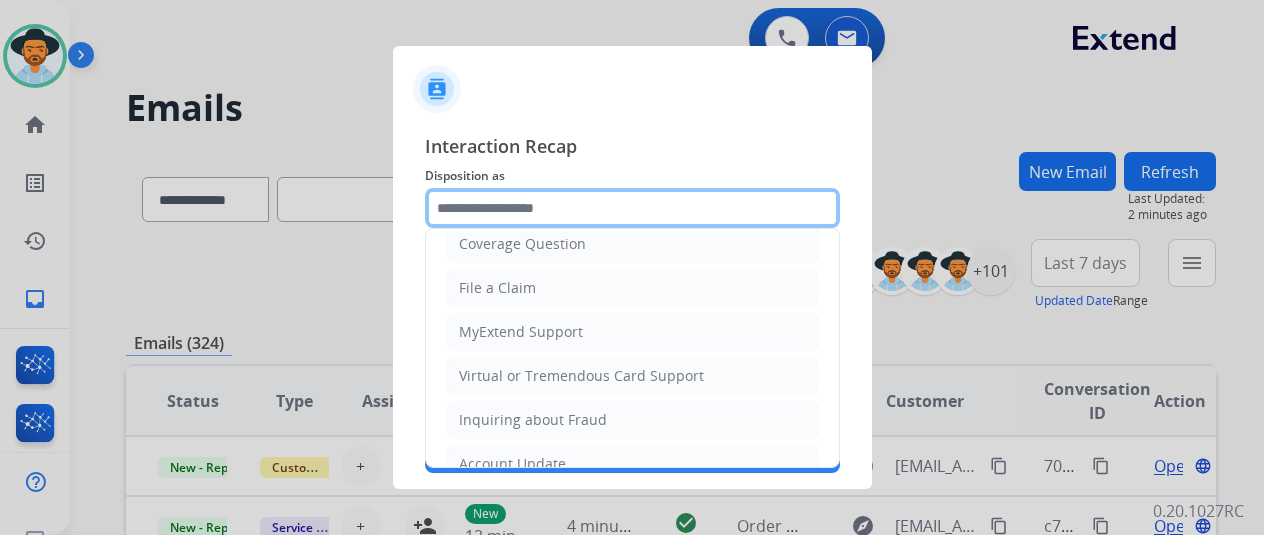 scroll, scrollTop: 300, scrollLeft: 0, axis: vertical 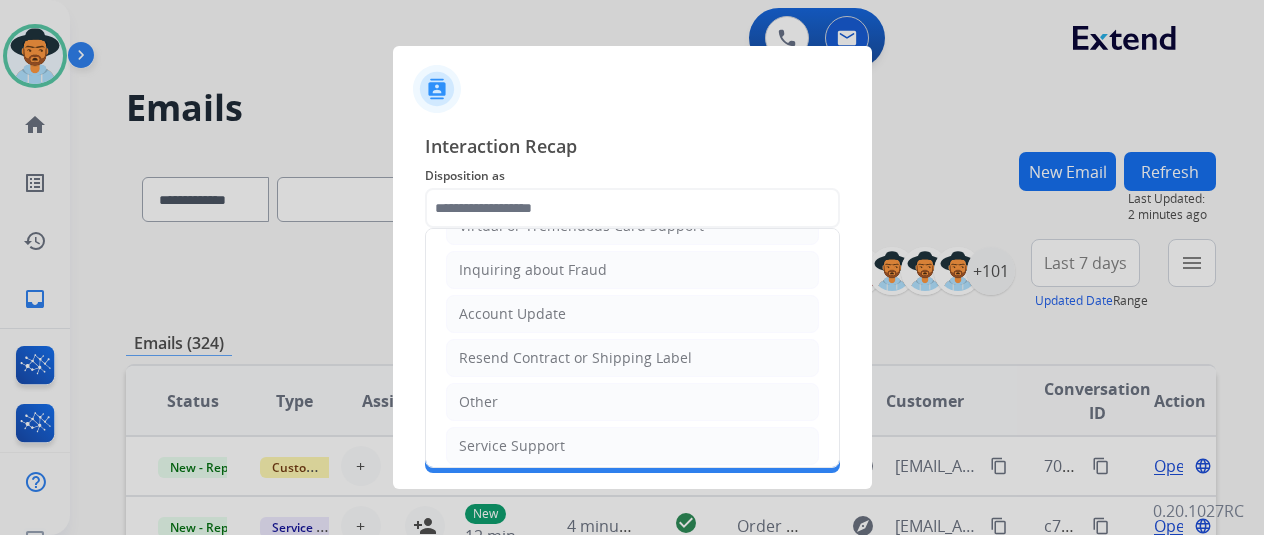 drag, startPoint x: 522, startPoint y: 395, endPoint x: 560, endPoint y: 286, distance: 115.43397 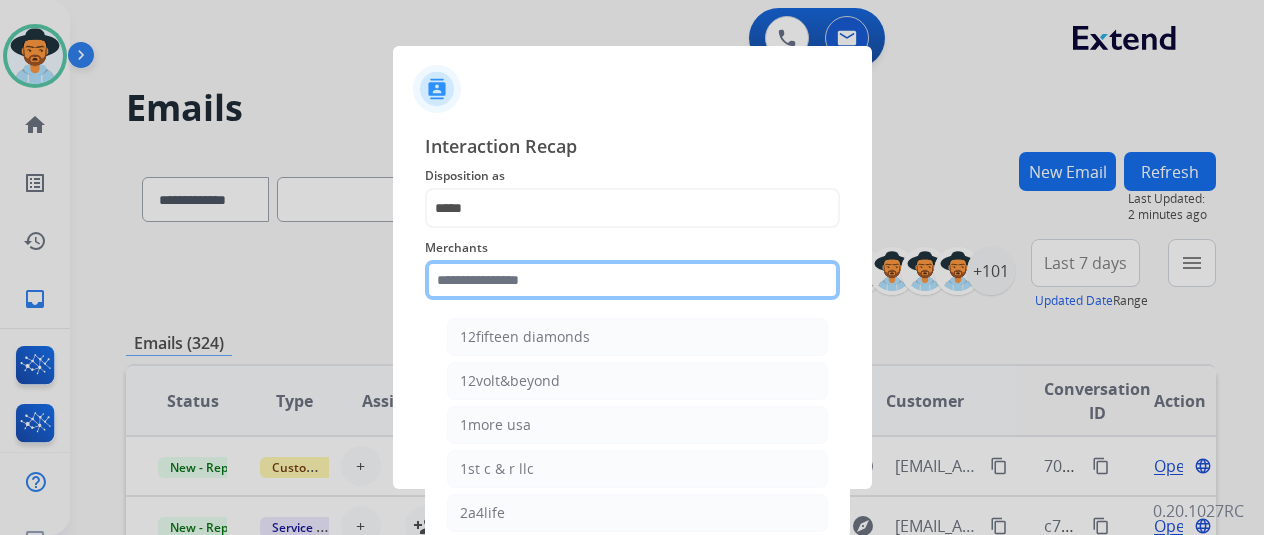 click 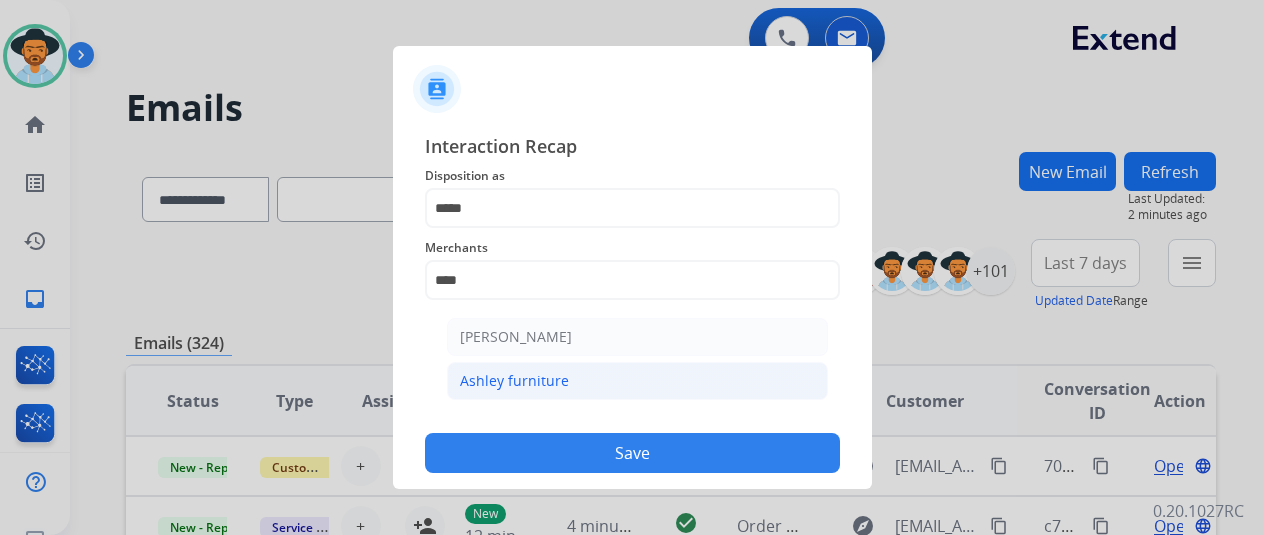 click on "Ashley furniture" 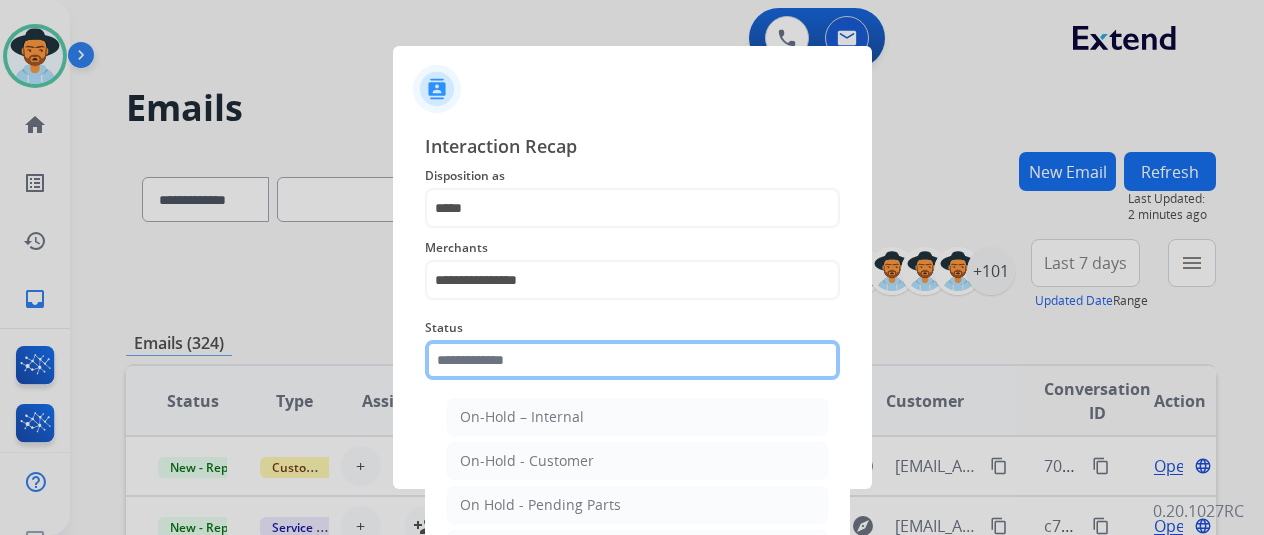 drag, startPoint x: 467, startPoint y: 352, endPoint x: 478, endPoint y: 316, distance: 37.64306 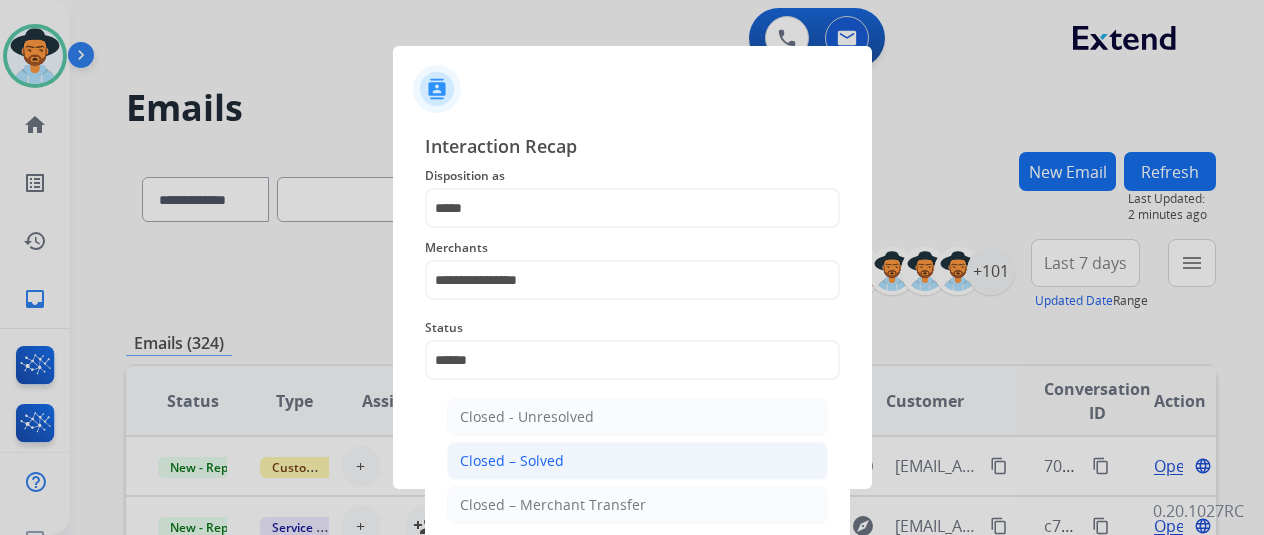 click on "Closed – Solved" 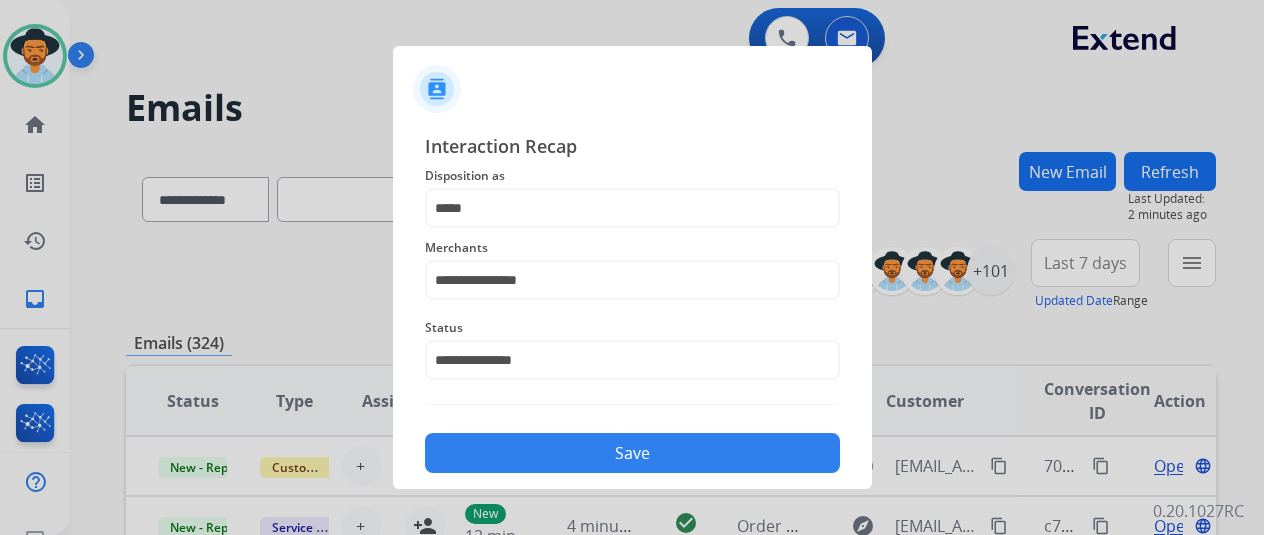 click on "Save" 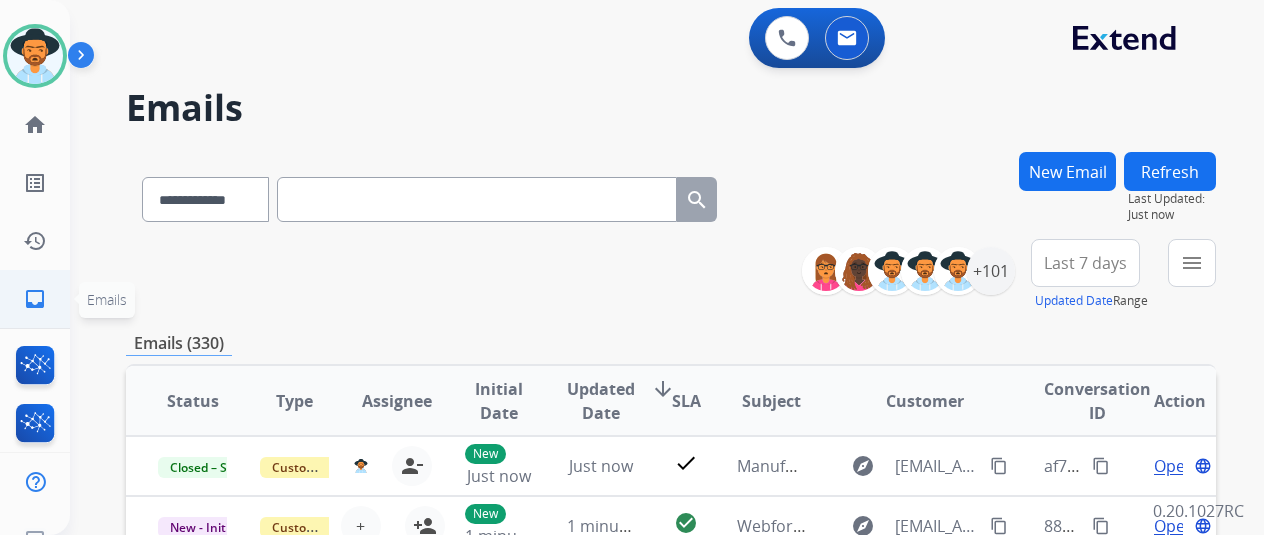 click on "inbox" 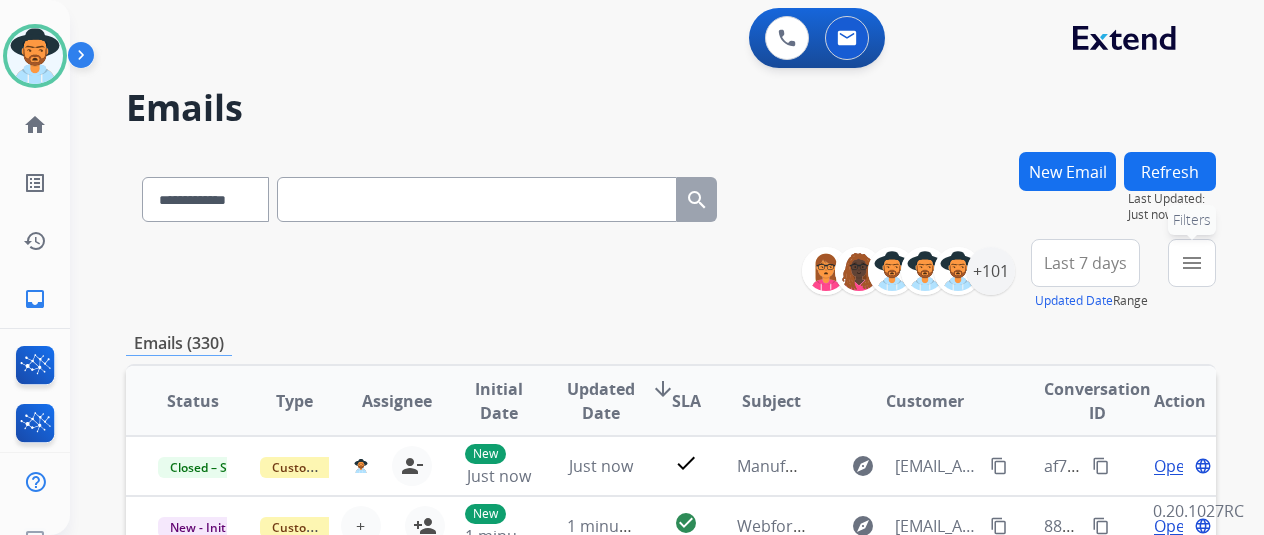 click on "menu" at bounding box center (1192, 263) 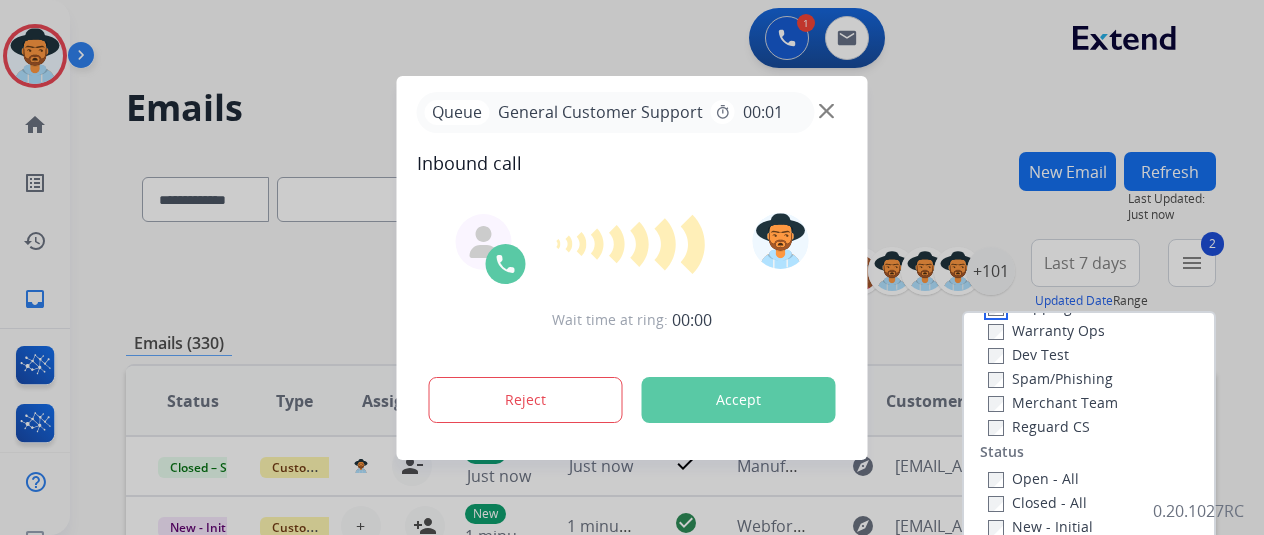 scroll, scrollTop: 200, scrollLeft: 0, axis: vertical 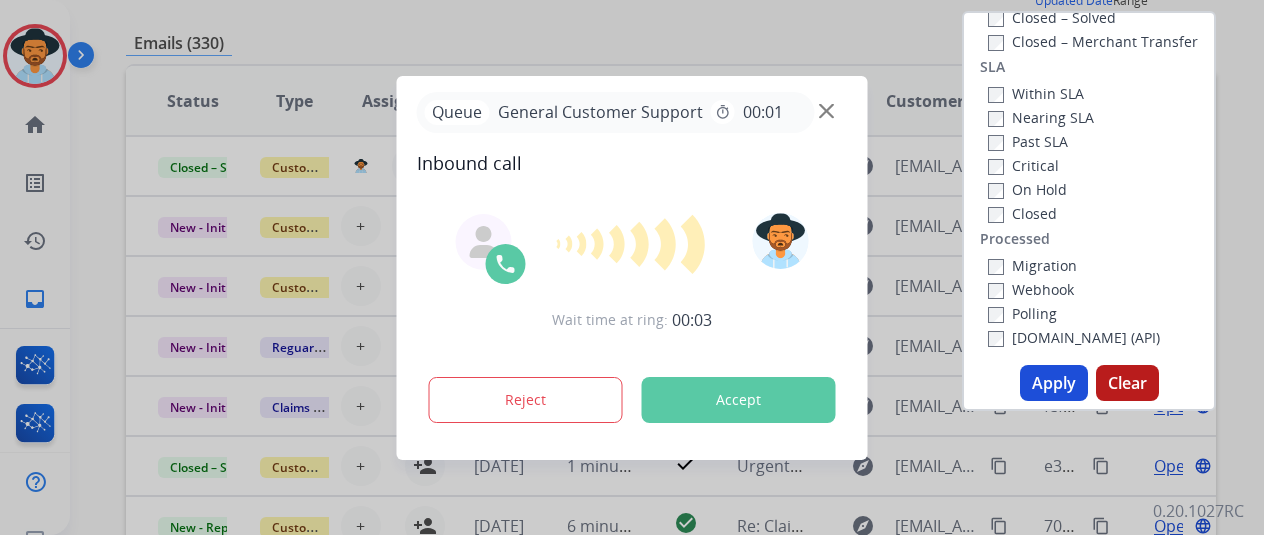 click on "Apply" at bounding box center [1054, 383] 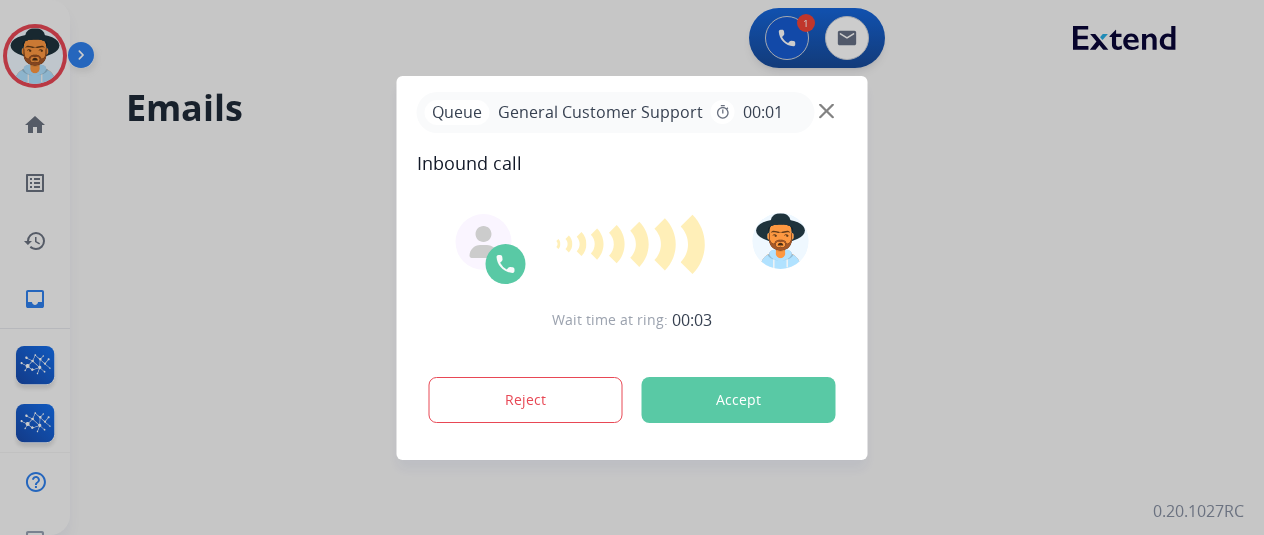 scroll, scrollTop: 0, scrollLeft: 0, axis: both 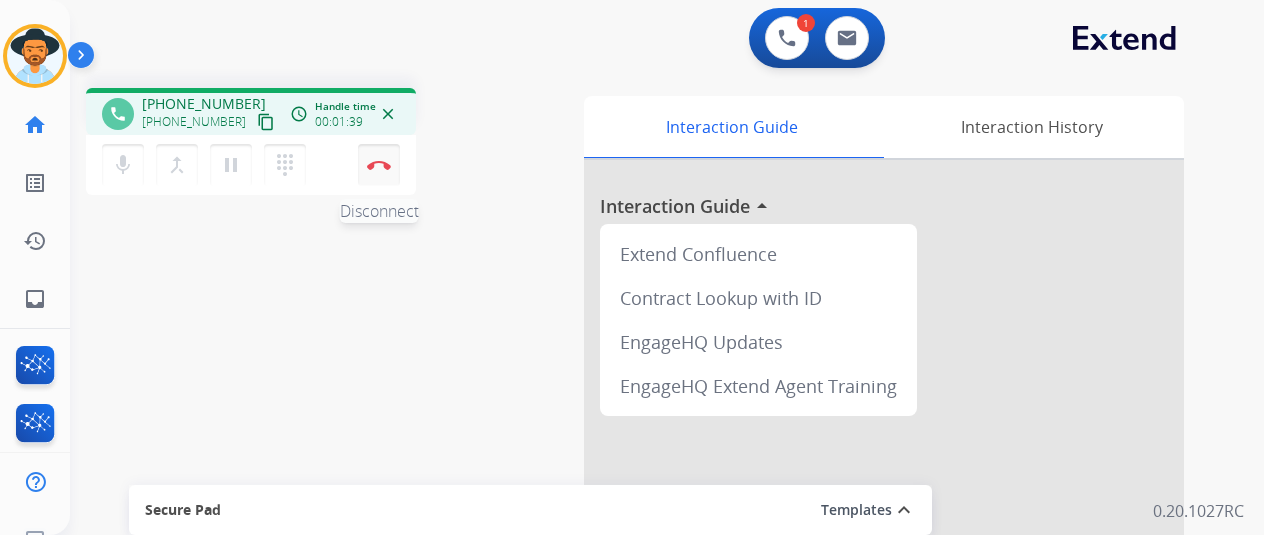 click at bounding box center [379, 165] 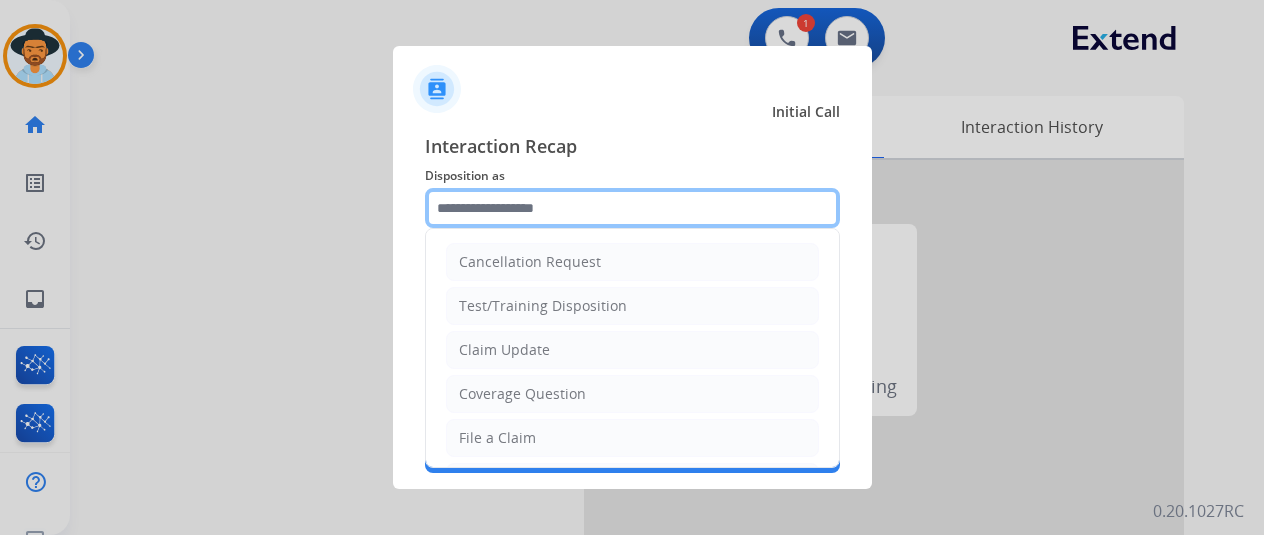 click 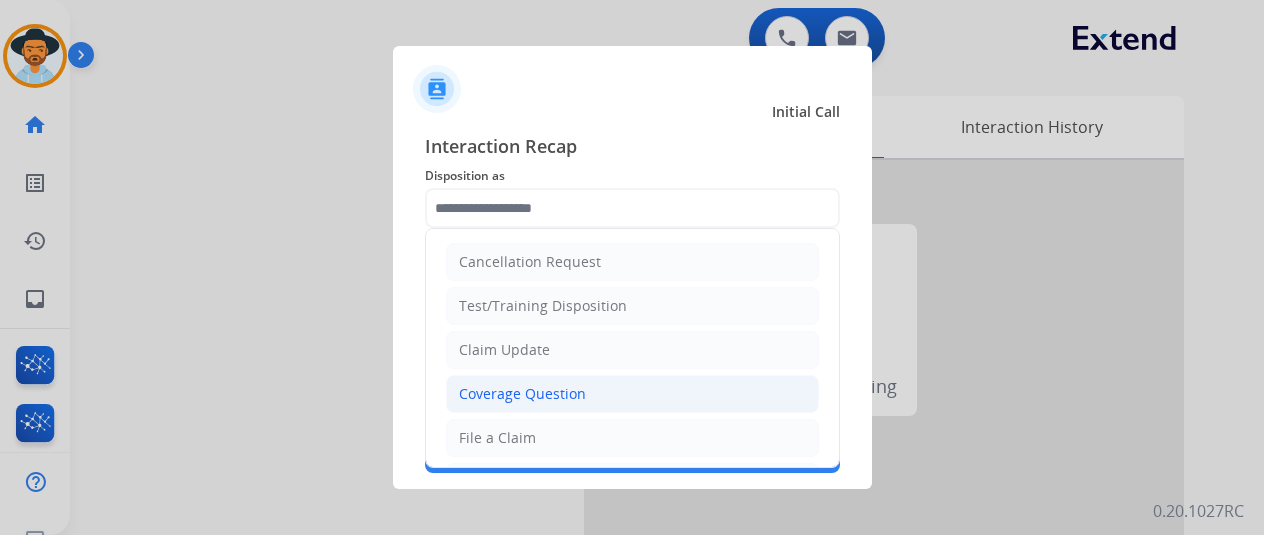 click on "Coverage Question" 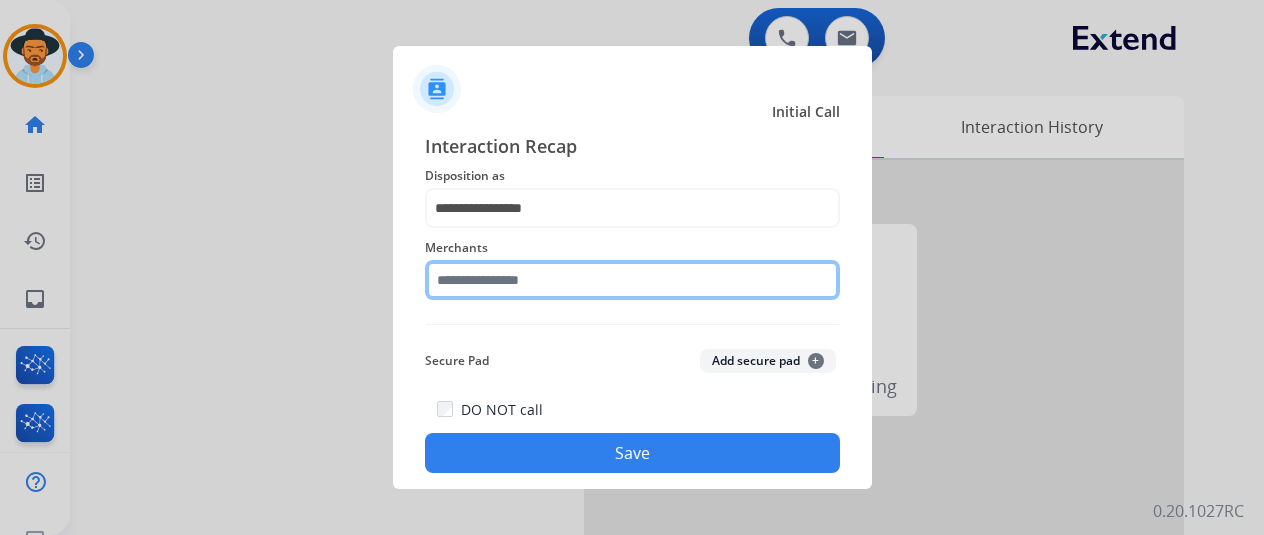 click 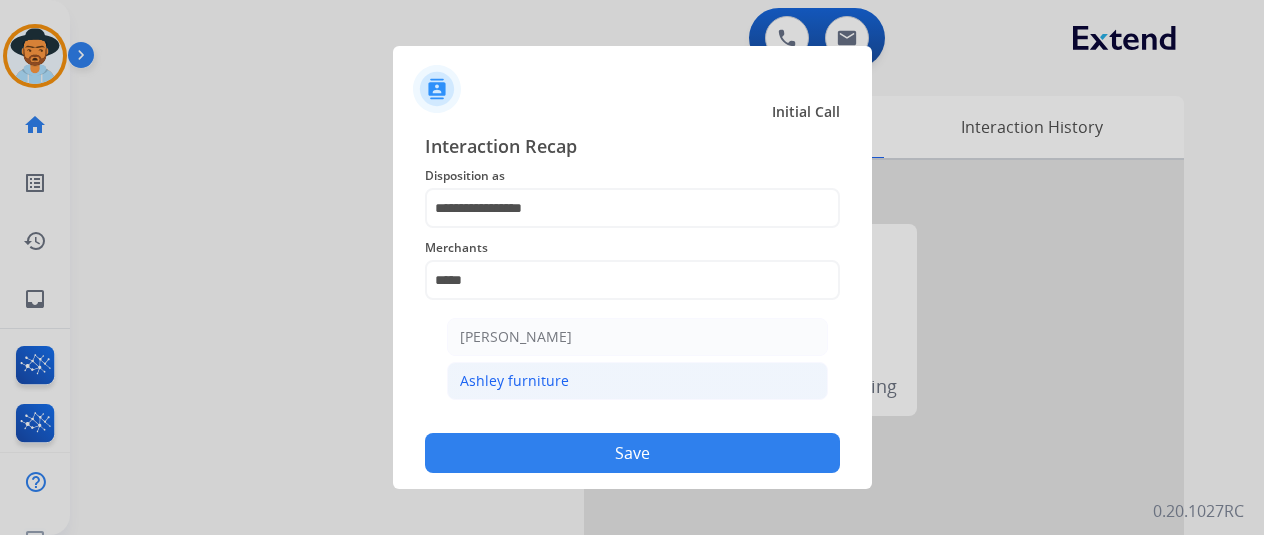 click on "Ashley furniture" 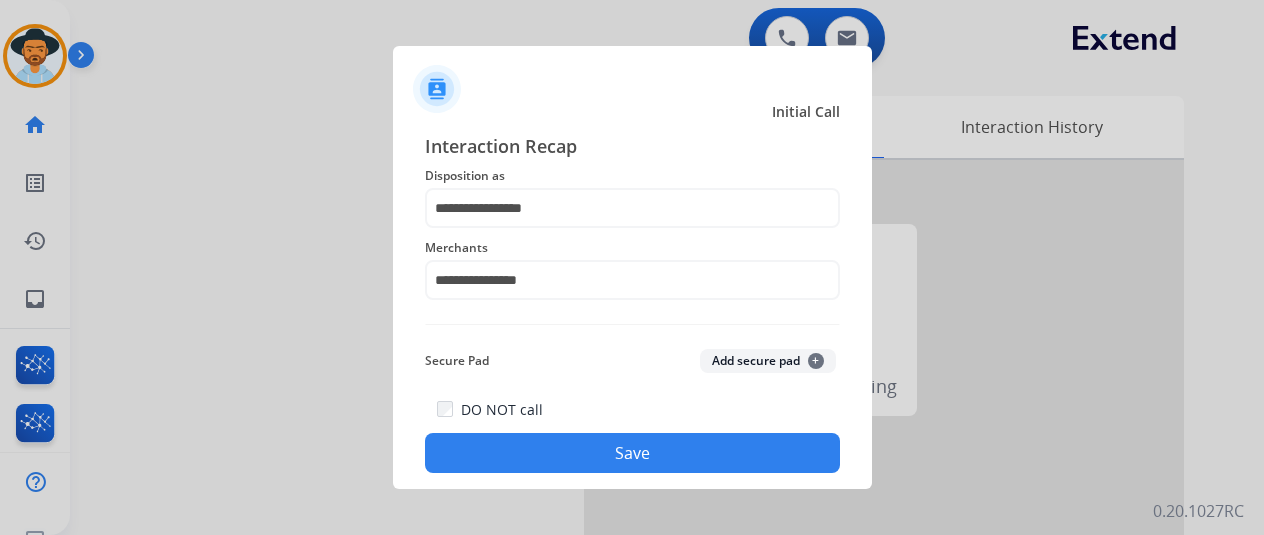 click on "Save" 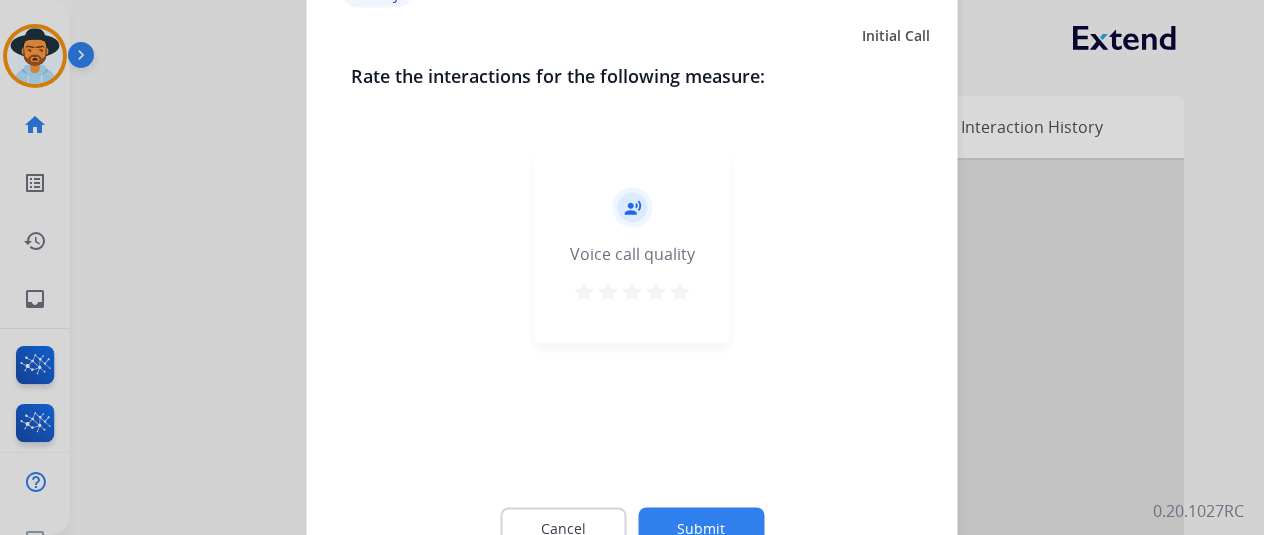 click on "Submit" 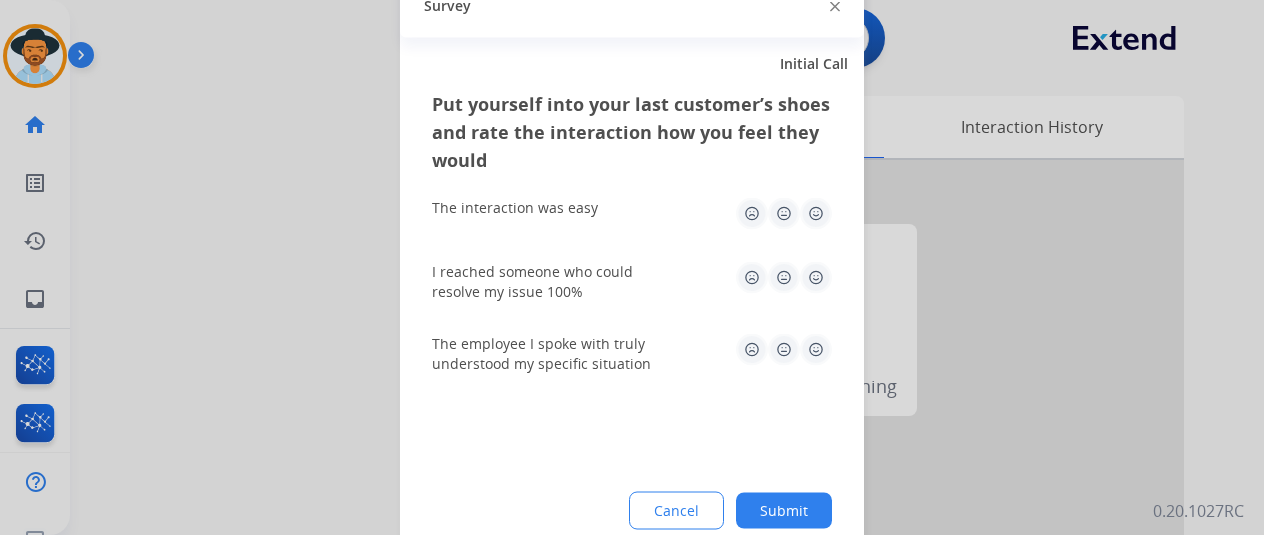 click 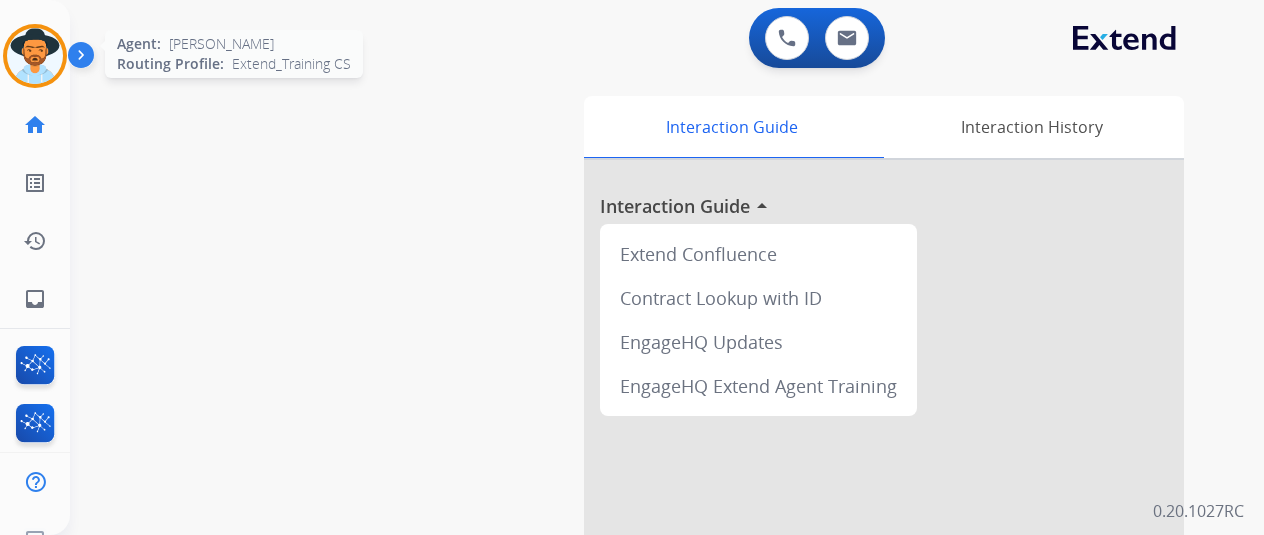 click at bounding box center (35, 56) 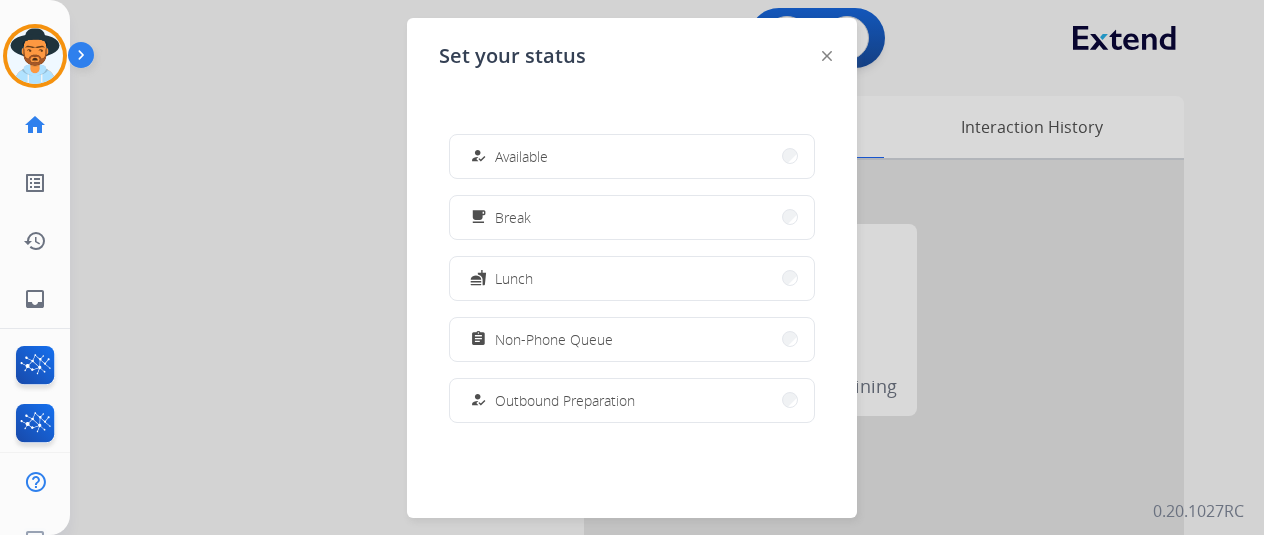 click on "Available" at bounding box center [521, 156] 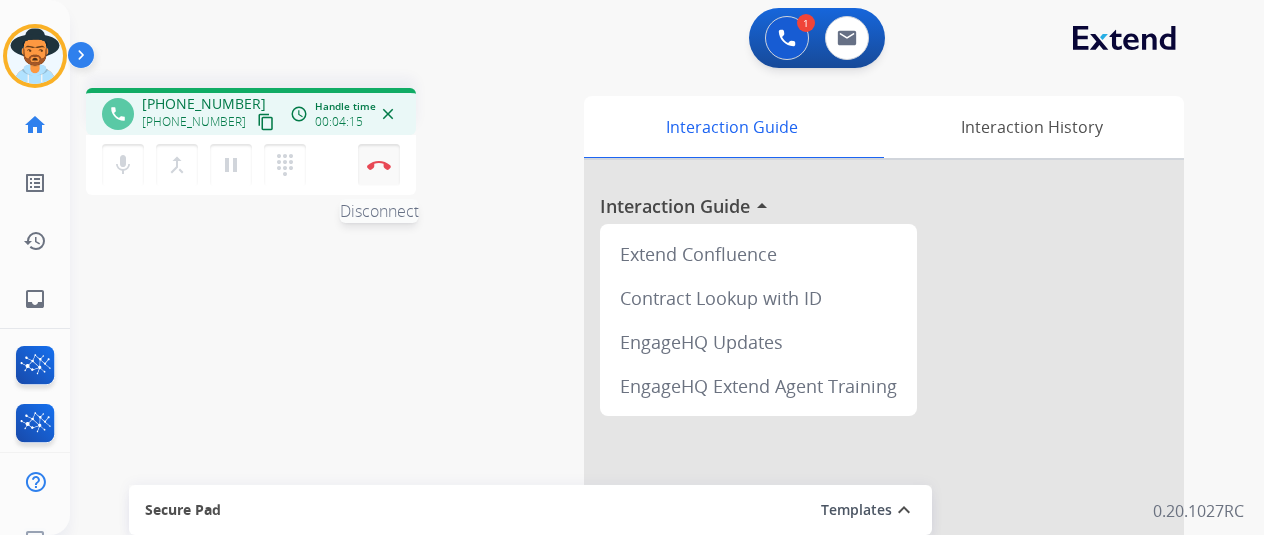 click on "Disconnect" at bounding box center [379, 165] 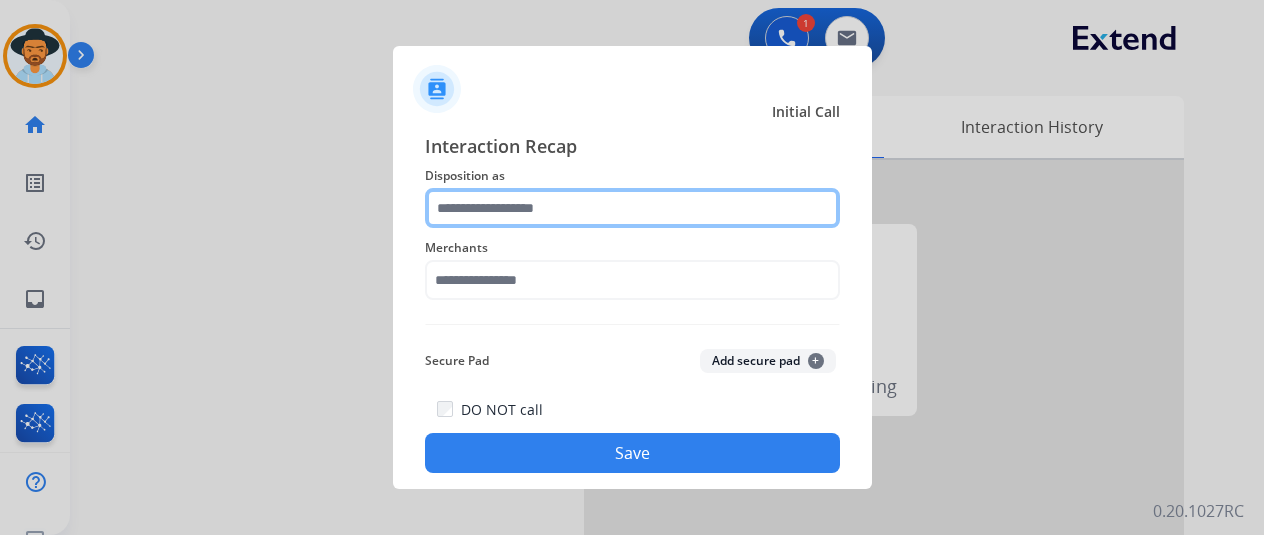 click 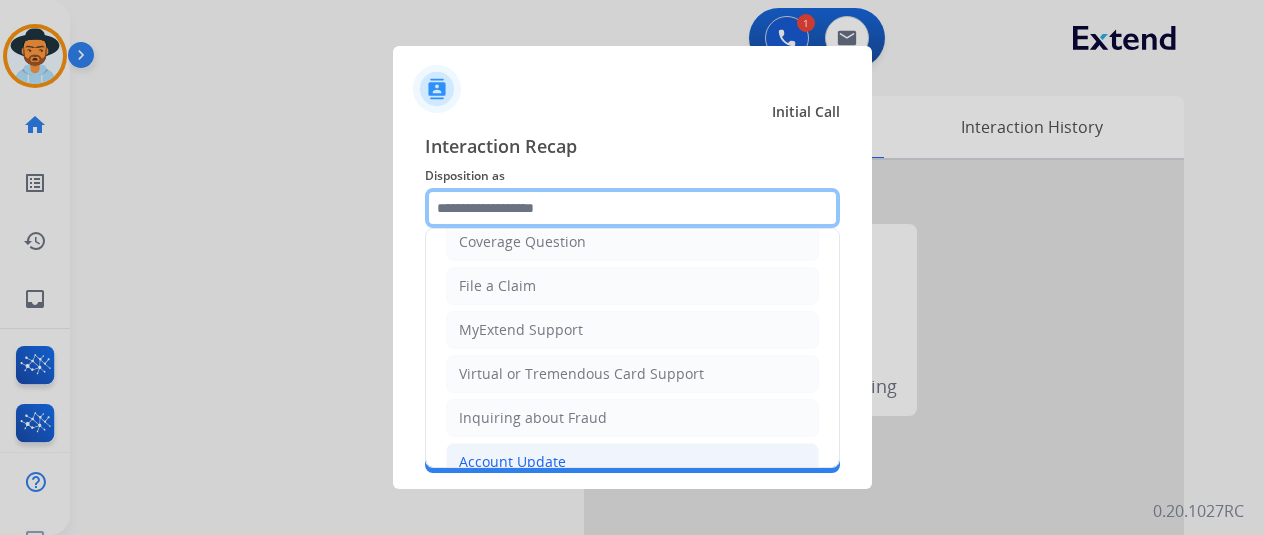 scroll, scrollTop: 303, scrollLeft: 0, axis: vertical 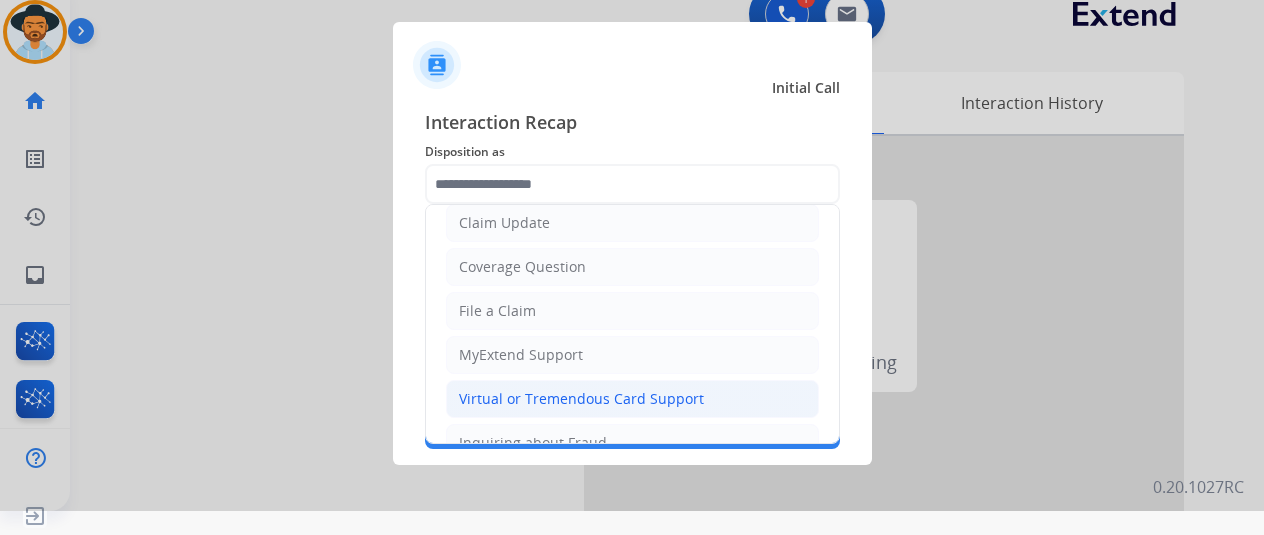 click on "Virtual or Tremendous Card Support" 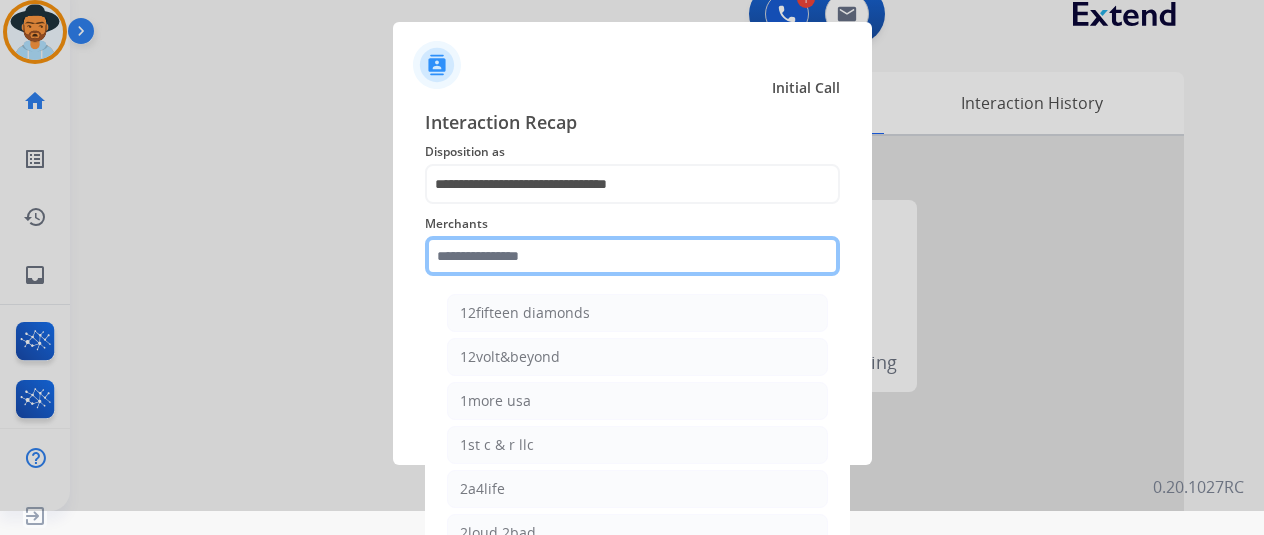 click 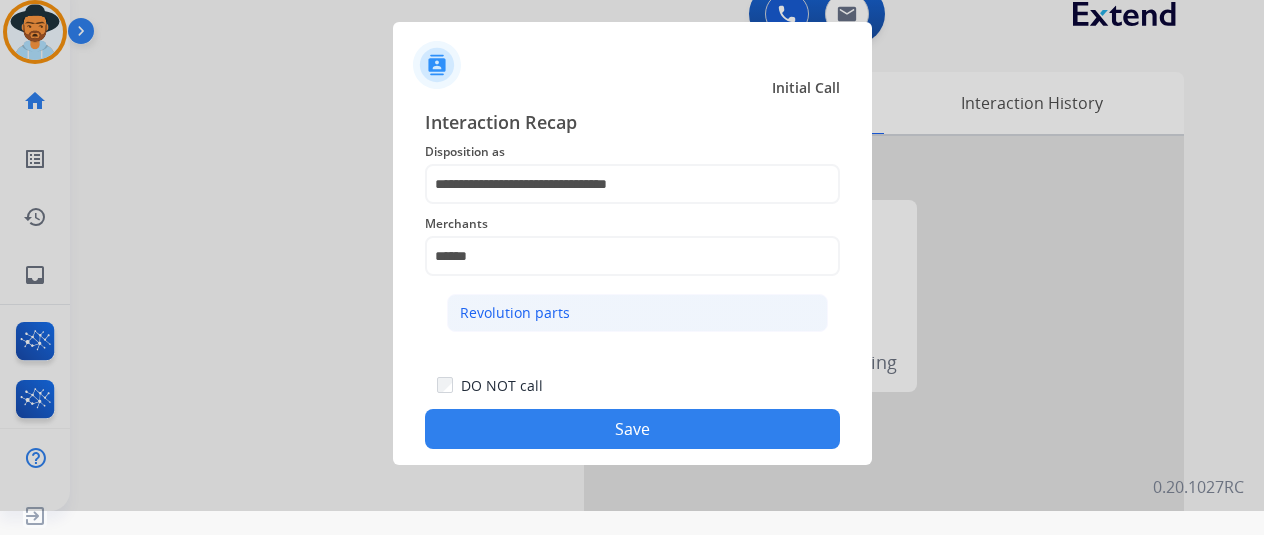 click on "Revolution parts" 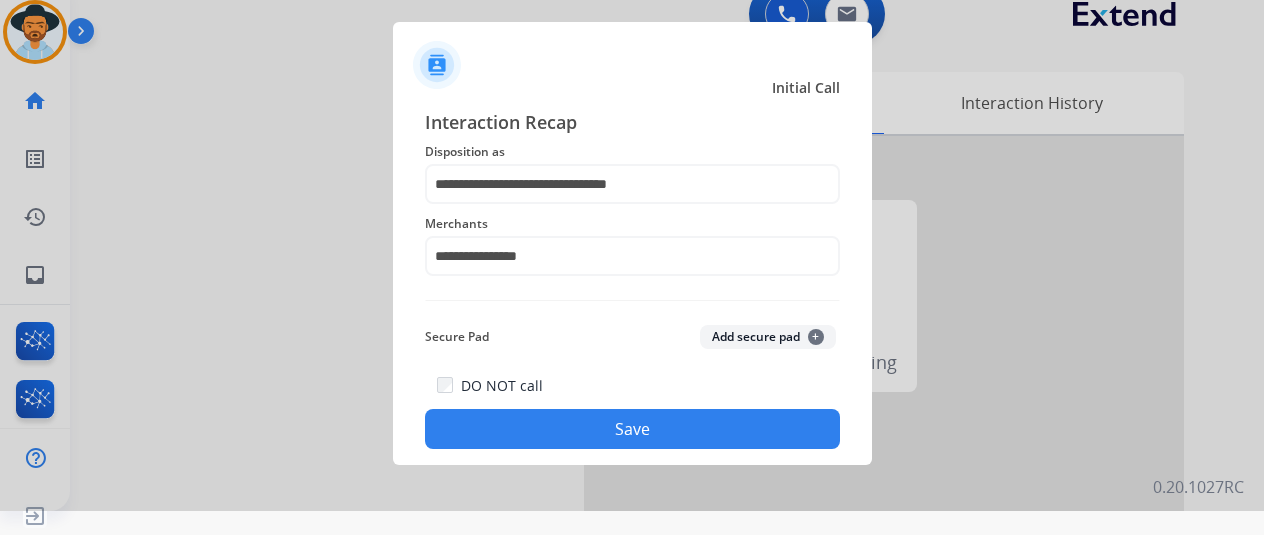 click on "Save" 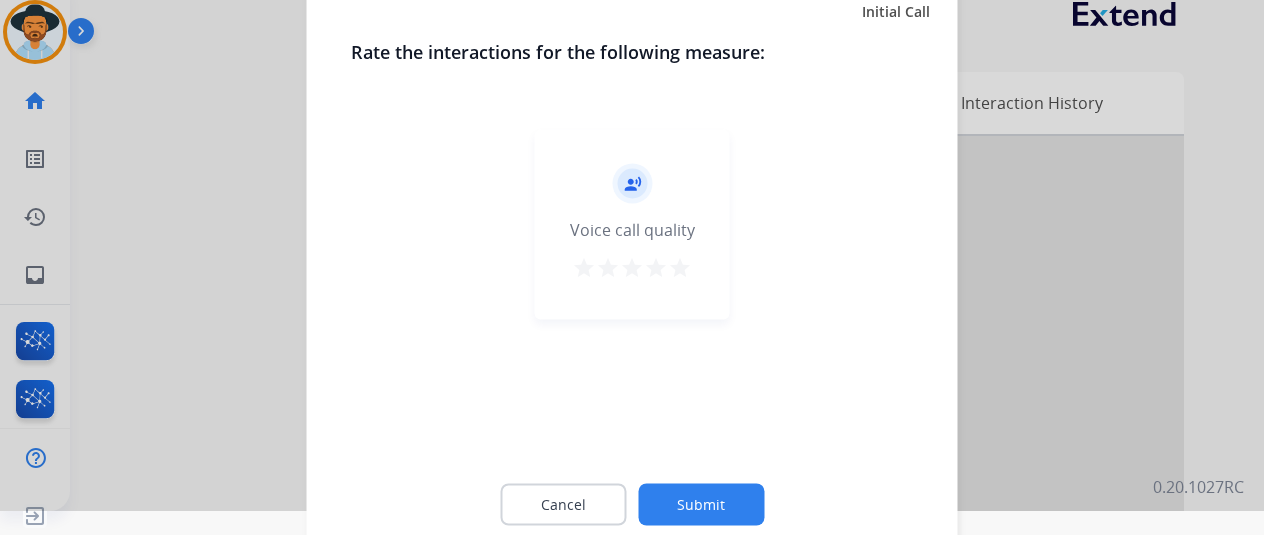 click on "Submit" 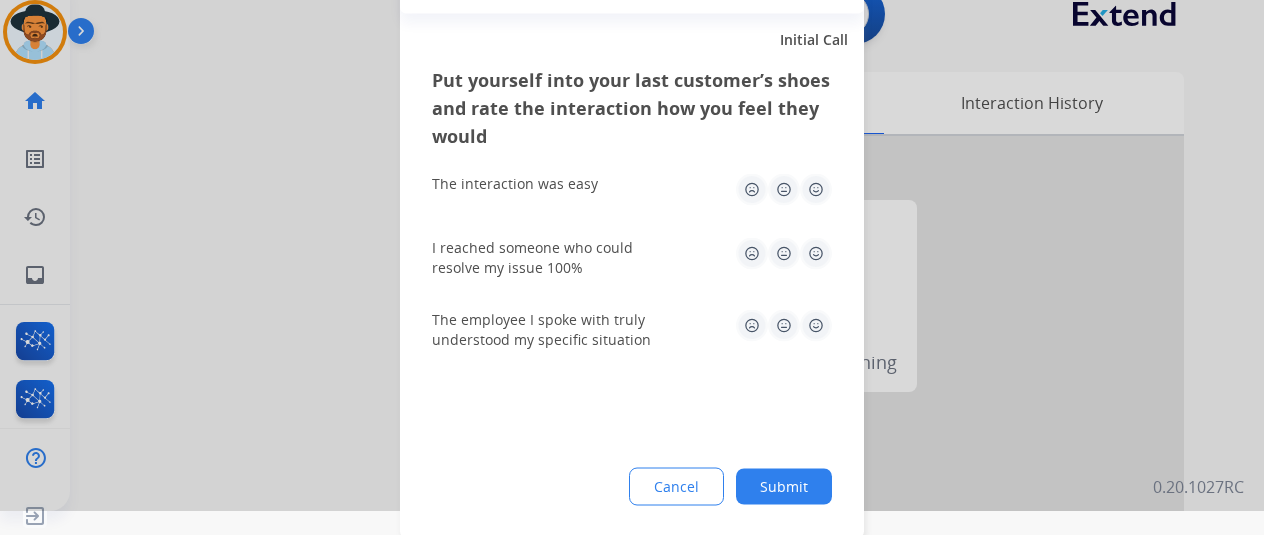click on "Submit" 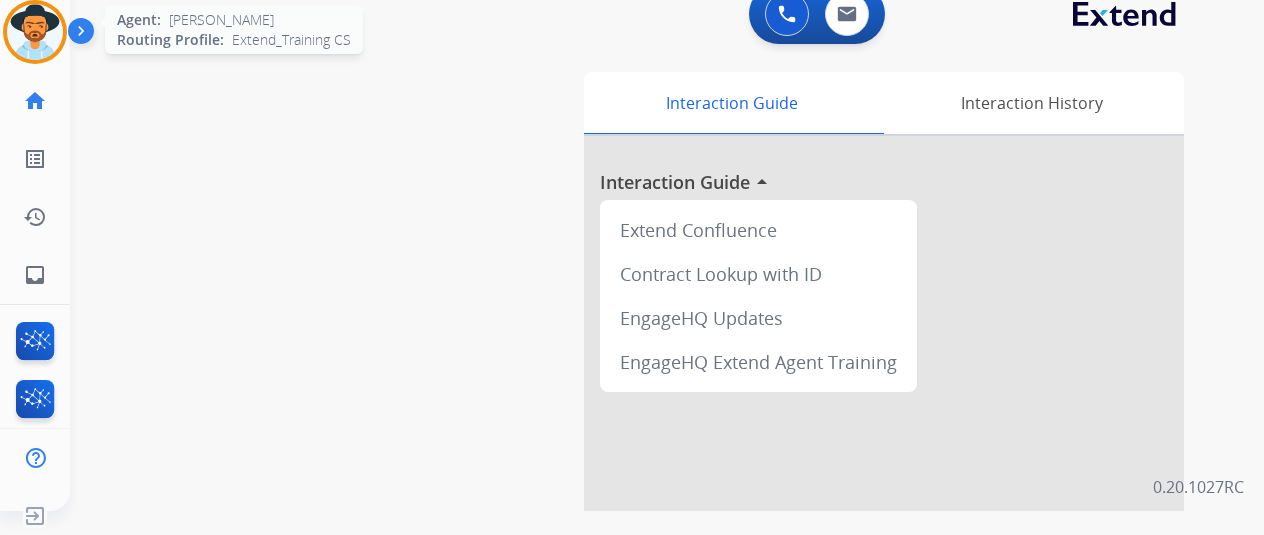 click at bounding box center [35, 32] 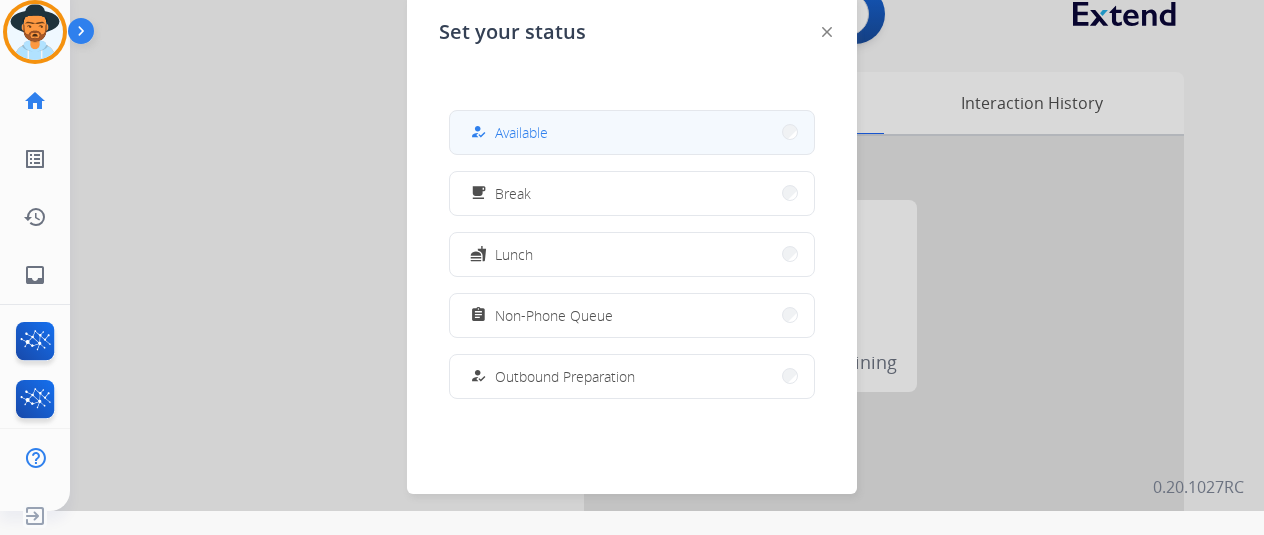 click on "how_to_reg Available" at bounding box center [507, 132] 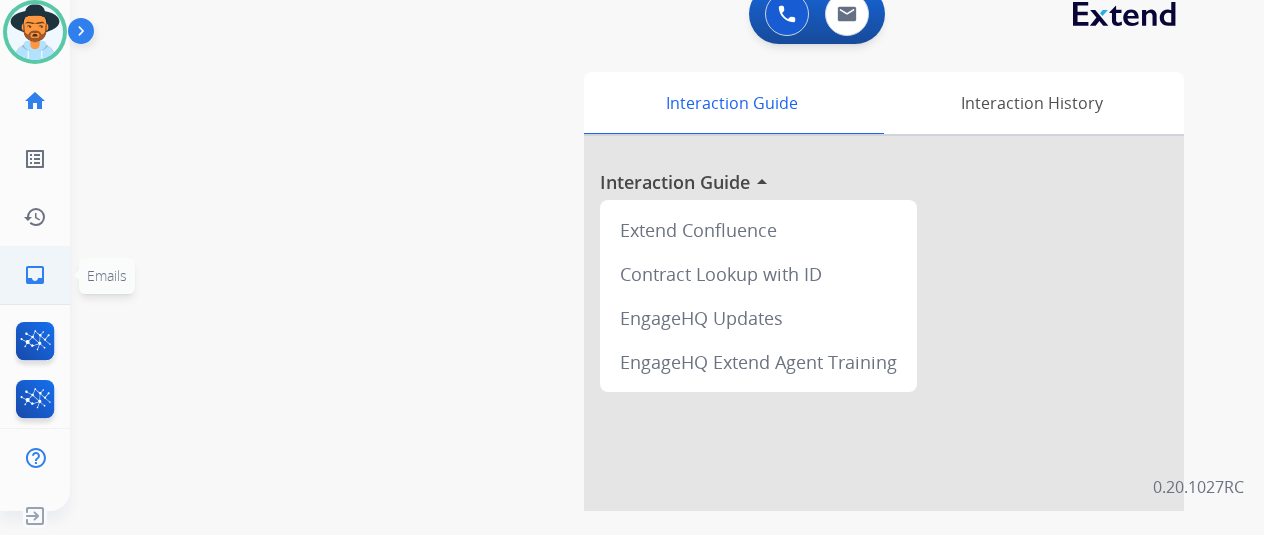 click on "inbox" 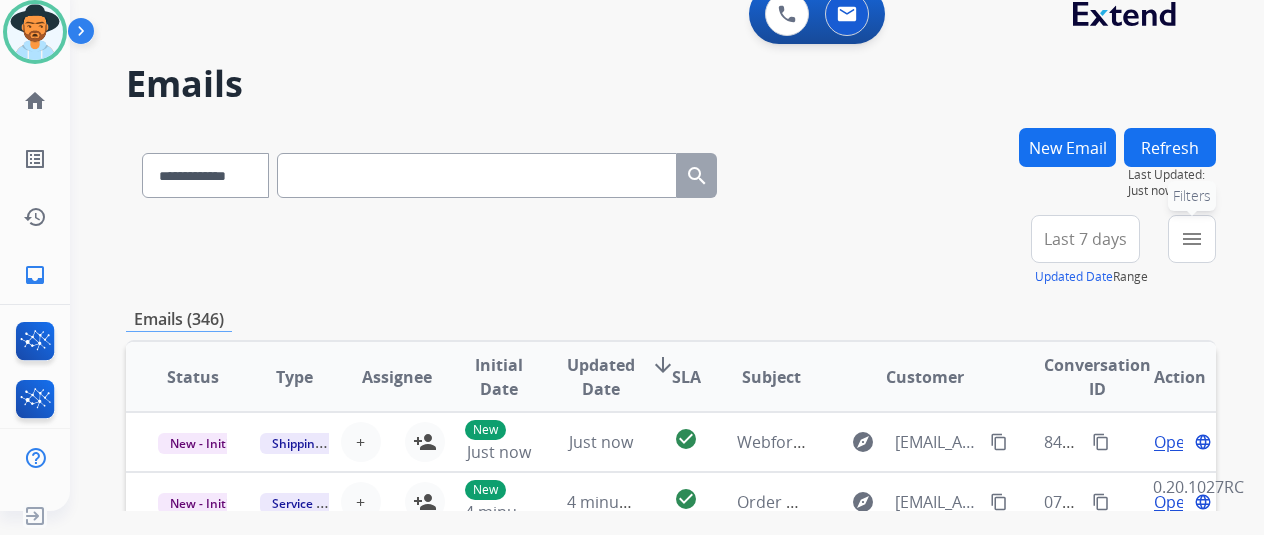 click on "menu" at bounding box center [1192, 239] 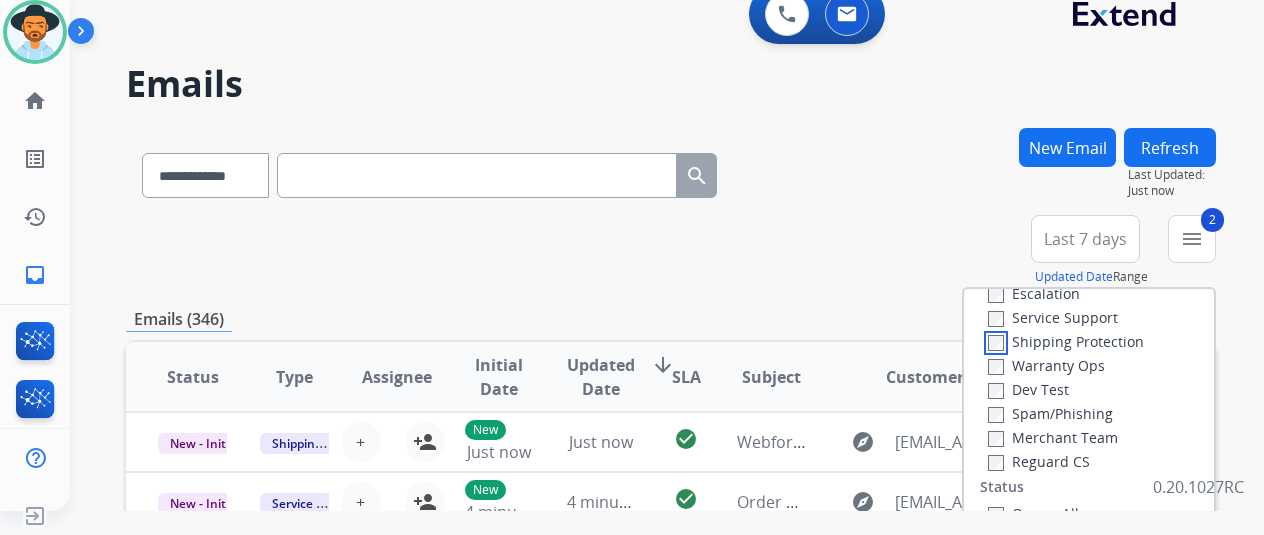scroll, scrollTop: 200, scrollLeft: 0, axis: vertical 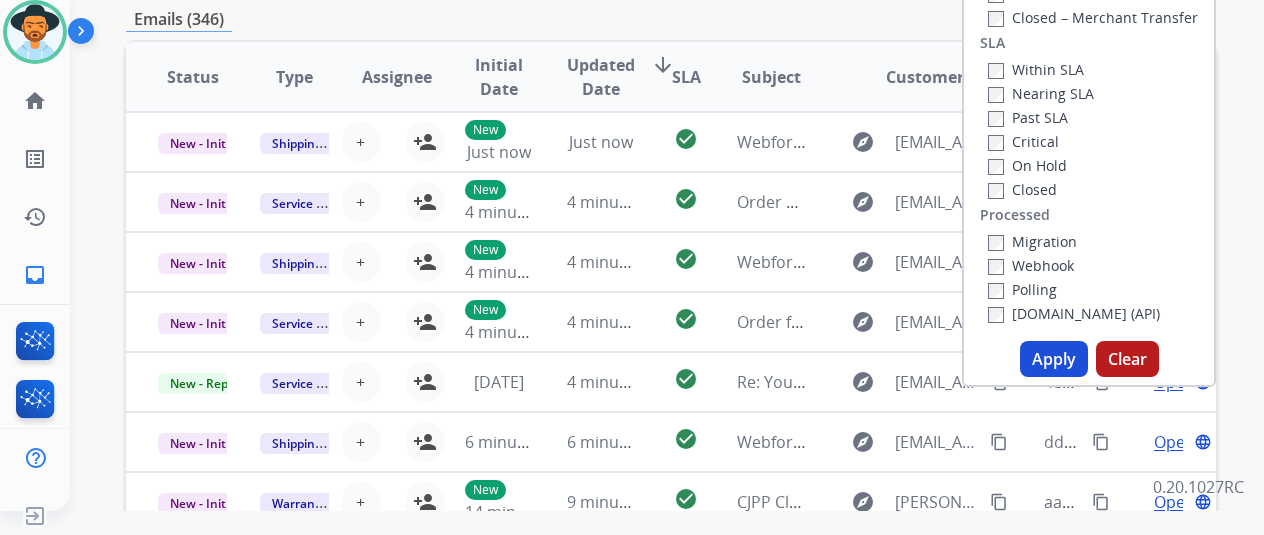 click on "Apply" at bounding box center (1054, 359) 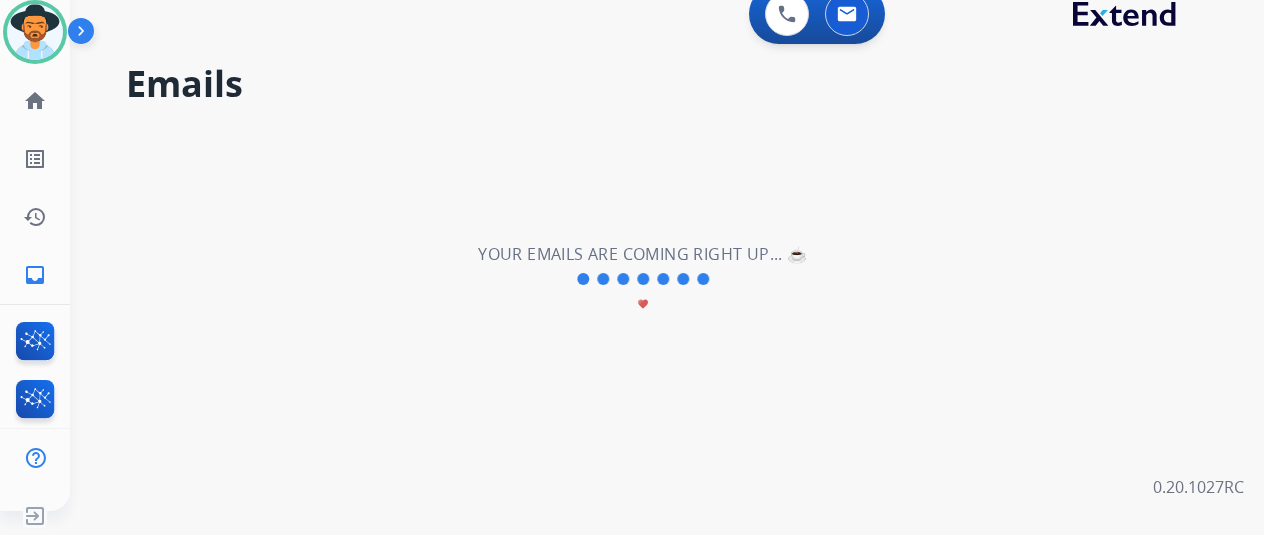 scroll, scrollTop: 0, scrollLeft: 0, axis: both 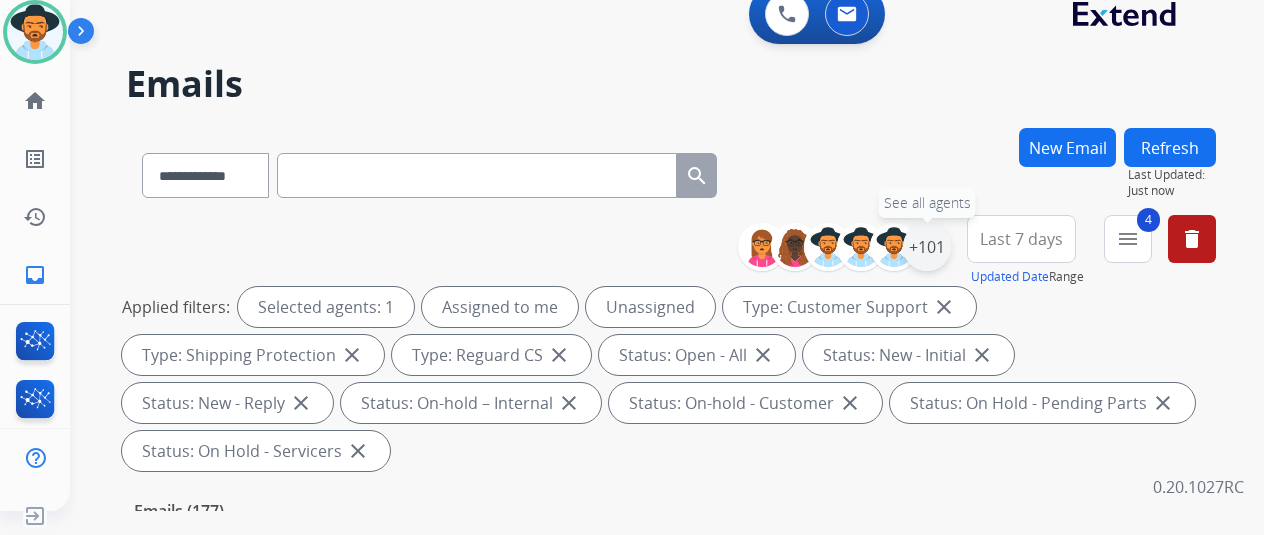 click on "+101" at bounding box center (927, 247) 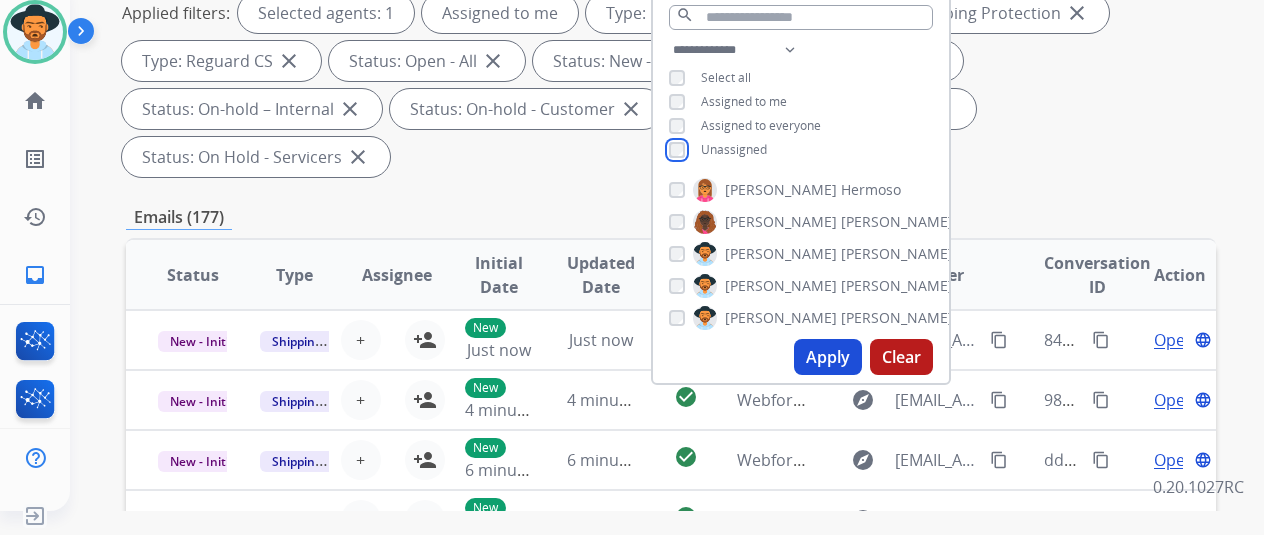 scroll, scrollTop: 300, scrollLeft: 0, axis: vertical 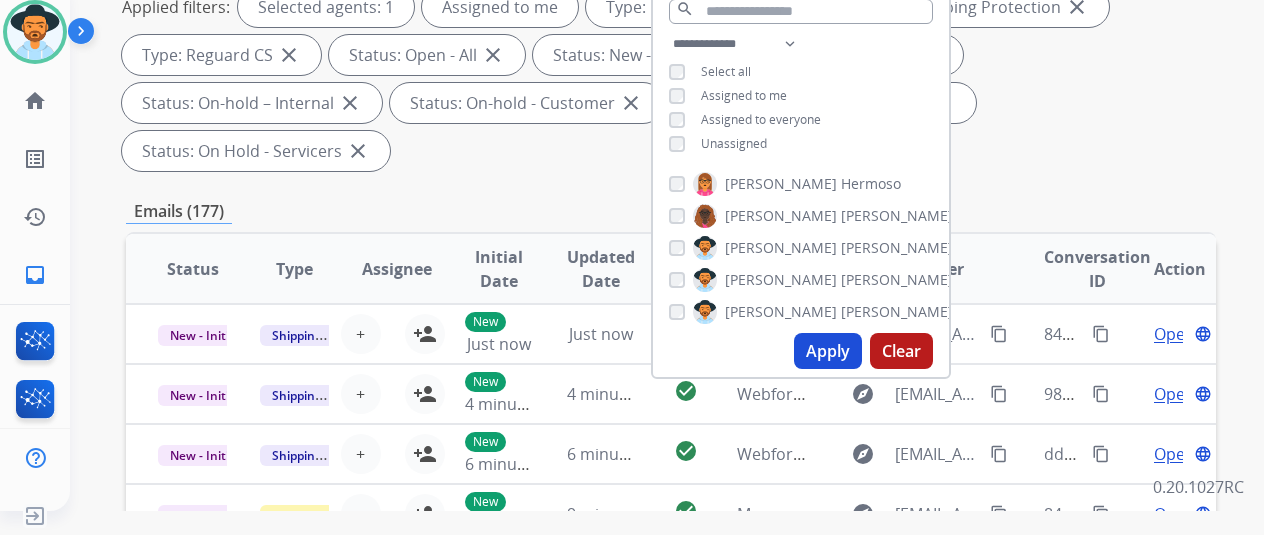 click on "Apply" at bounding box center (828, 351) 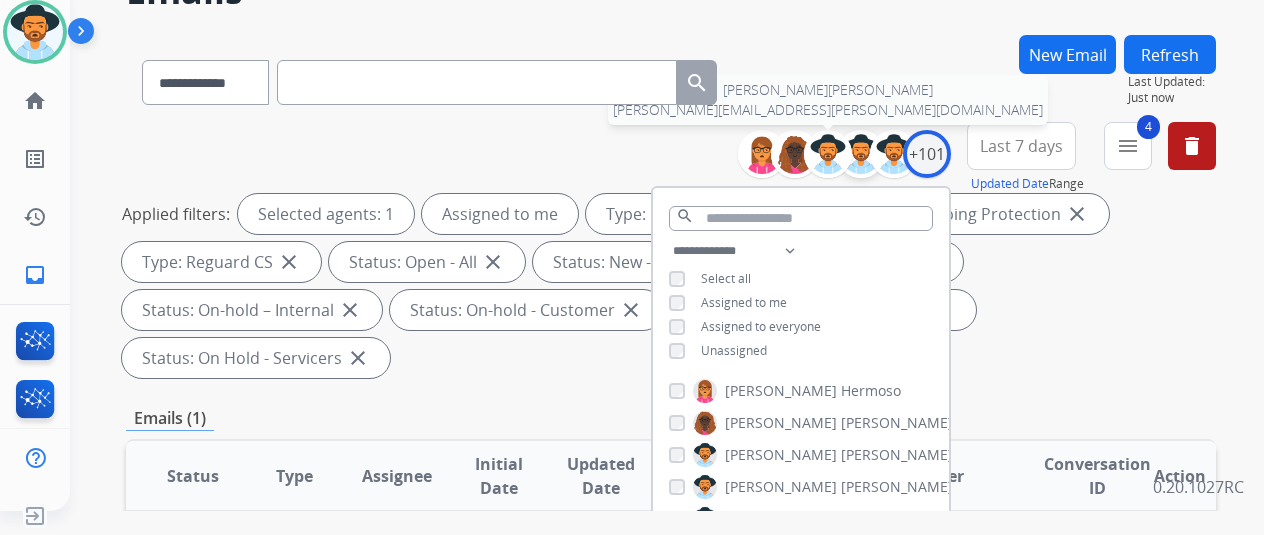 scroll, scrollTop: 0, scrollLeft: 0, axis: both 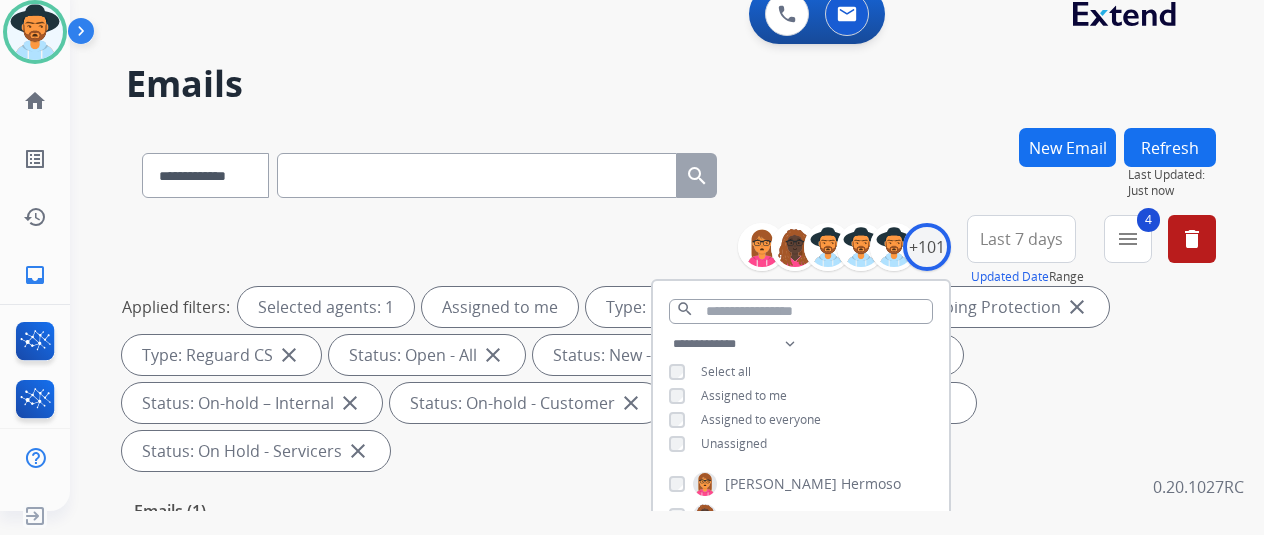 click on "**********" at bounding box center (643, 315) 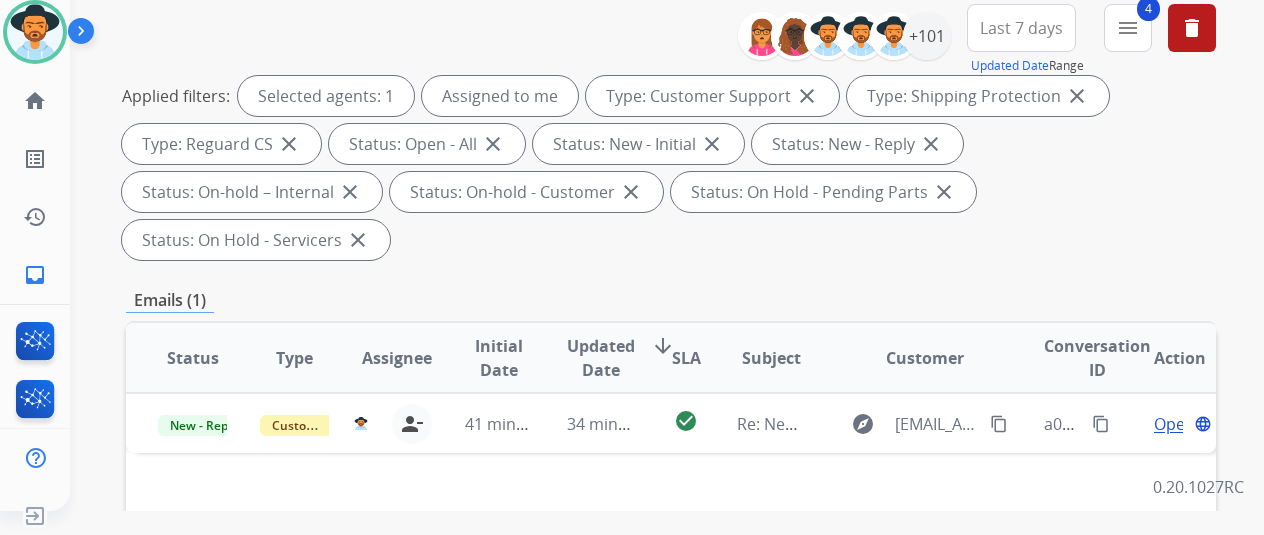 scroll, scrollTop: 400, scrollLeft: 0, axis: vertical 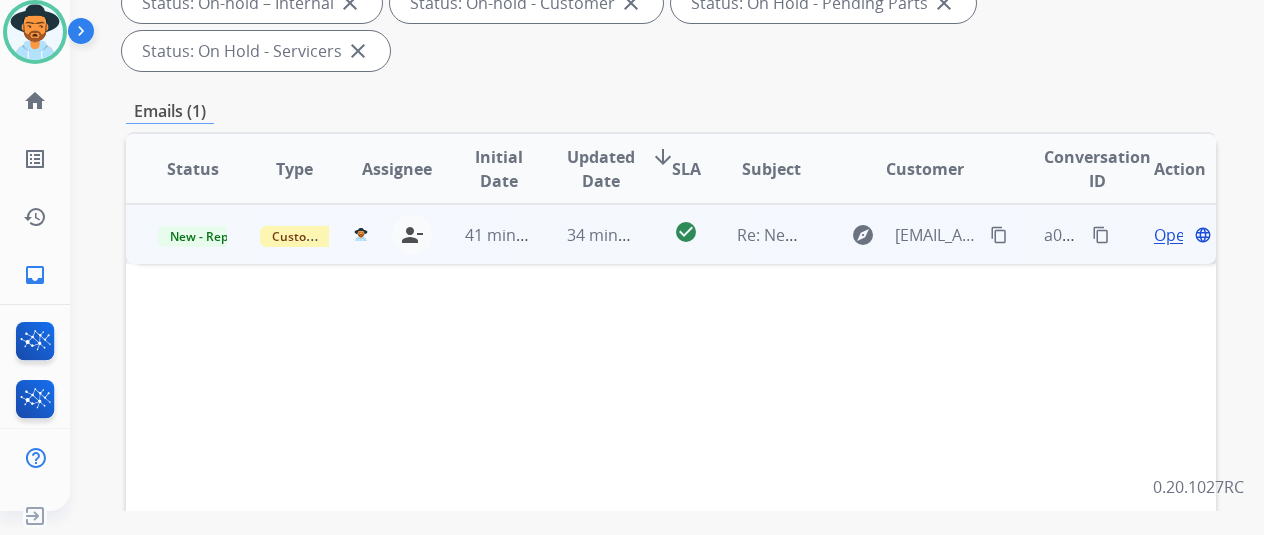click on "Open" at bounding box center [1174, 235] 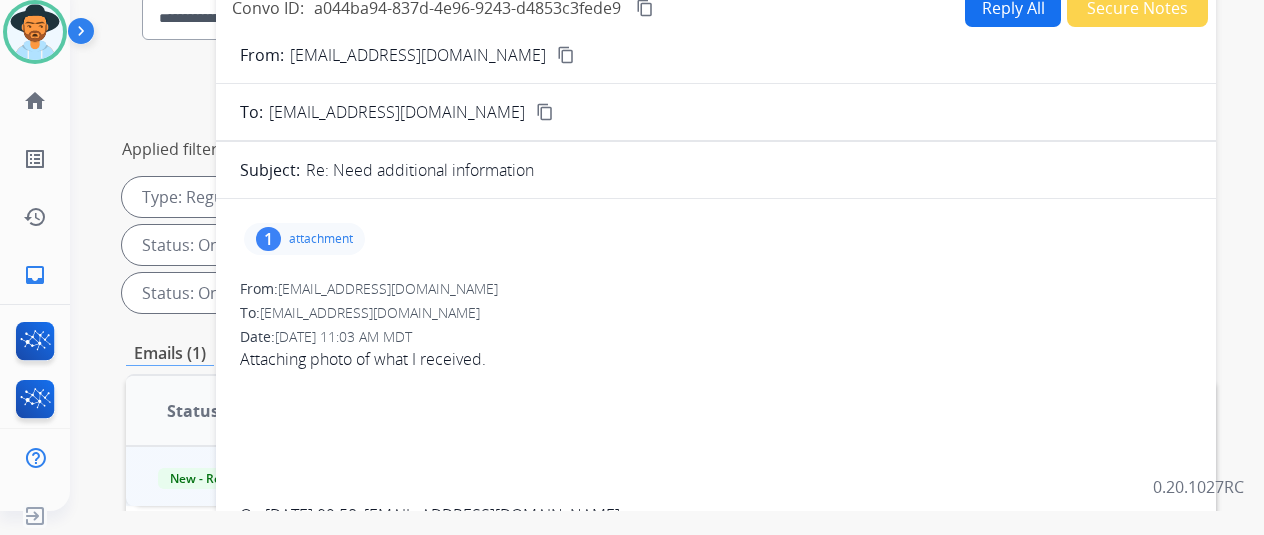 scroll, scrollTop: 100, scrollLeft: 0, axis: vertical 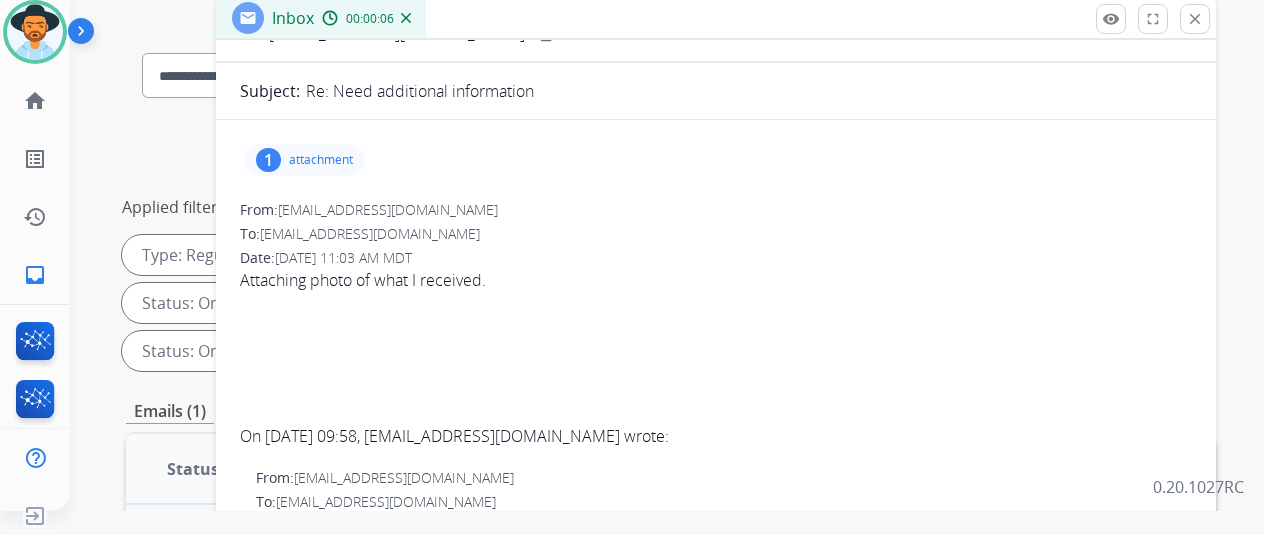 click on "1" at bounding box center [268, 160] 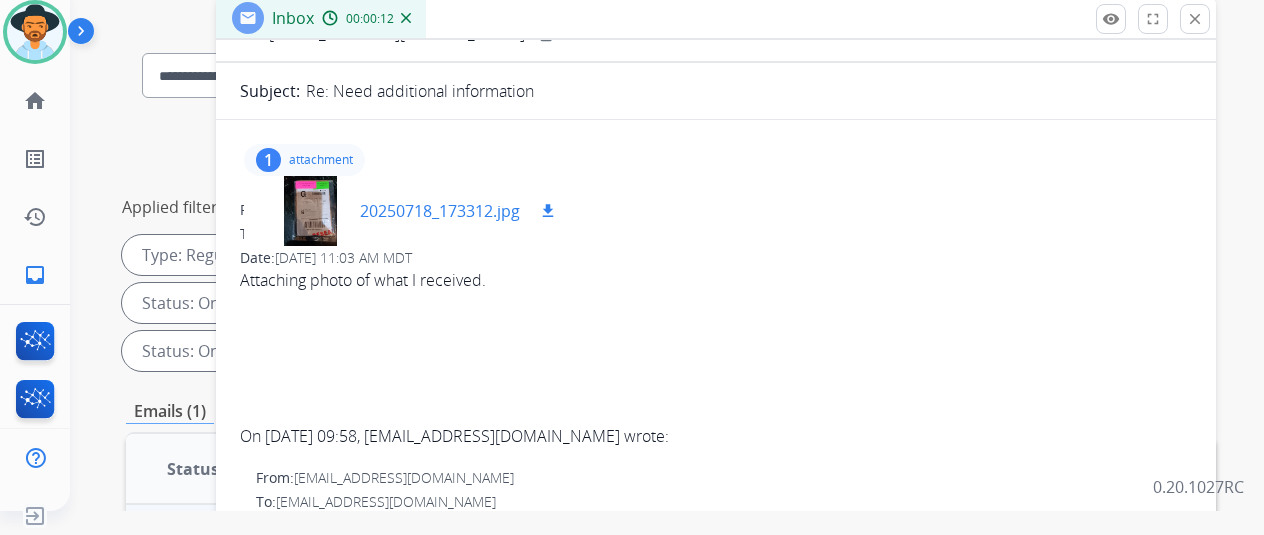 click at bounding box center (310, 211) 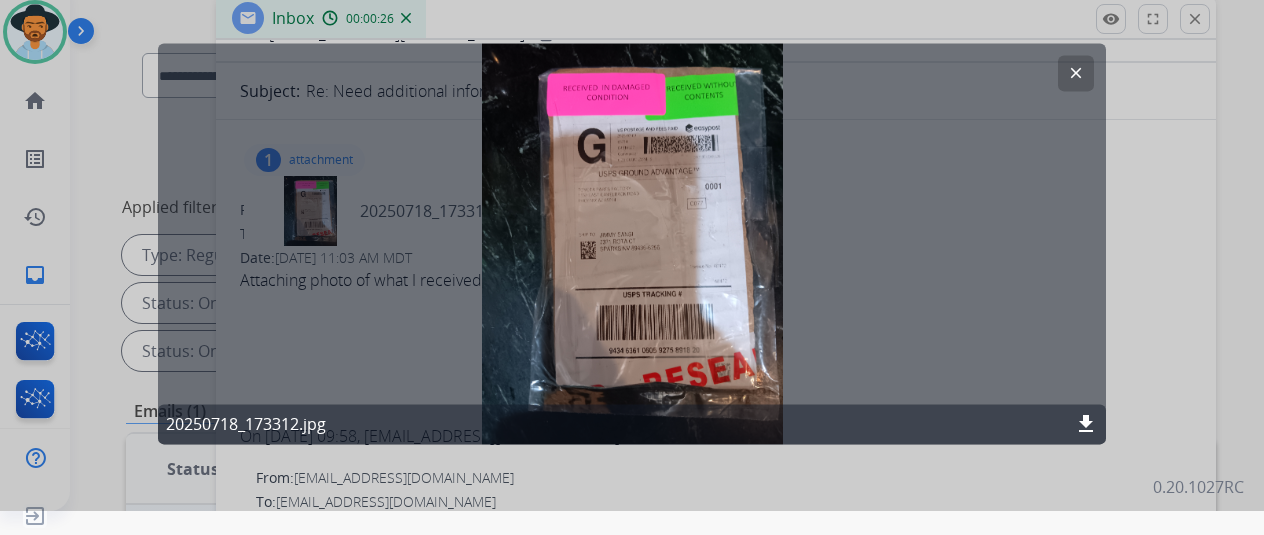click on "clear" 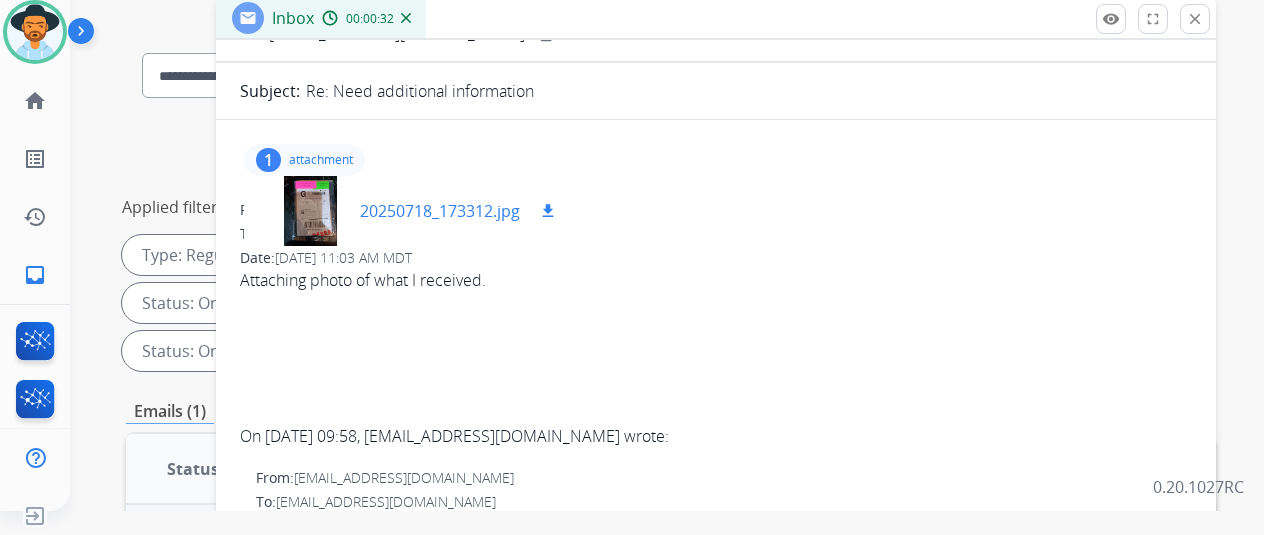 click on "download" at bounding box center [548, 211] 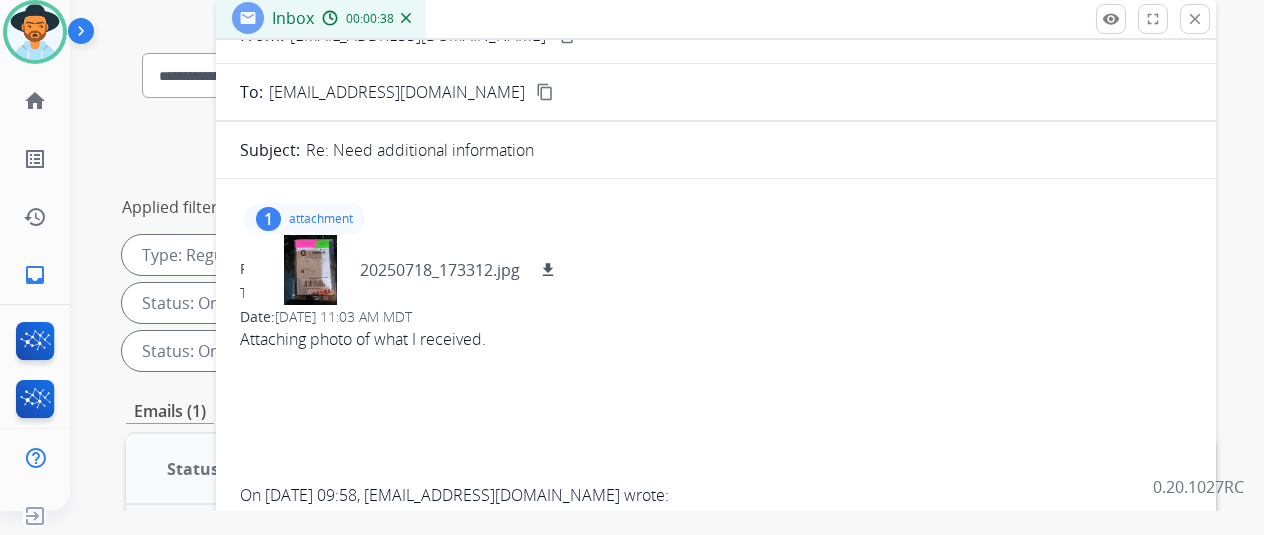 scroll, scrollTop: 0, scrollLeft: 0, axis: both 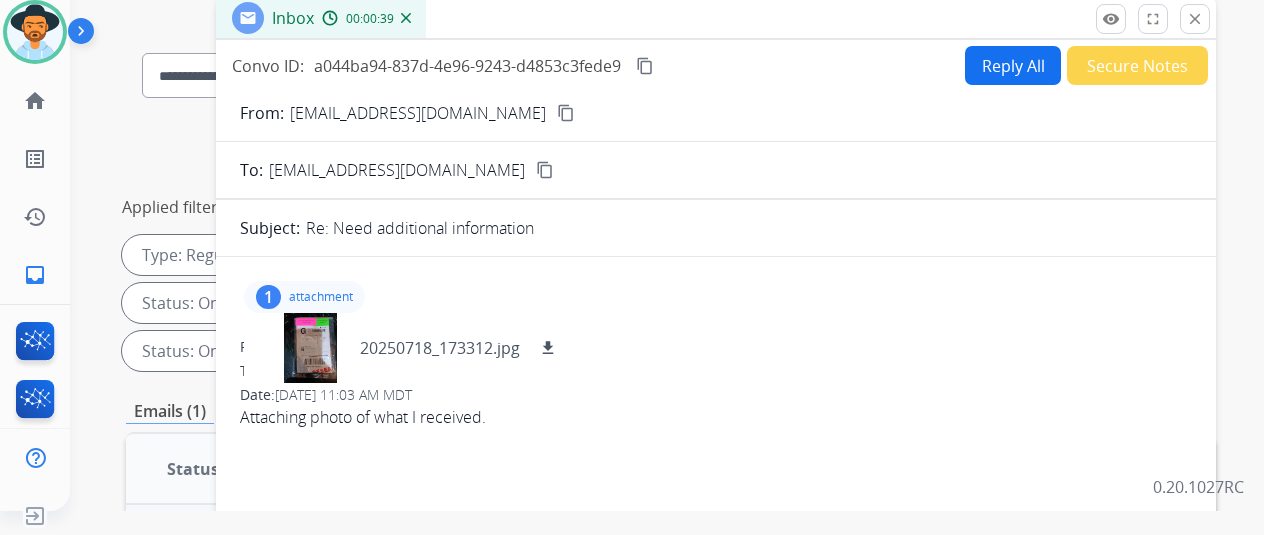 click on "content_copy" at bounding box center [566, 113] 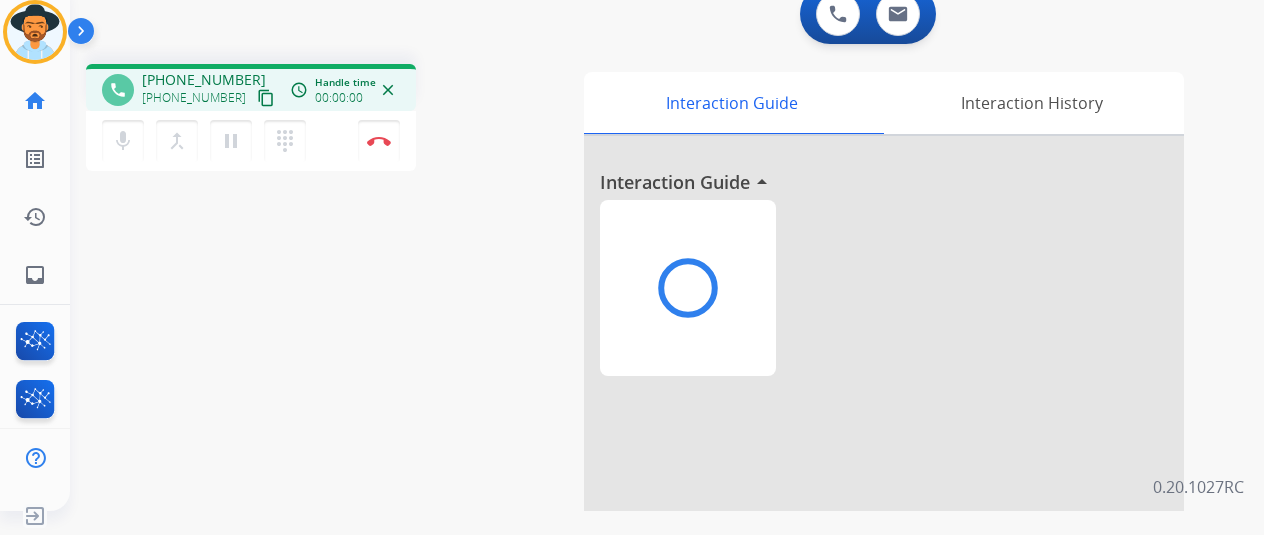 scroll, scrollTop: 0, scrollLeft: 0, axis: both 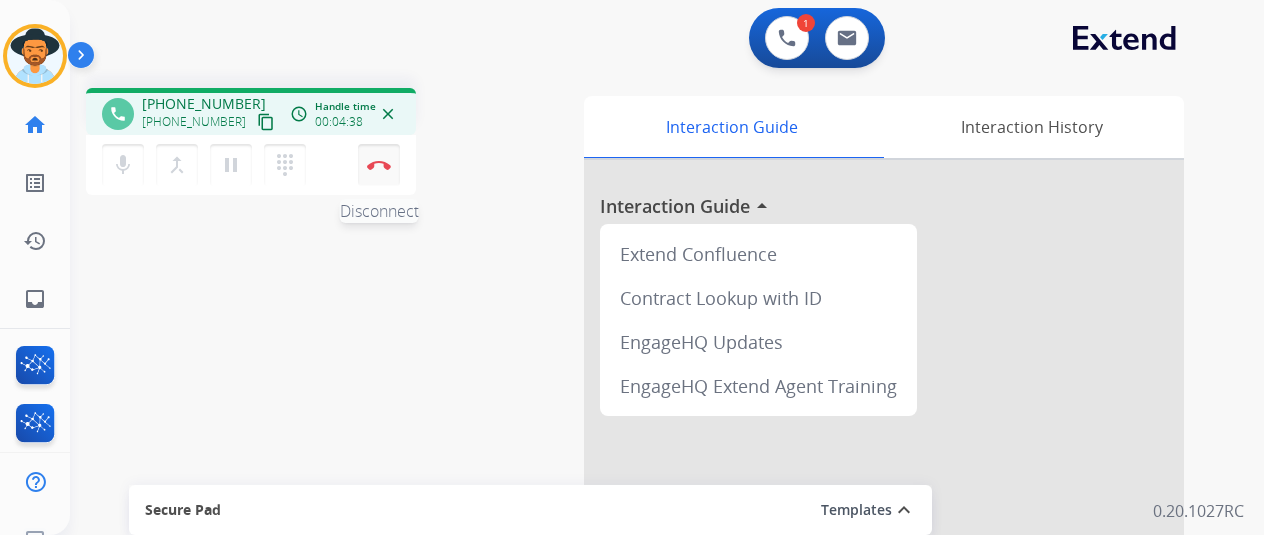 click at bounding box center [379, 165] 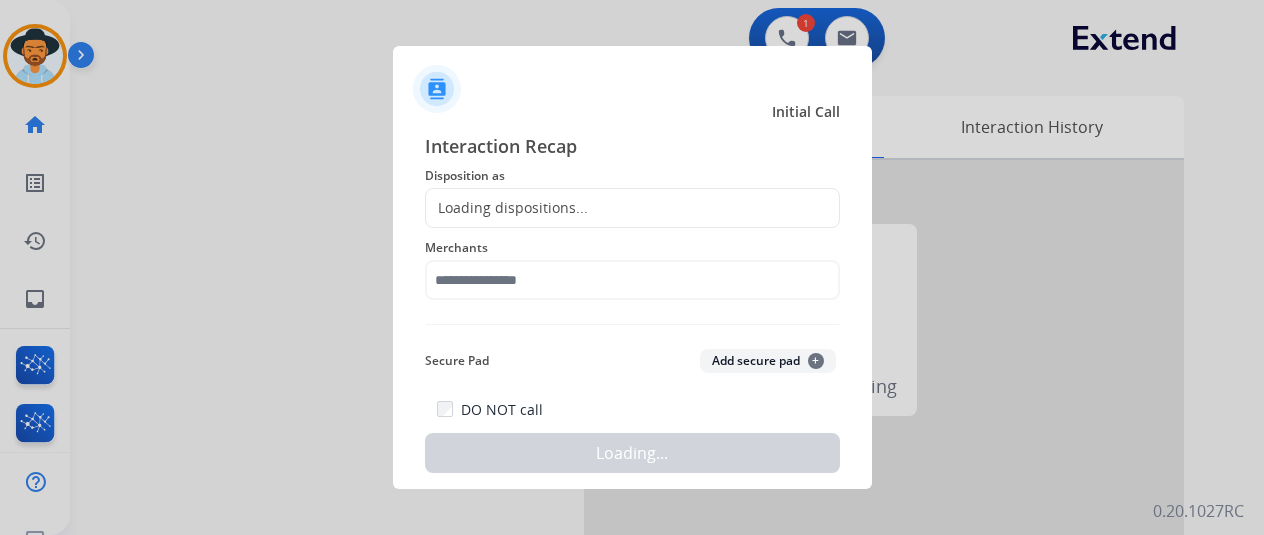 click on "Loading dispositions..." 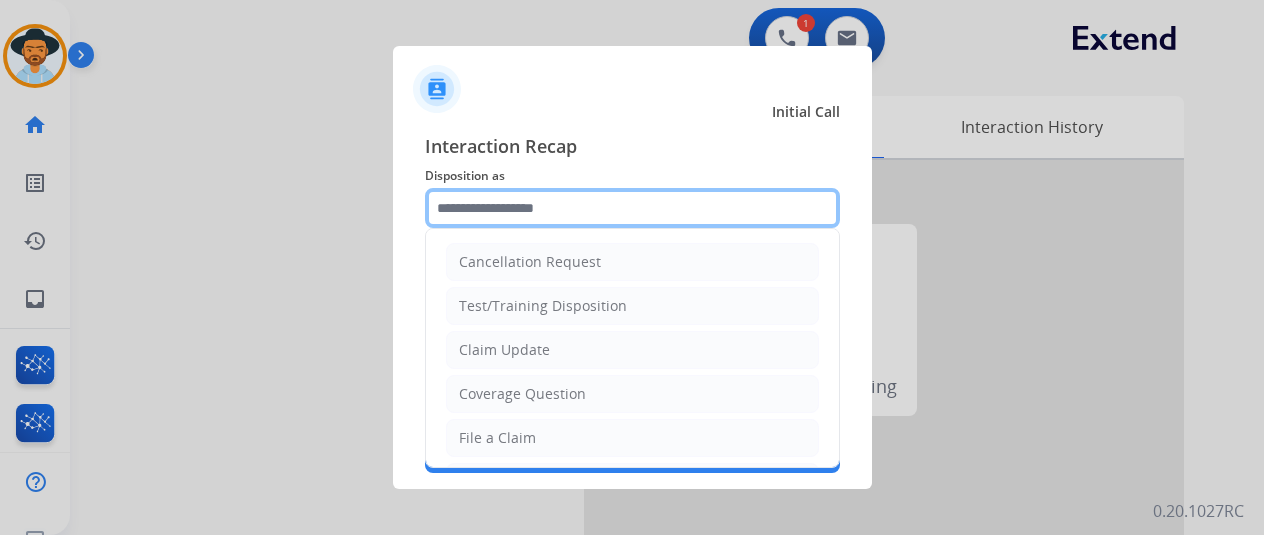 click 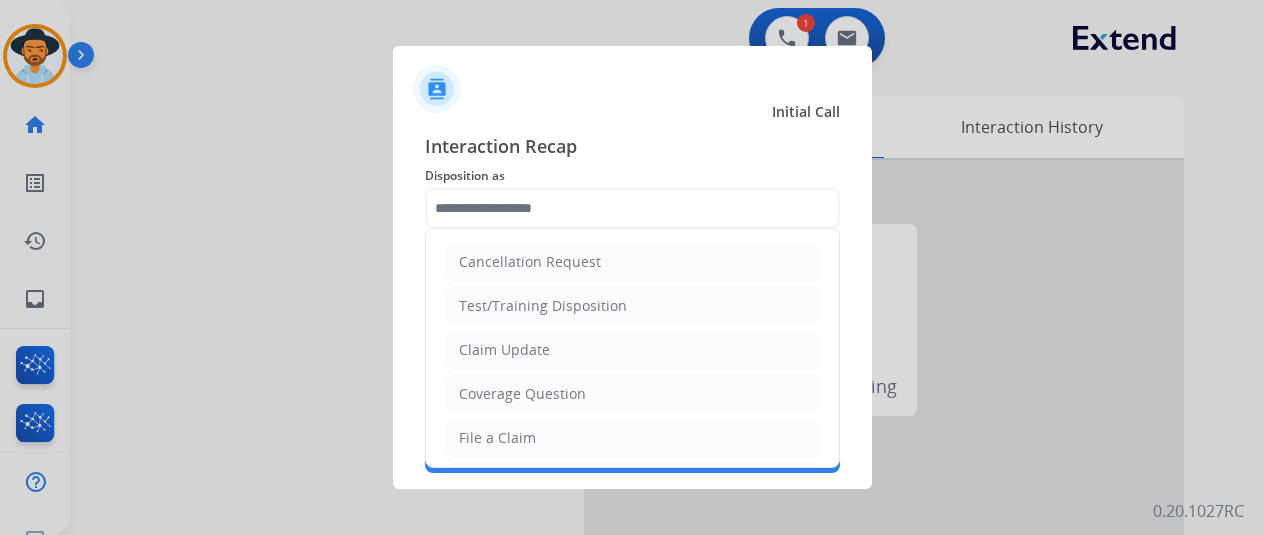 click on "File a Claim" 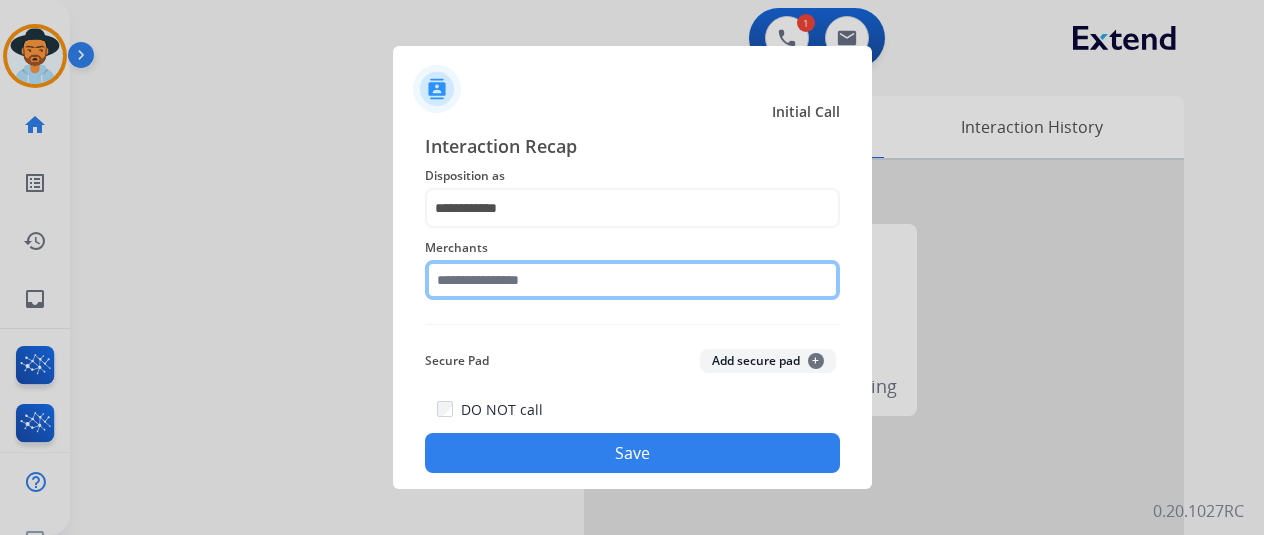 click 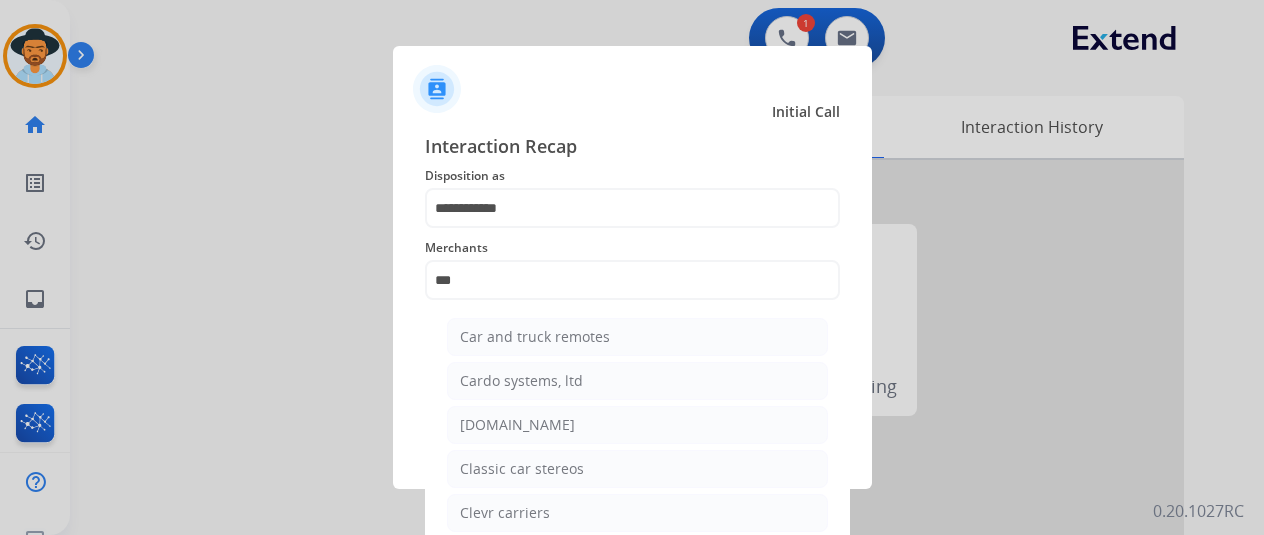 drag, startPoint x: 511, startPoint y: 415, endPoint x: 526, endPoint y: 405, distance: 18.027756 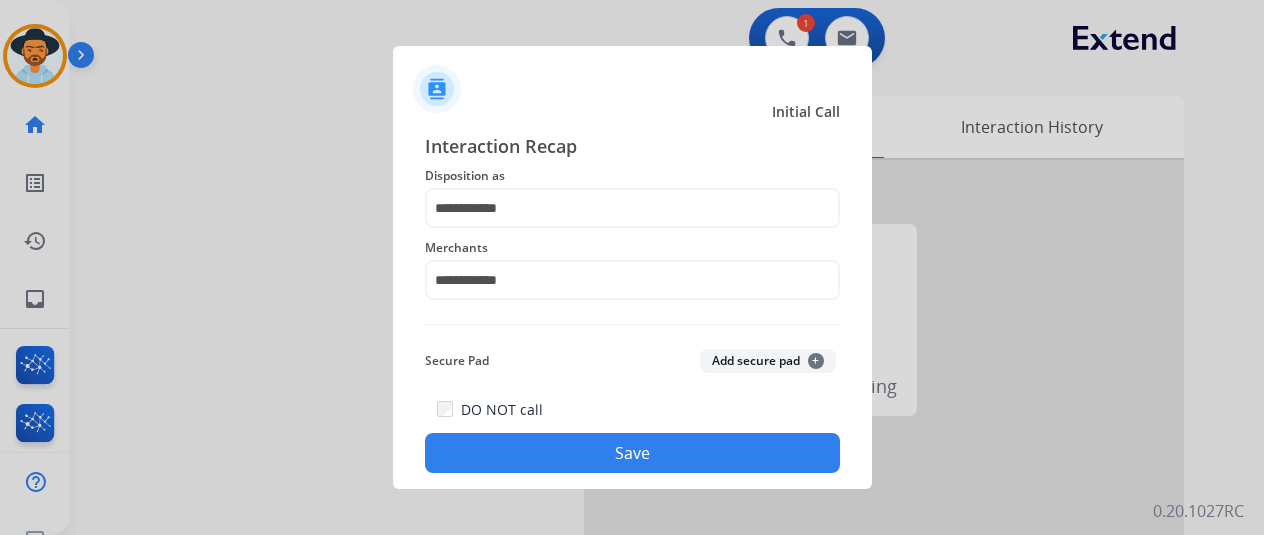 click on "Save" 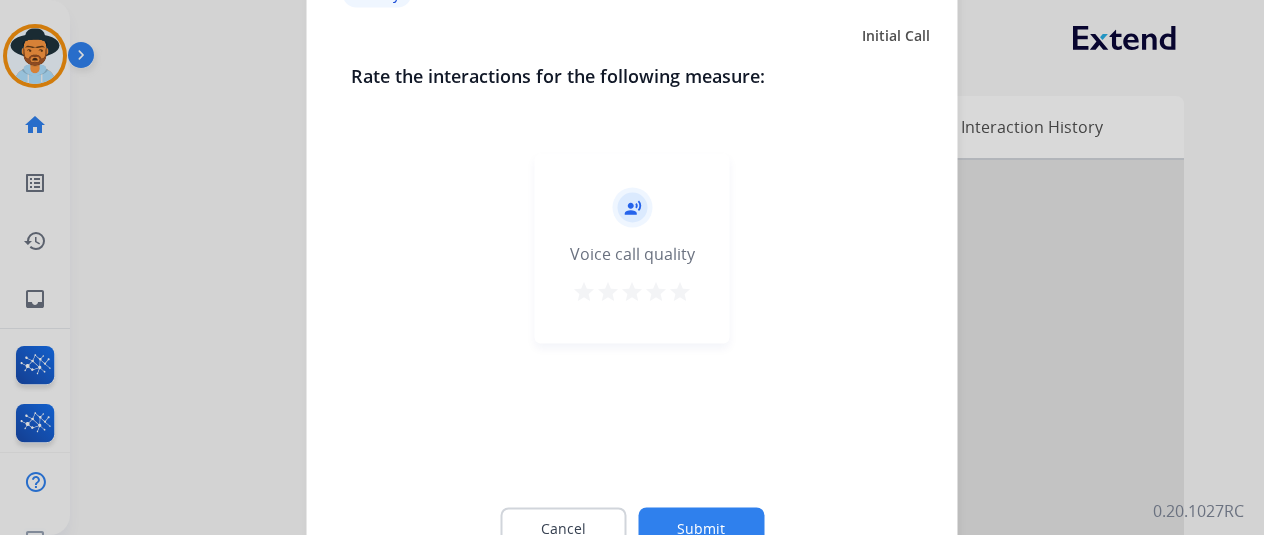 click on "Submit" 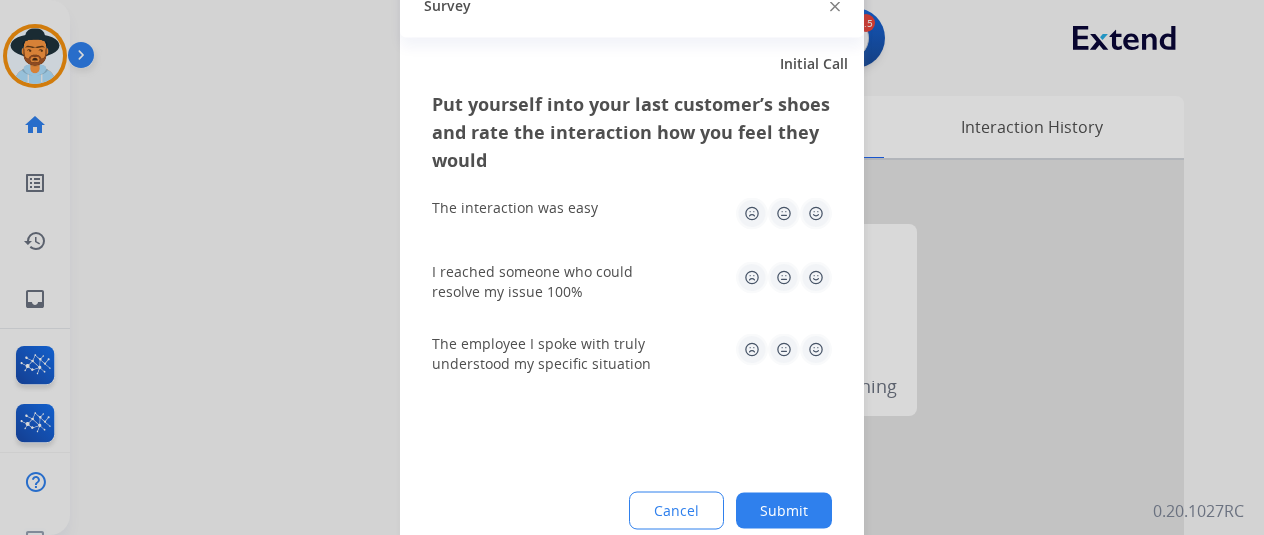 drag, startPoint x: 798, startPoint y: 502, endPoint x: 742, endPoint y: 440, distance: 83.546394 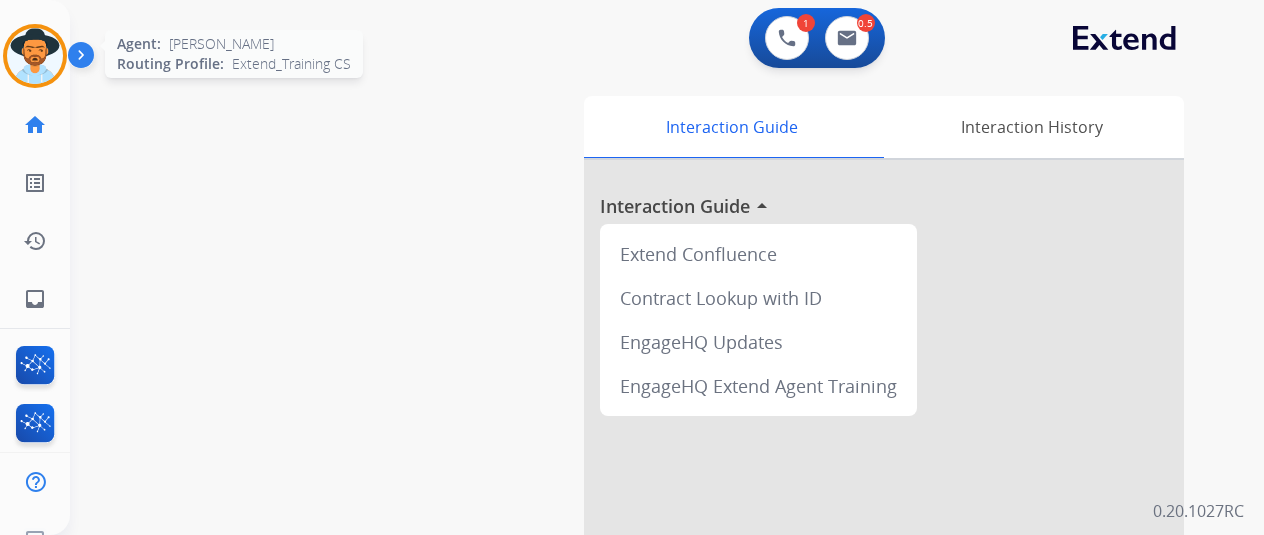 click at bounding box center [35, 56] 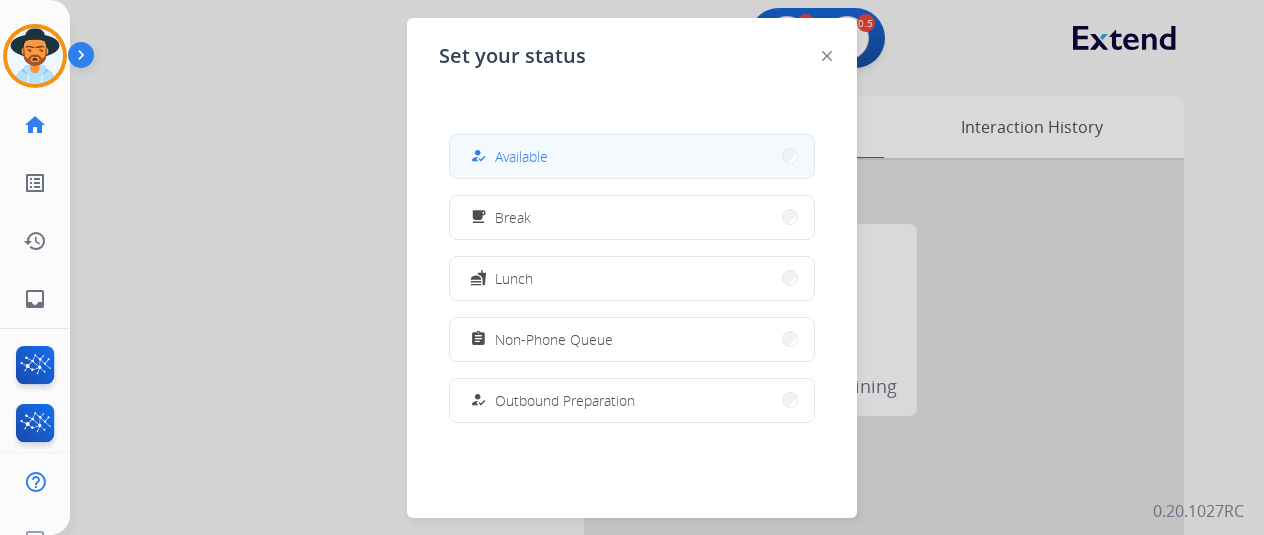 click on "Available" at bounding box center (521, 156) 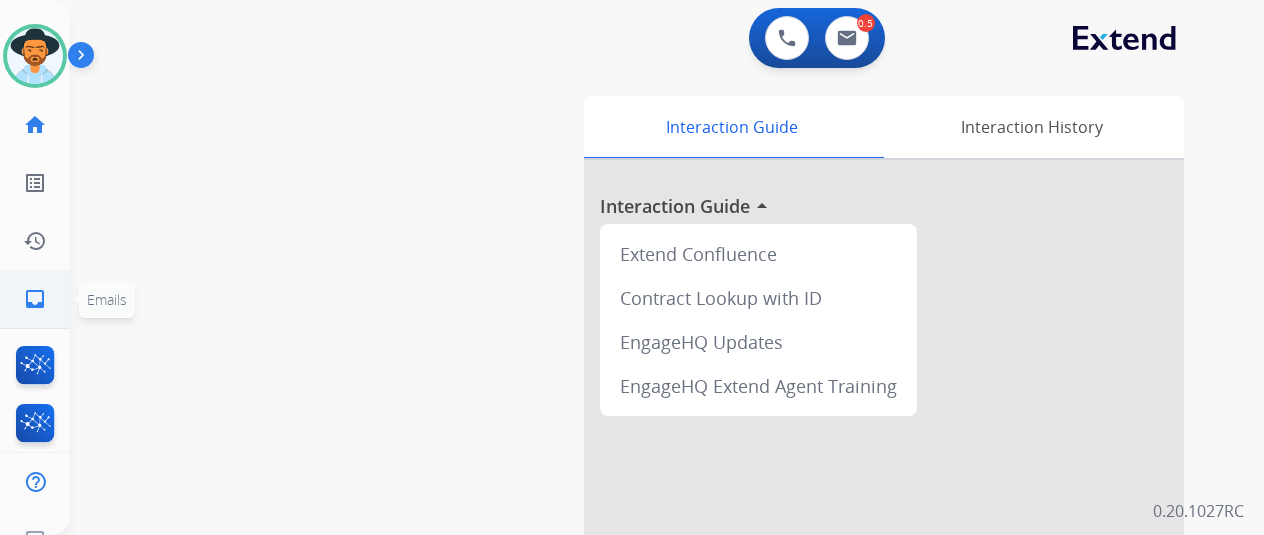 click on "inbox  Emails" 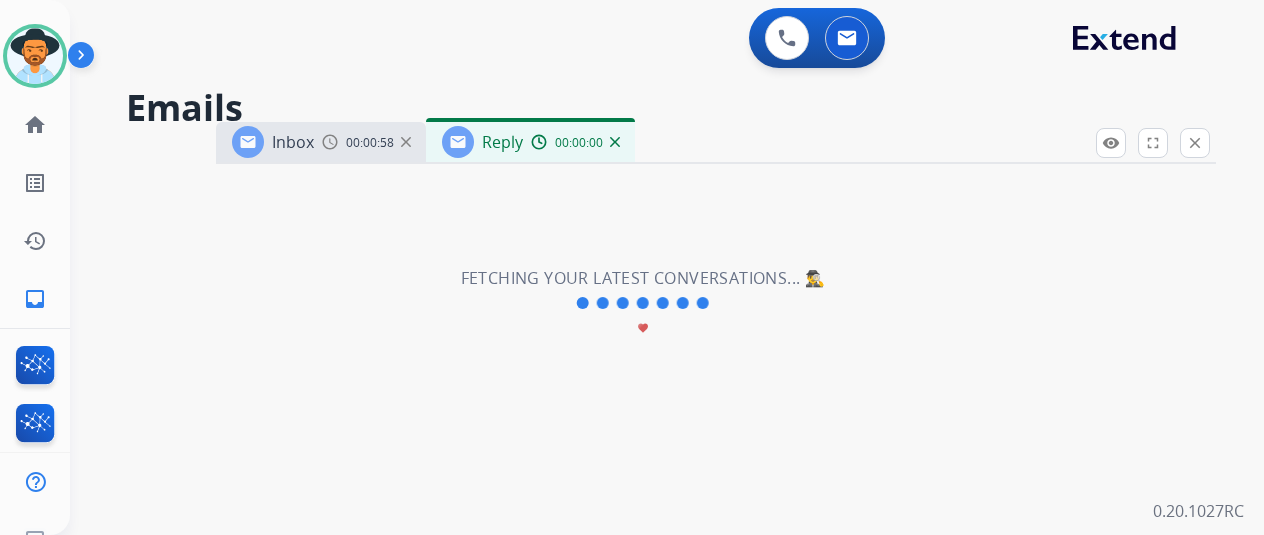 select on "**********" 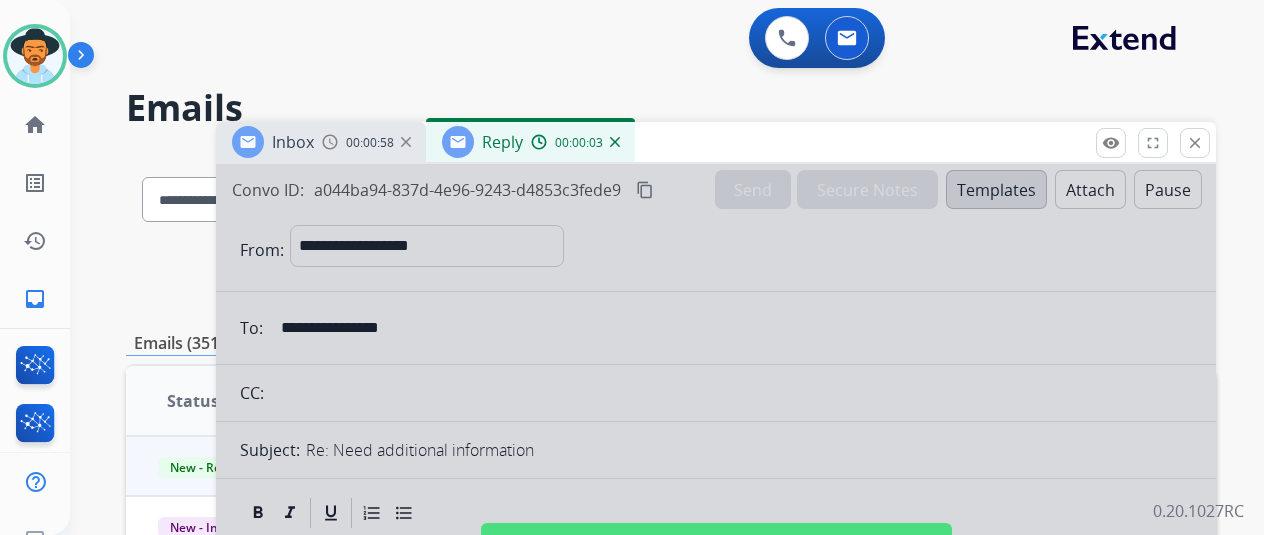 click at bounding box center [716, 537] 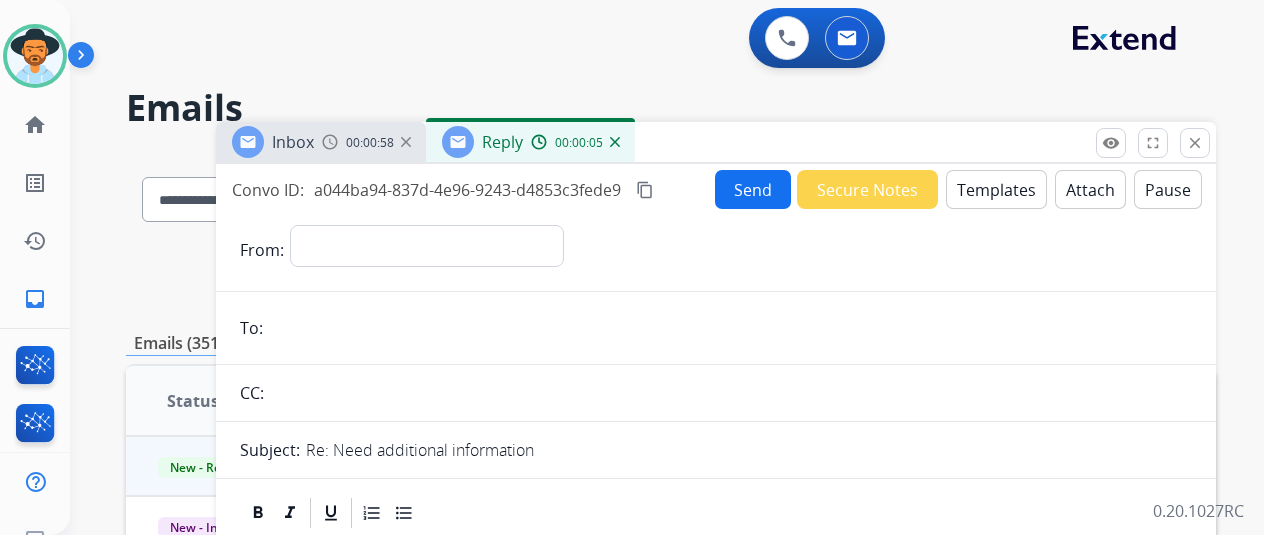 click at bounding box center [615, 142] 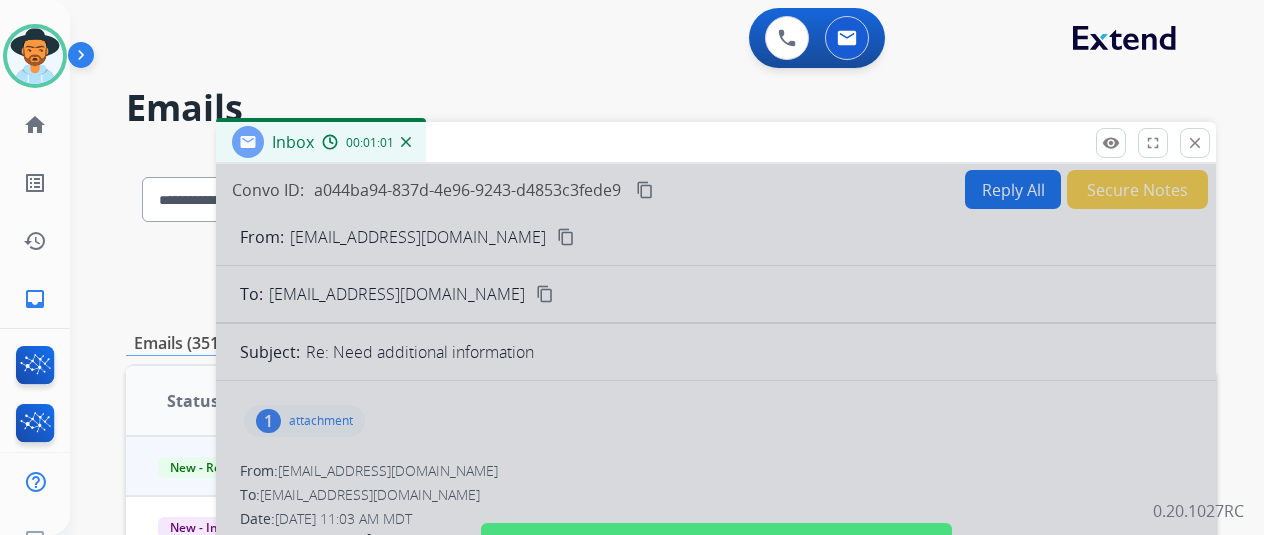 click at bounding box center (716, 537) 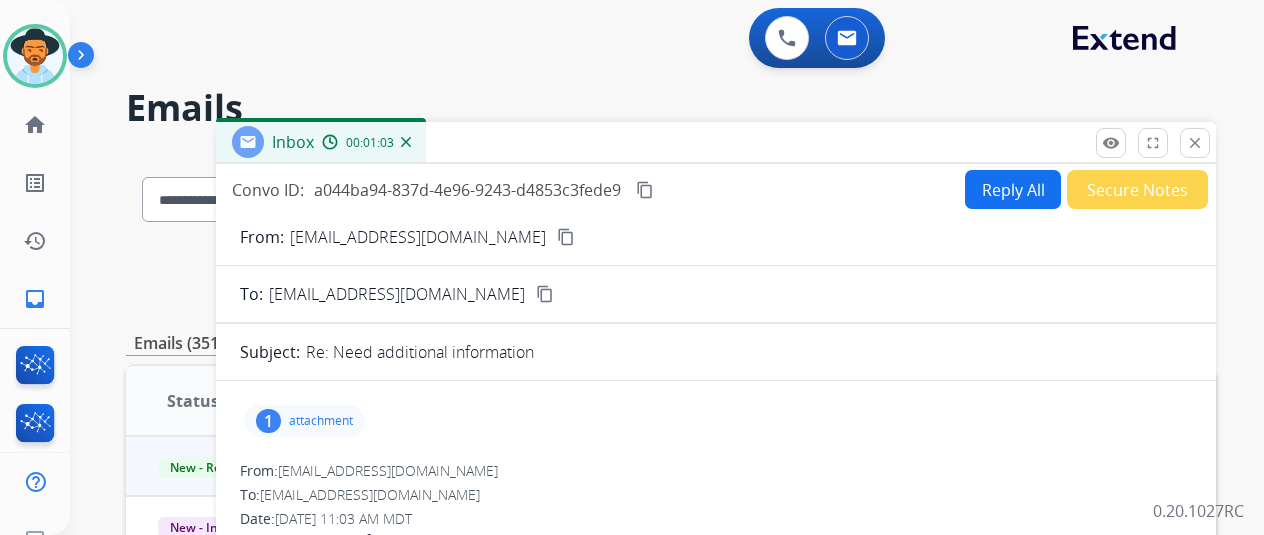 click on "content_copy" at bounding box center (566, 237) 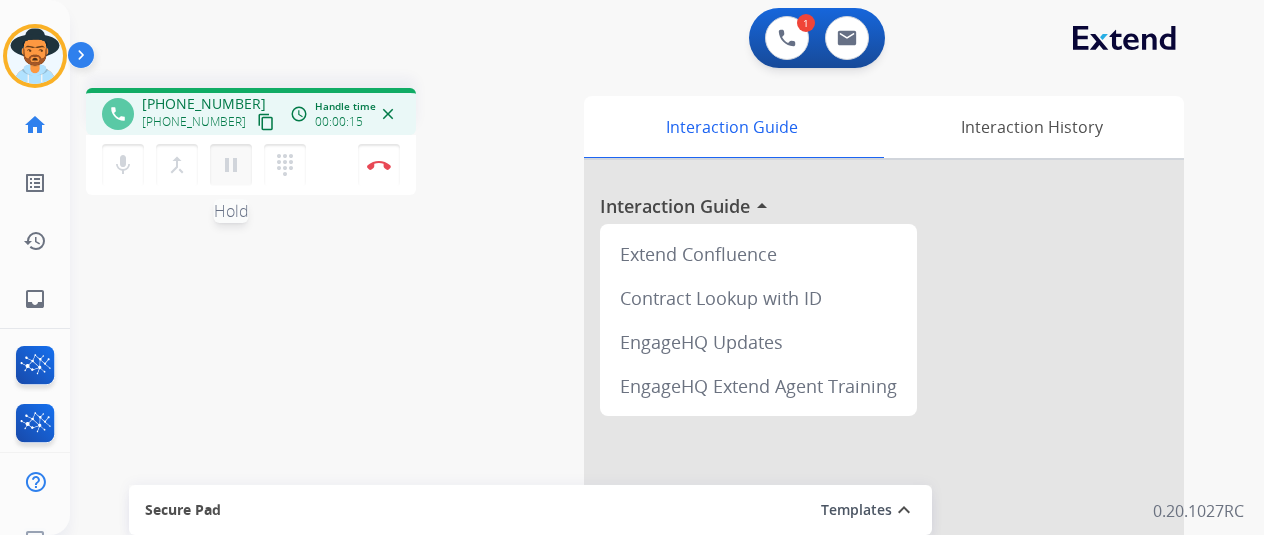 click on "pause" at bounding box center [231, 165] 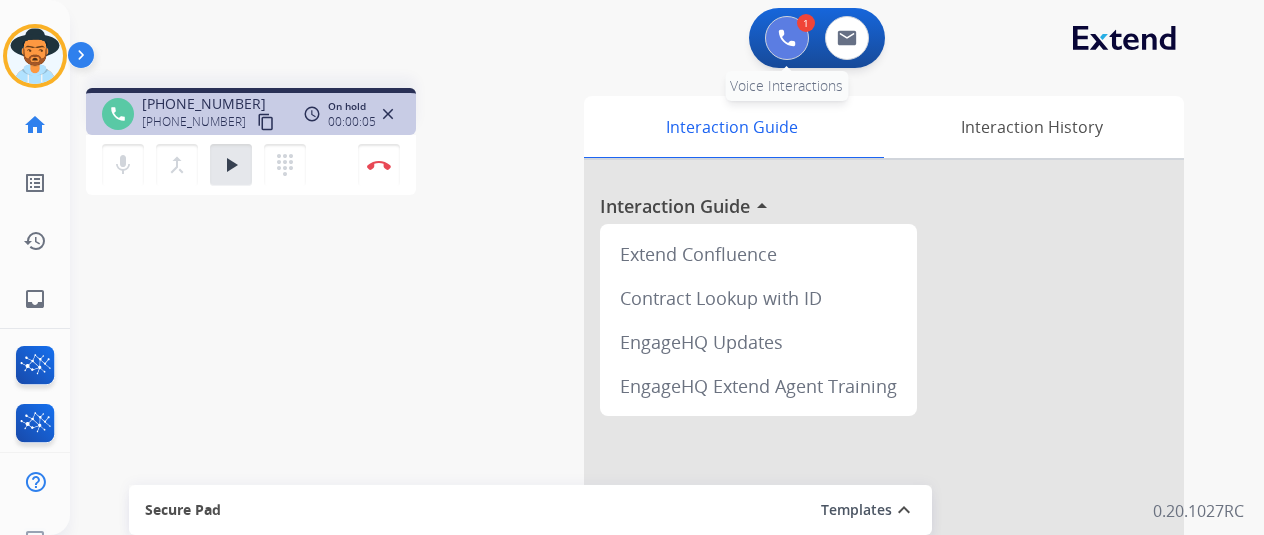 click at bounding box center [787, 38] 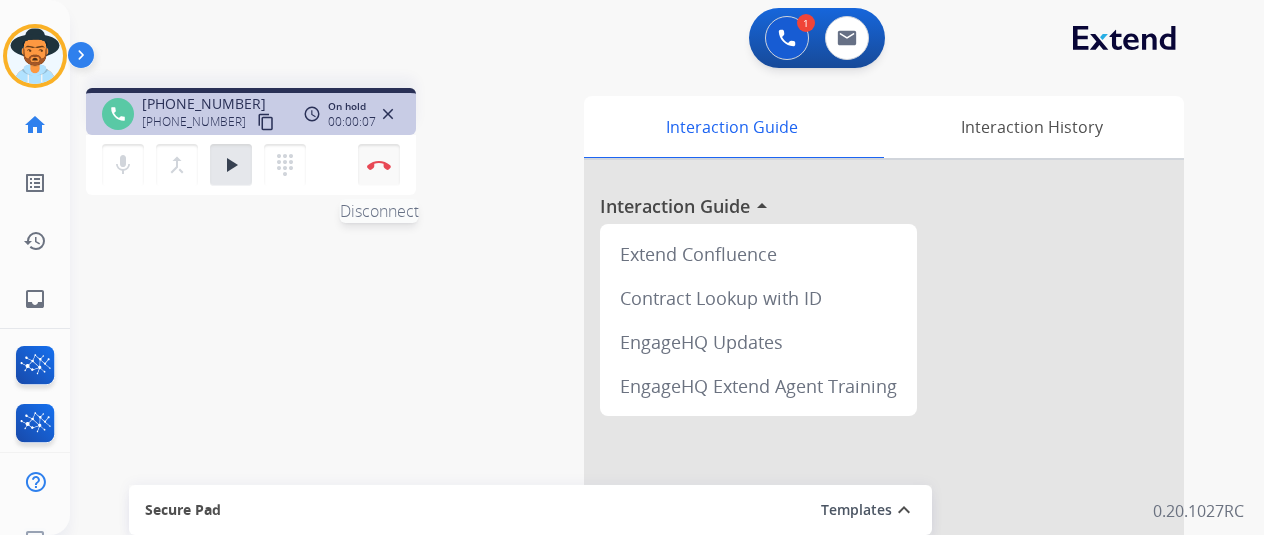 click at bounding box center [379, 165] 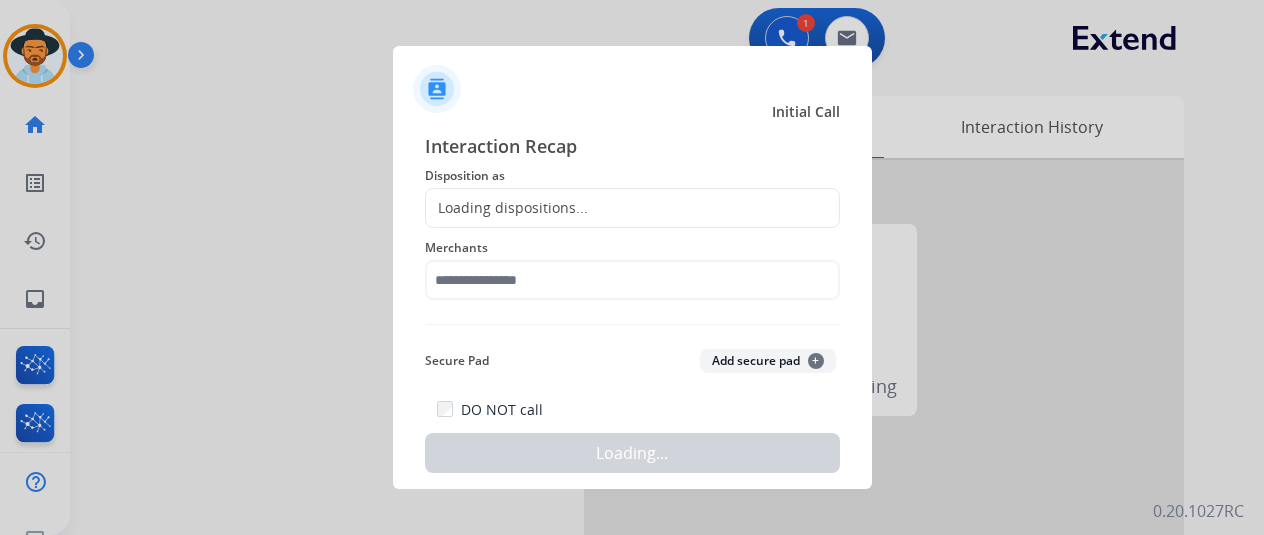 click on "Loading dispositions..." 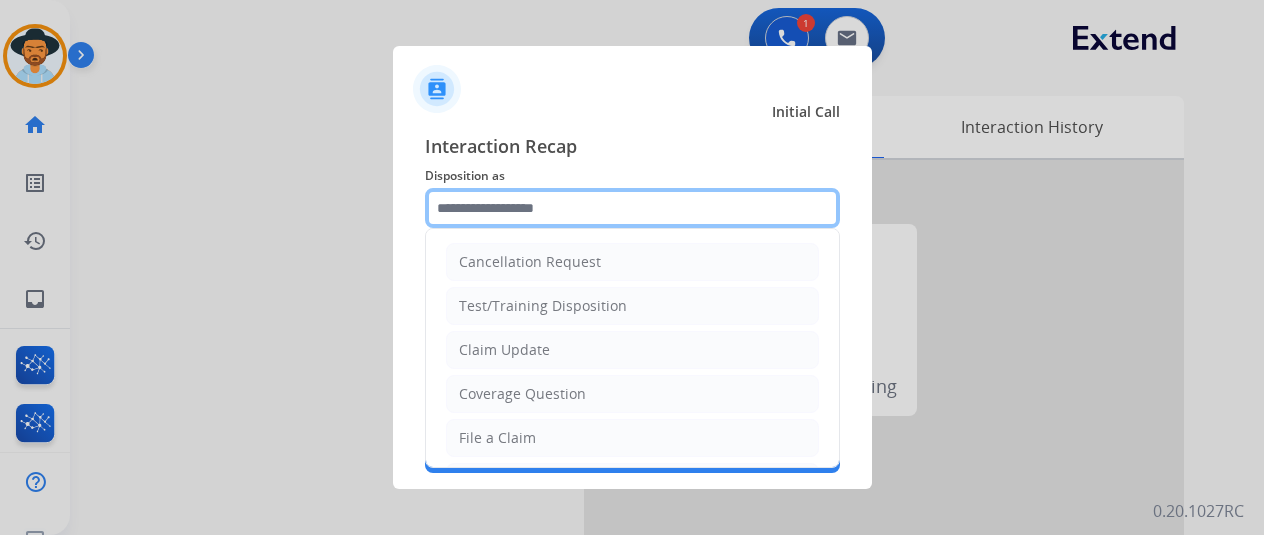 click 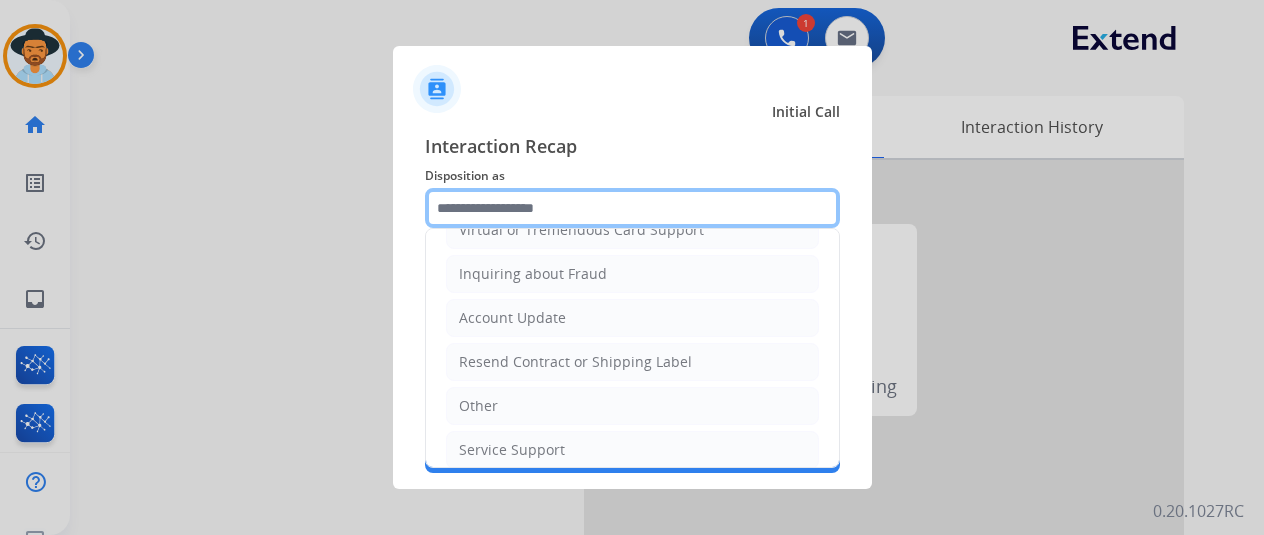 scroll, scrollTop: 300, scrollLeft: 0, axis: vertical 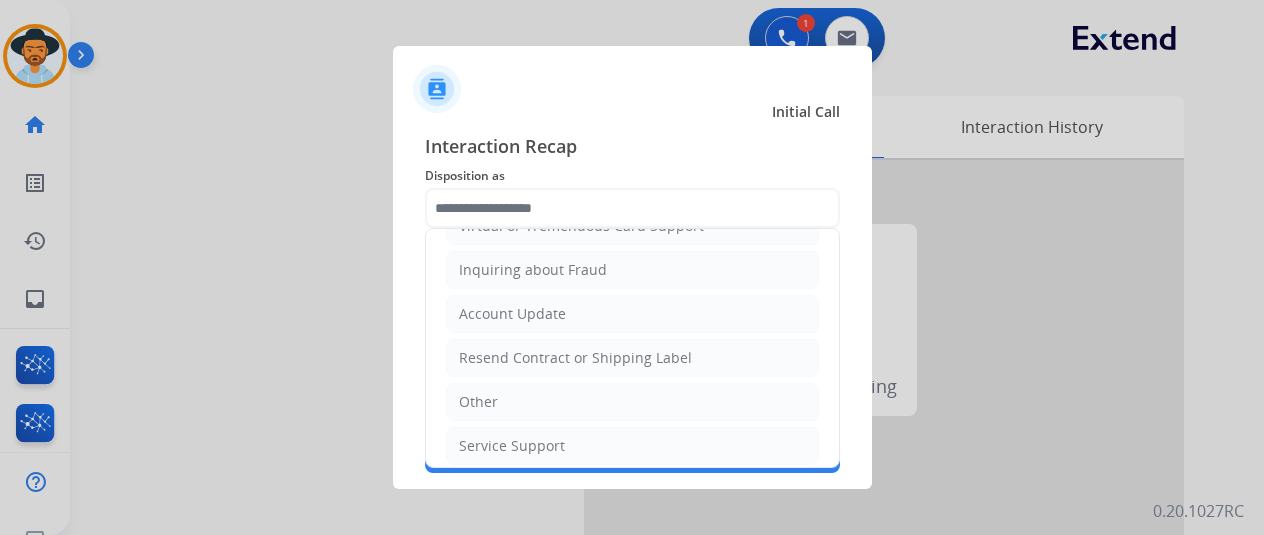 drag, startPoint x: 530, startPoint y: 399, endPoint x: 517, endPoint y: 331, distance: 69.2315 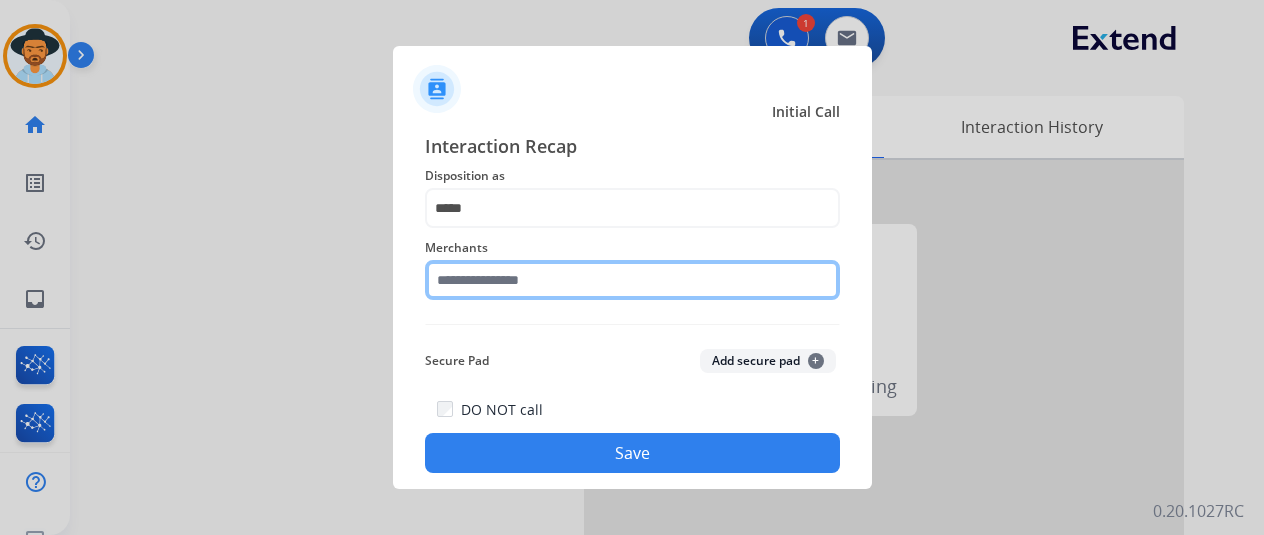 click 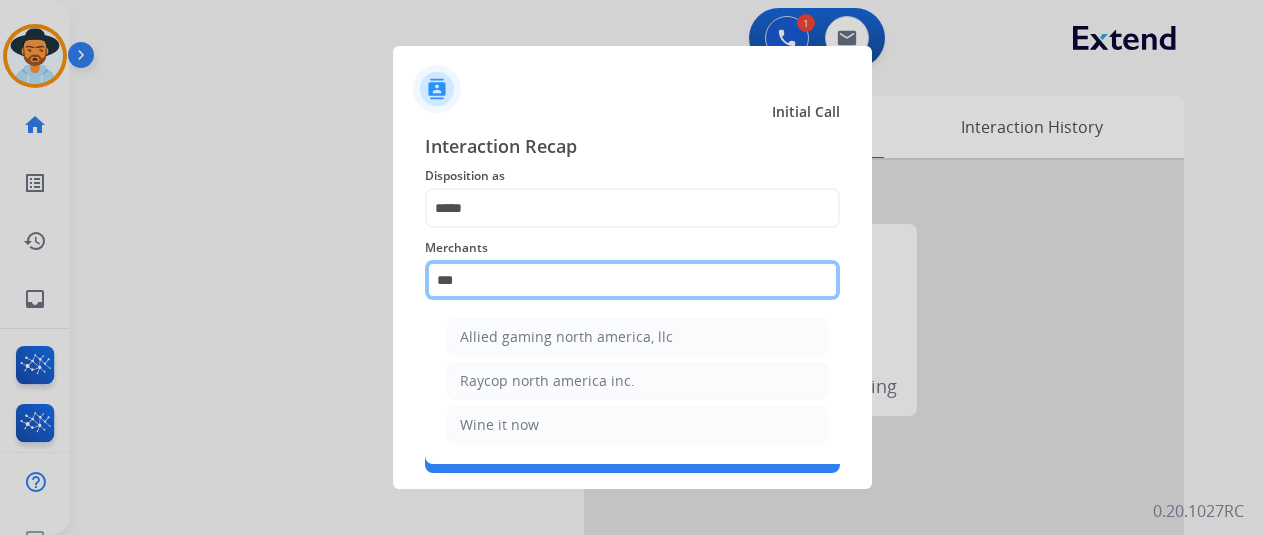 type on "*" 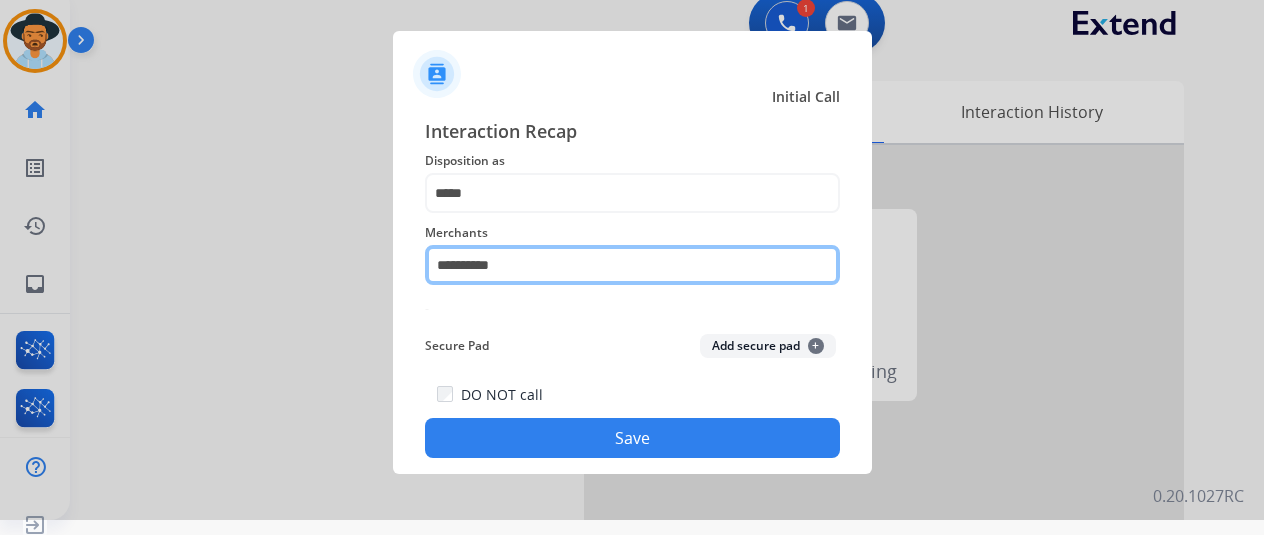 scroll, scrollTop: 24, scrollLeft: 0, axis: vertical 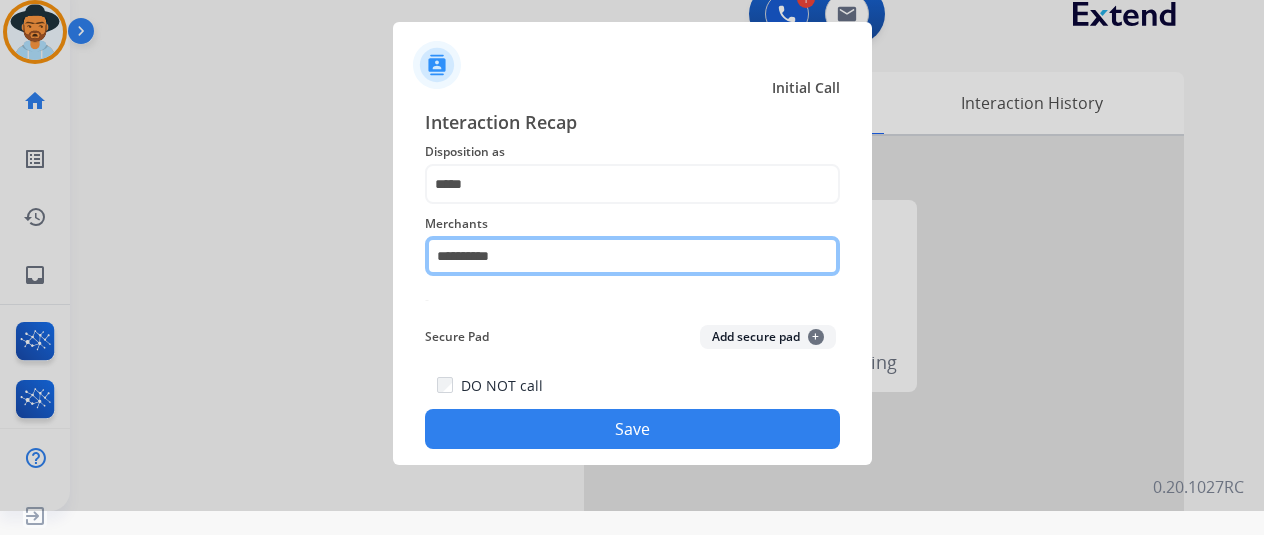 drag, startPoint x: 564, startPoint y: 255, endPoint x: 307, endPoint y: 283, distance: 258.52078 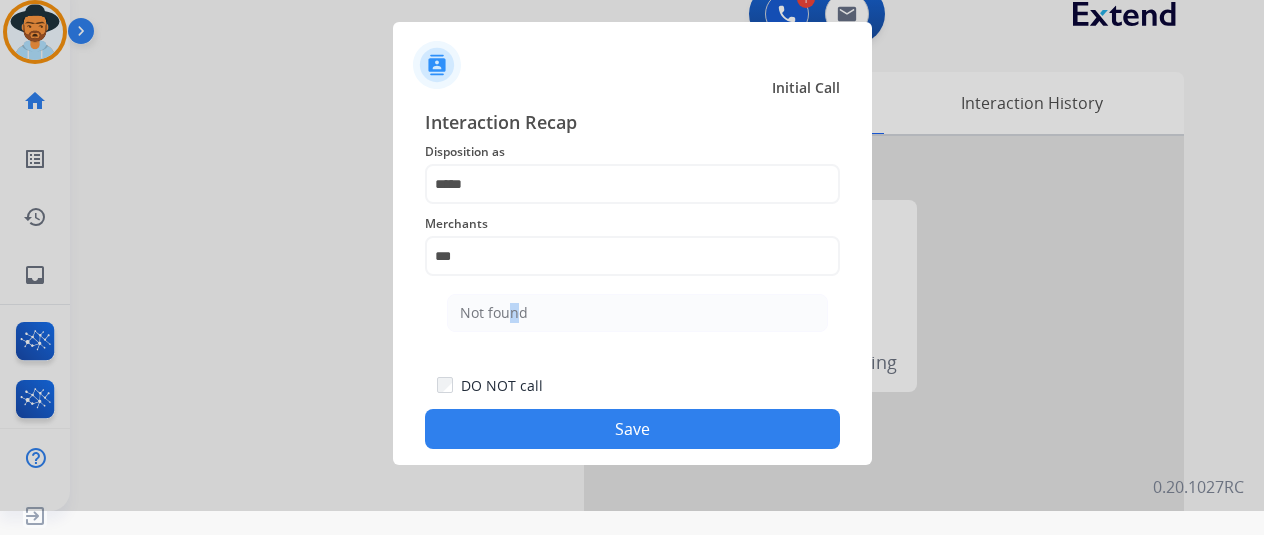 click on "Not found" 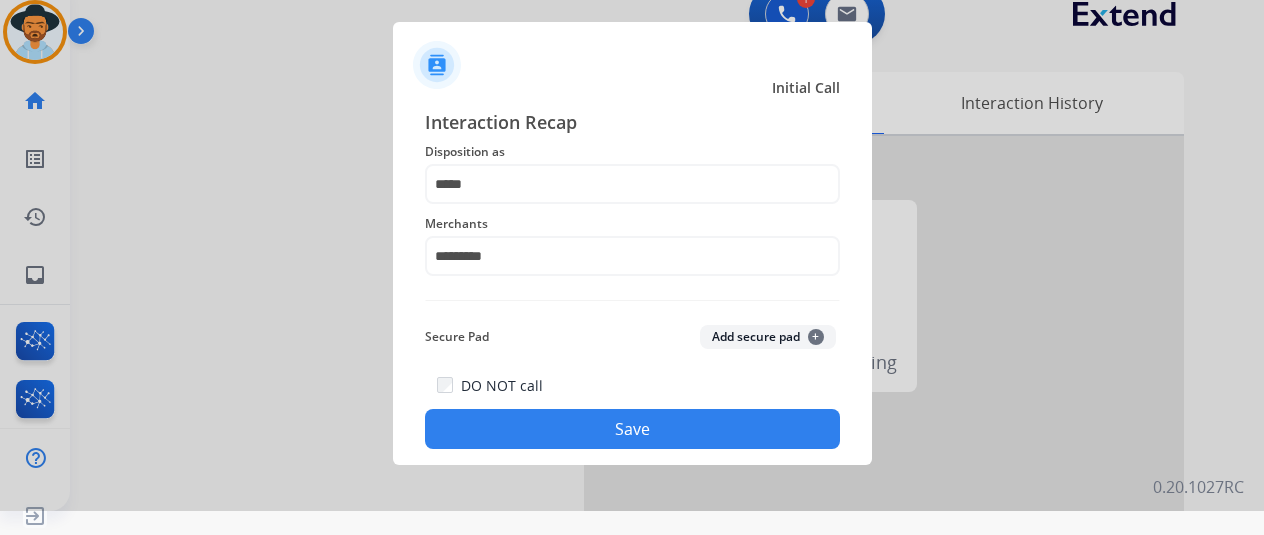 click on "Save" 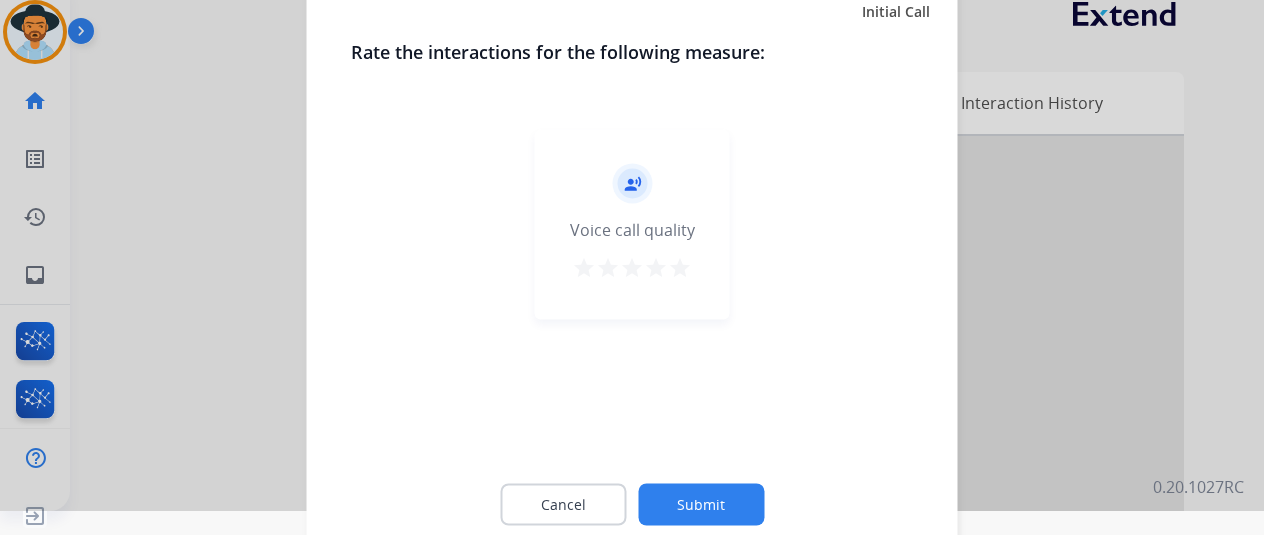 click on "Submit" 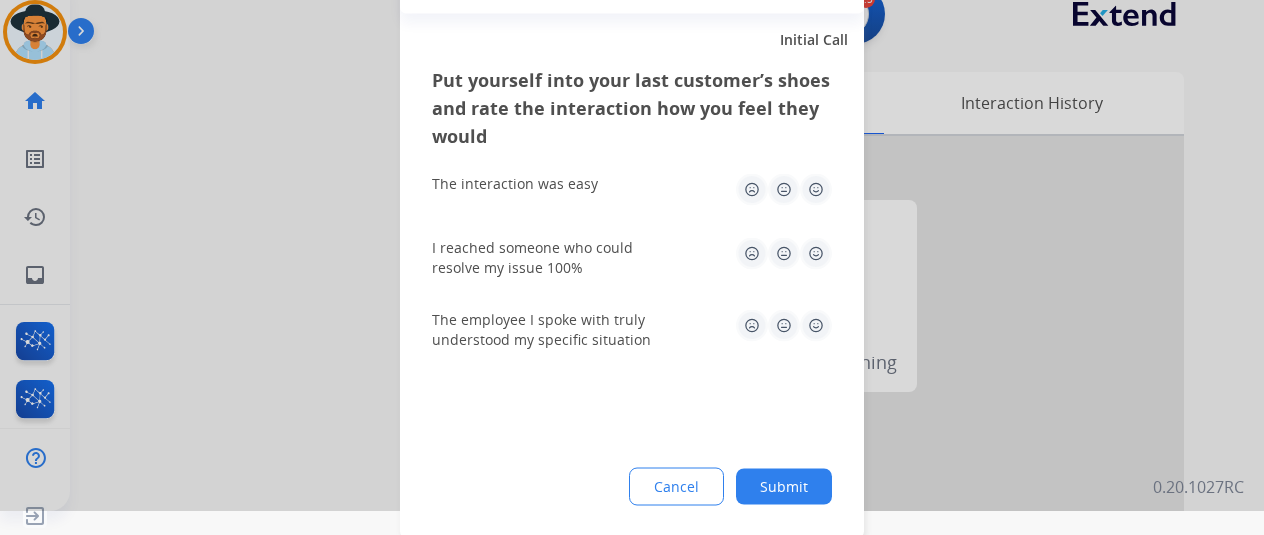 click on "Submit" 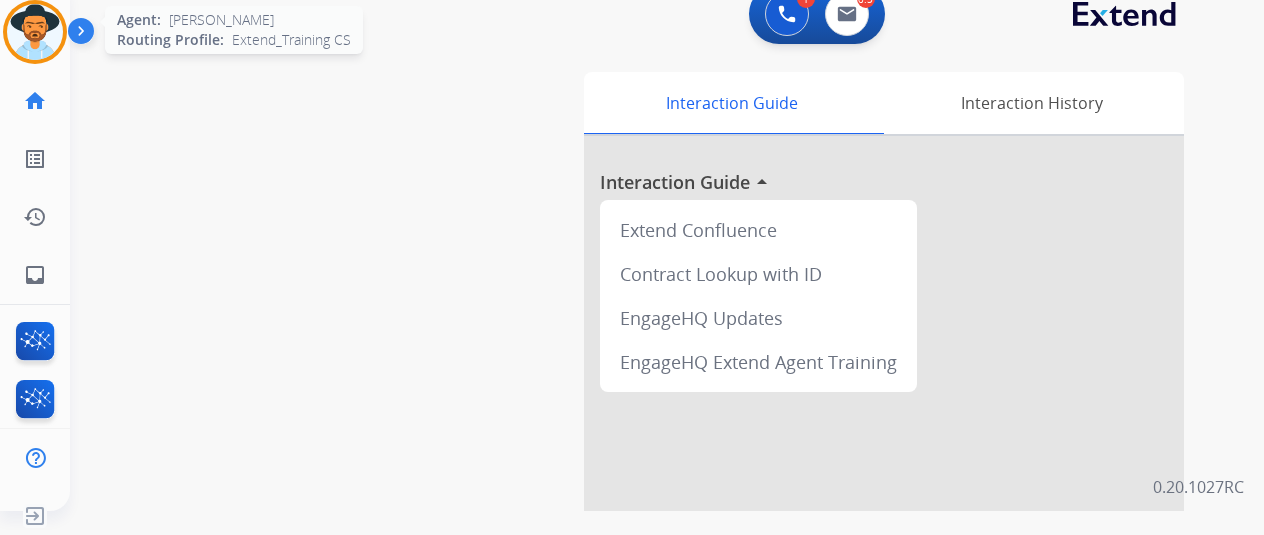 click at bounding box center [35, 32] 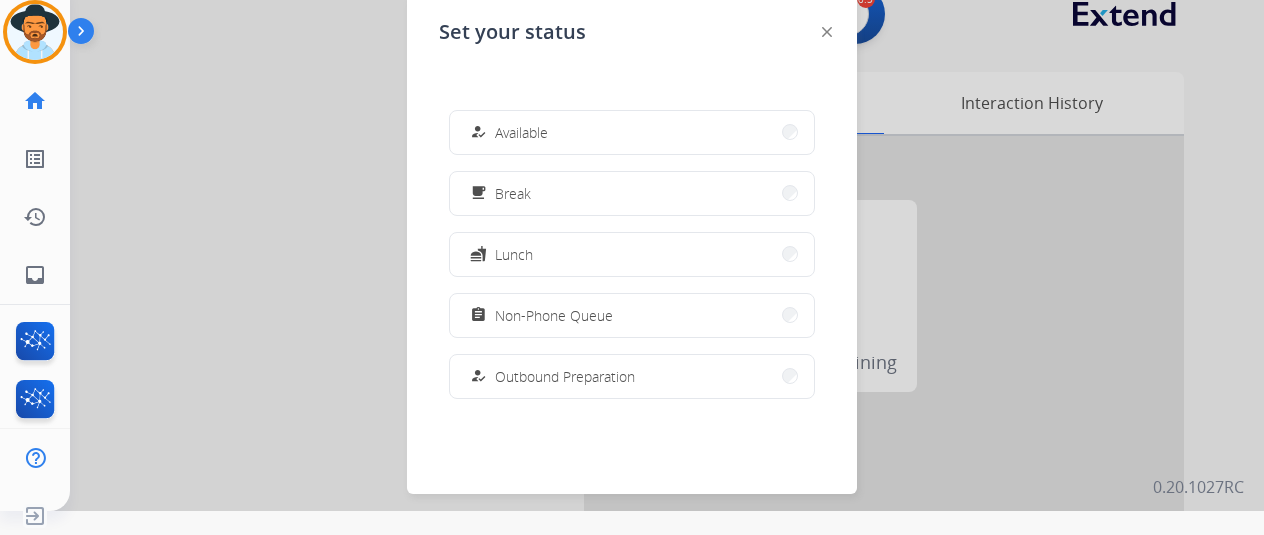 click on "how_to_reg Available" at bounding box center (632, 132) 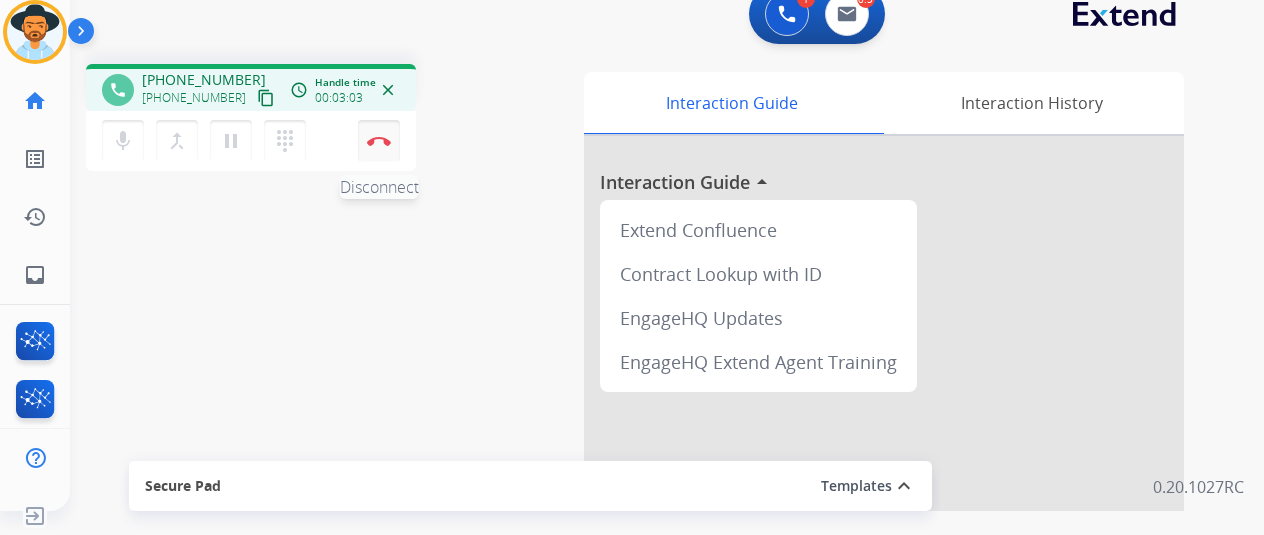 click at bounding box center [379, 141] 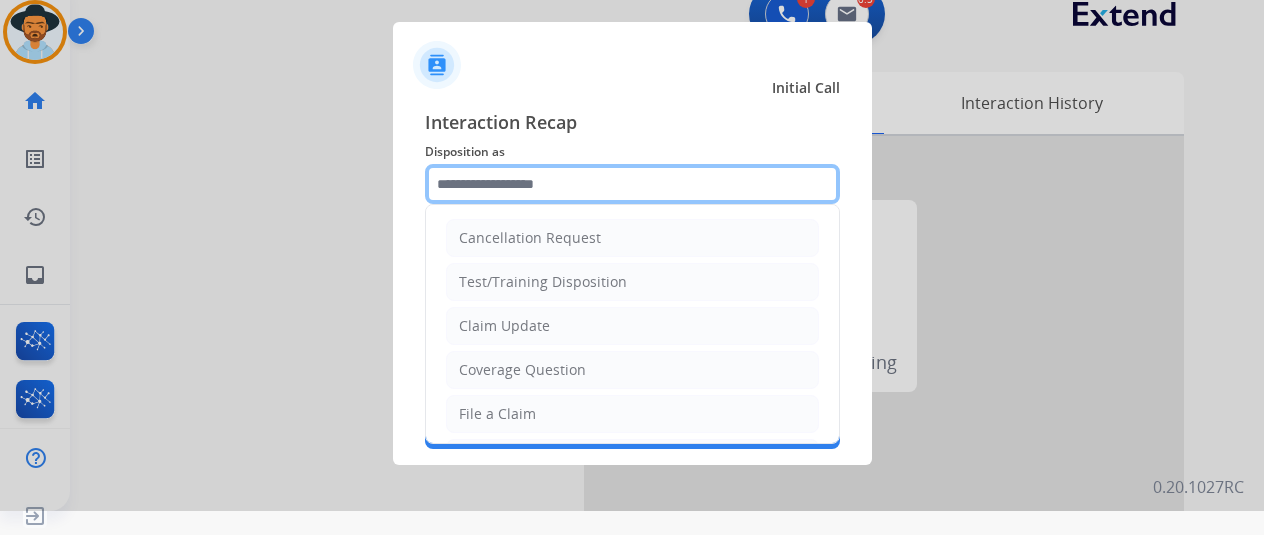 click 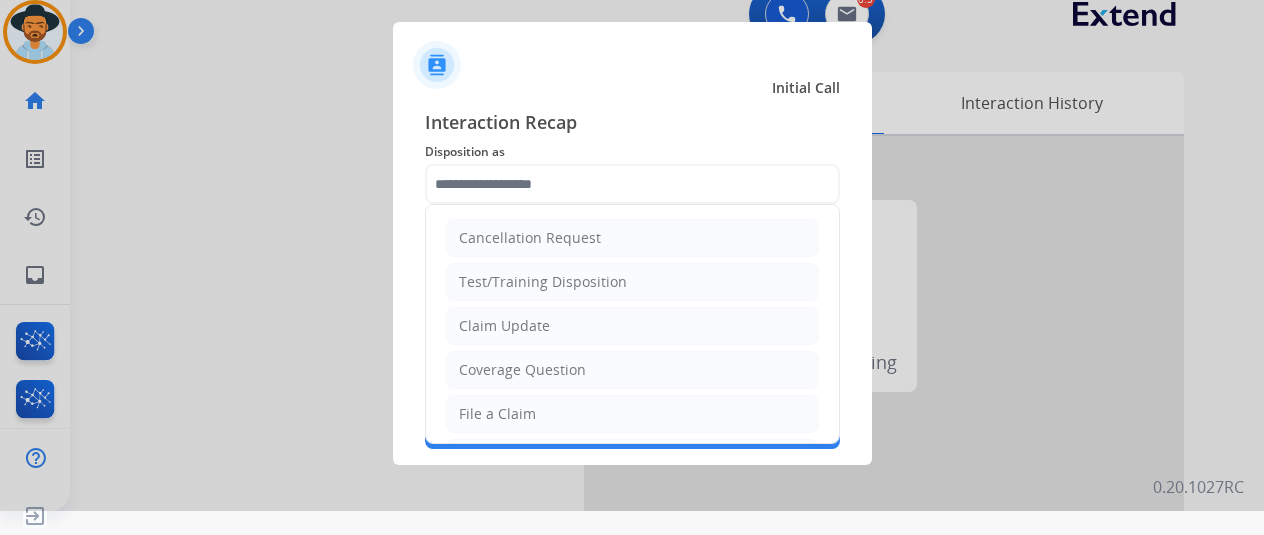 drag, startPoint x: 487, startPoint y: 410, endPoint x: 492, endPoint y: 401, distance: 10.29563 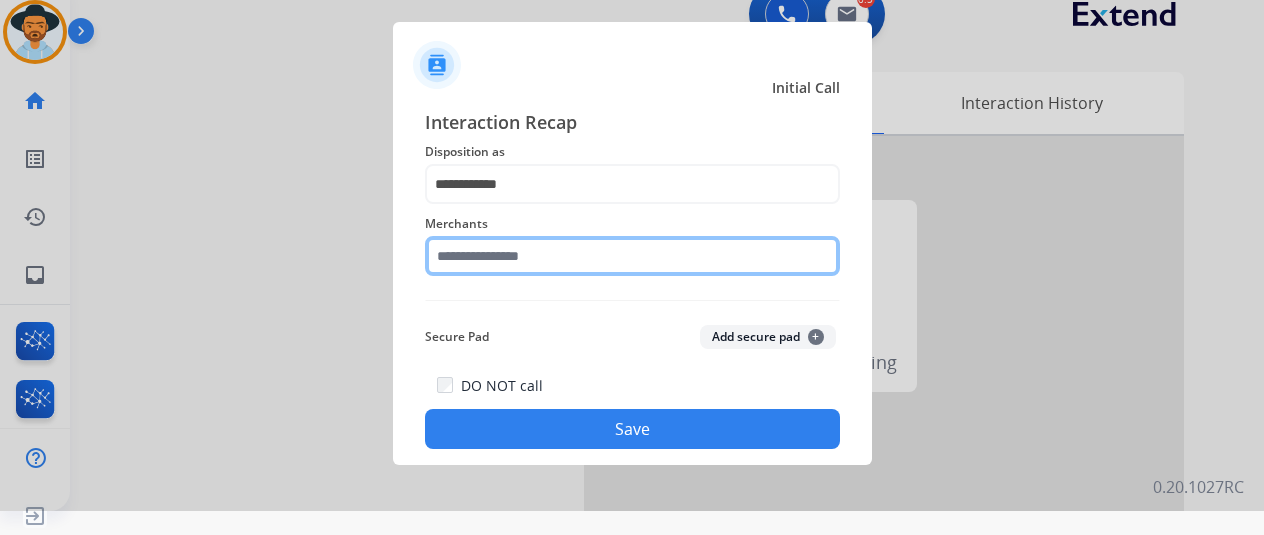 click 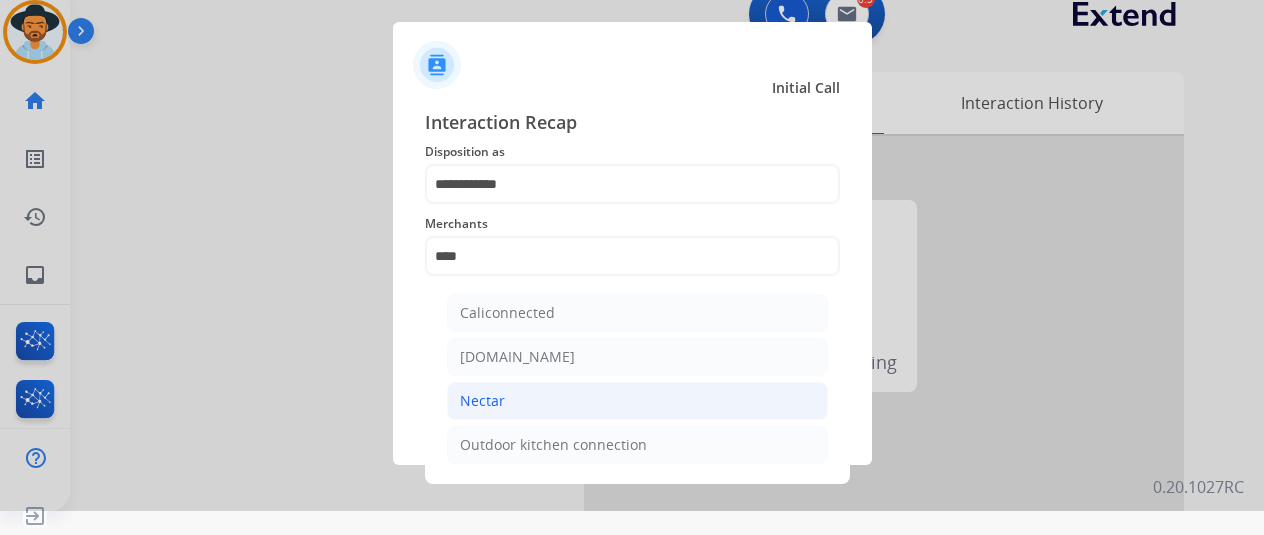 click on "Nectar" 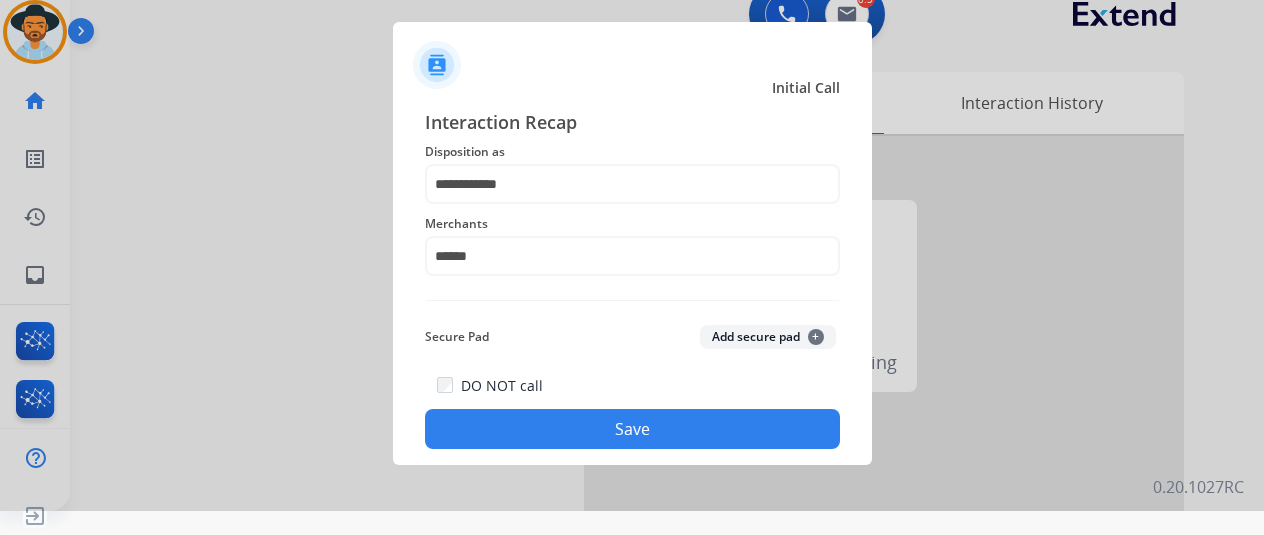 click on "Save" 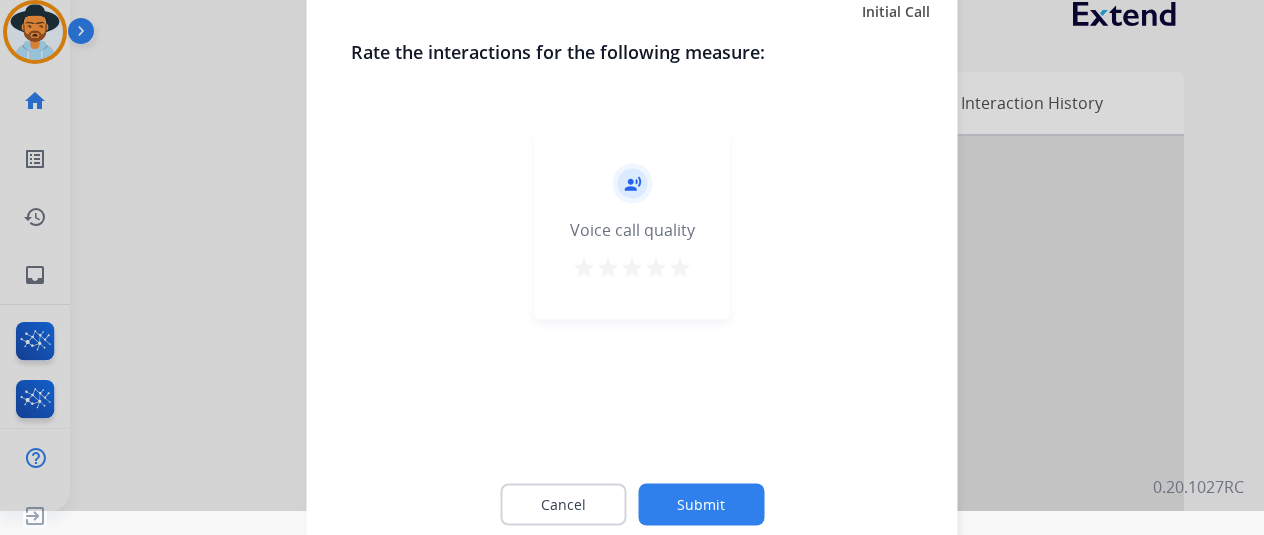 click 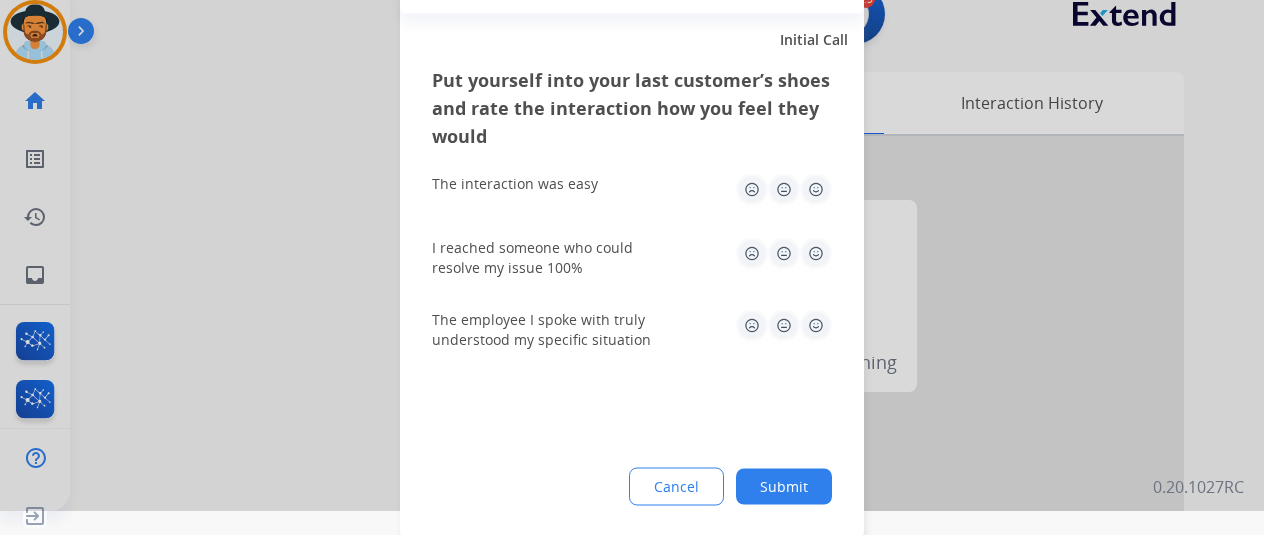 click 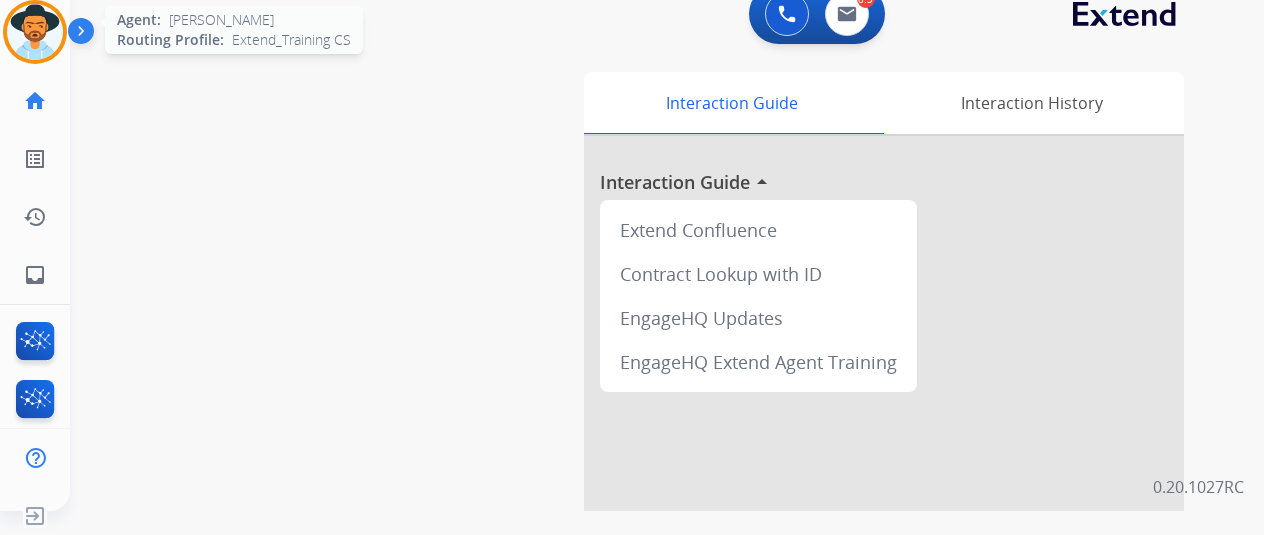 drag, startPoint x: 35, startPoint y: 13, endPoint x: 48, endPoint y: 15, distance: 13.152946 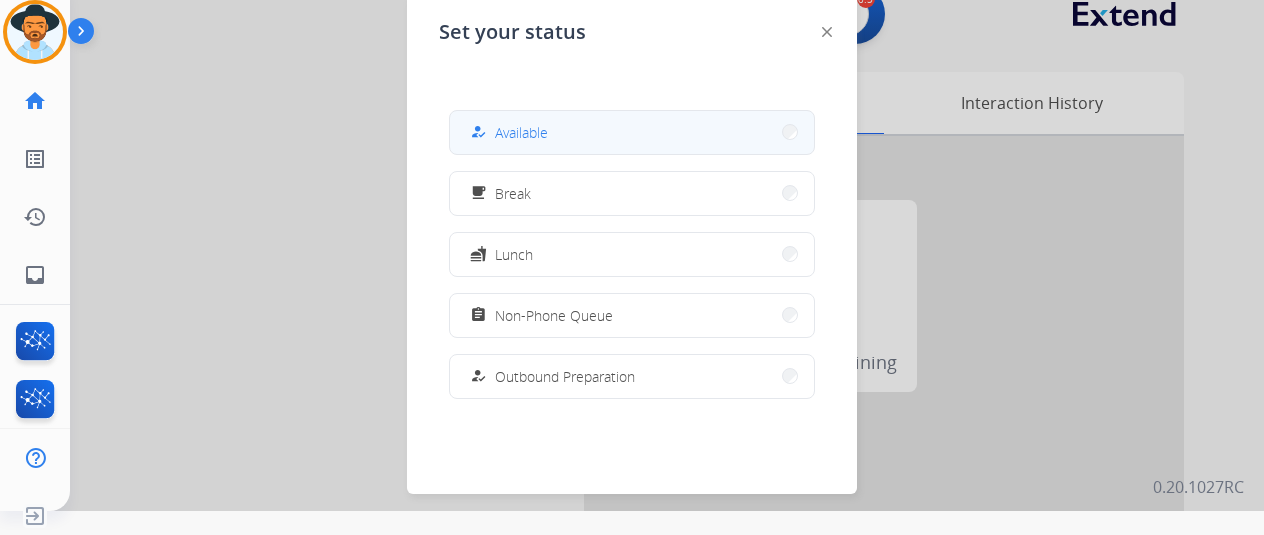 click on "how_to_reg Available" at bounding box center [632, 132] 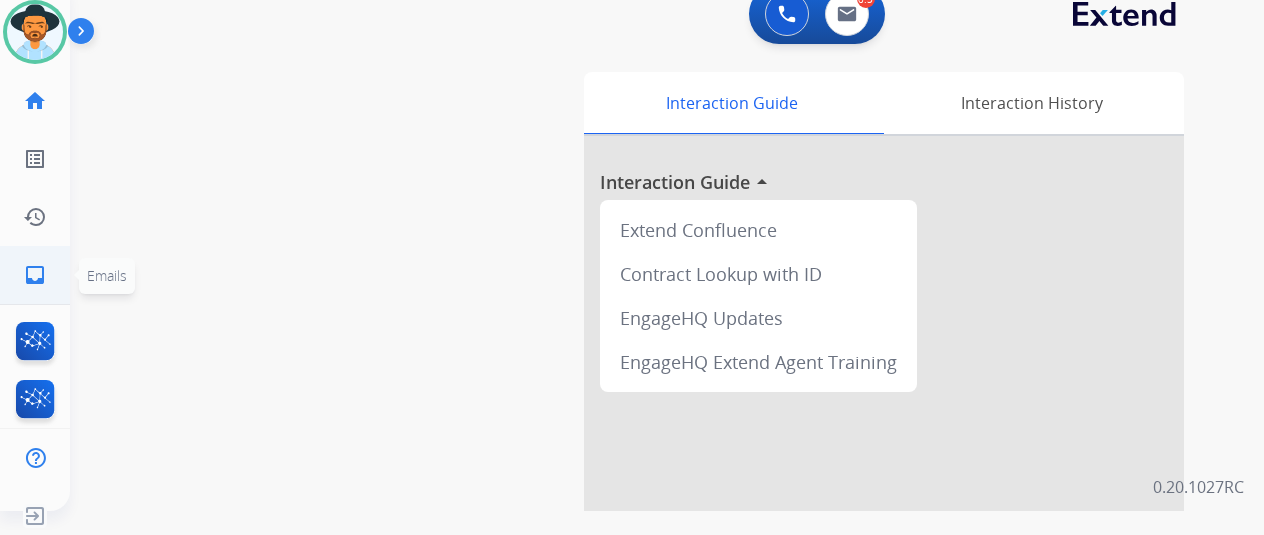 click on "inbox" 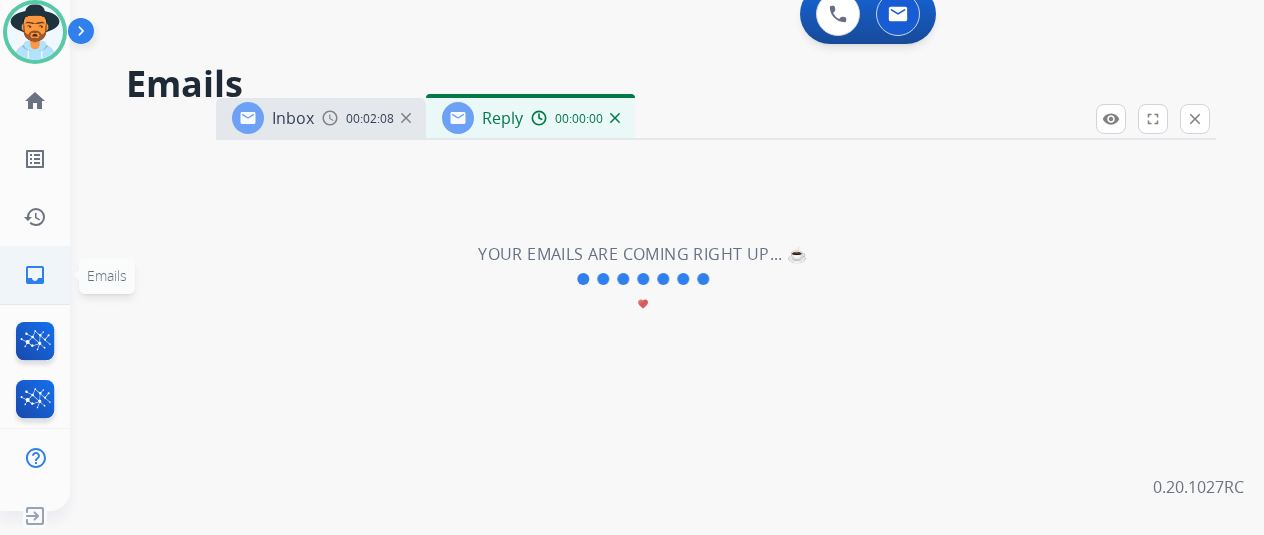 select on "**********" 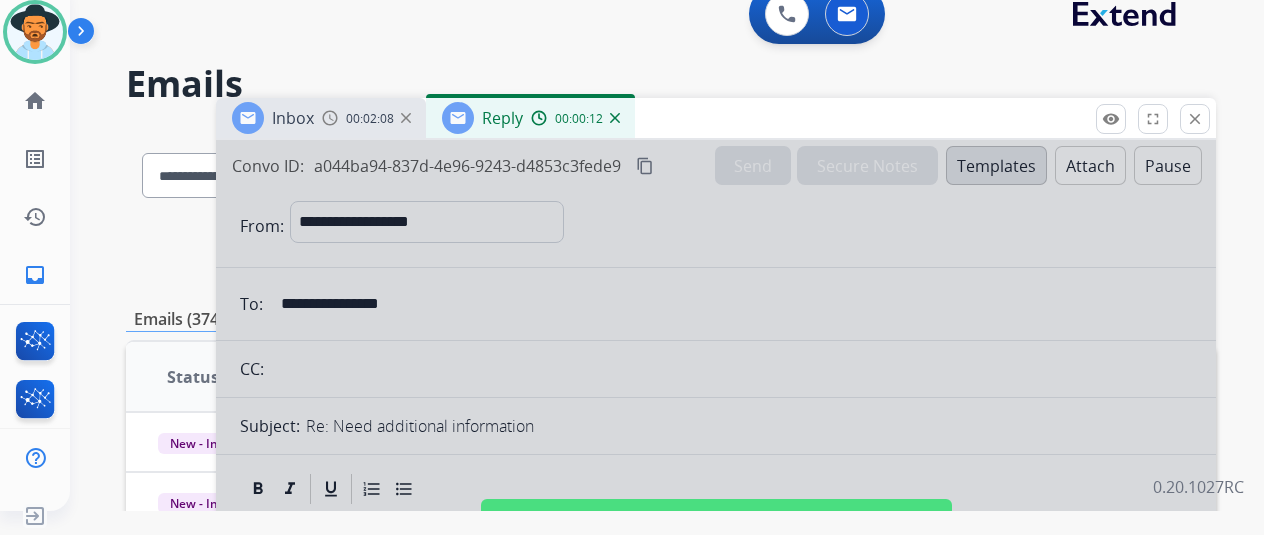 click at bounding box center [716, 513] 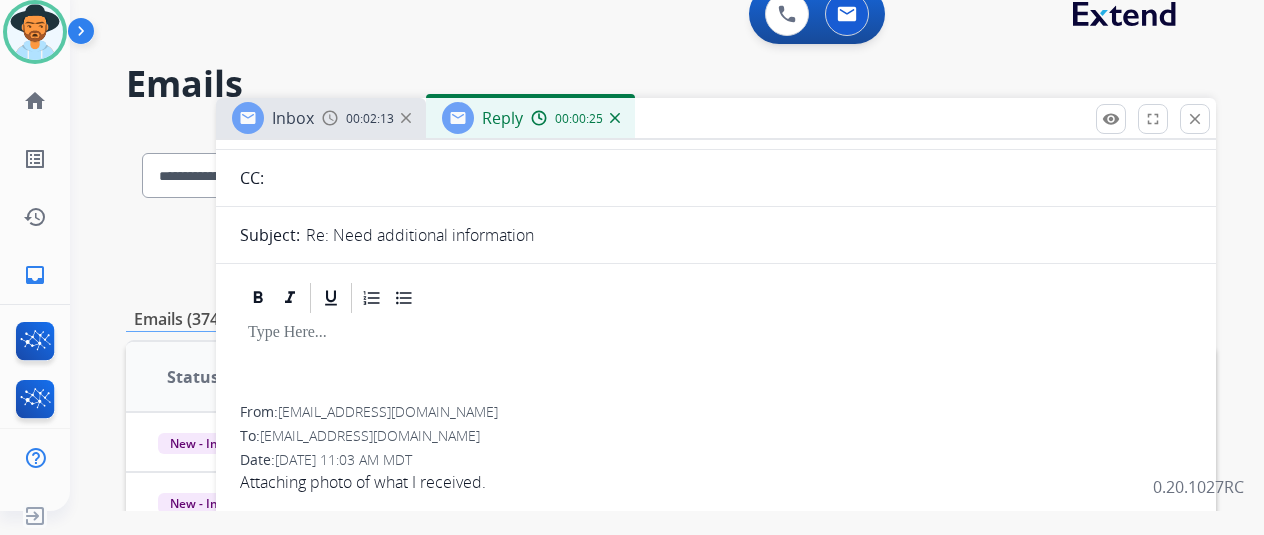 scroll, scrollTop: 0, scrollLeft: 0, axis: both 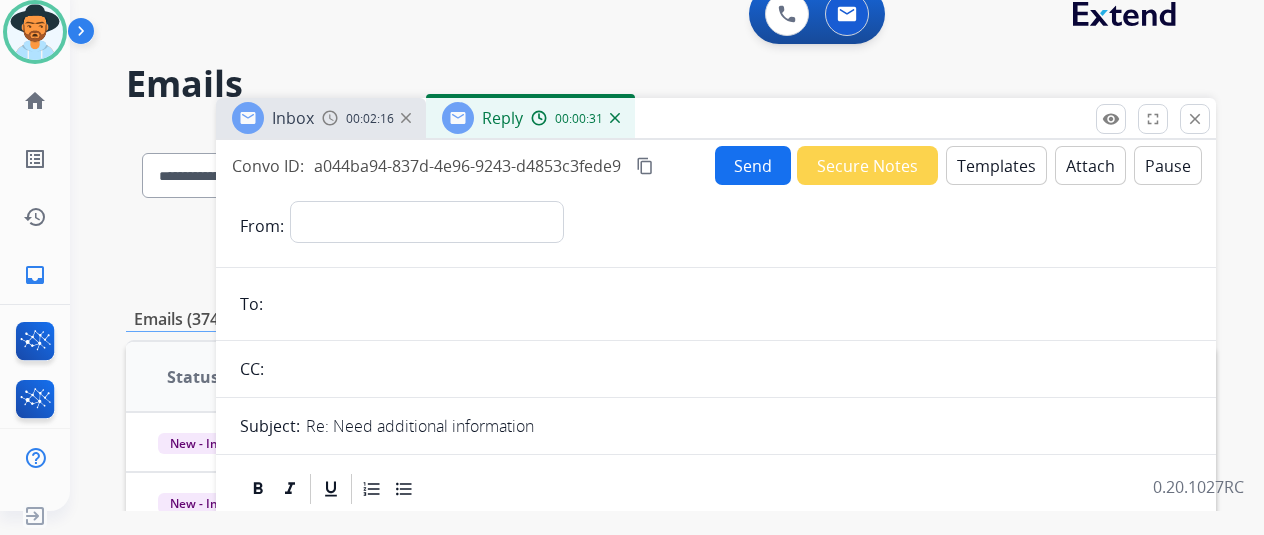 click at bounding box center (615, 118) 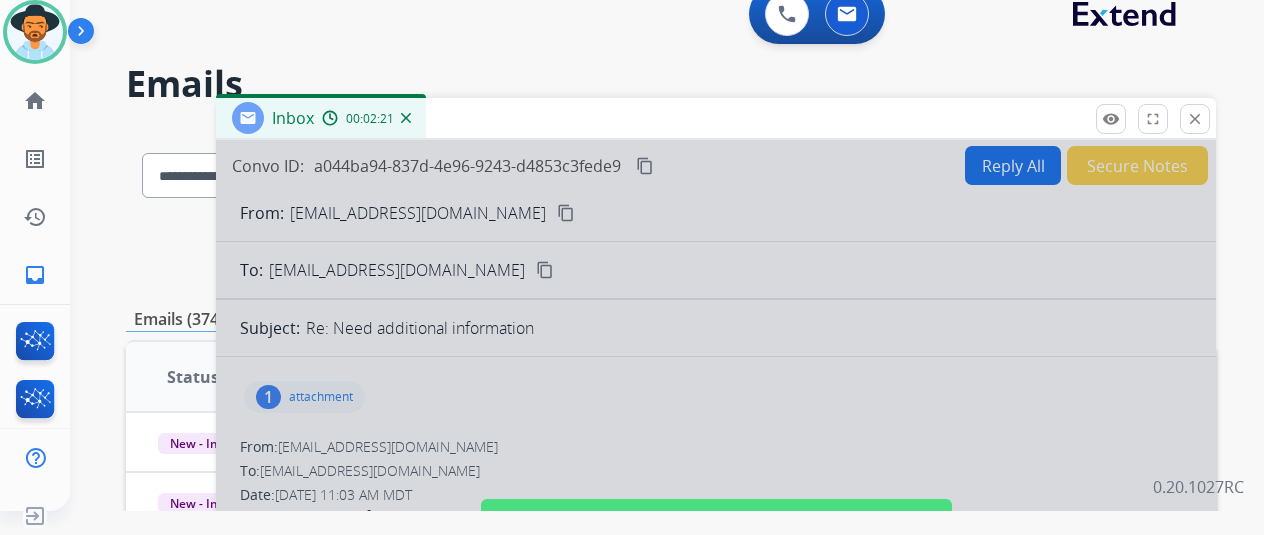 click at bounding box center [406, 118] 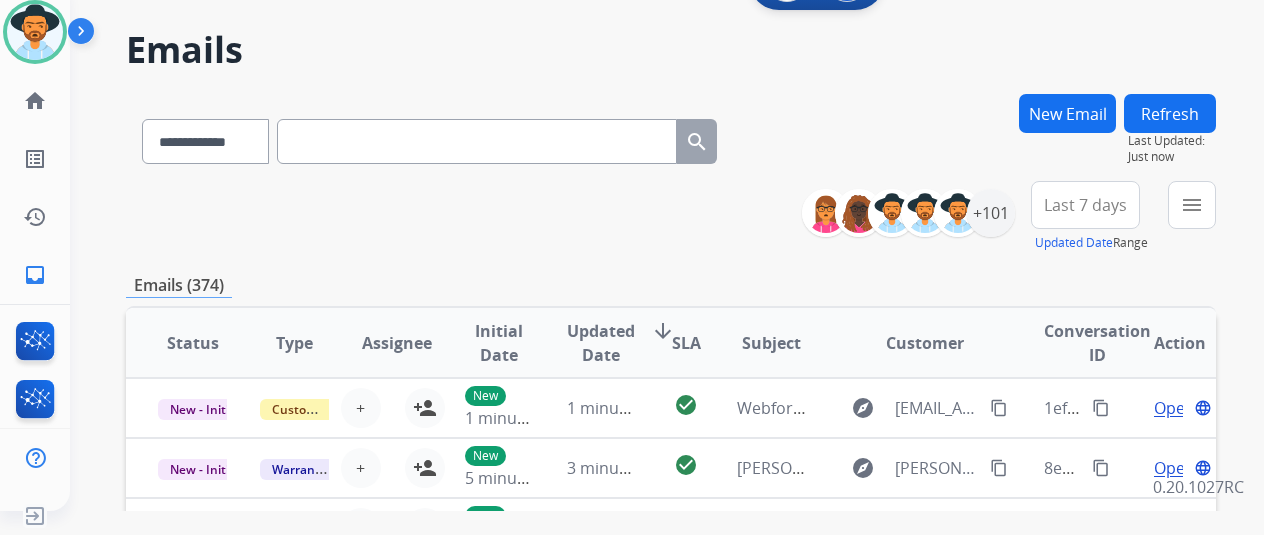 scroll, scrollTop: 0, scrollLeft: 0, axis: both 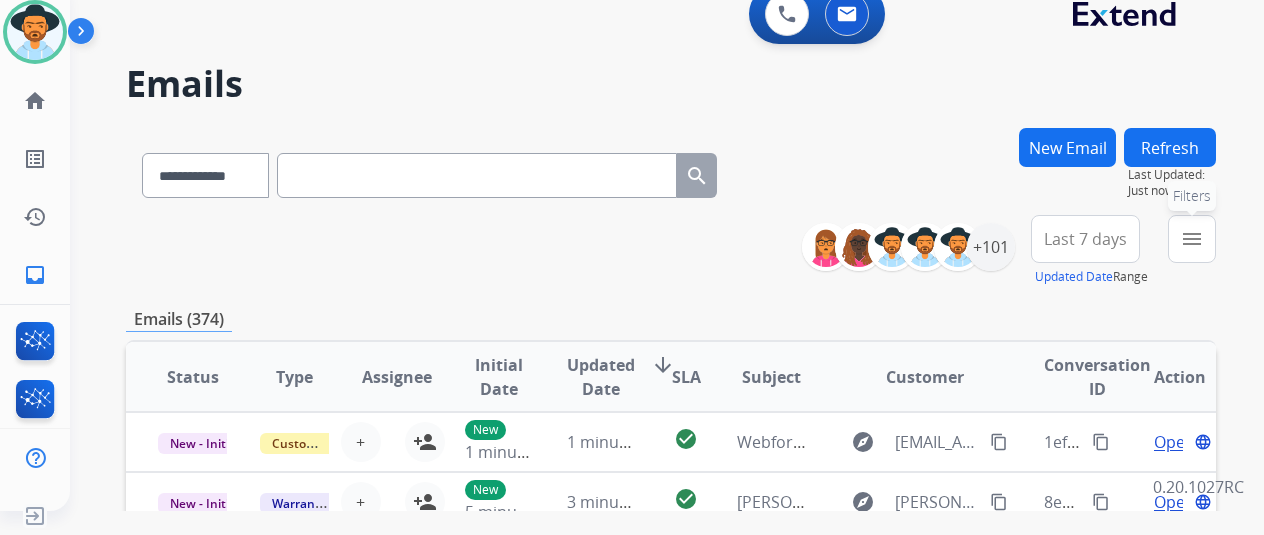 click on "menu  Filters" at bounding box center [1192, 239] 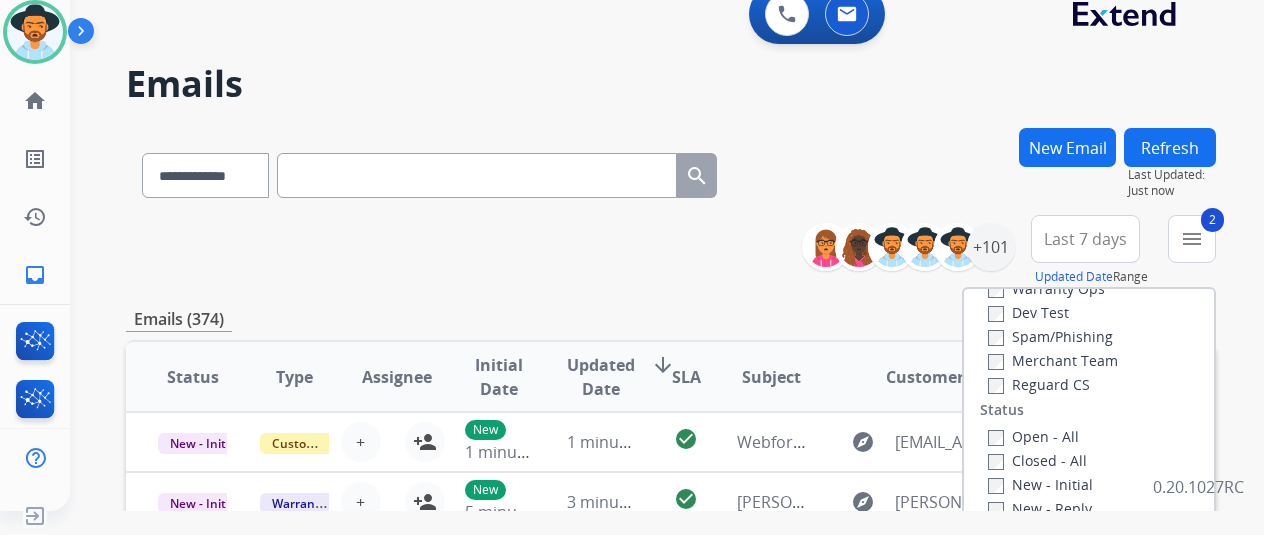 scroll, scrollTop: 200, scrollLeft: 0, axis: vertical 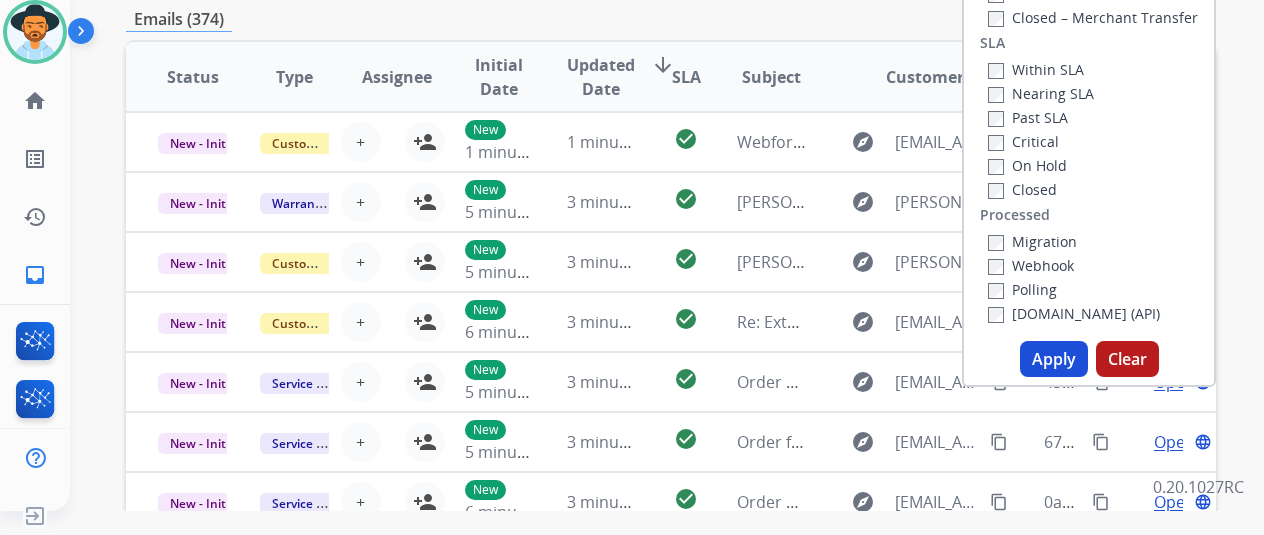 click on "Apply" at bounding box center (1054, 359) 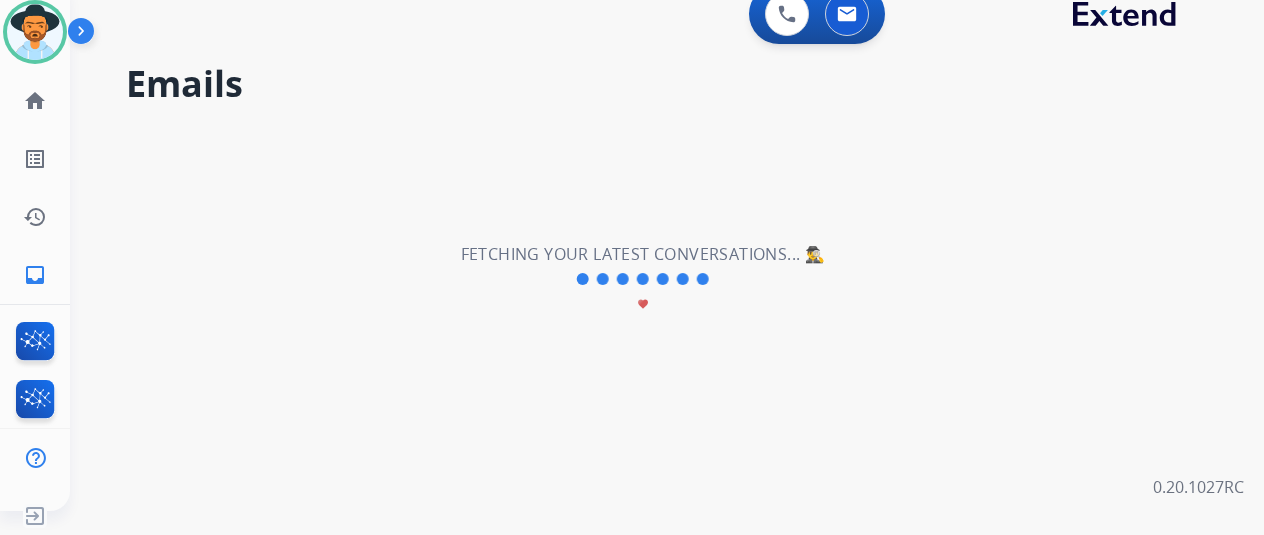 scroll, scrollTop: 0, scrollLeft: 0, axis: both 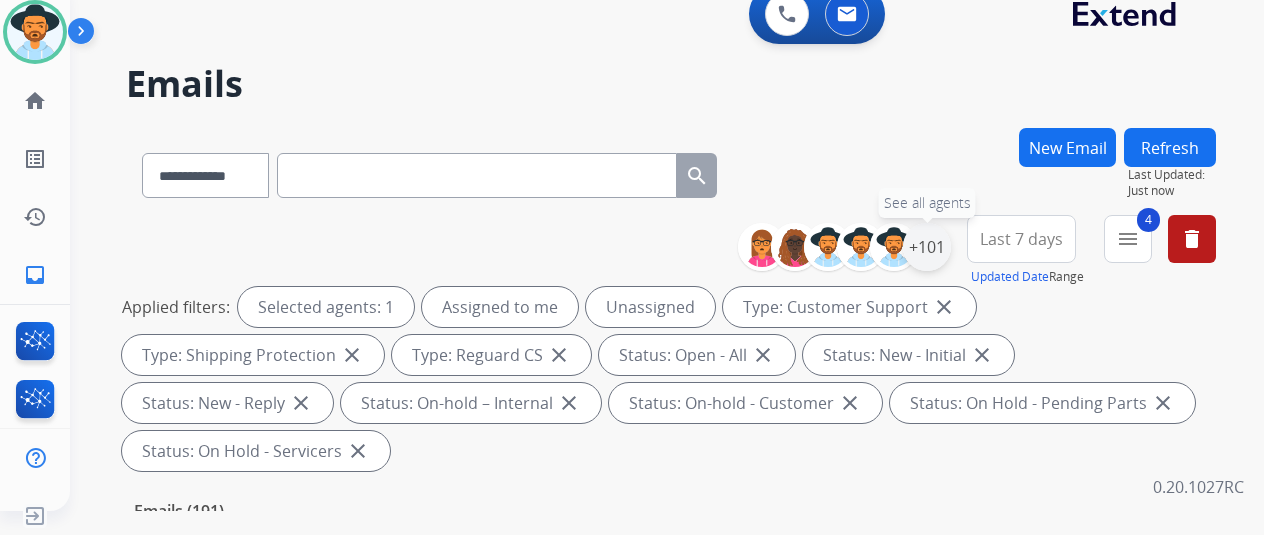 click on "+101" at bounding box center (927, 247) 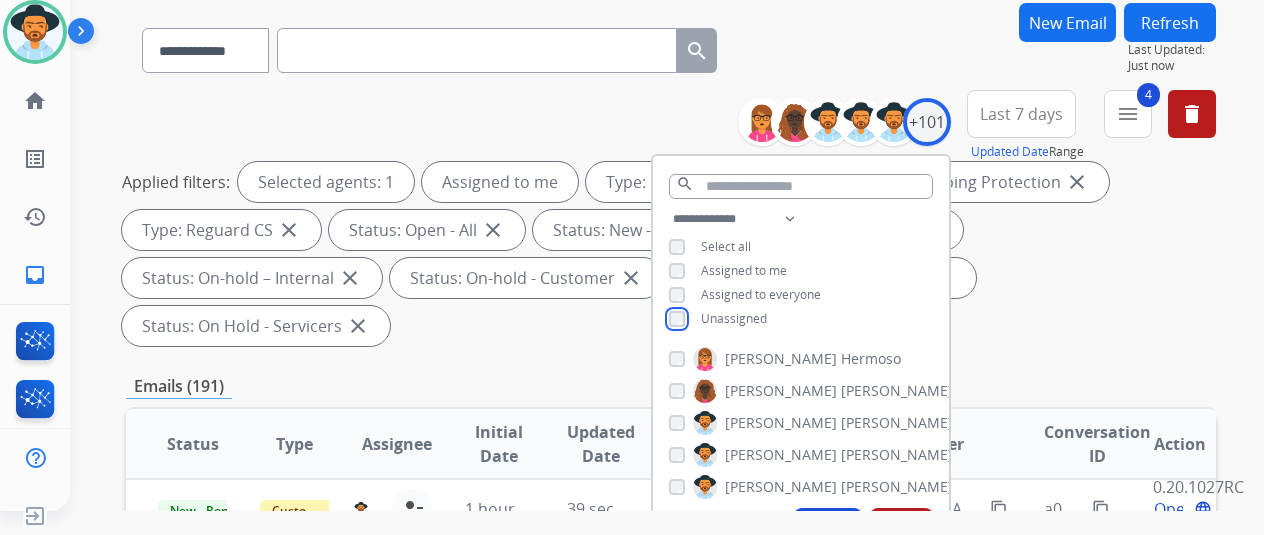 scroll, scrollTop: 400, scrollLeft: 0, axis: vertical 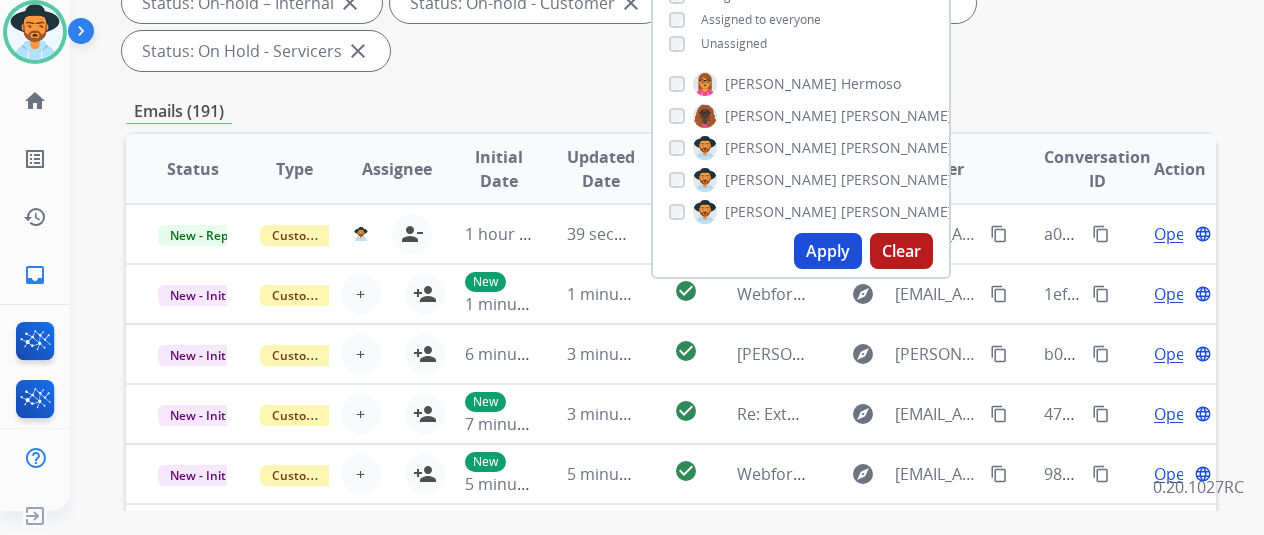 click on "Apply" at bounding box center [828, 251] 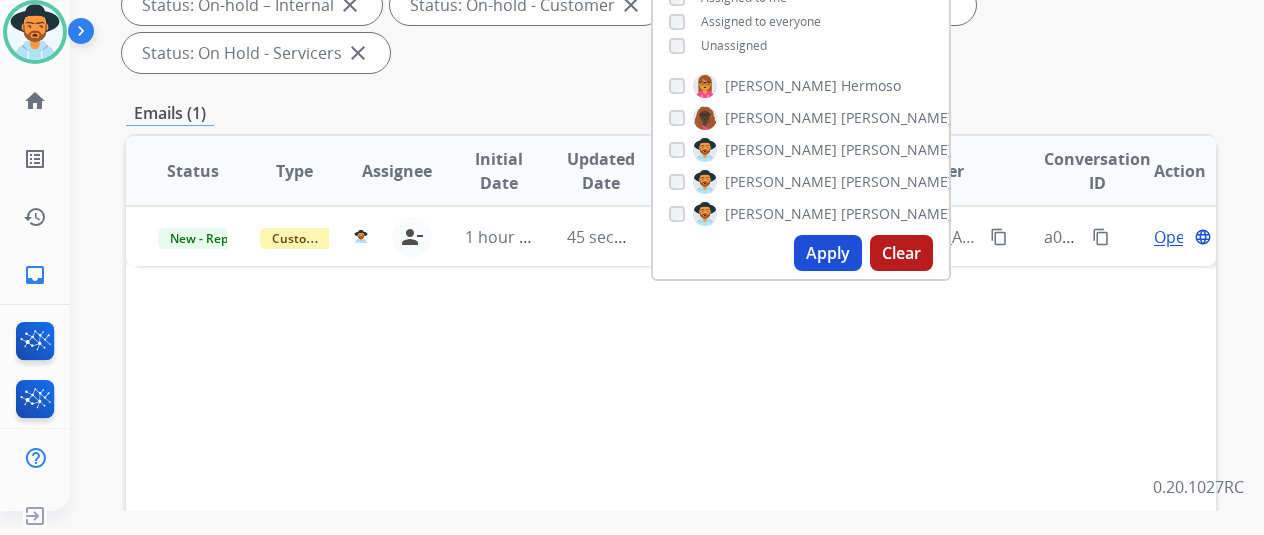 scroll, scrollTop: 400, scrollLeft: 0, axis: vertical 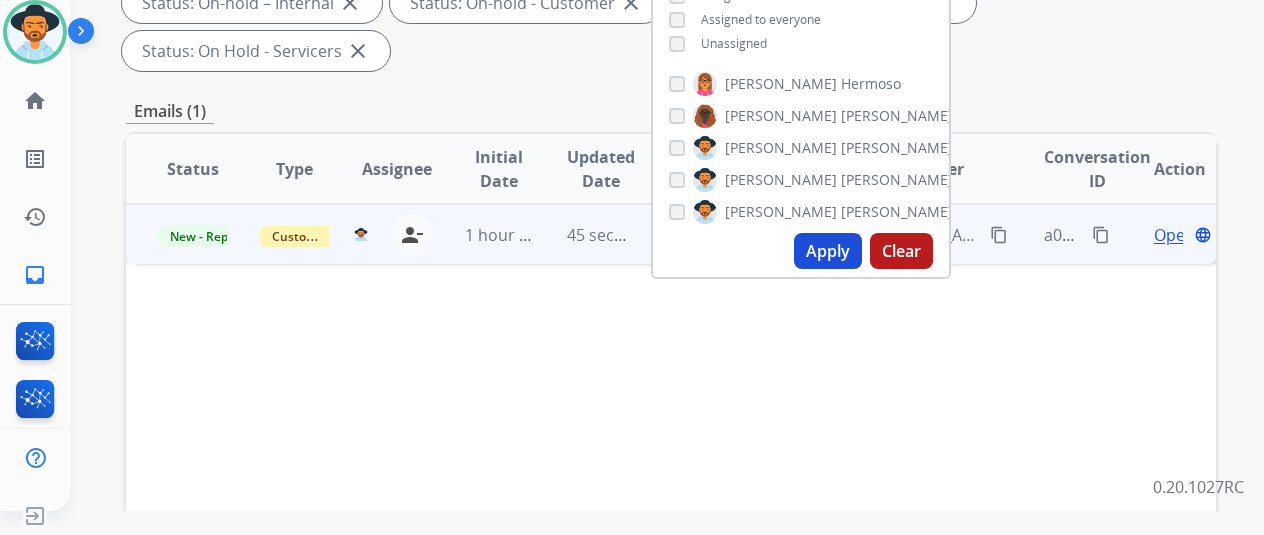 click on "Open" at bounding box center [1174, 235] 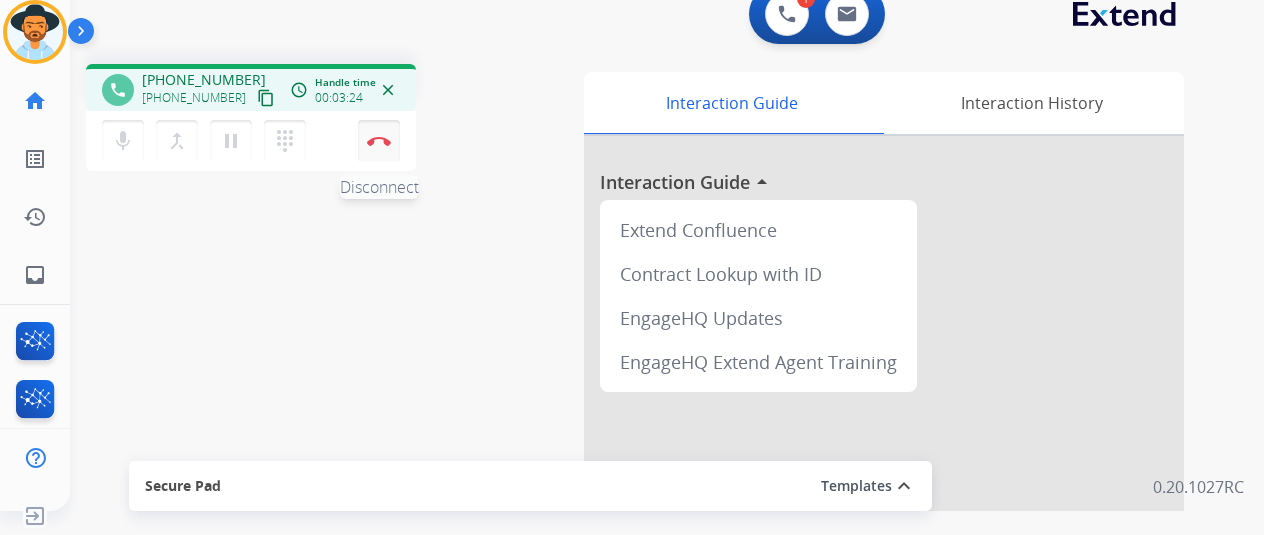 click on "Disconnect" at bounding box center [379, 141] 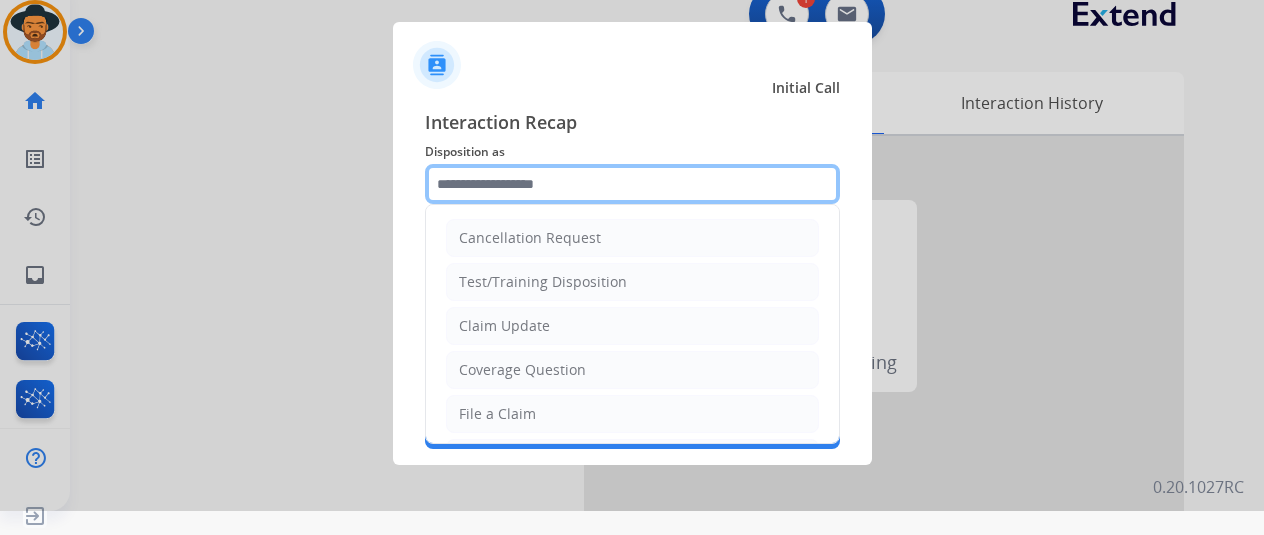 click 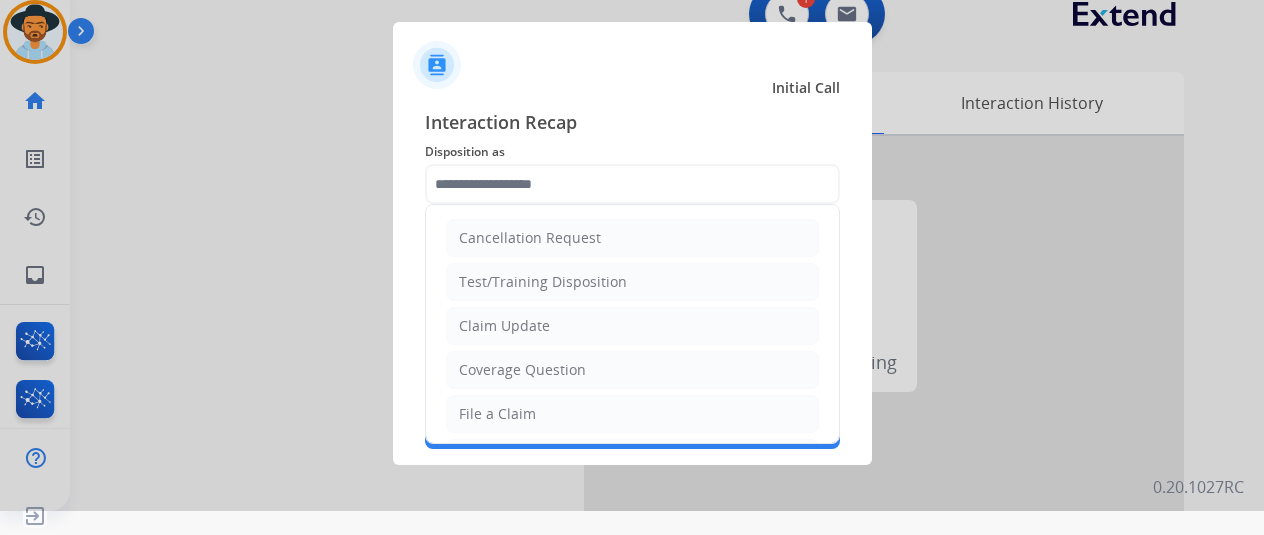 drag, startPoint x: 482, startPoint y: 409, endPoint x: 497, endPoint y: 321, distance: 89.26926 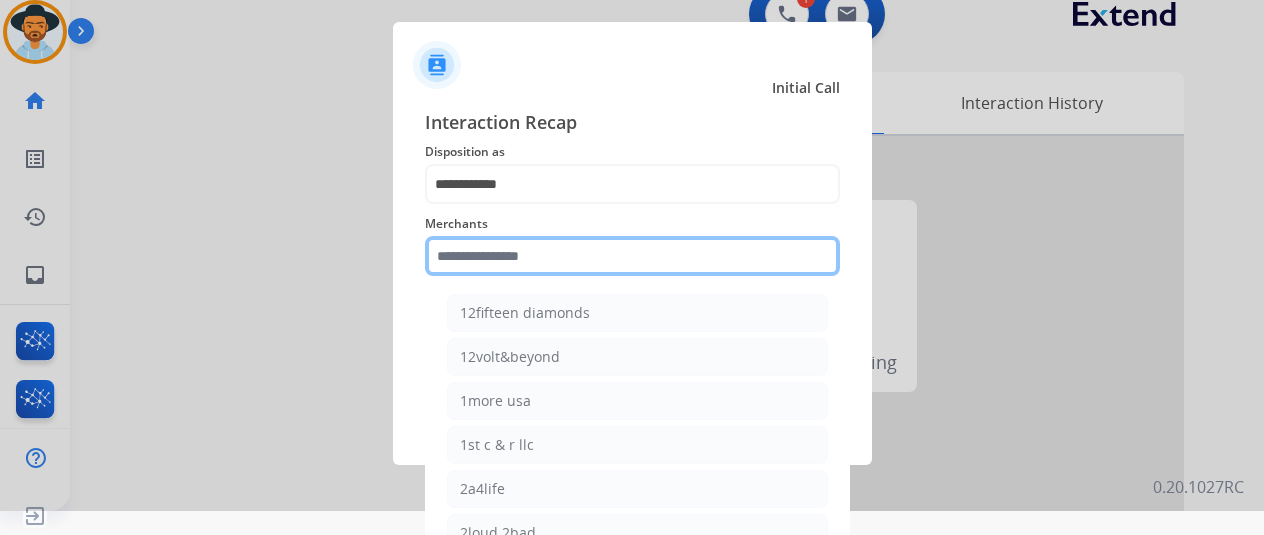 click 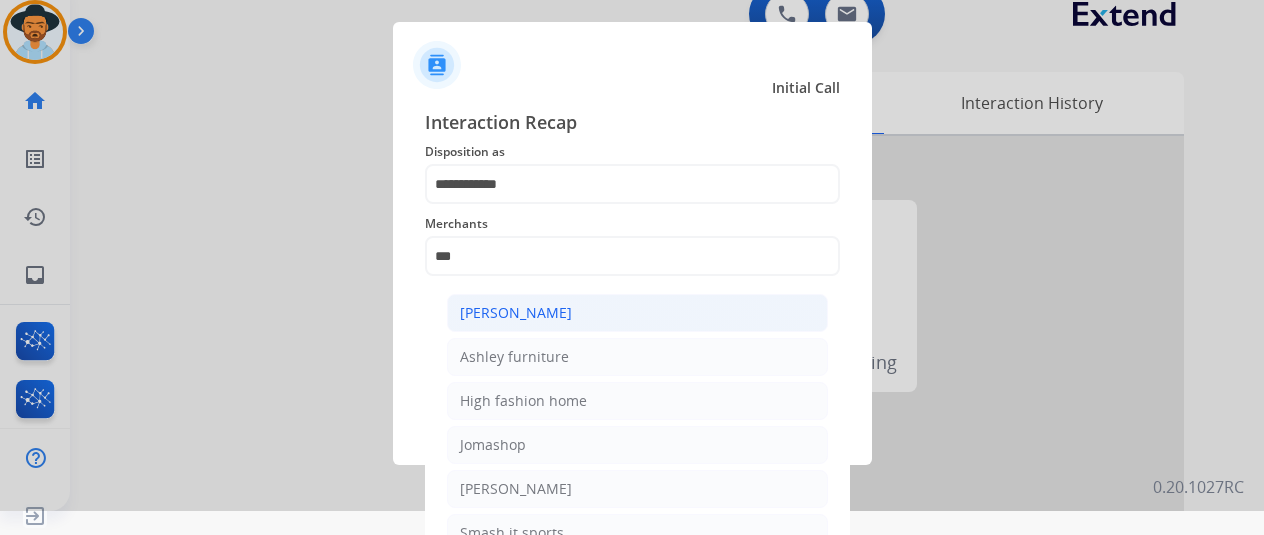 click on "[PERSON_NAME]" 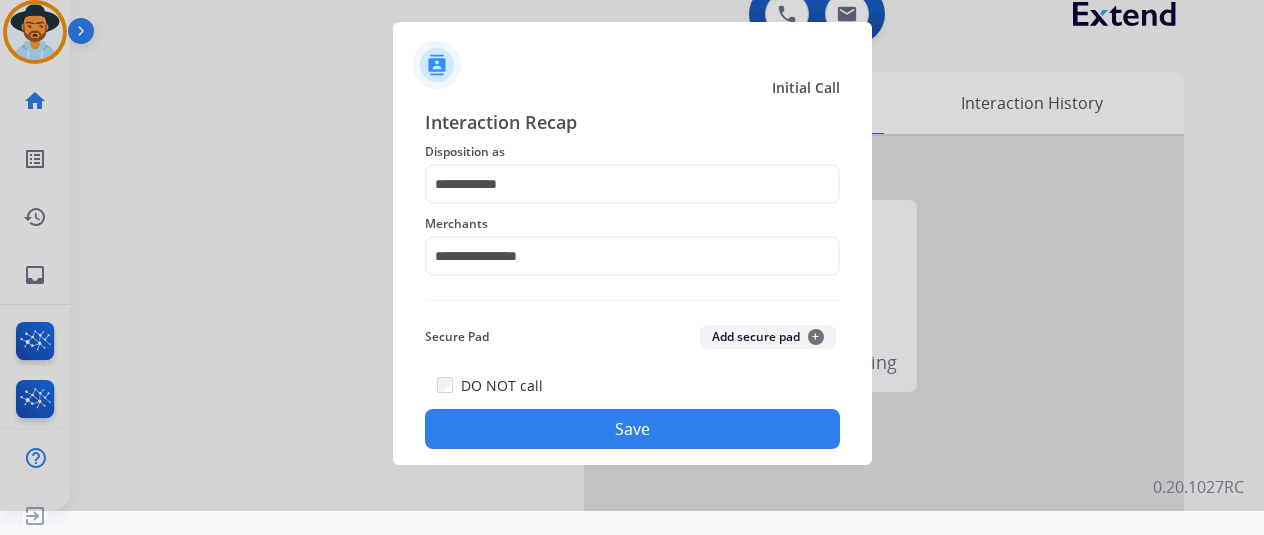 click on "Save" 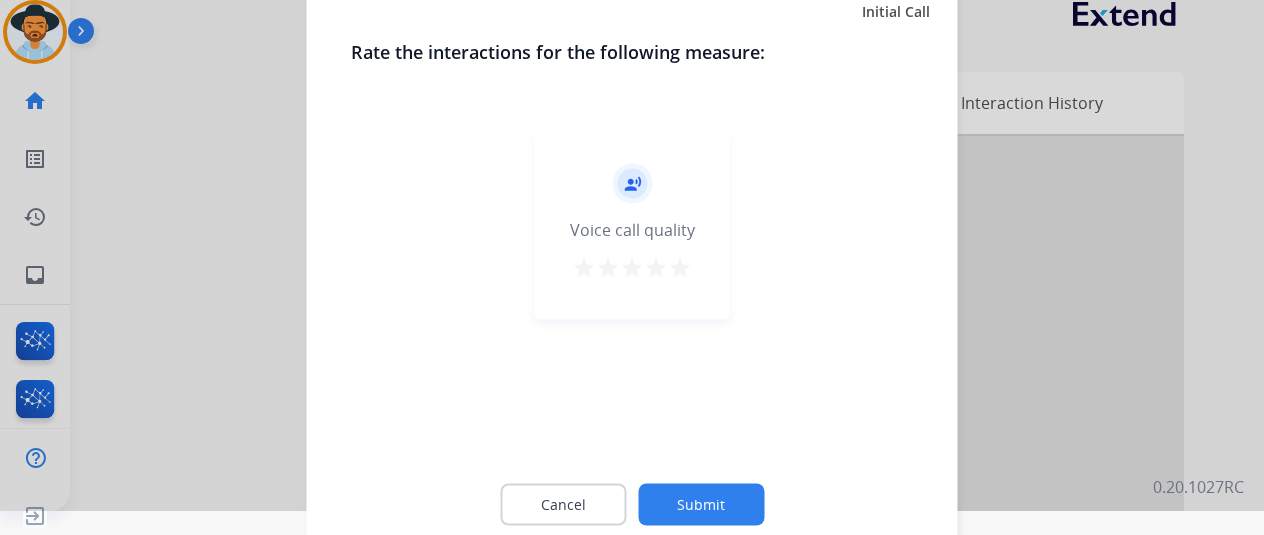 click on "Submit" 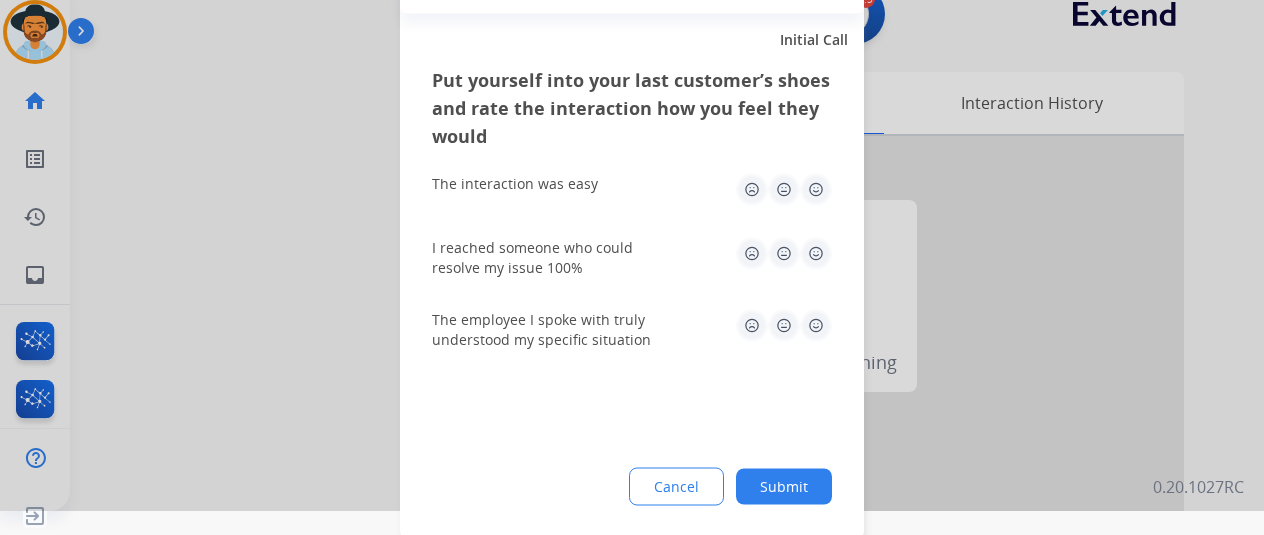 click on "Submit" 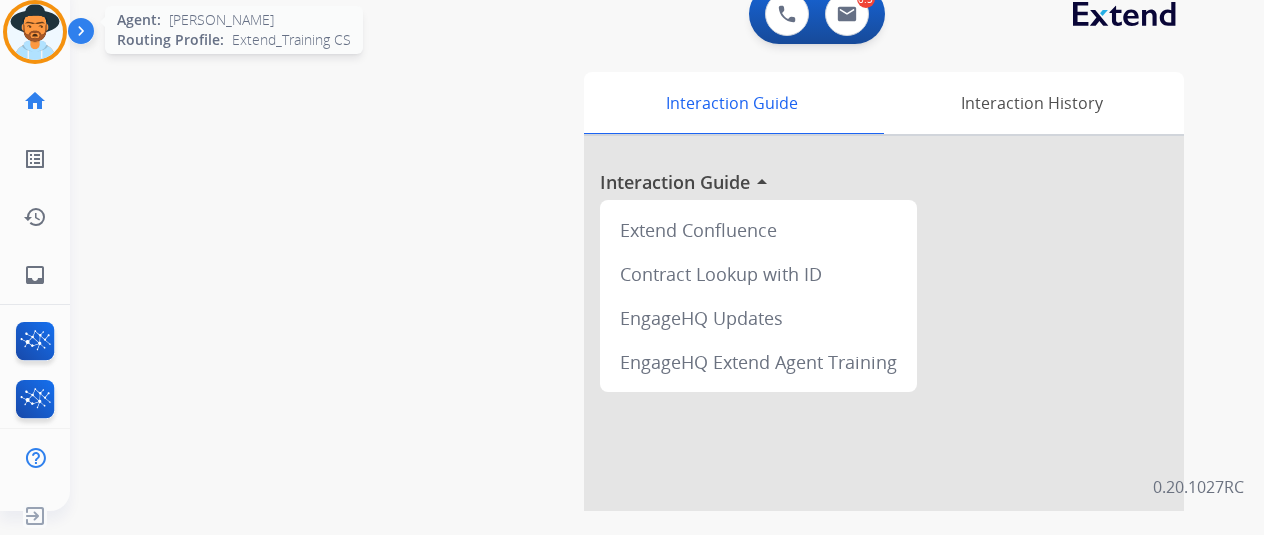 click at bounding box center (35, 32) 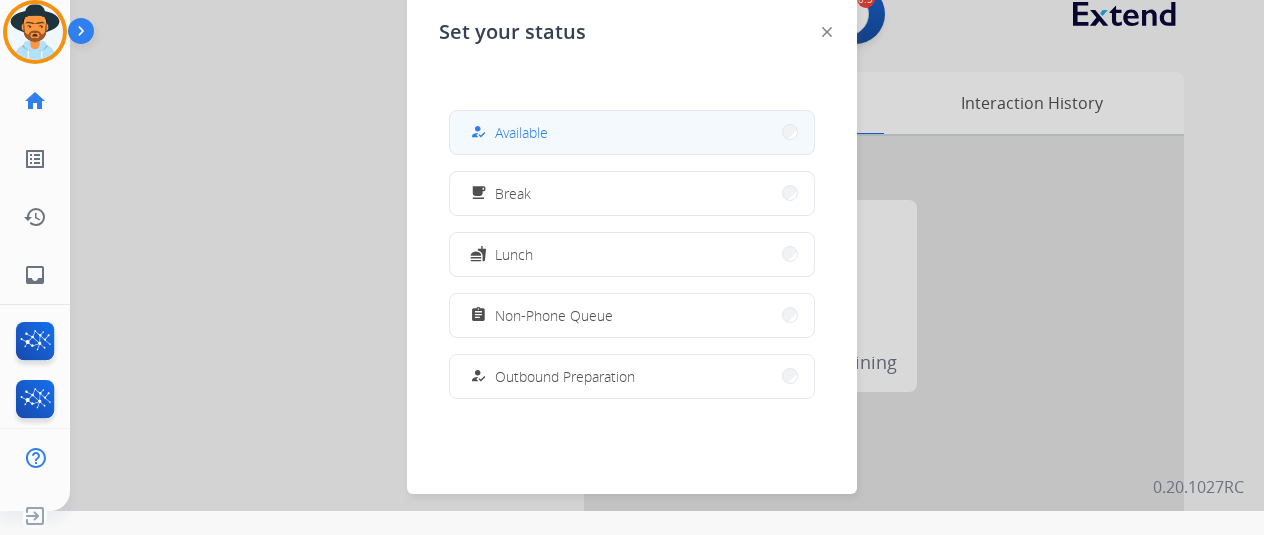 click on "how_to_reg Available" at bounding box center [632, 132] 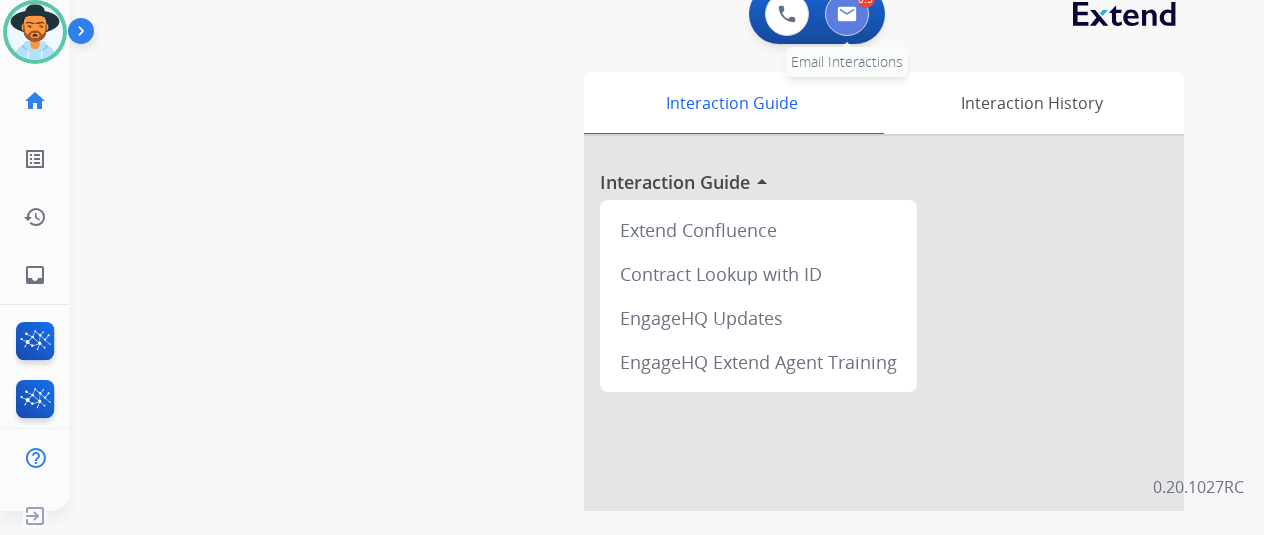 click at bounding box center (847, 14) 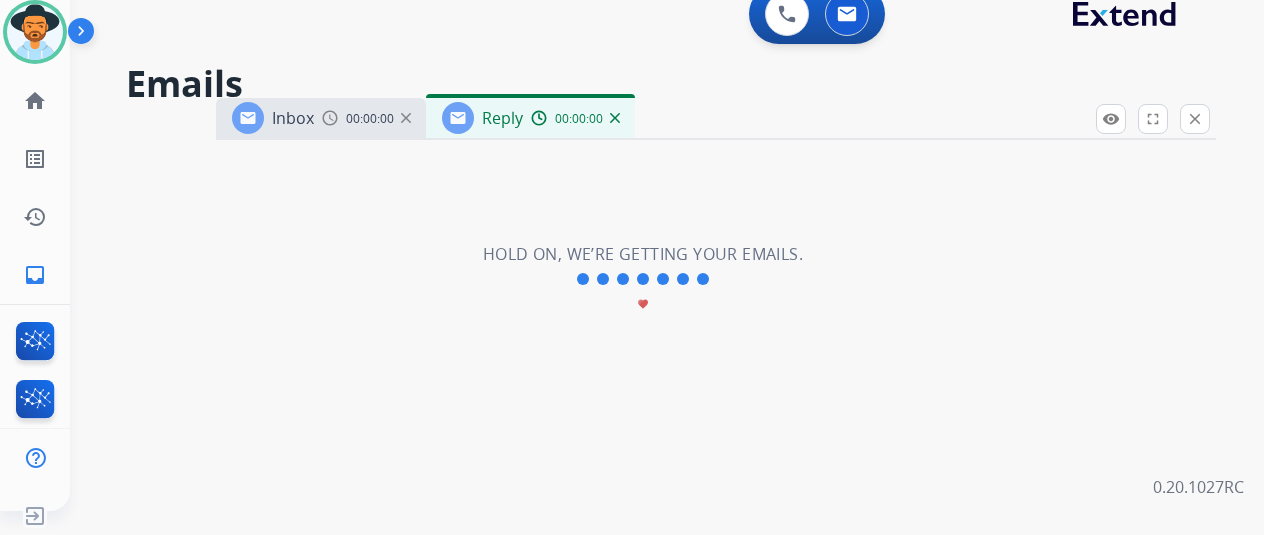 scroll, scrollTop: 0, scrollLeft: 0, axis: both 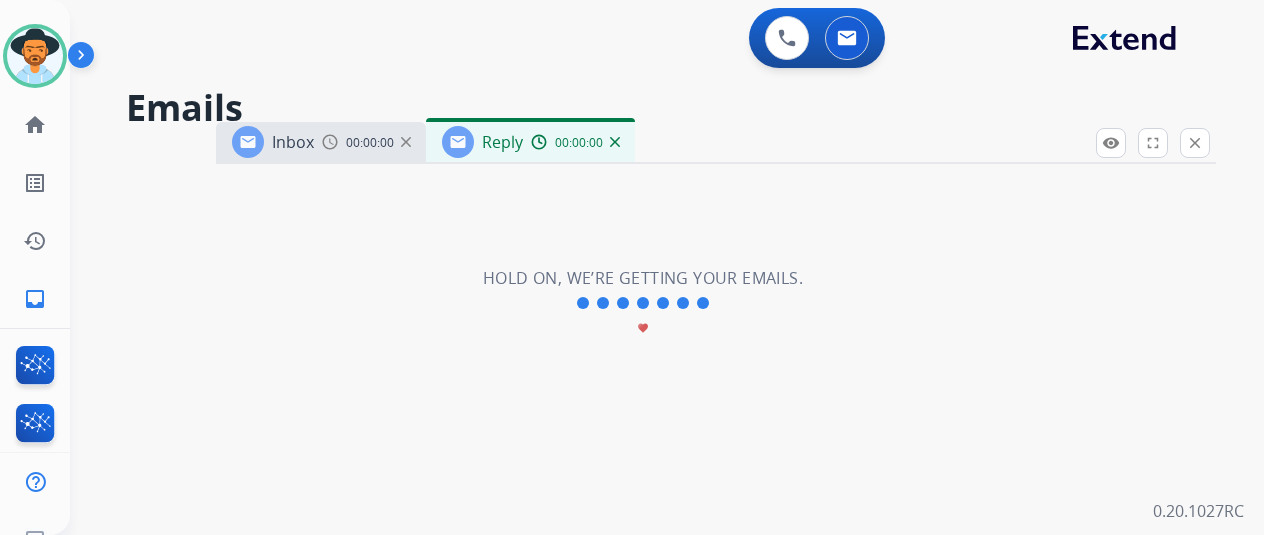 select on "**********" 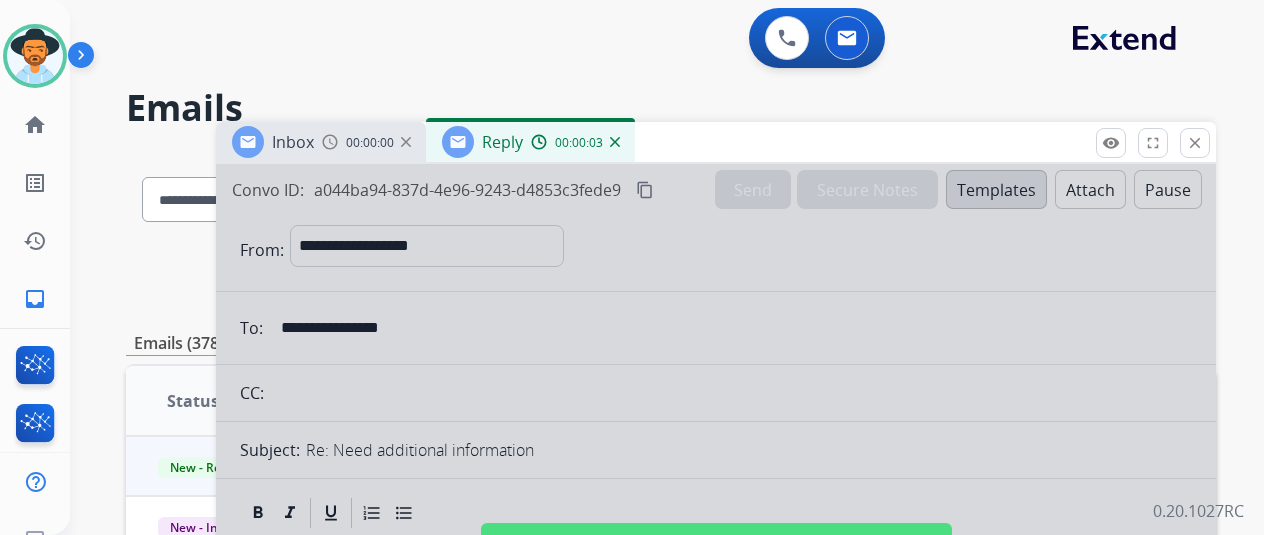 click on "Reply" at bounding box center (502, 142) 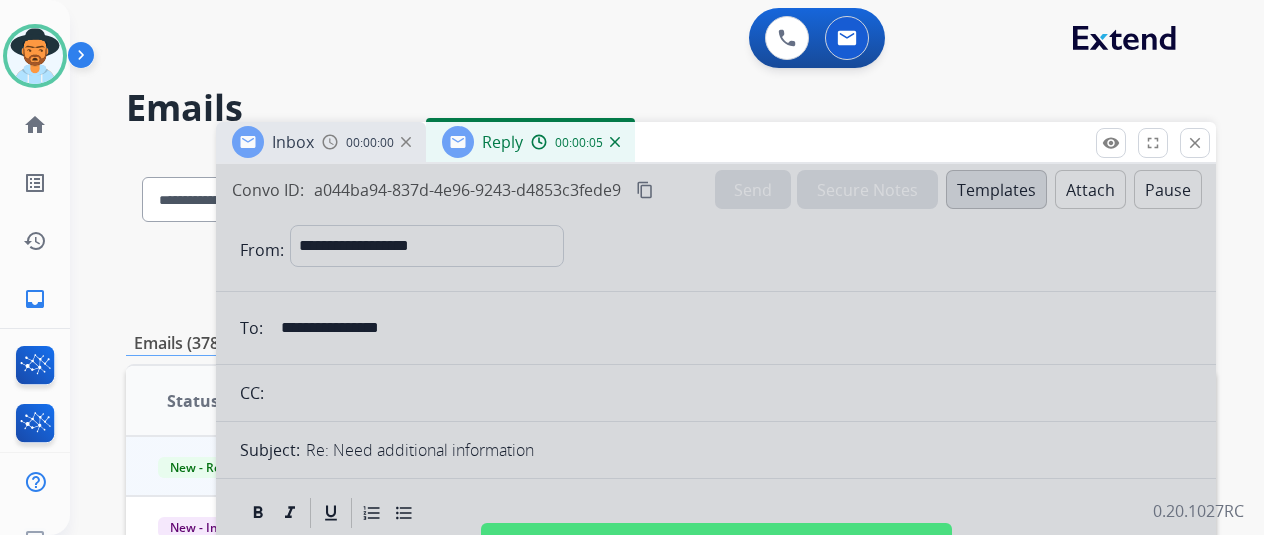 click at bounding box center (615, 142) 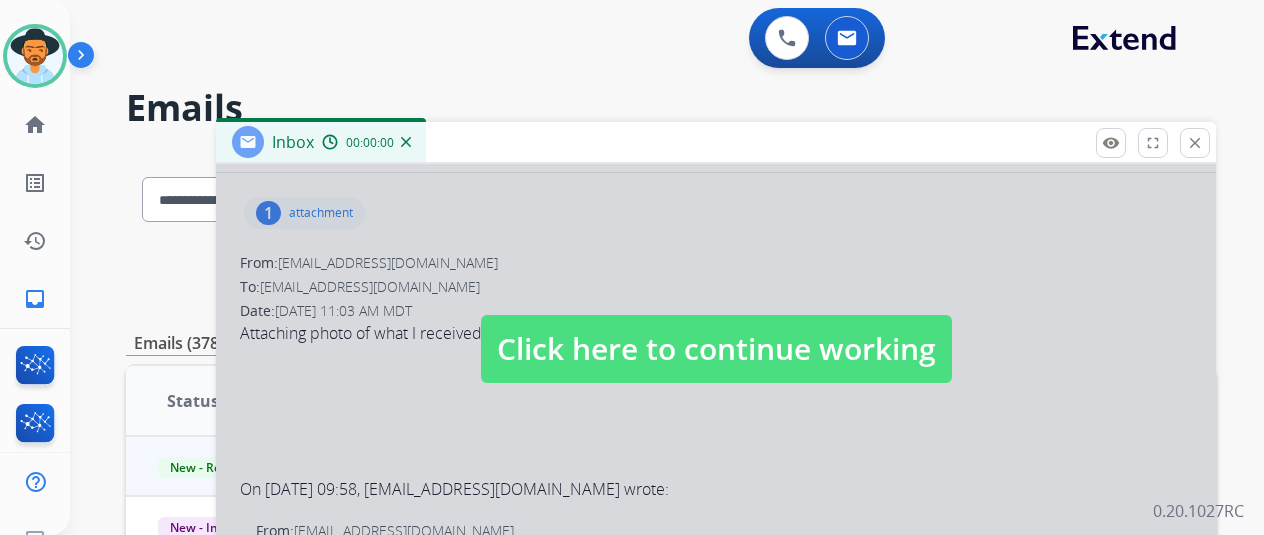 scroll, scrollTop: 400, scrollLeft: 0, axis: vertical 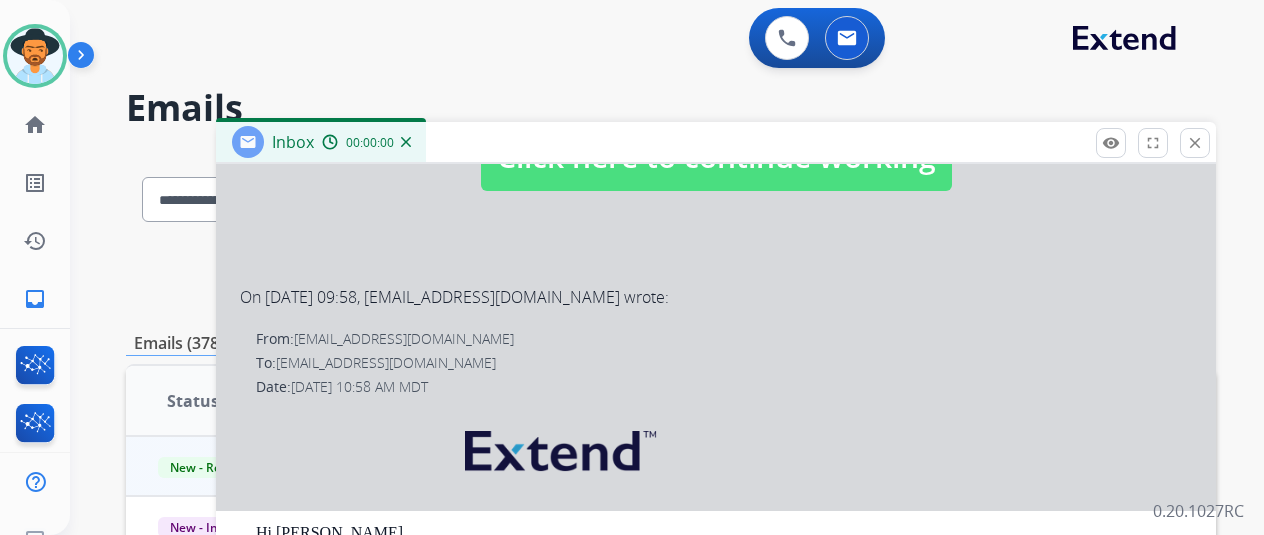 click at bounding box center [716, 137] 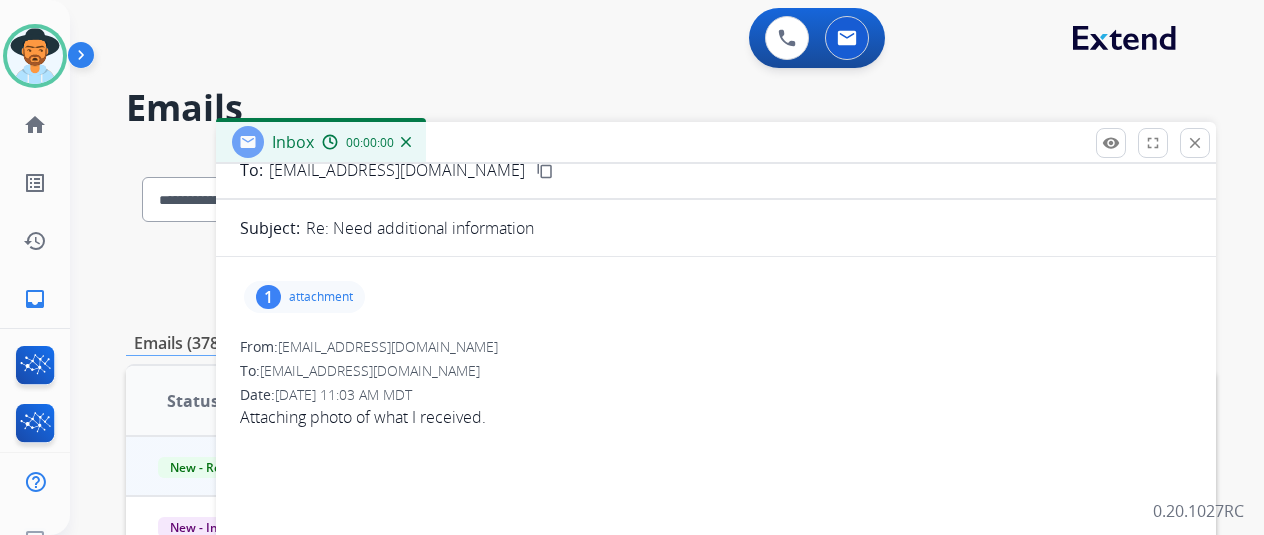 scroll, scrollTop: 0, scrollLeft: 0, axis: both 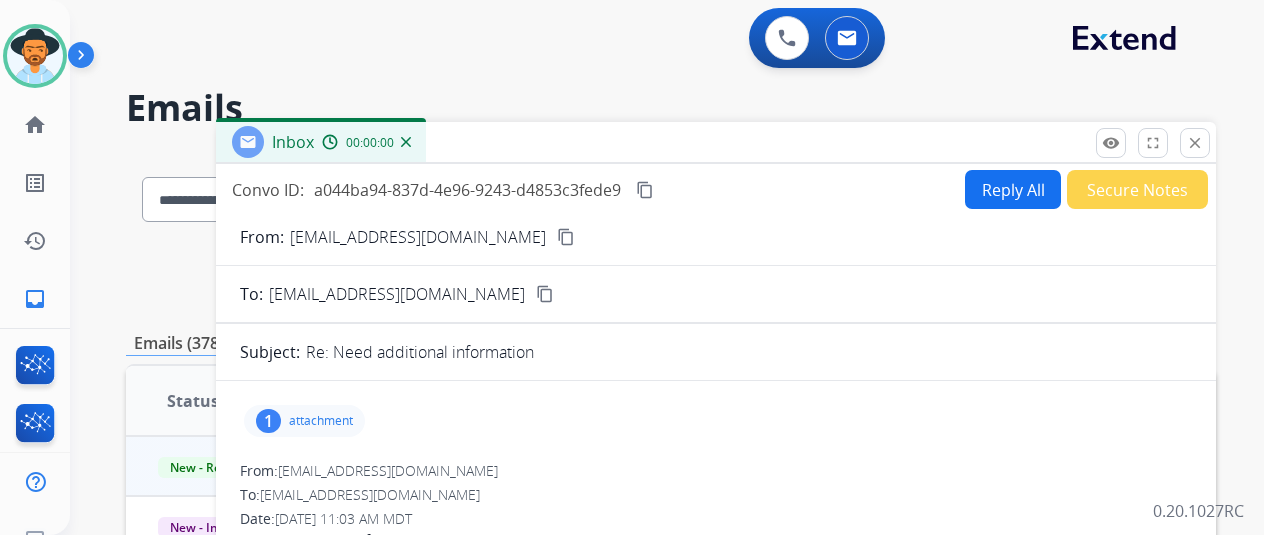 click on "Reply All" at bounding box center (1013, 189) 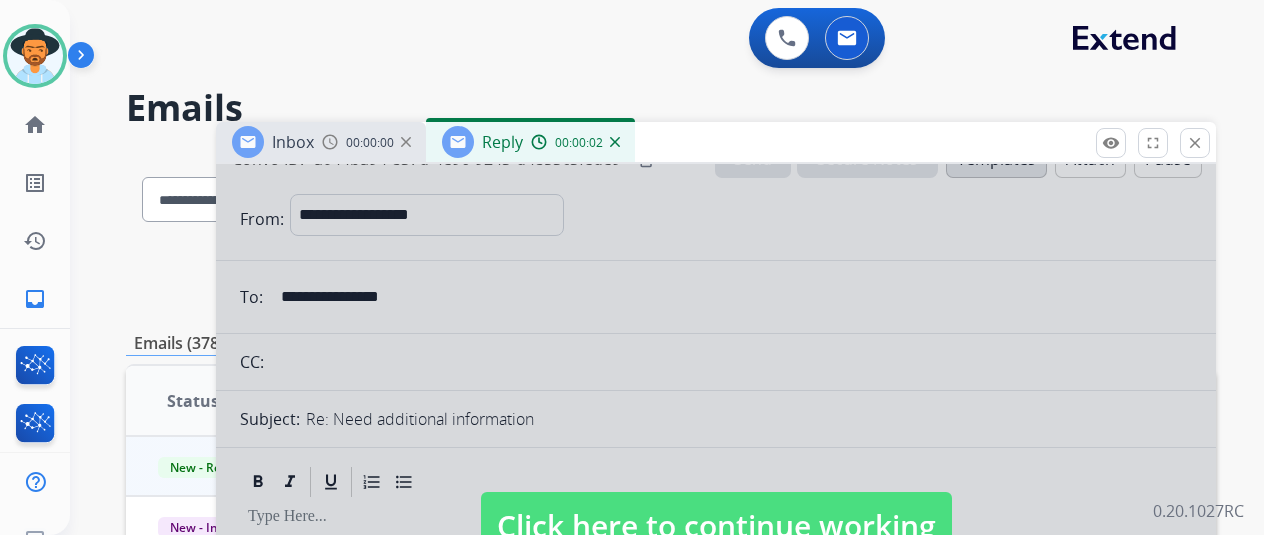 scroll, scrollTop: 0, scrollLeft: 0, axis: both 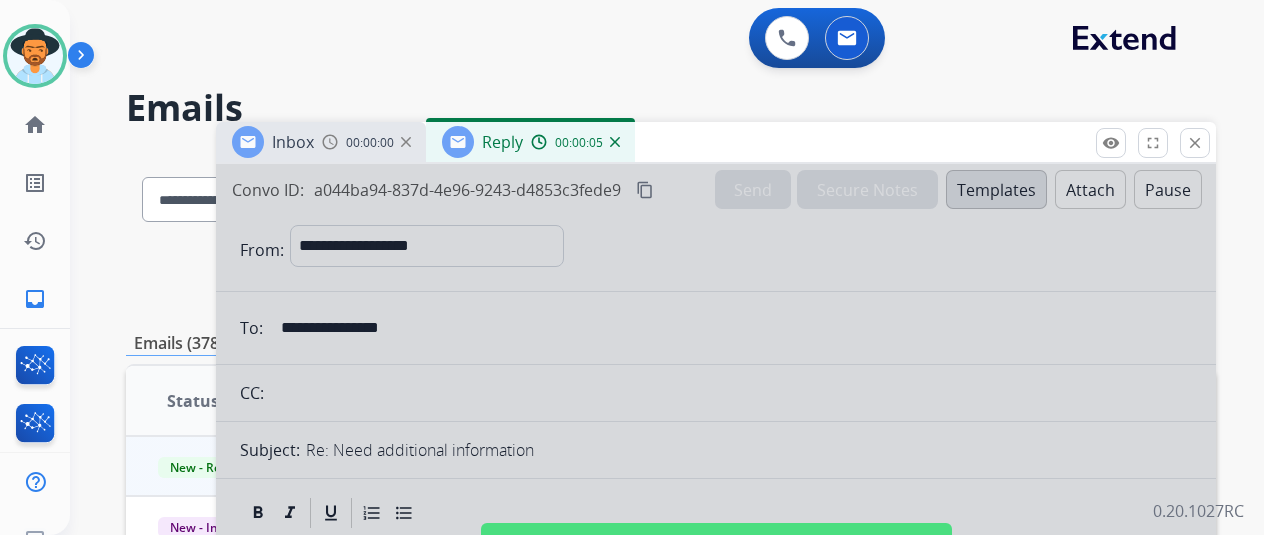 click at bounding box center [615, 142] 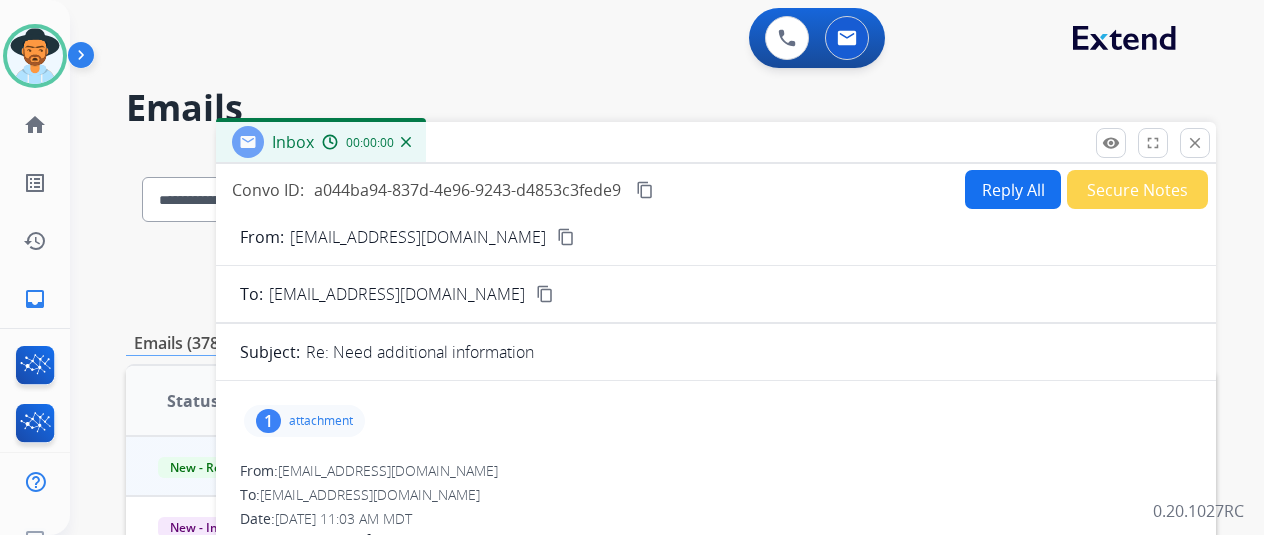 click on "Reply All" at bounding box center (1013, 189) 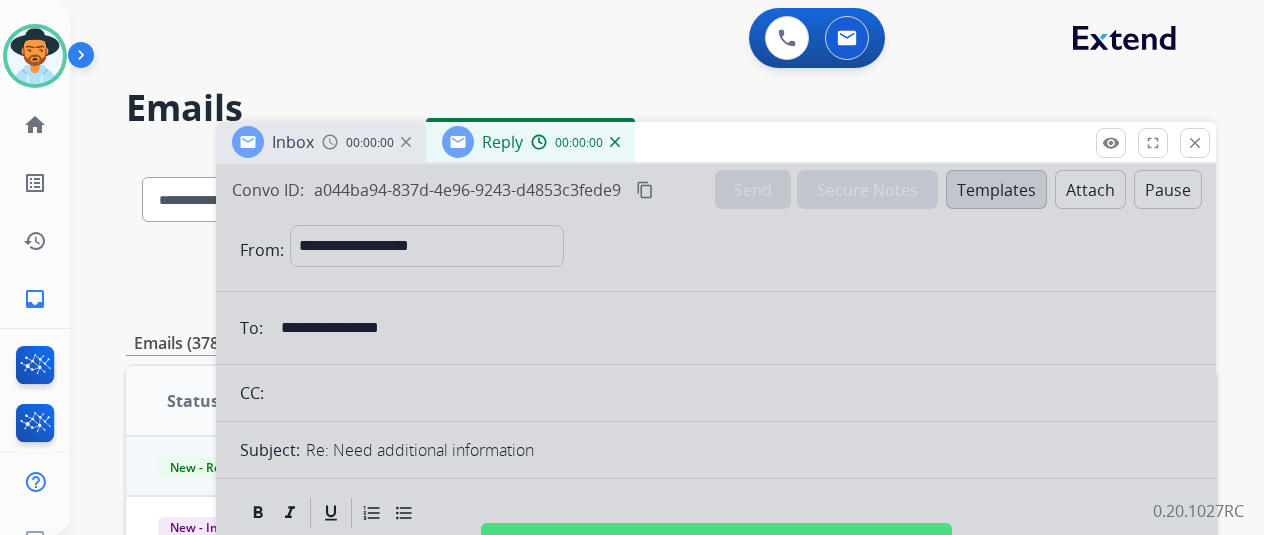 click at bounding box center [716, 537] 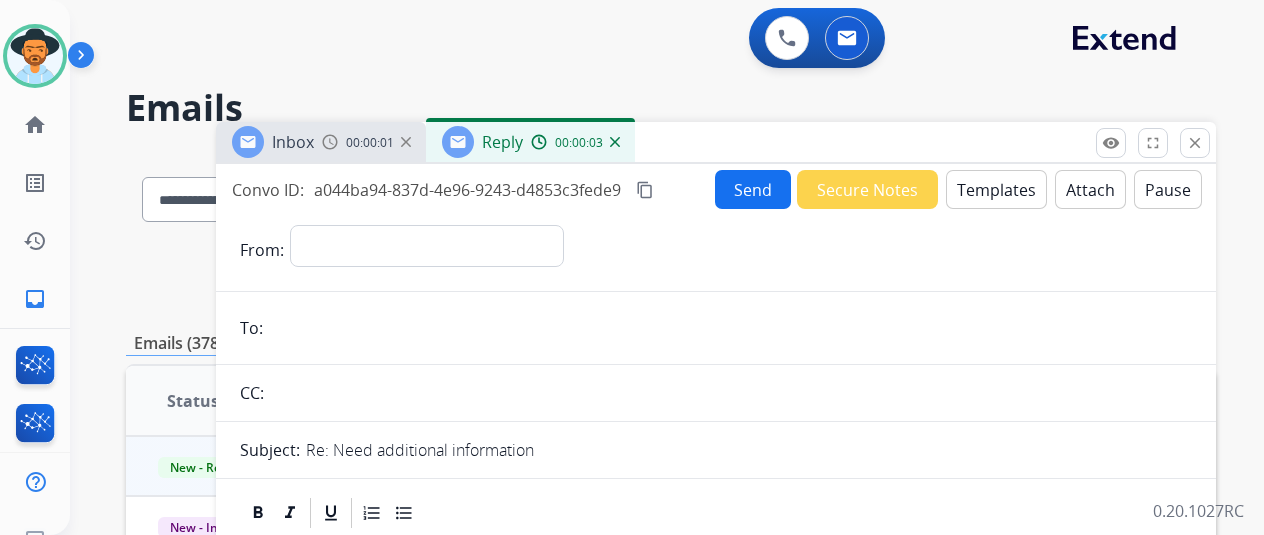 click on "Templates" at bounding box center [996, 189] 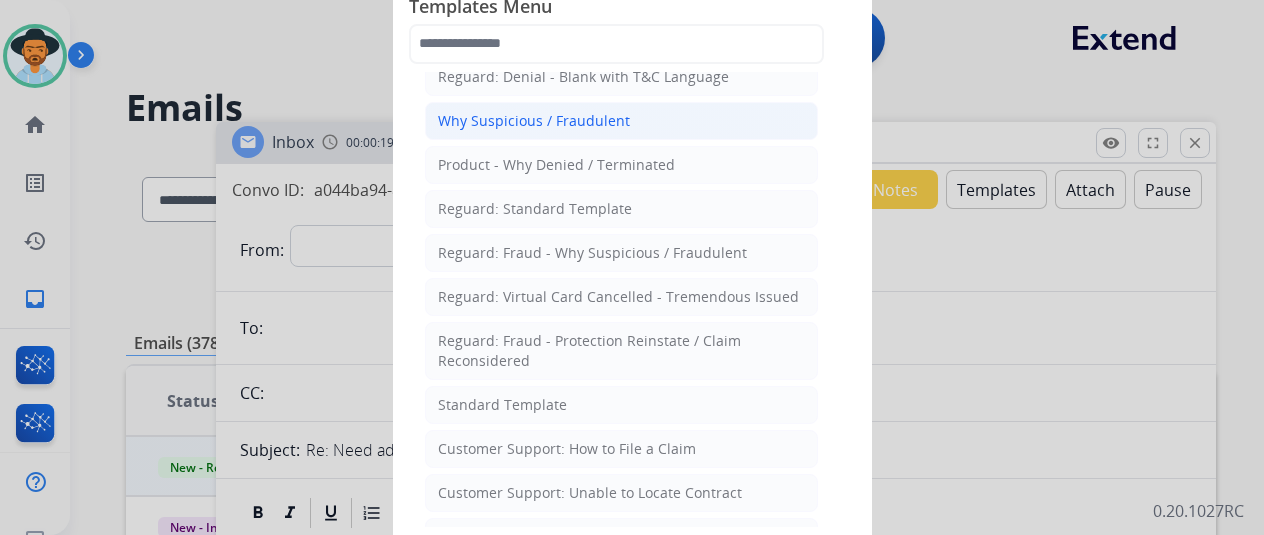 scroll, scrollTop: 0, scrollLeft: 0, axis: both 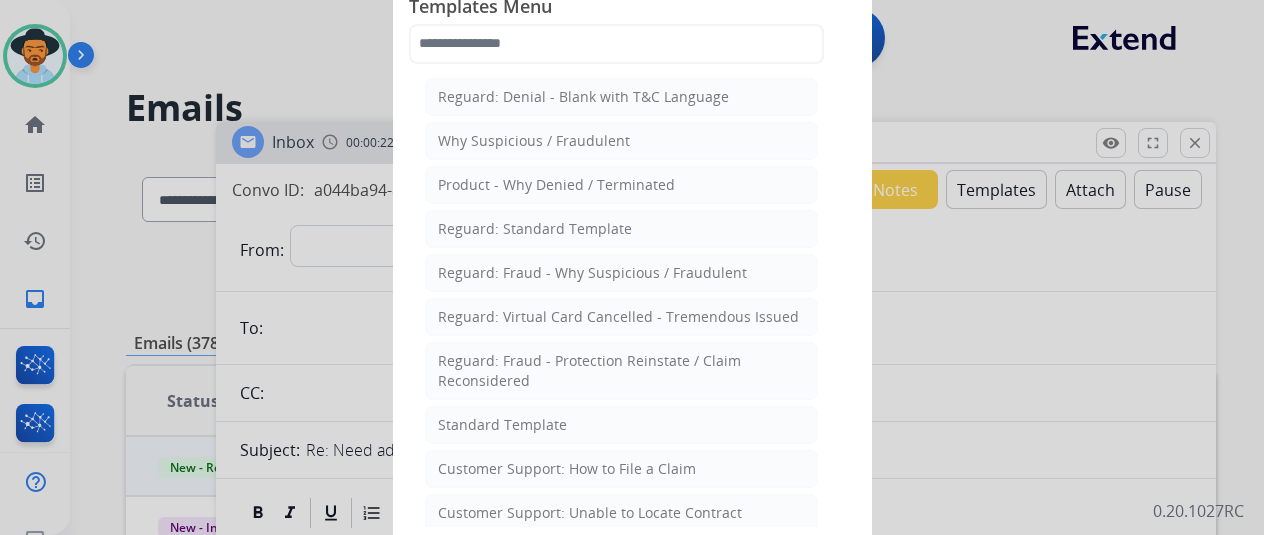click 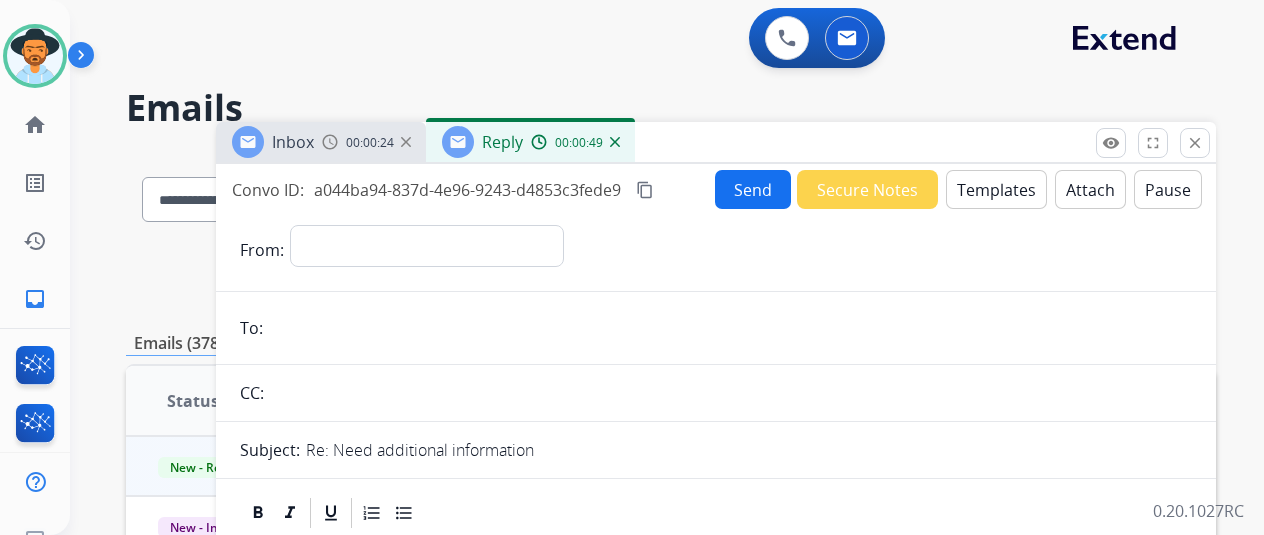 click on "Templates" at bounding box center [996, 189] 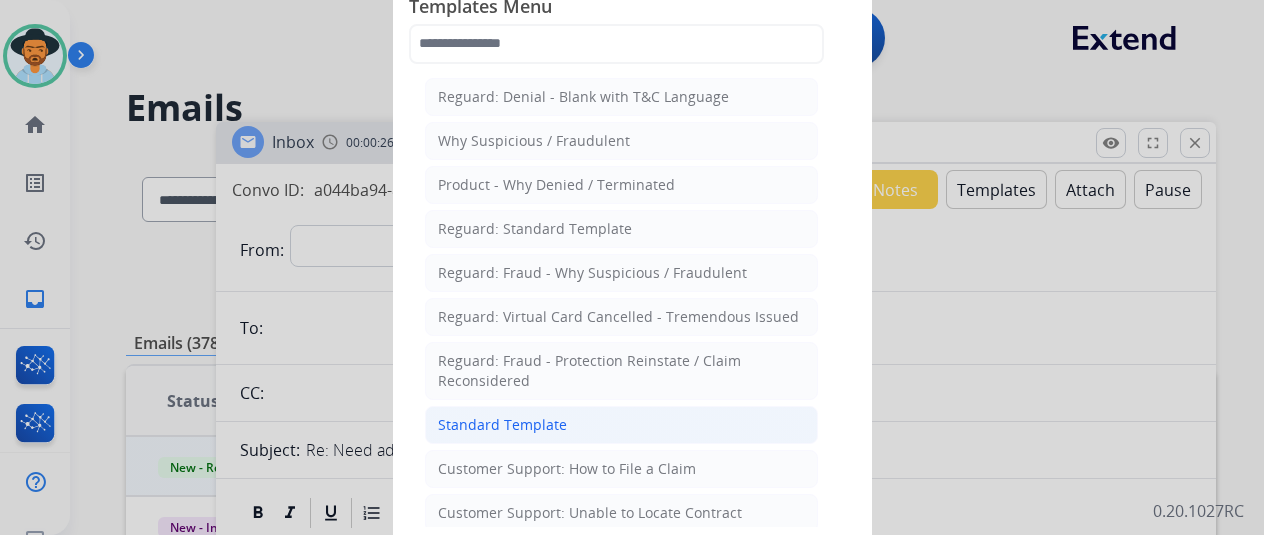 click on "Standard Template" 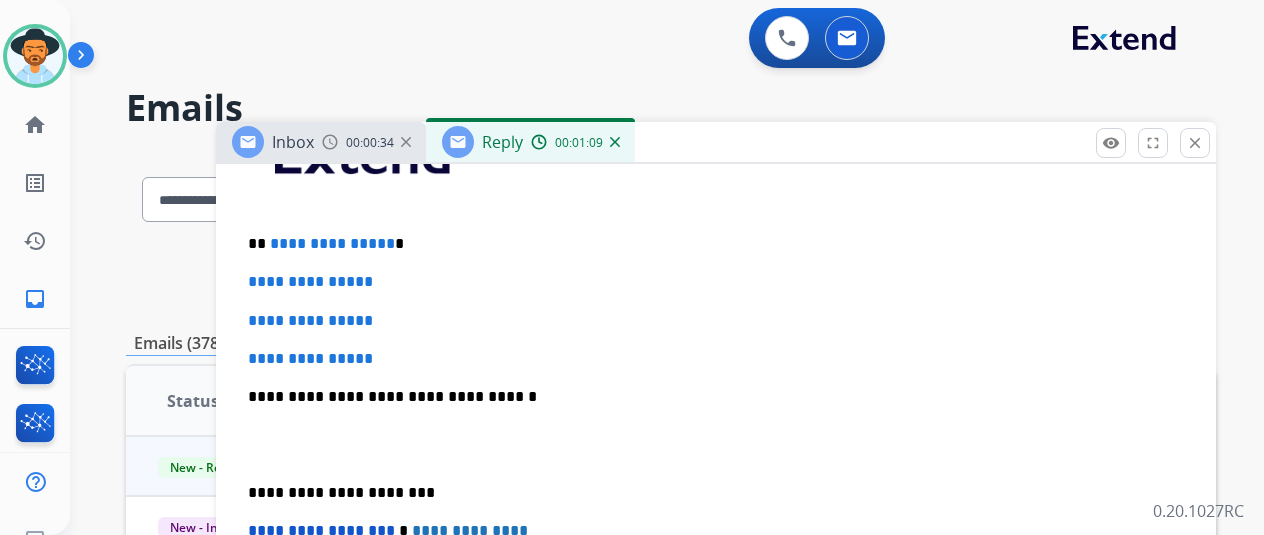 scroll, scrollTop: 432, scrollLeft: 0, axis: vertical 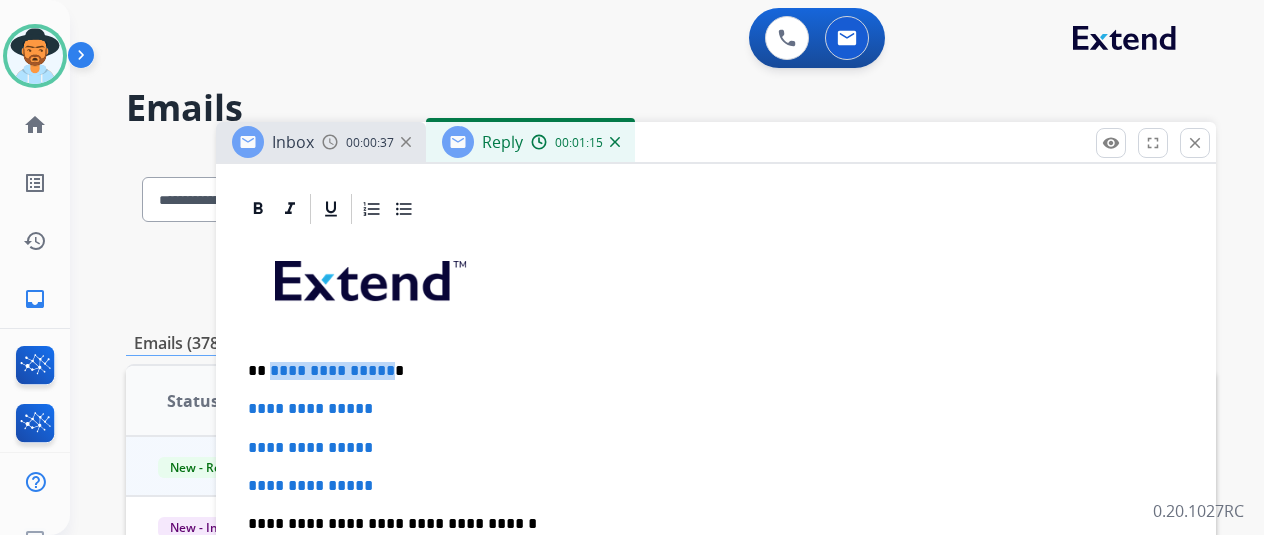 drag, startPoint x: 397, startPoint y: 366, endPoint x: 280, endPoint y: 365, distance: 117.00427 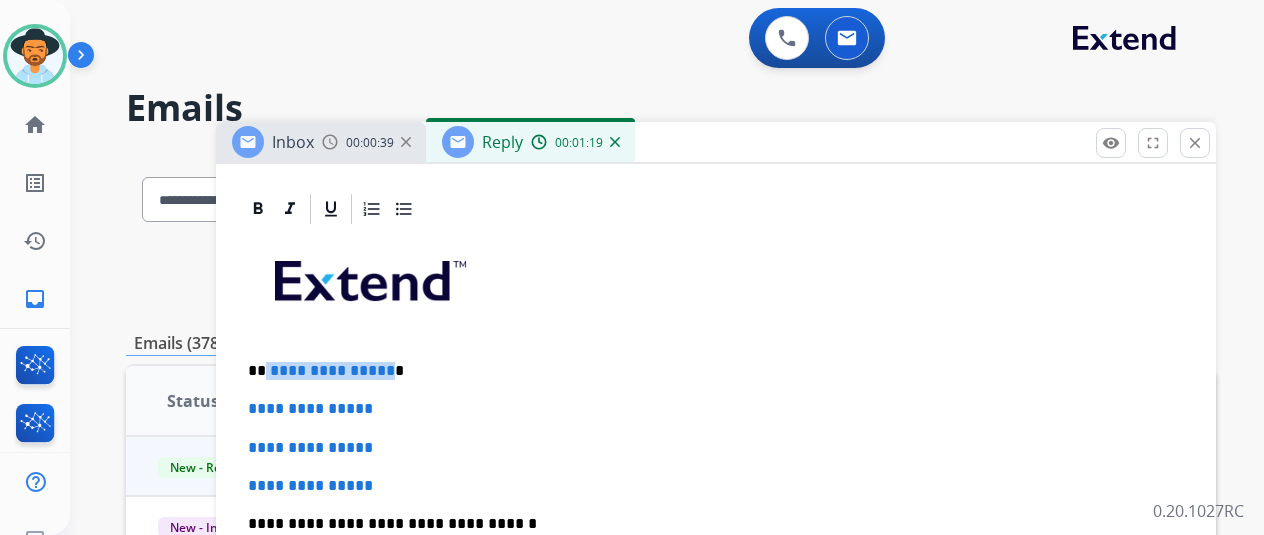 type 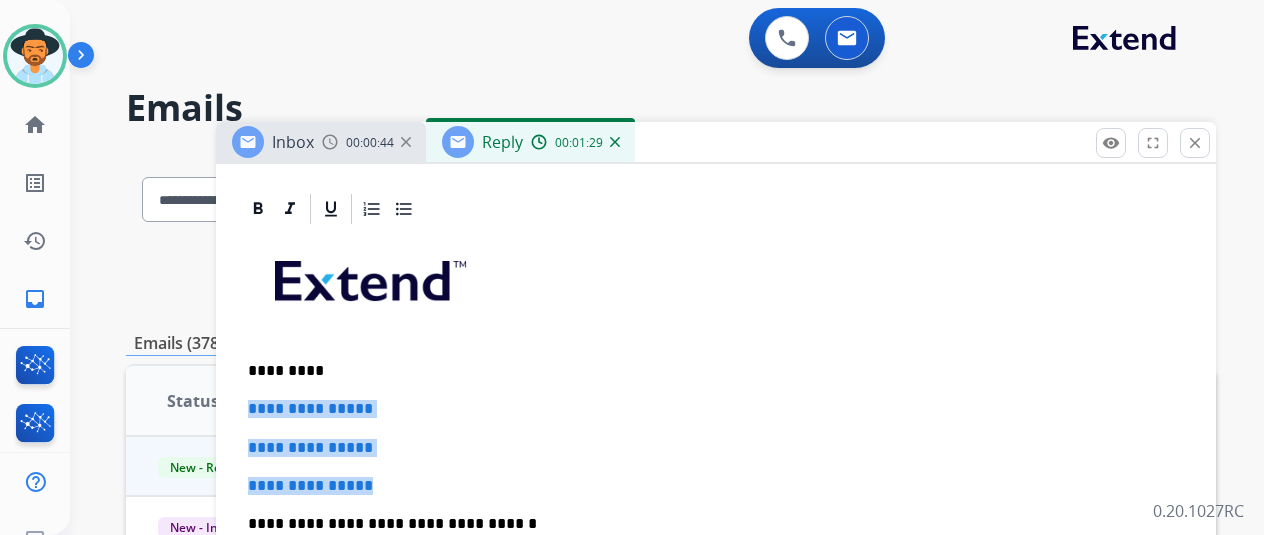drag, startPoint x: 401, startPoint y: 481, endPoint x: 240, endPoint y: 402, distance: 179.33768 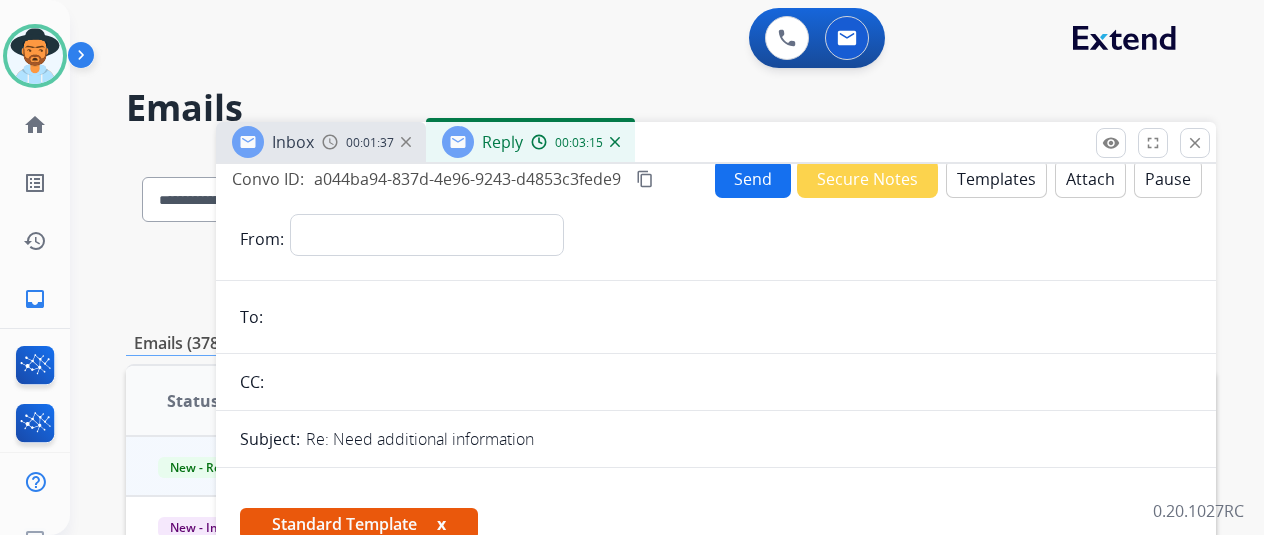 scroll, scrollTop: 0, scrollLeft: 0, axis: both 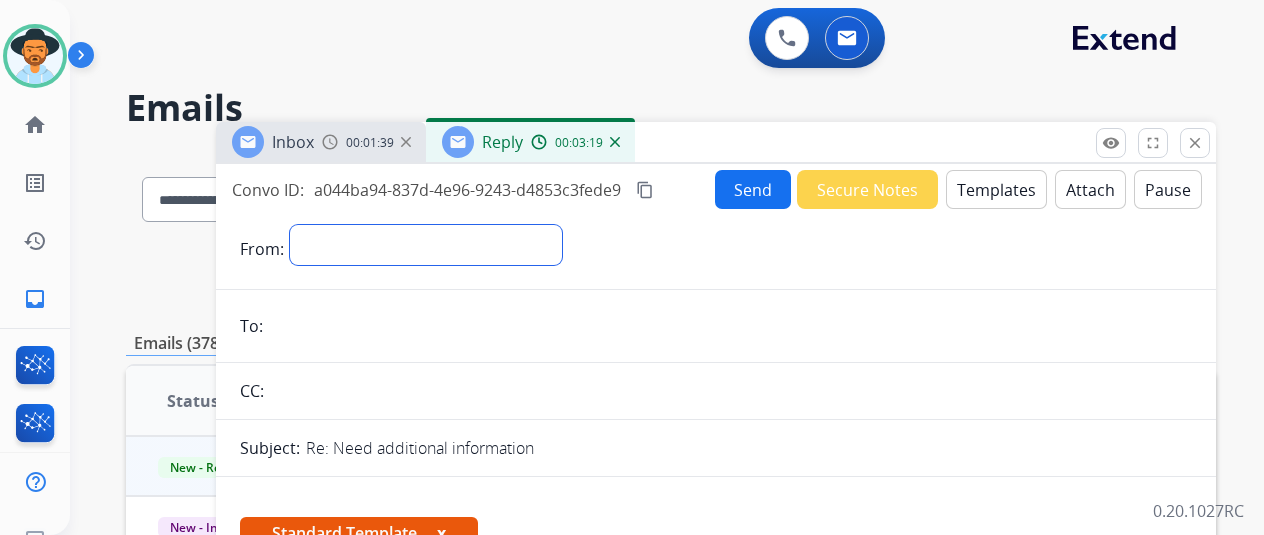 click on "**********" at bounding box center (426, 245) 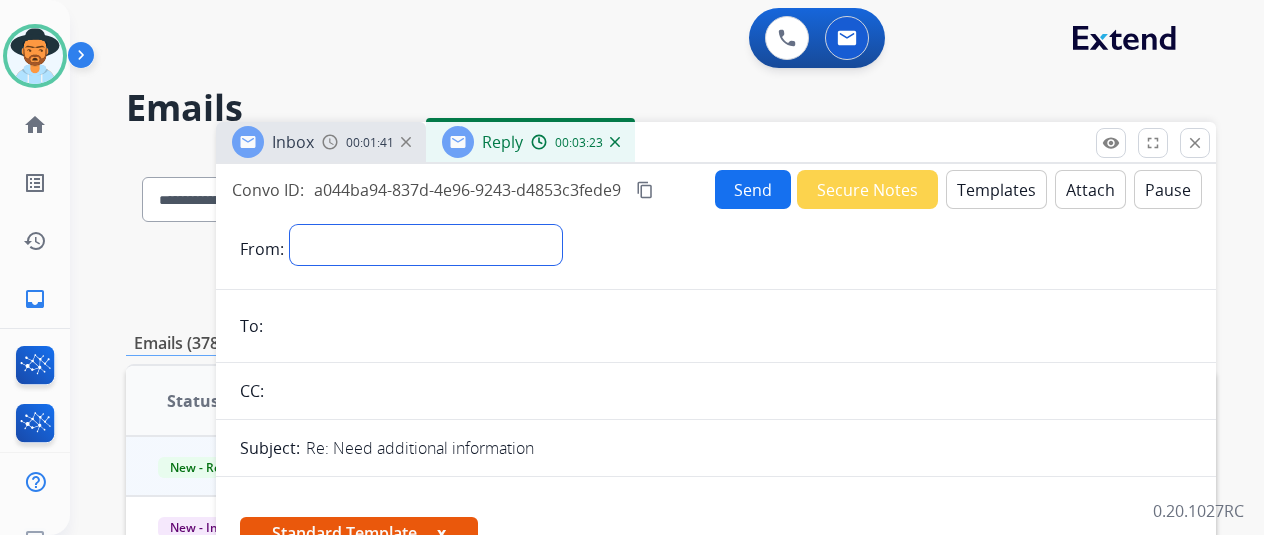 select on "**********" 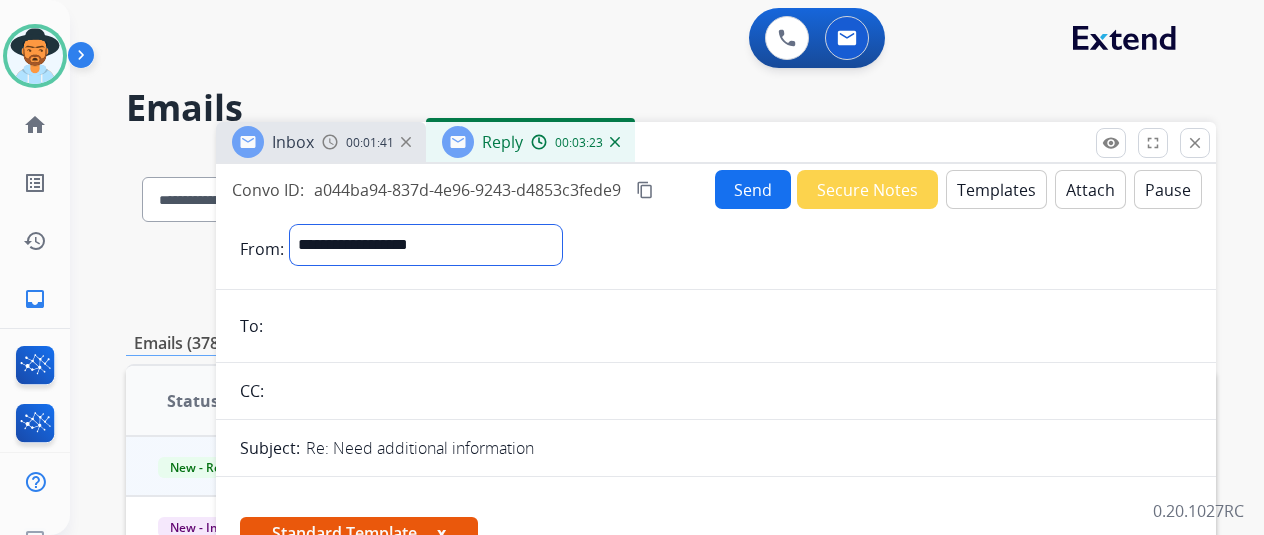click on "**********" at bounding box center [426, 245] 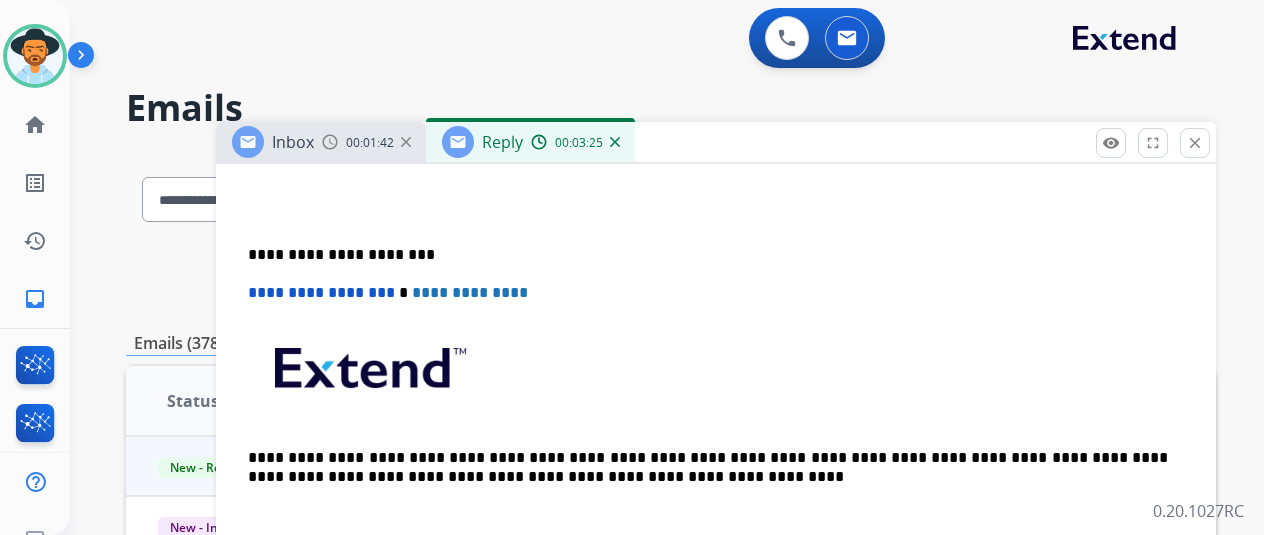 scroll, scrollTop: 900, scrollLeft: 0, axis: vertical 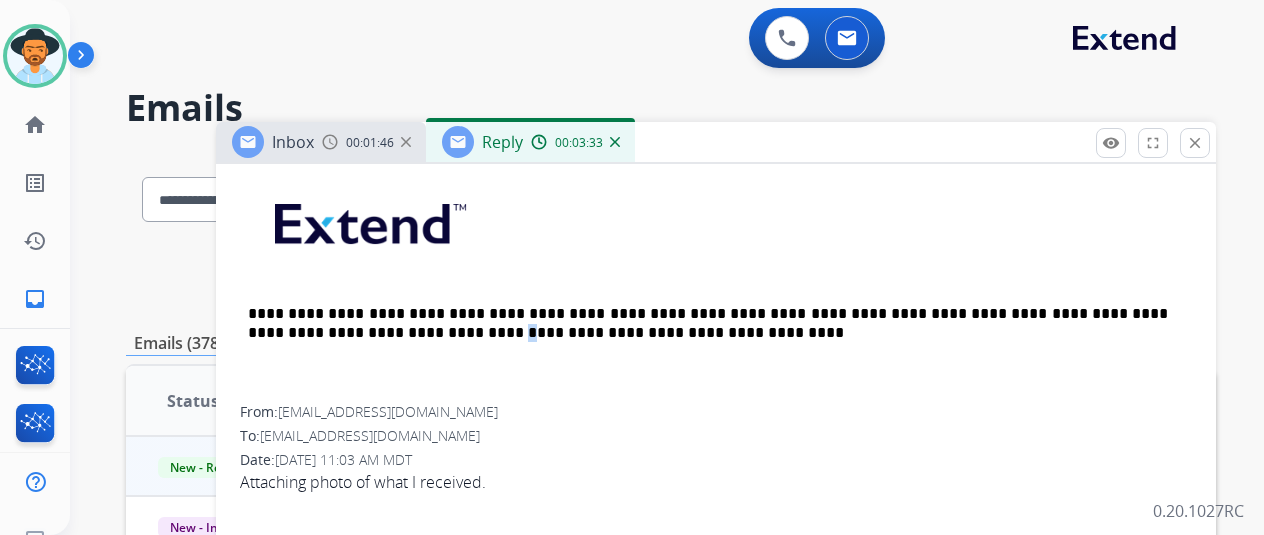 drag, startPoint x: 400, startPoint y: 407, endPoint x: 345, endPoint y: 394, distance: 56.515484 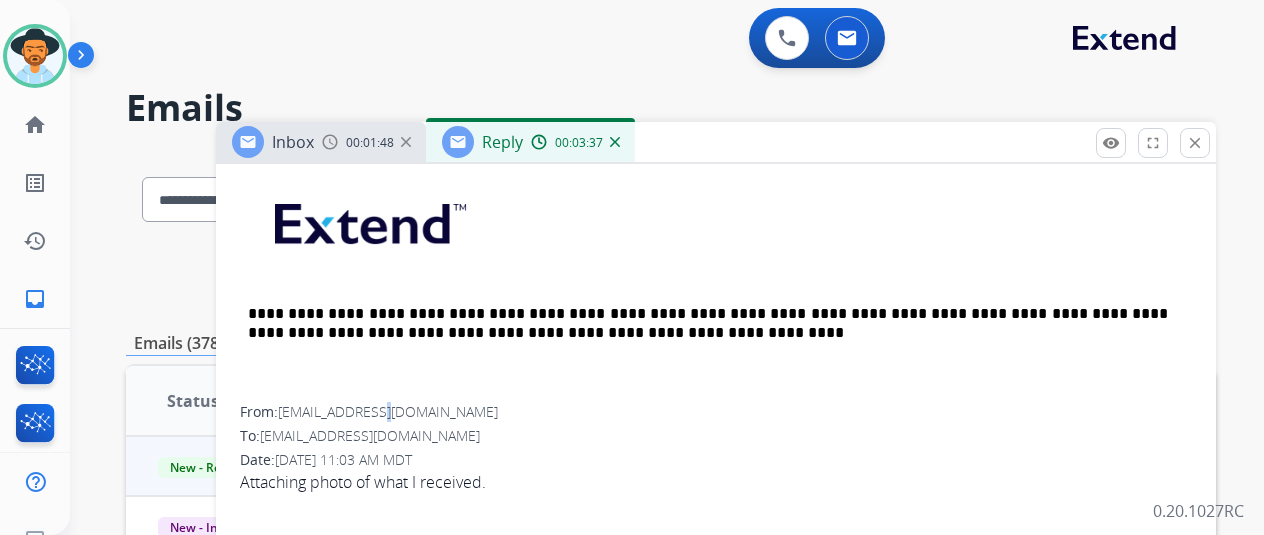 click on "[EMAIL_ADDRESS][DOMAIN_NAME]" at bounding box center [388, 411] 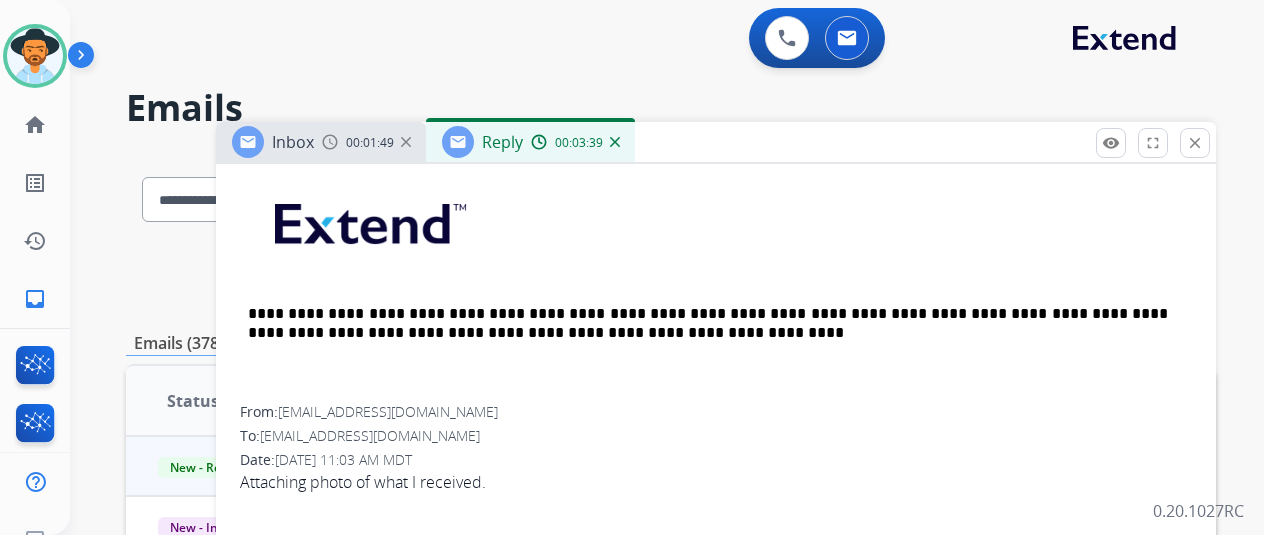 click on "From:  [EMAIL_ADDRESS][DOMAIN_NAME]" at bounding box center [716, 412] 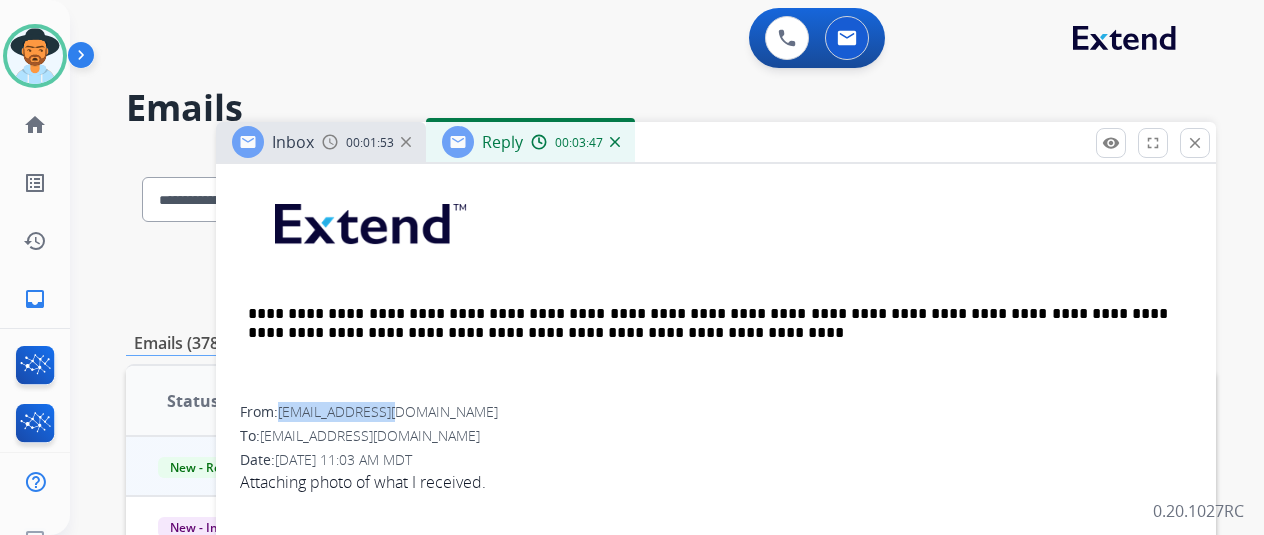drag, startPoint x: 402, startPoint y: 408, endPoint x: 303, endPoint y: 405, distance: 99.04544 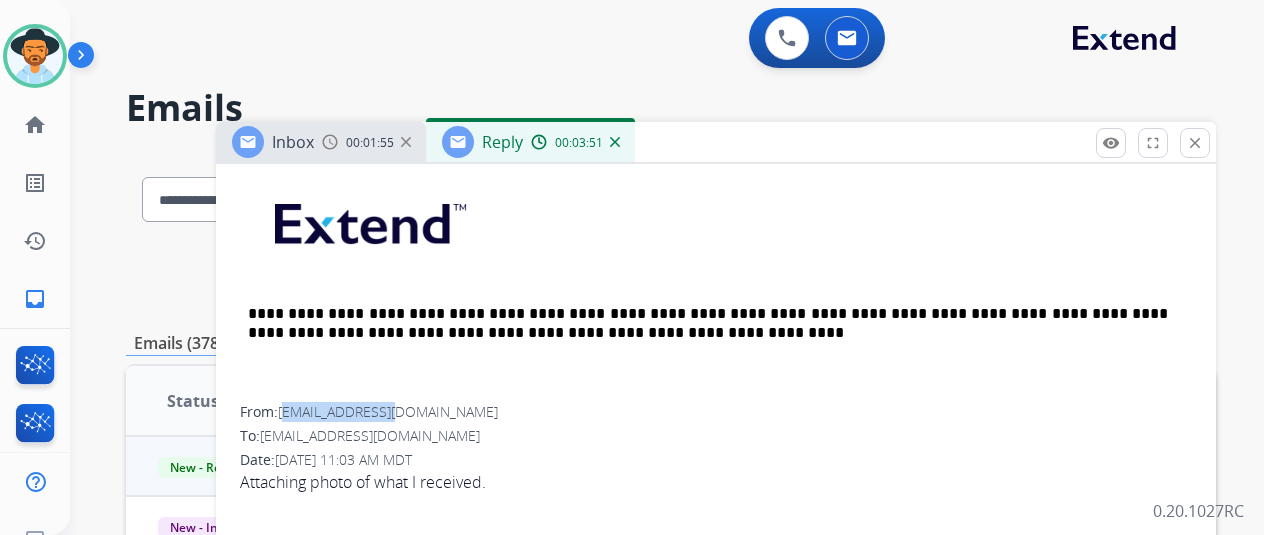 copy on "[EMAIL_ADDRESS][DOMAIN_NAME]" 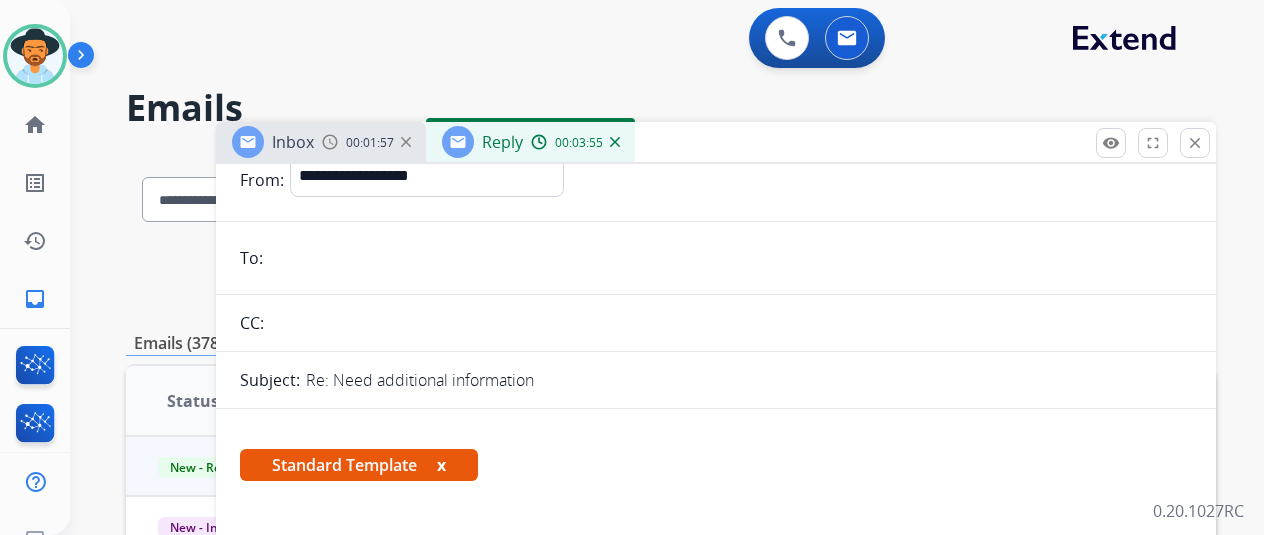 scroll, scrollTop: 0, scrollLeft: 0, axis: both 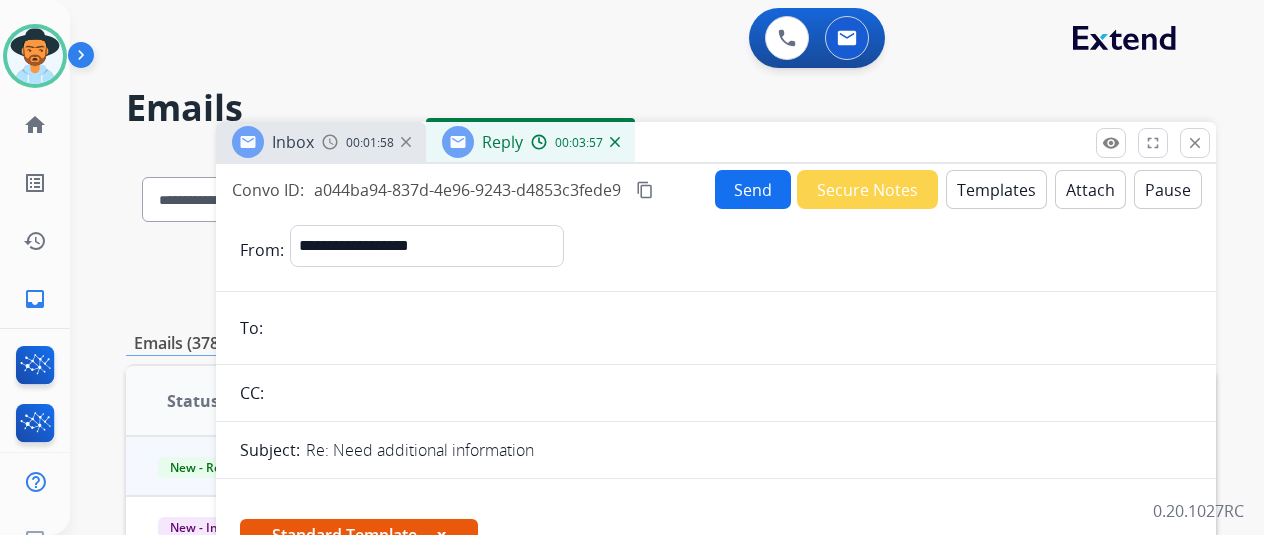 click at bounding box center (730, 328) 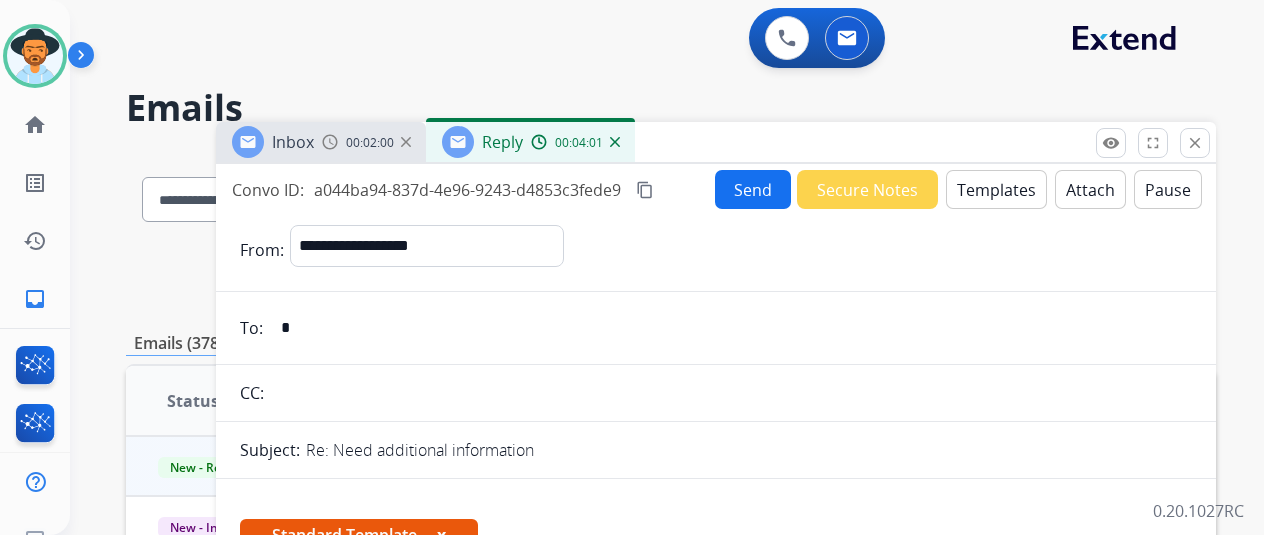 paste on "**********" 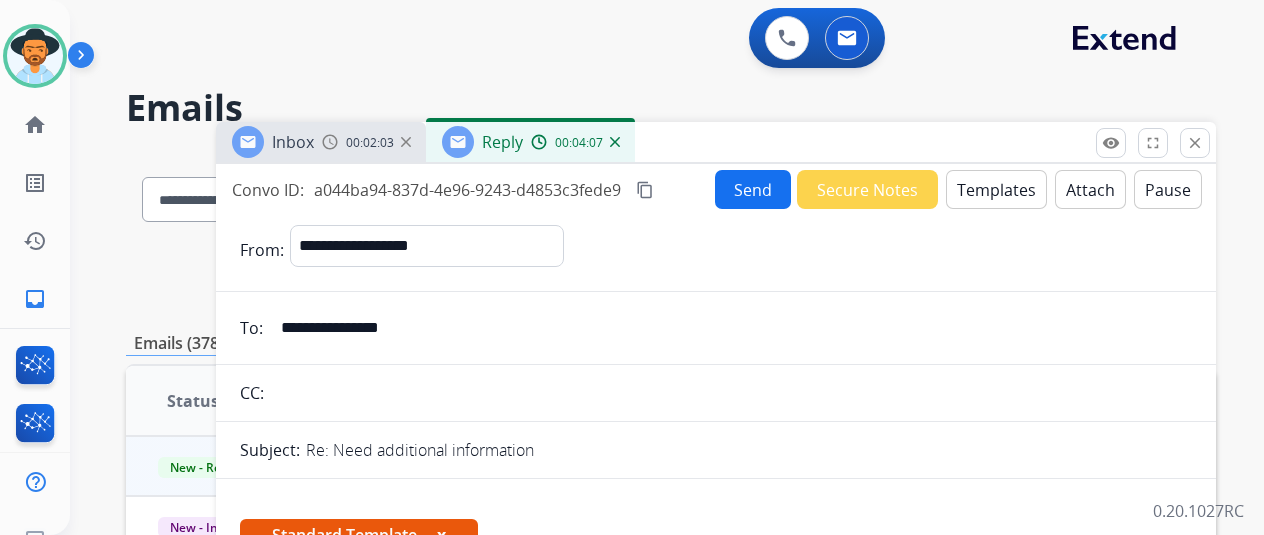 type on "**********" 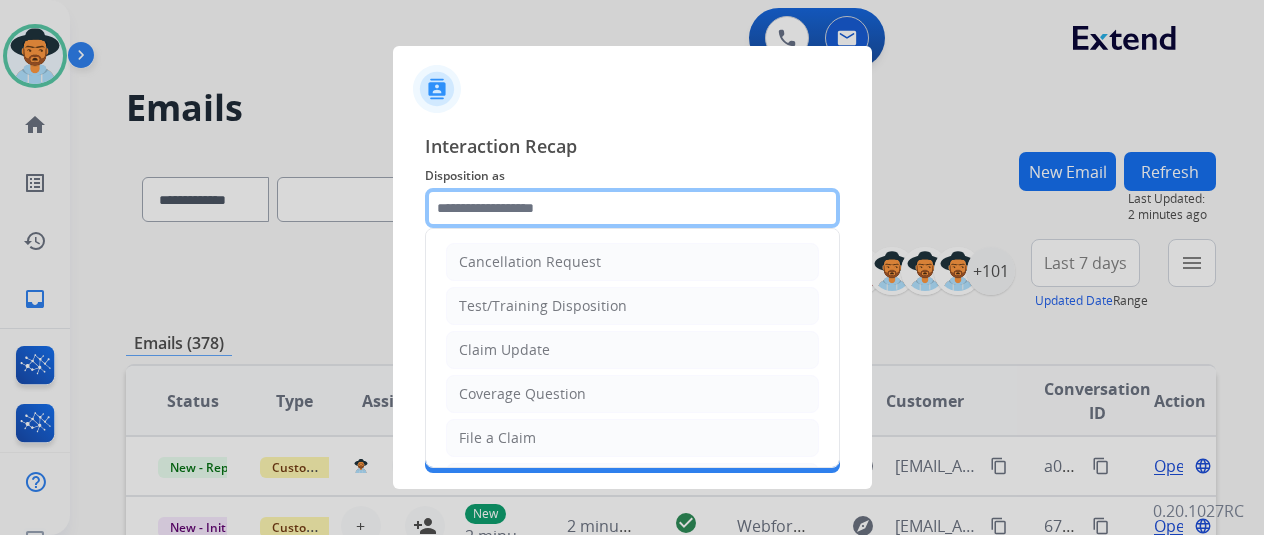 click 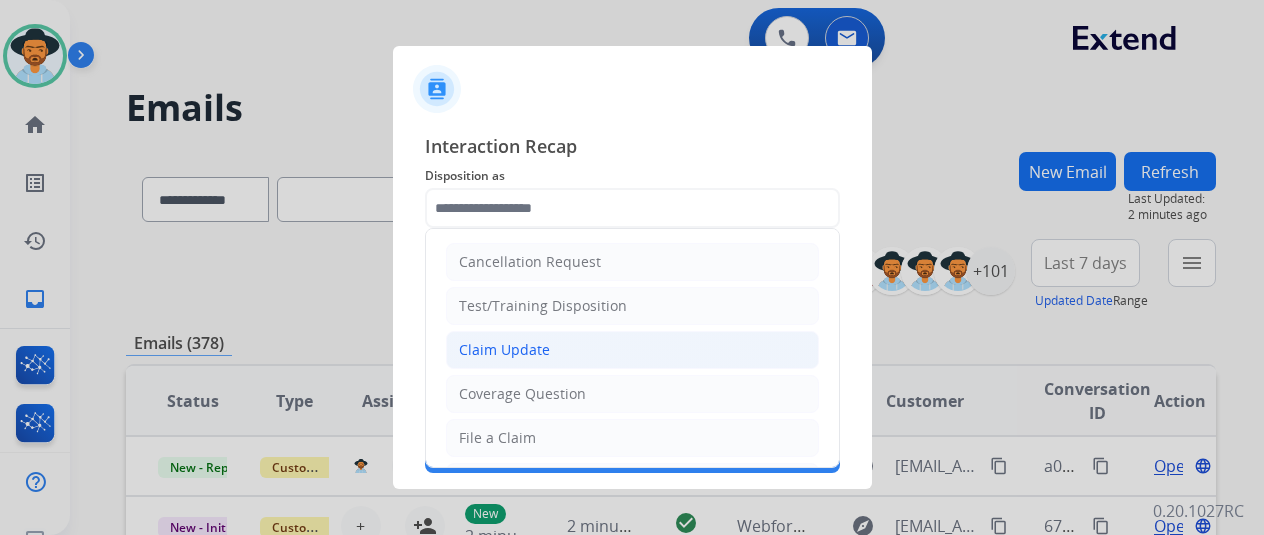 click on "Claim Update" 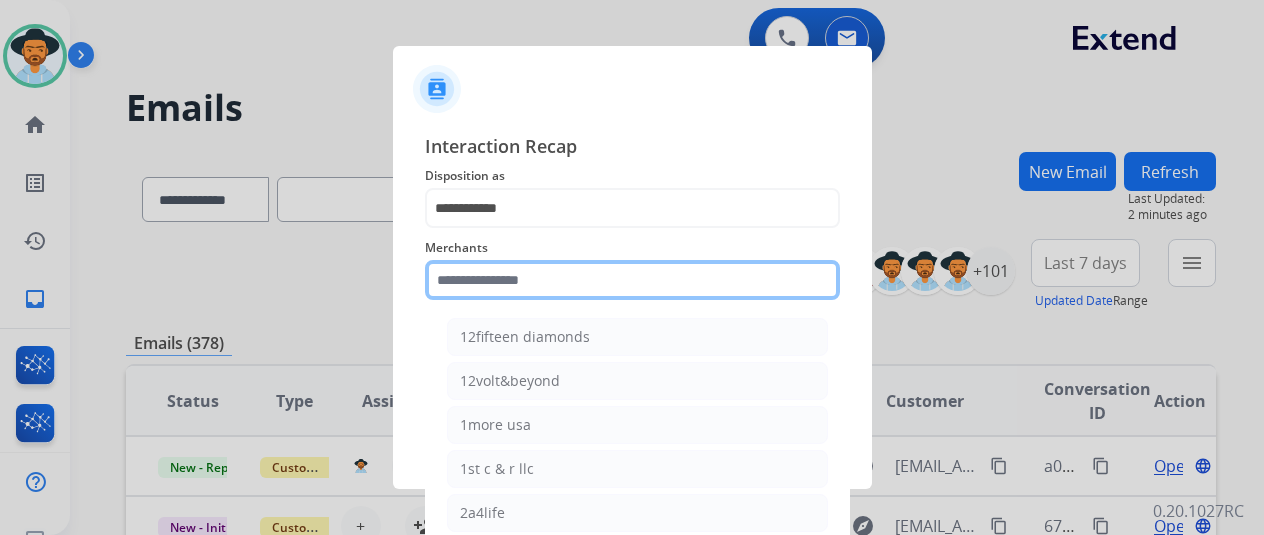 click 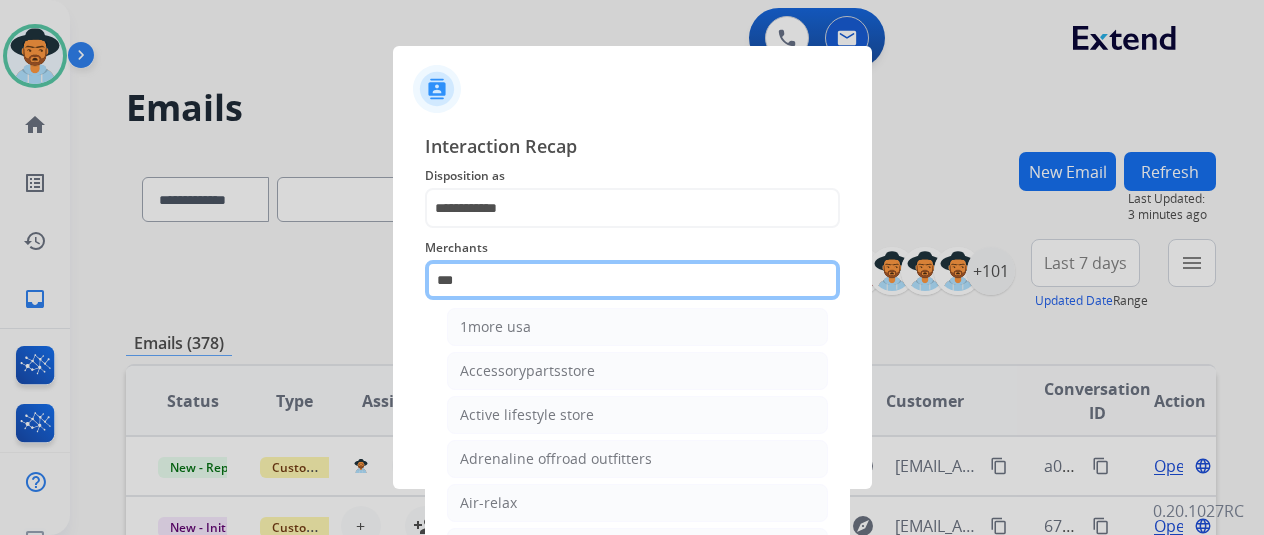 scroll, scrollTop: 0, scrollLeft: 0, axis: both 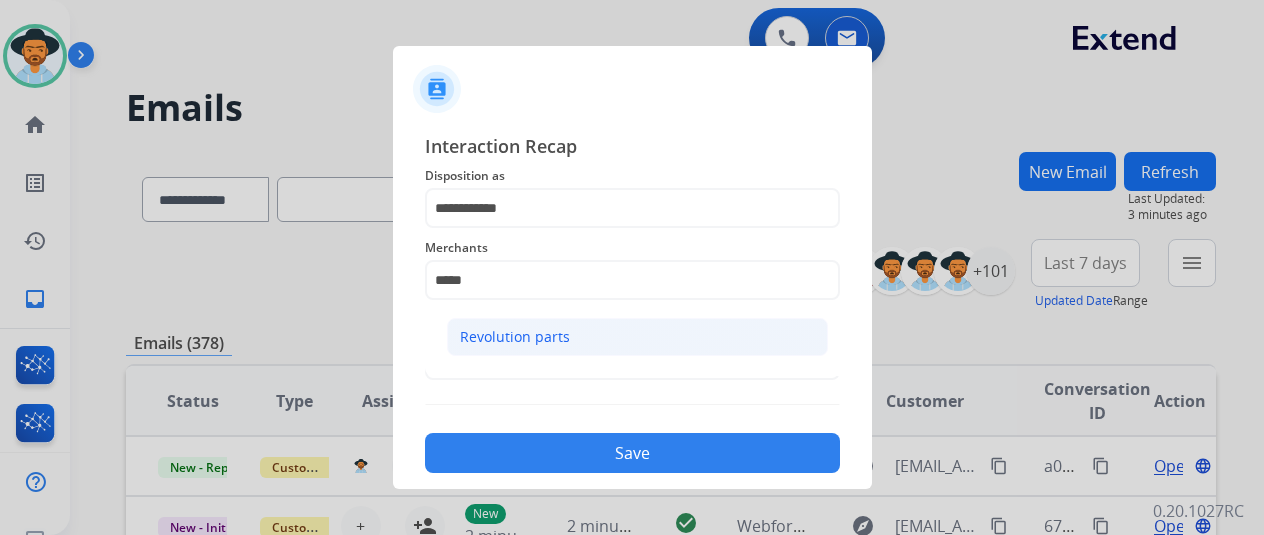 click on "Revolution parts" 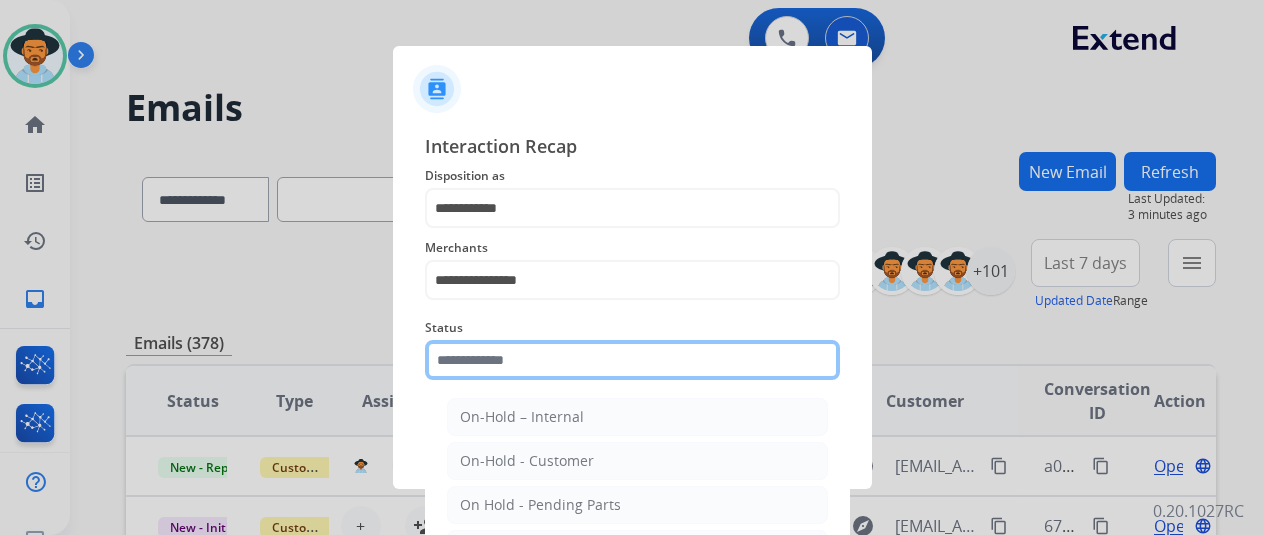 click 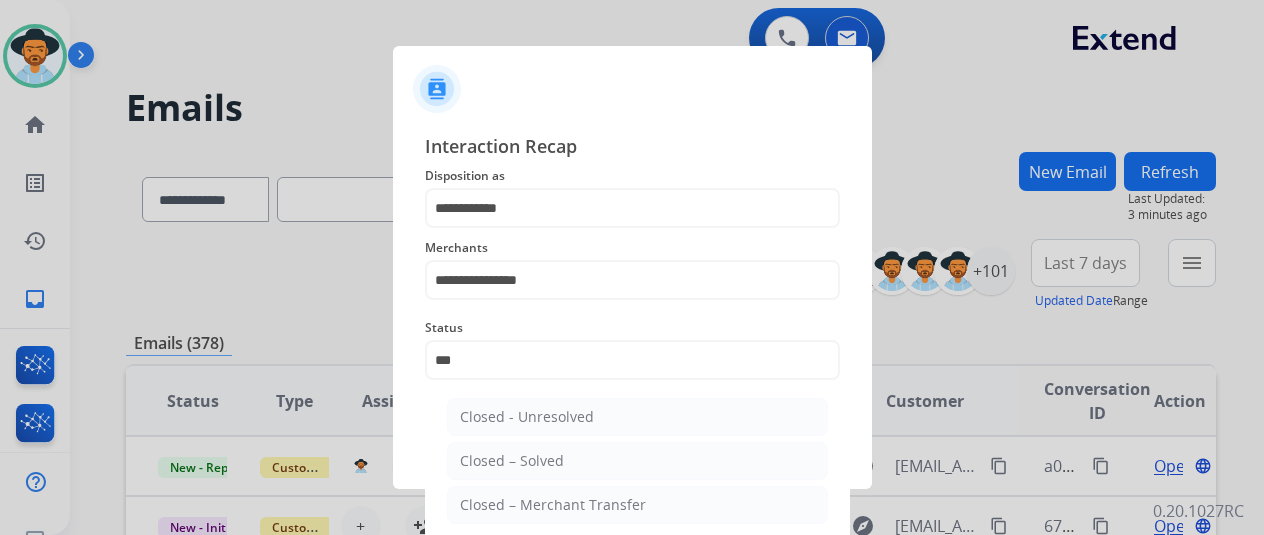 click on "Closed – Solved" 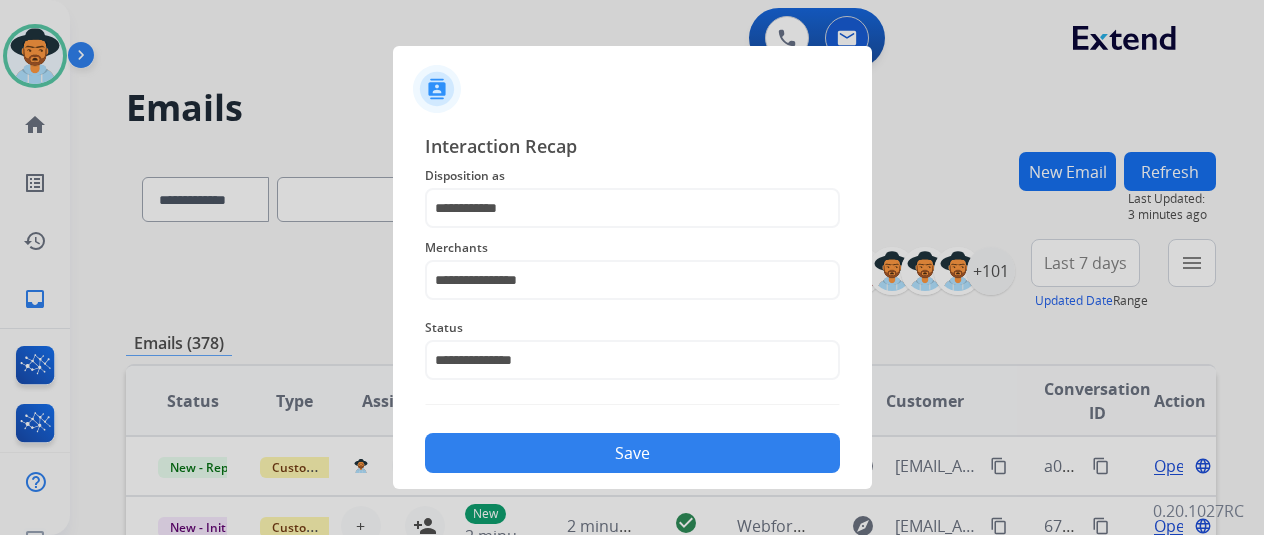 click on "Save" 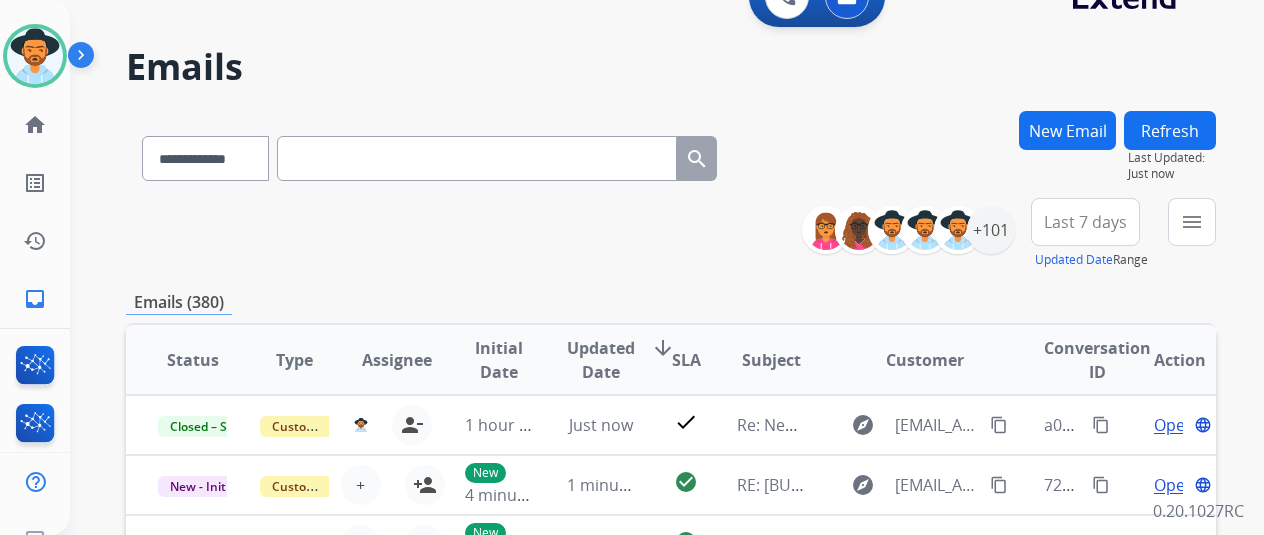 scroll, scrollTop: 0, scrollLeft: 0, axis: both 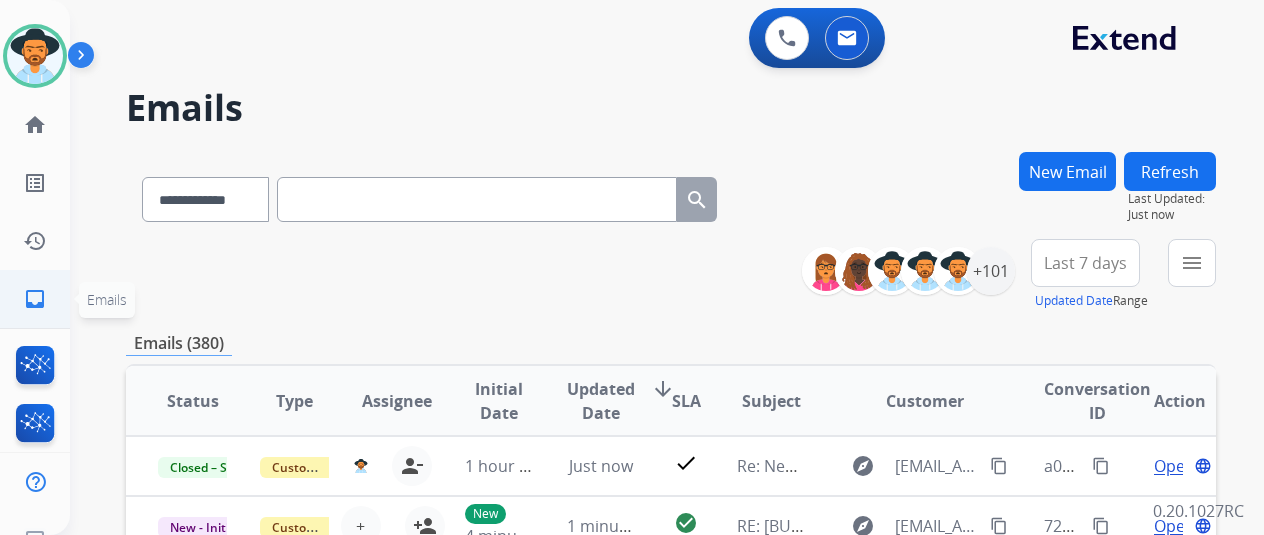 click on "inbox" 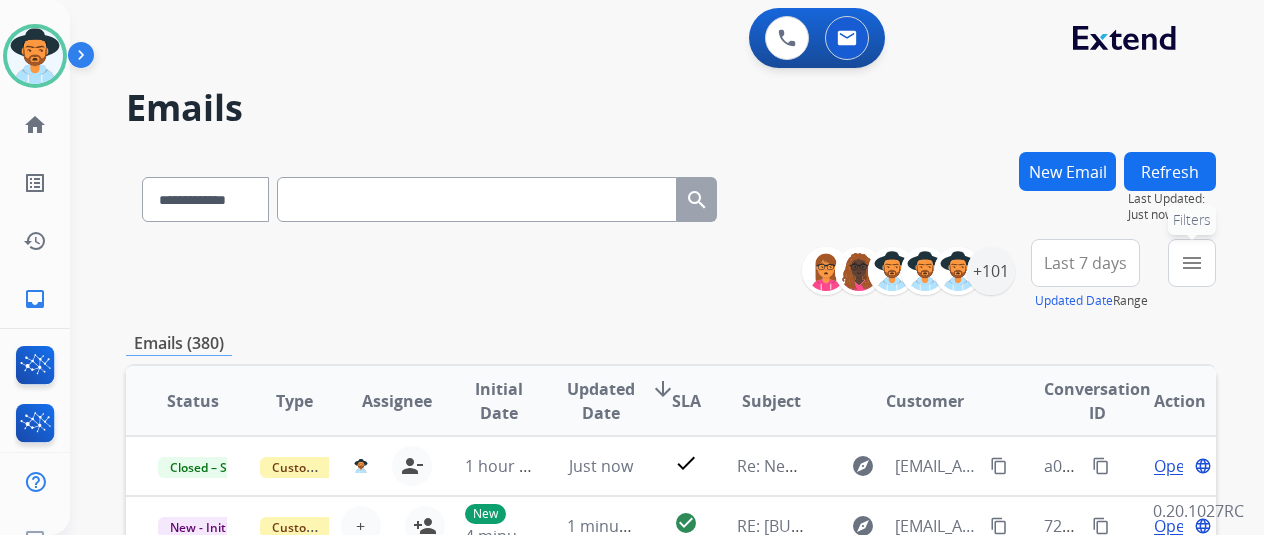 click on "menu" at bounding box center (1192, 263) 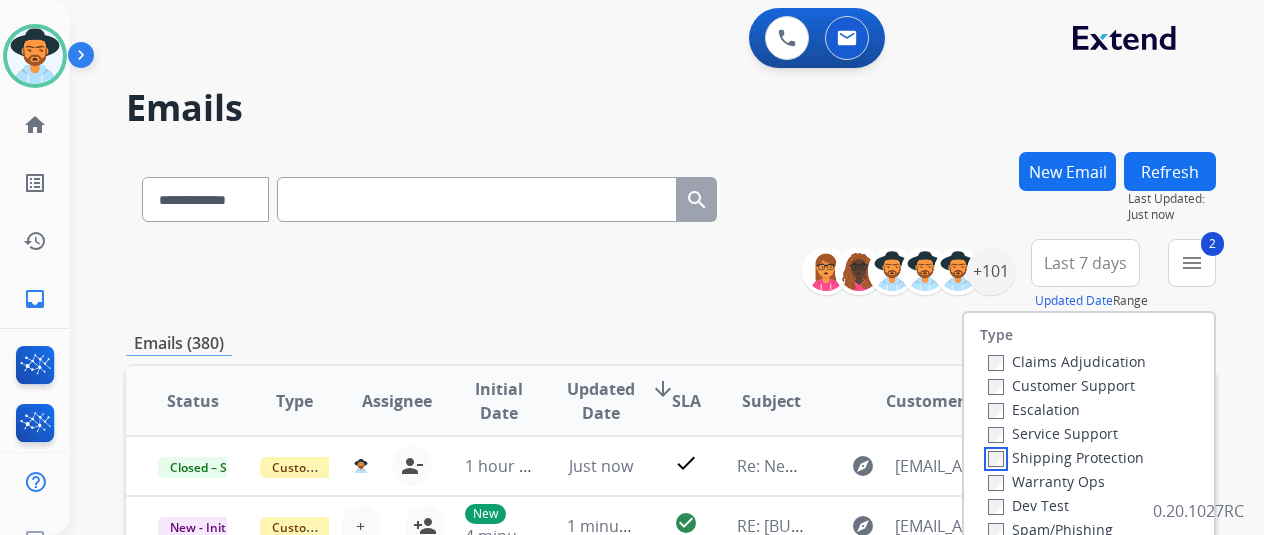 scroll, scrollTop: 200, scrollLeft: 0, axis: vertical 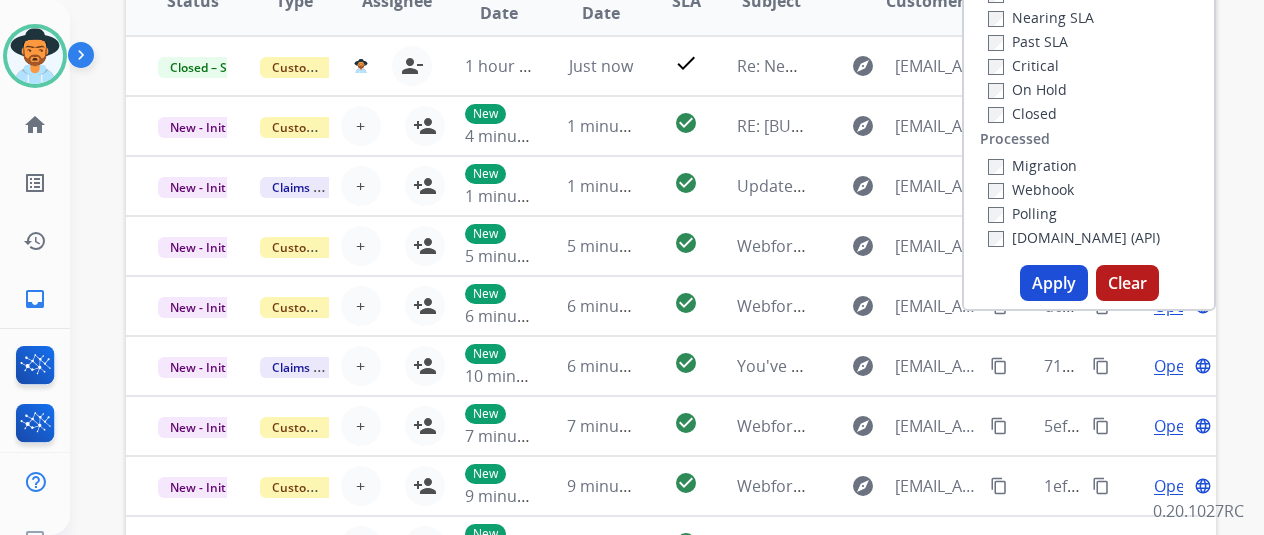 click on "Apply" at bounding box center [1054, 283] 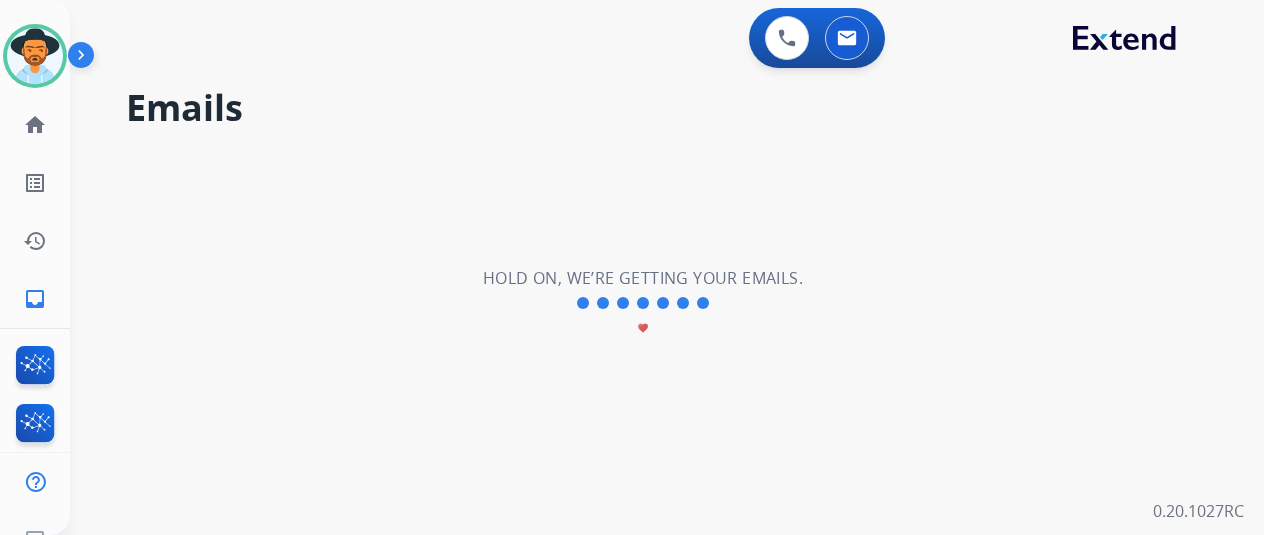 scroll, scrollTop: 0, scrollLeft: 0, axis: both 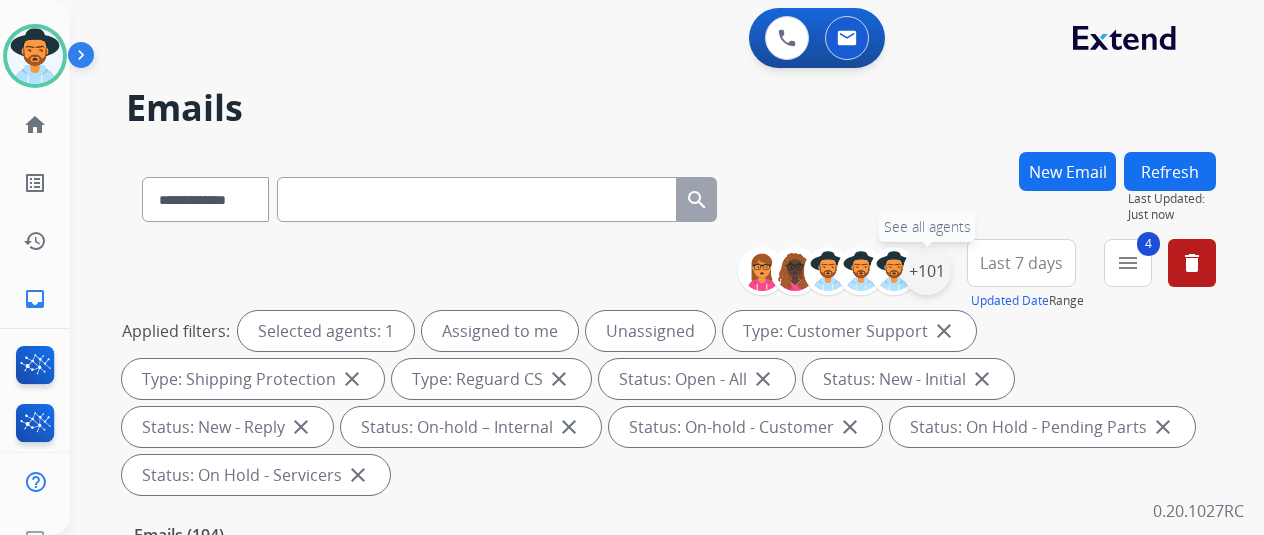 click on "+101" at bounding box center [927, 271] 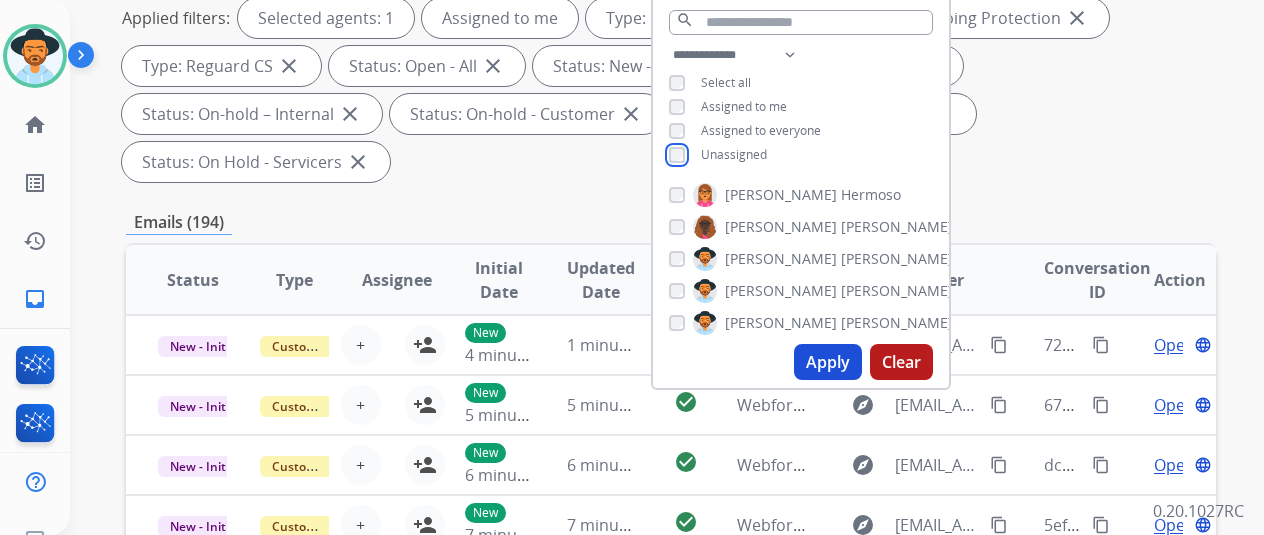 scroll, scrollTop: 400, scrollLeft: 0, axis: vertical 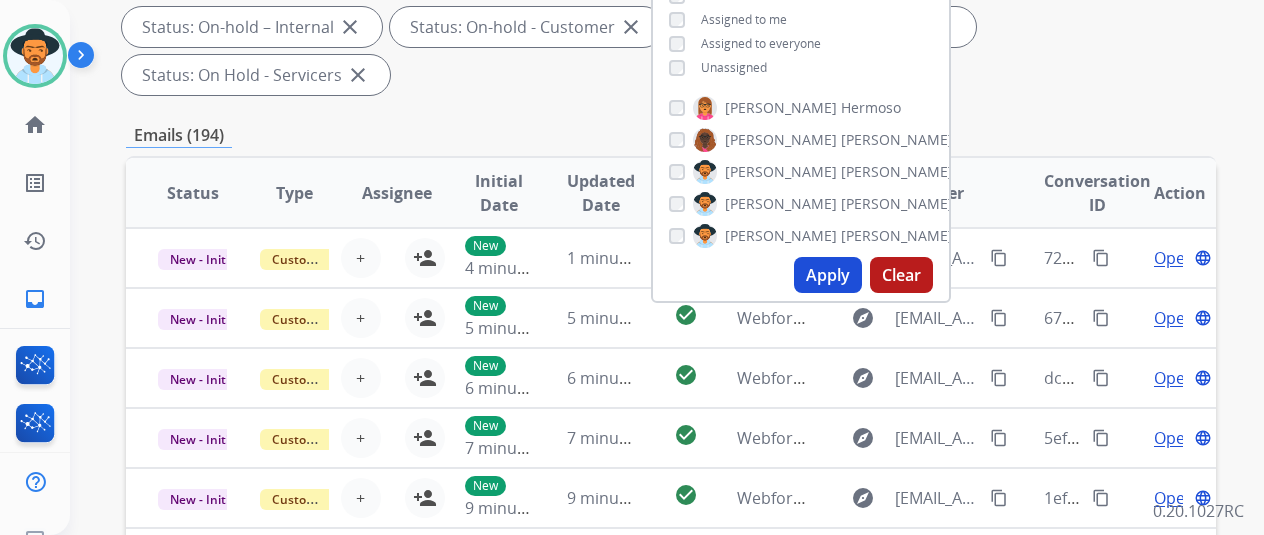 click on "Apply" at bounding box center [828, 275] 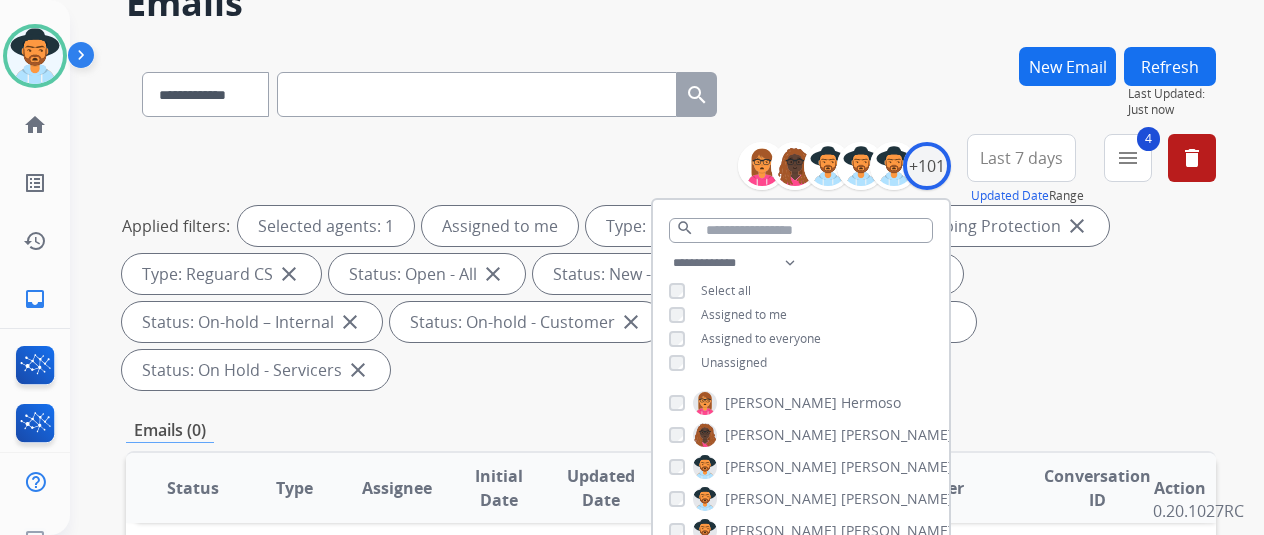 scroll, scrollTop: 300, scrollLeft: 0, axis: vertical 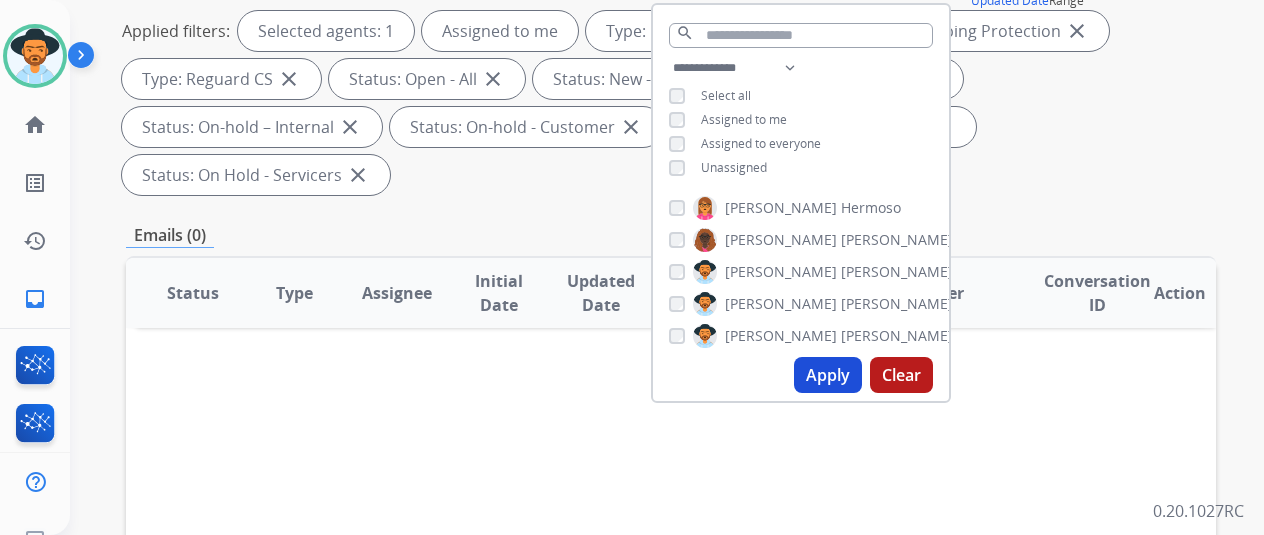 click on "Apply" at bounding box center (828, 375) 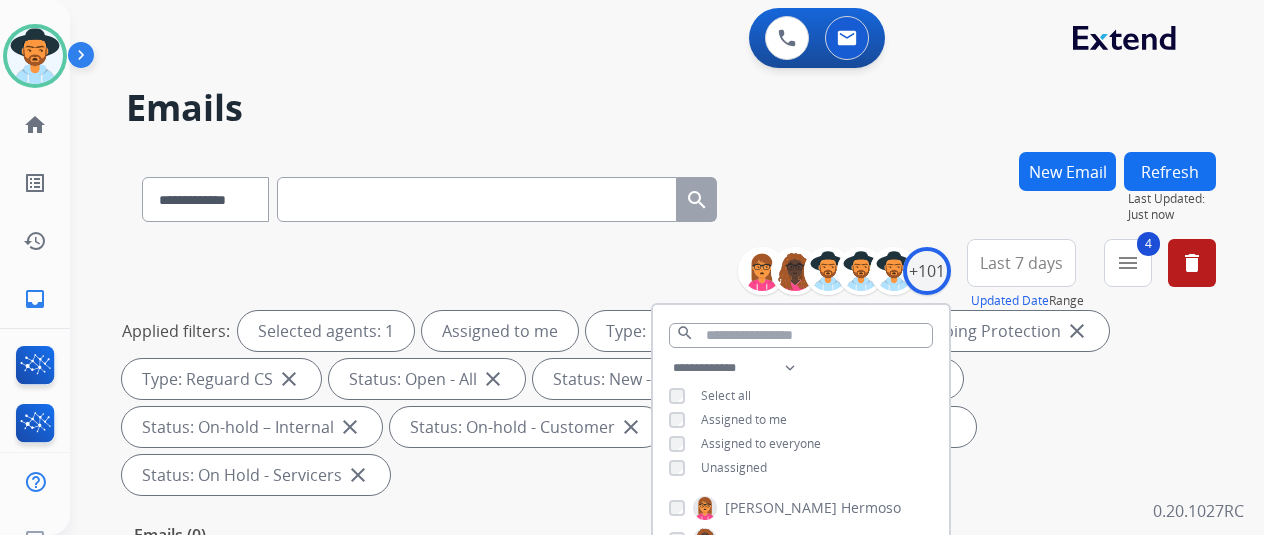 click on "**********" at bounding box center [643, 339] 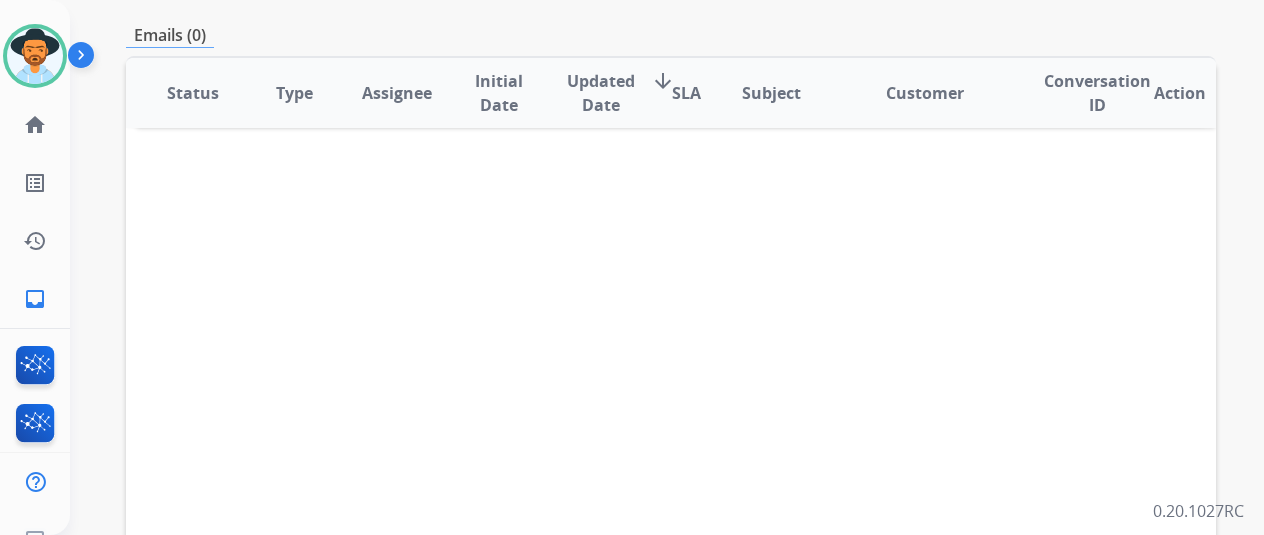 scroll, scrollTop: 0, scrollLeft: 0, axis: both 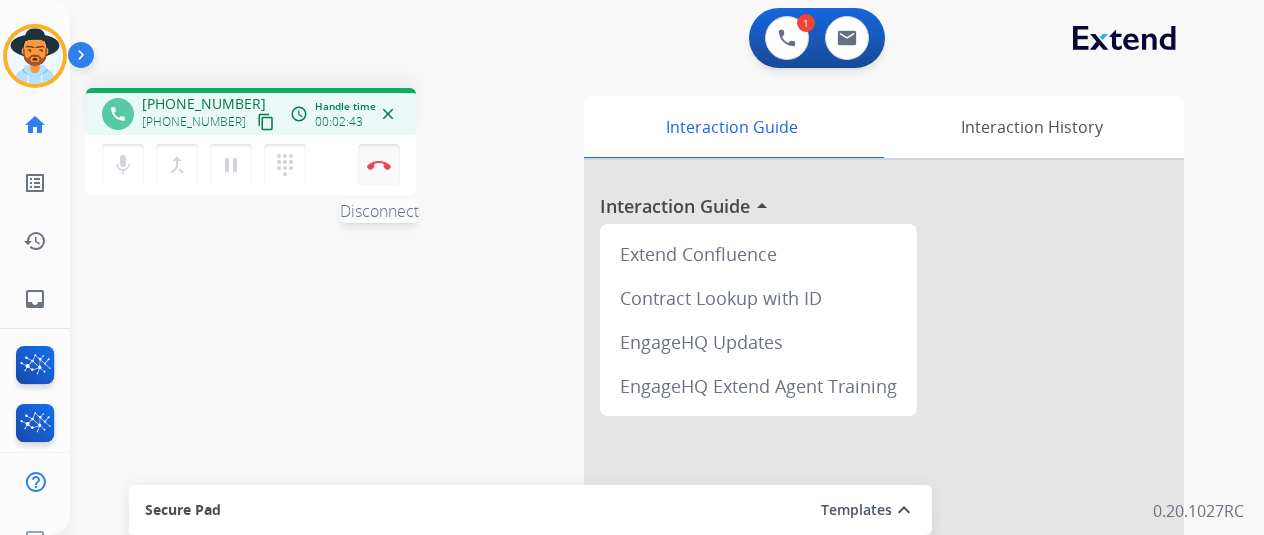 click at bounding box center [379, 165] 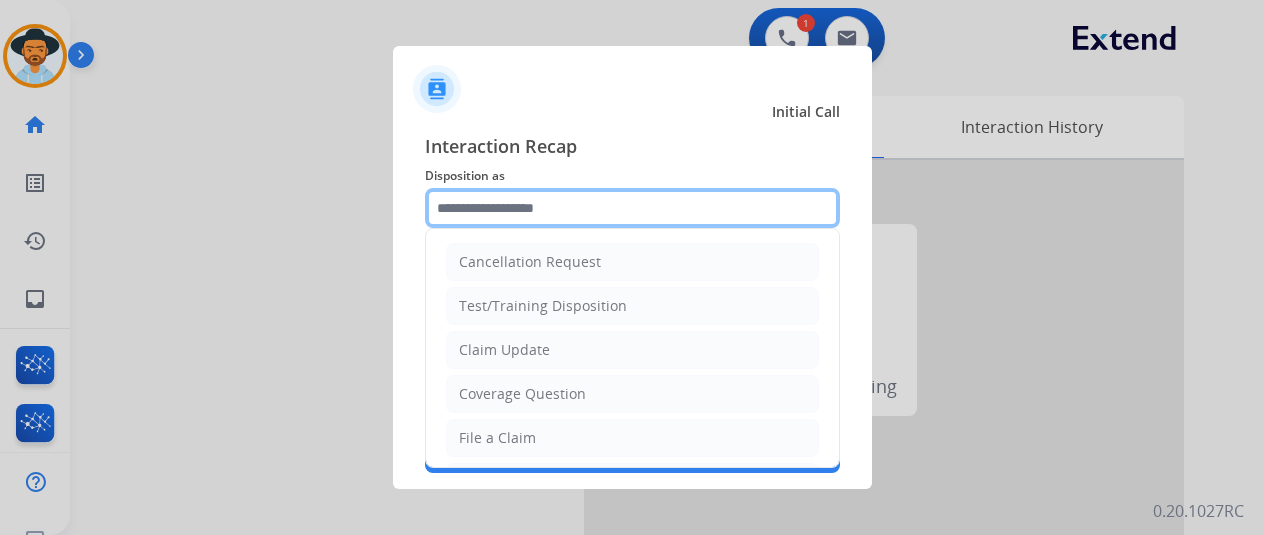 click 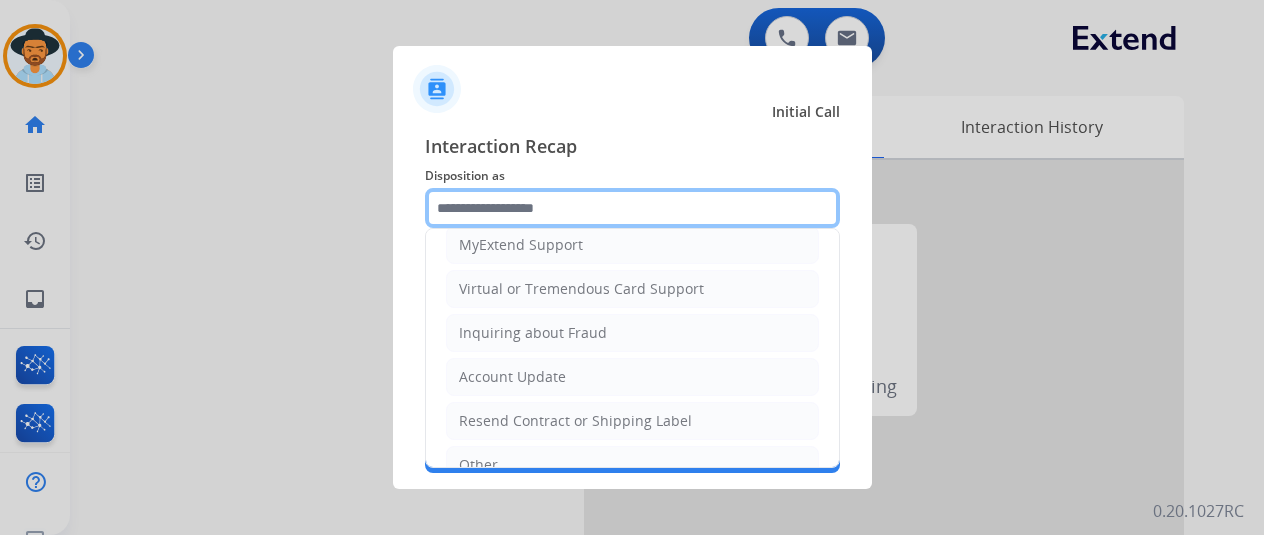 scroll, scrollTop: 300, scrollLeft: 0, axis: vertical 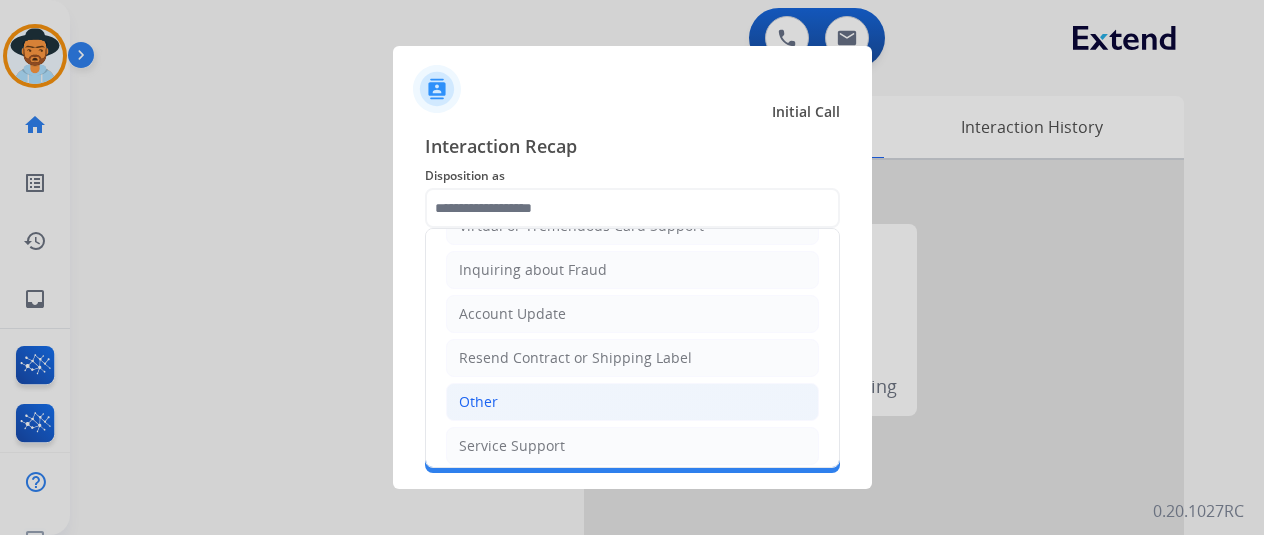 click on "Other" 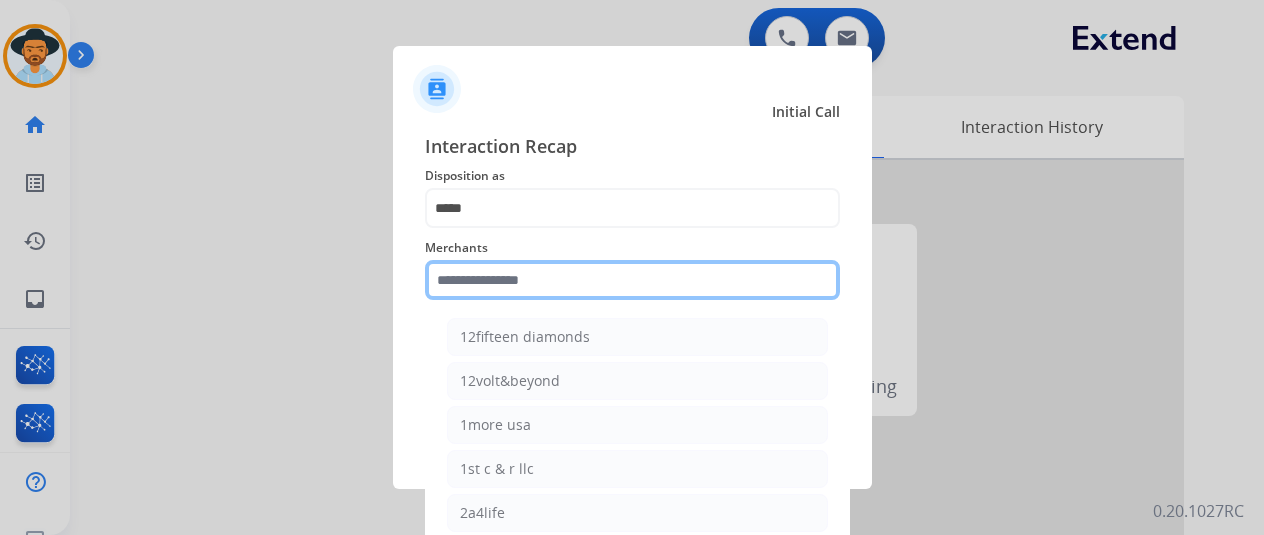 click 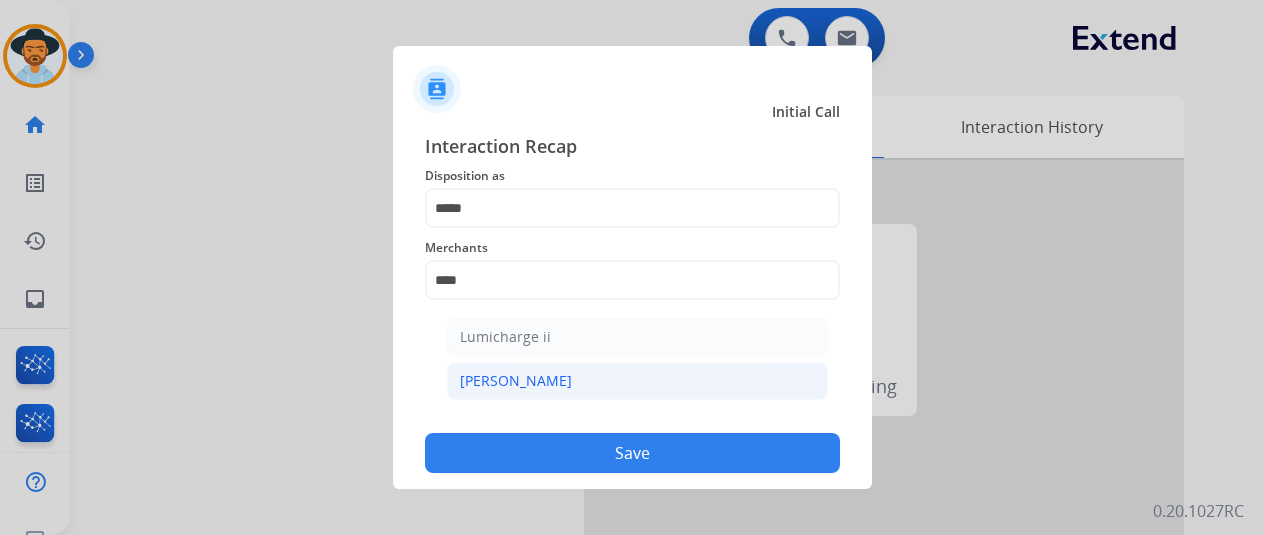 click on "[PERSON_NAME]" 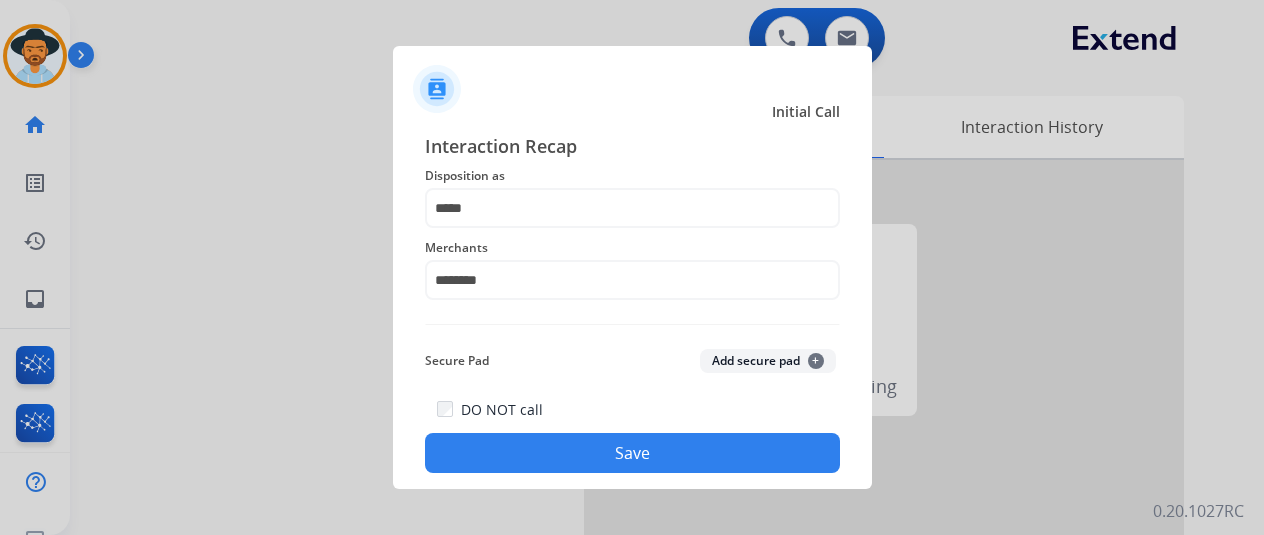 click on "Save" 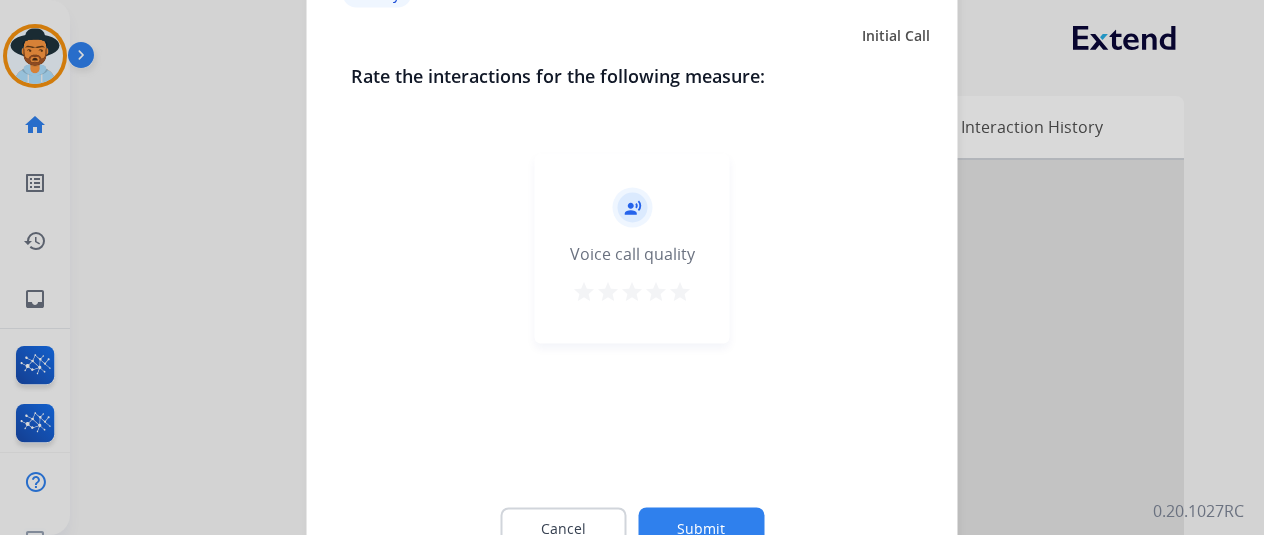 click on "Submit" 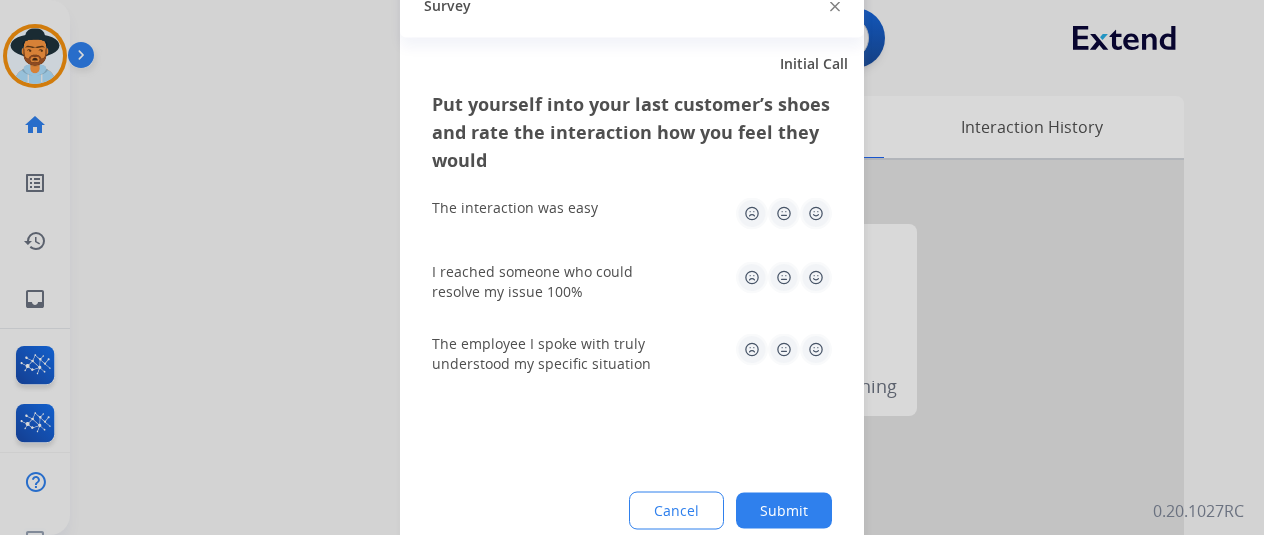 click on "Submit" 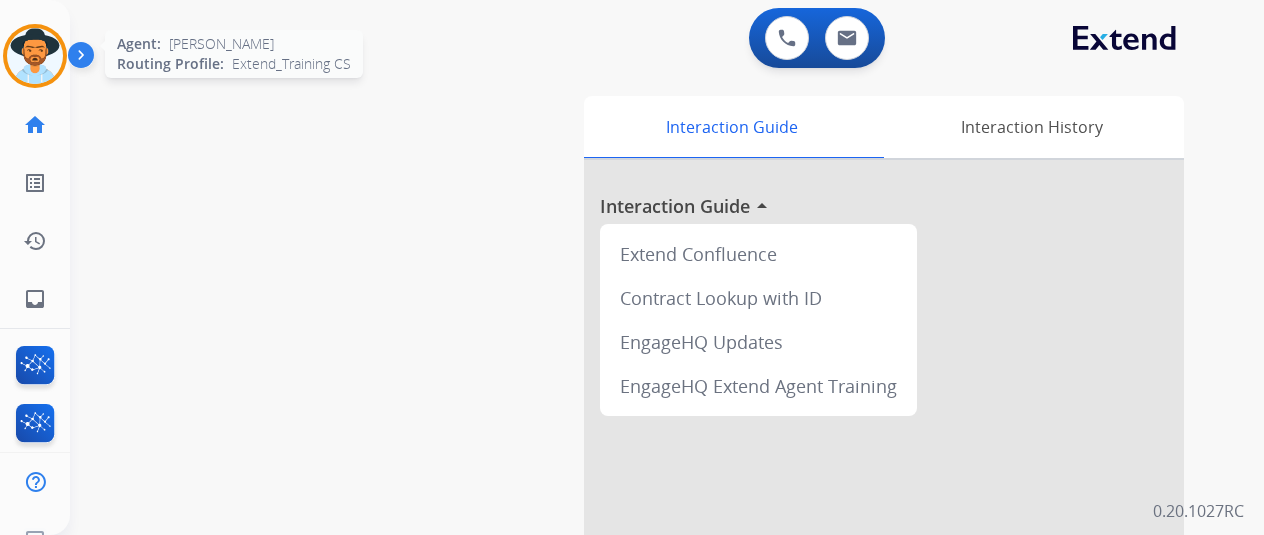 click at bounding box center (35, 56) 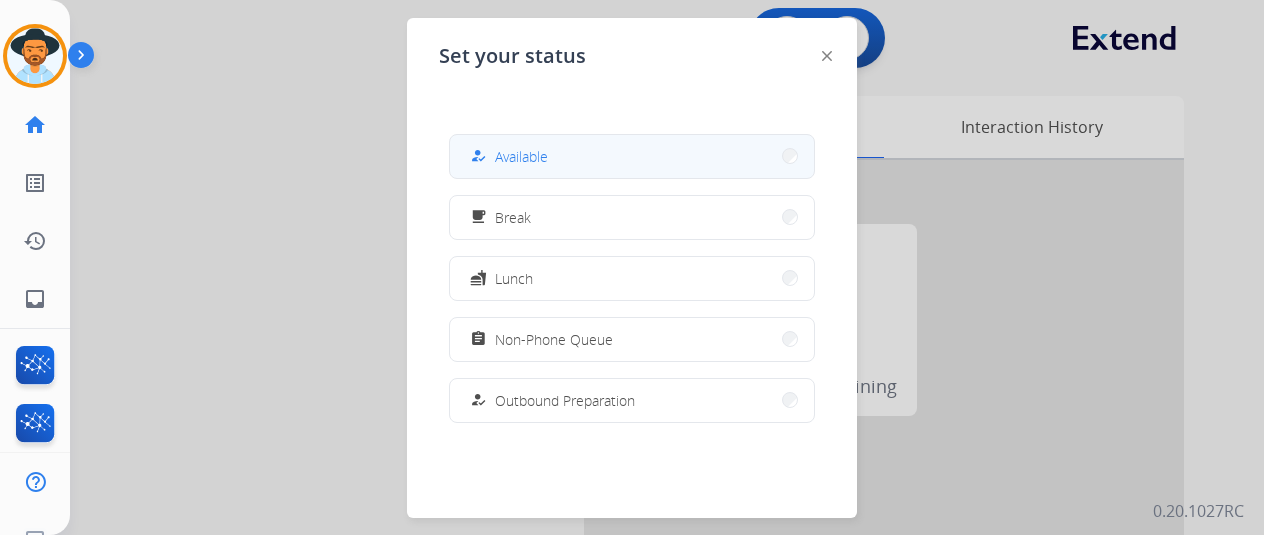 click on "how_to_reg Available" at bounding box center (632, 156) 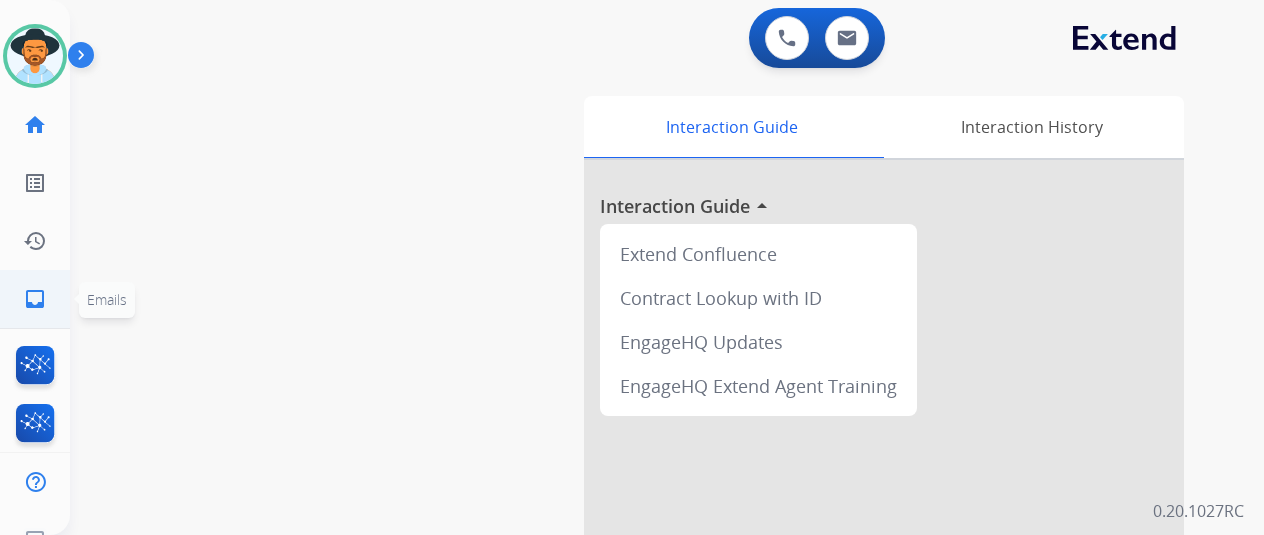 click on "inbox" 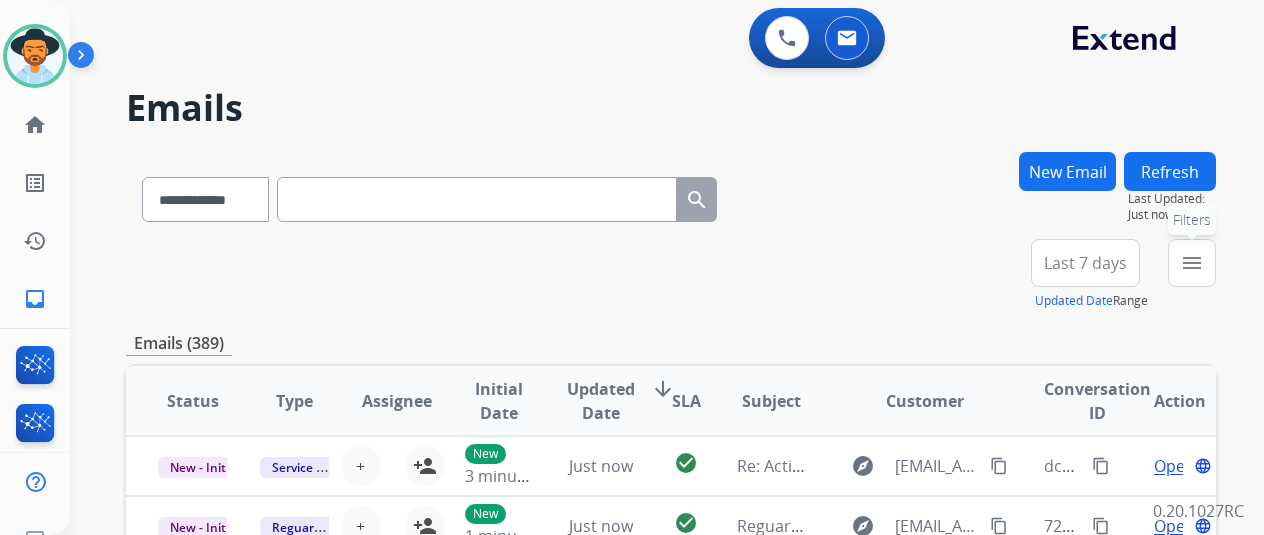 click on "menu" at bounding box center [1192, 263] 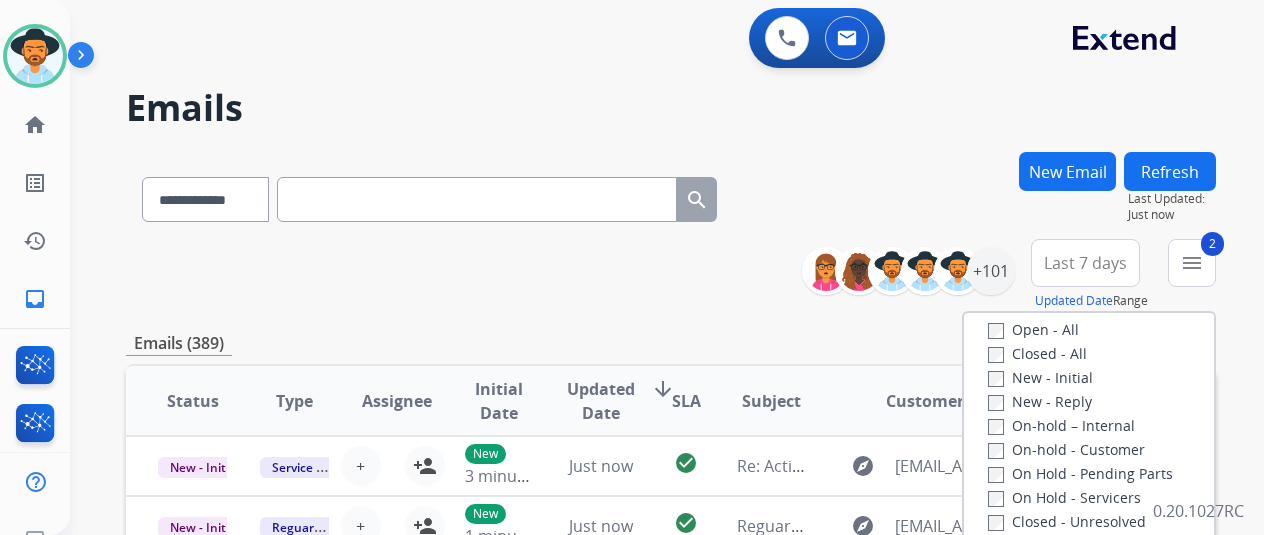 scroll, scrollTop: 200, scrollLeft: 0, axis: vertical 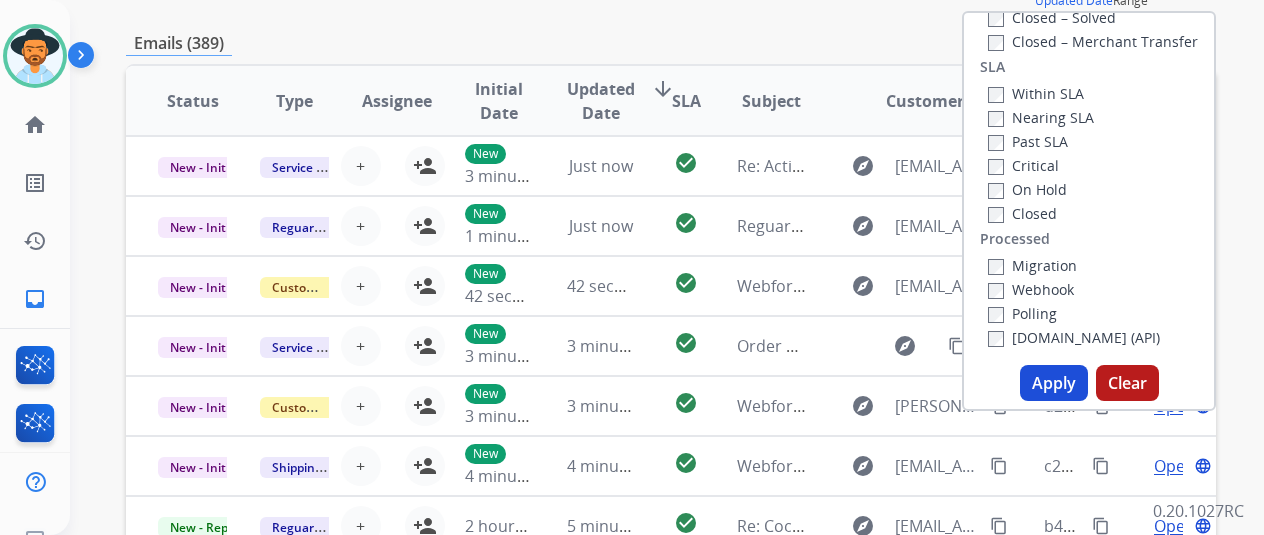 click on "Apply" at bounding box center [1054, 383] 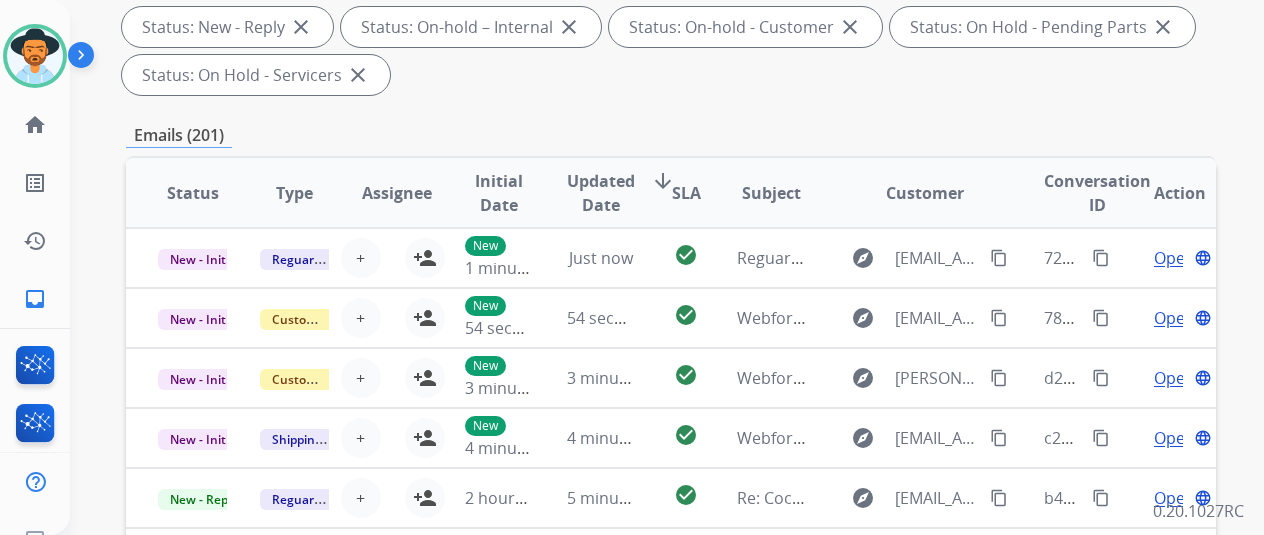 scroll, scrollTop: 0, scrollLeft: 0, axis: both 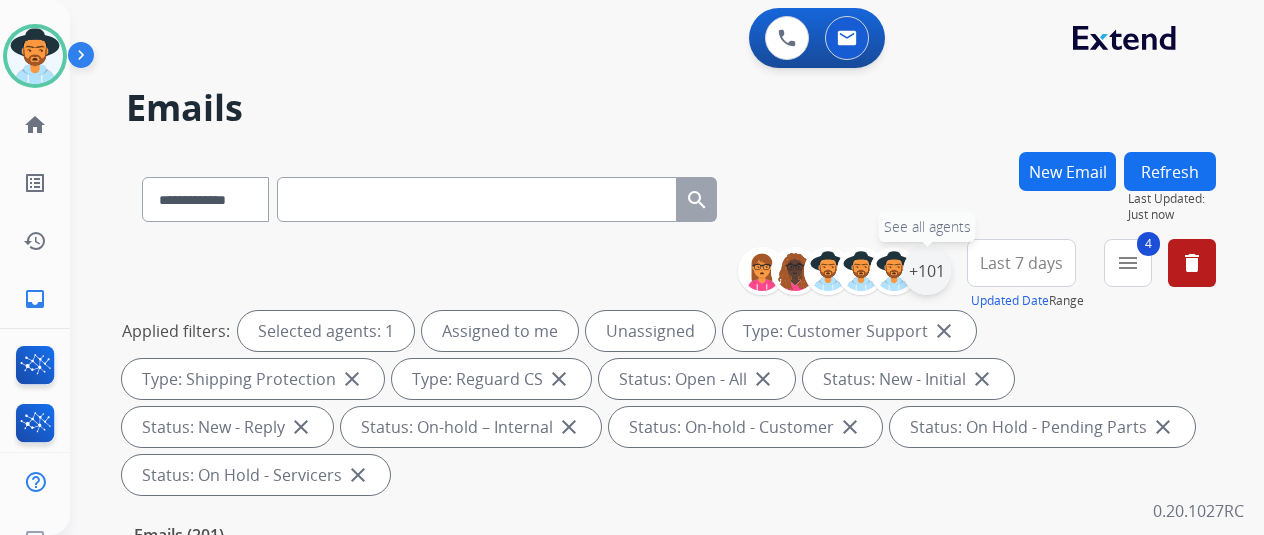click on "+101" at bounding box center (927, 271) 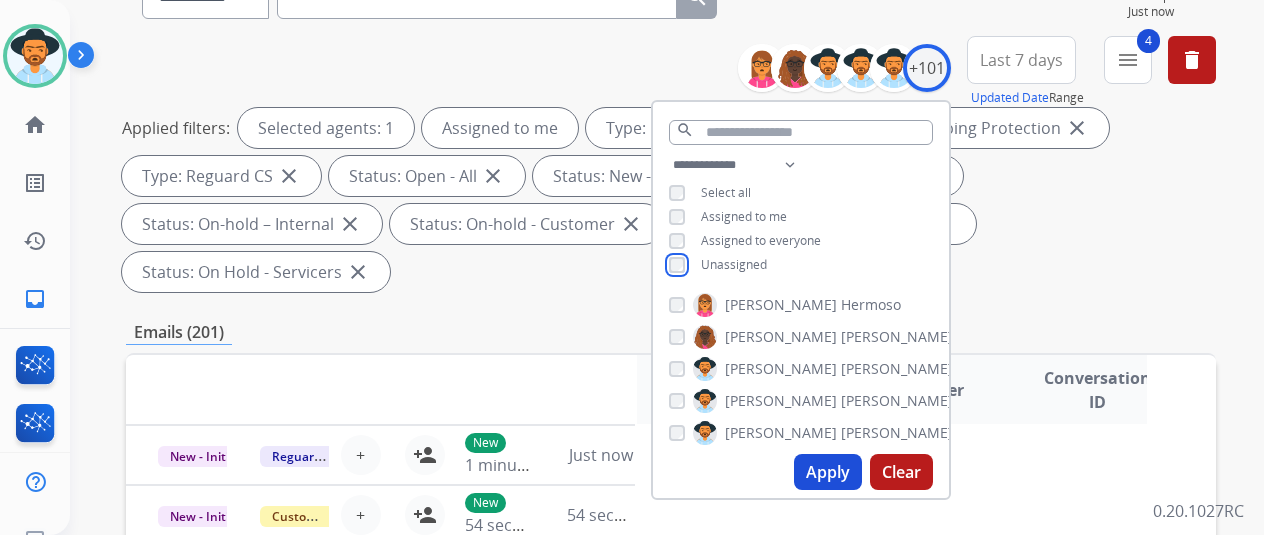 scroll, scrollTop: 500, scrollLeft: 0, axis: vertical 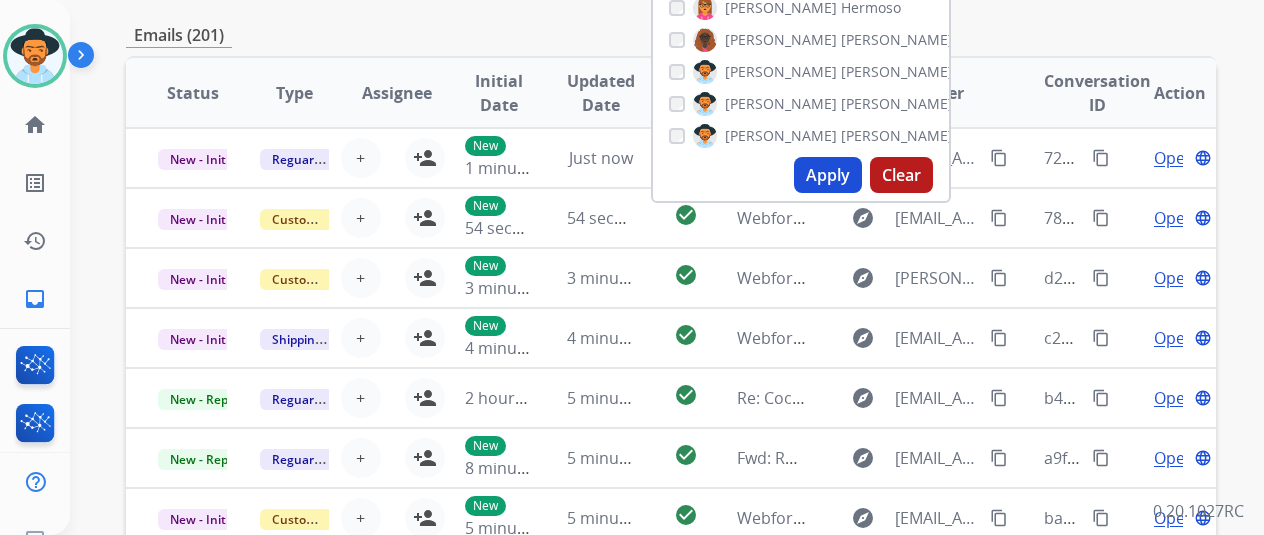 click on "Apply" at bounding box center (828, 175) 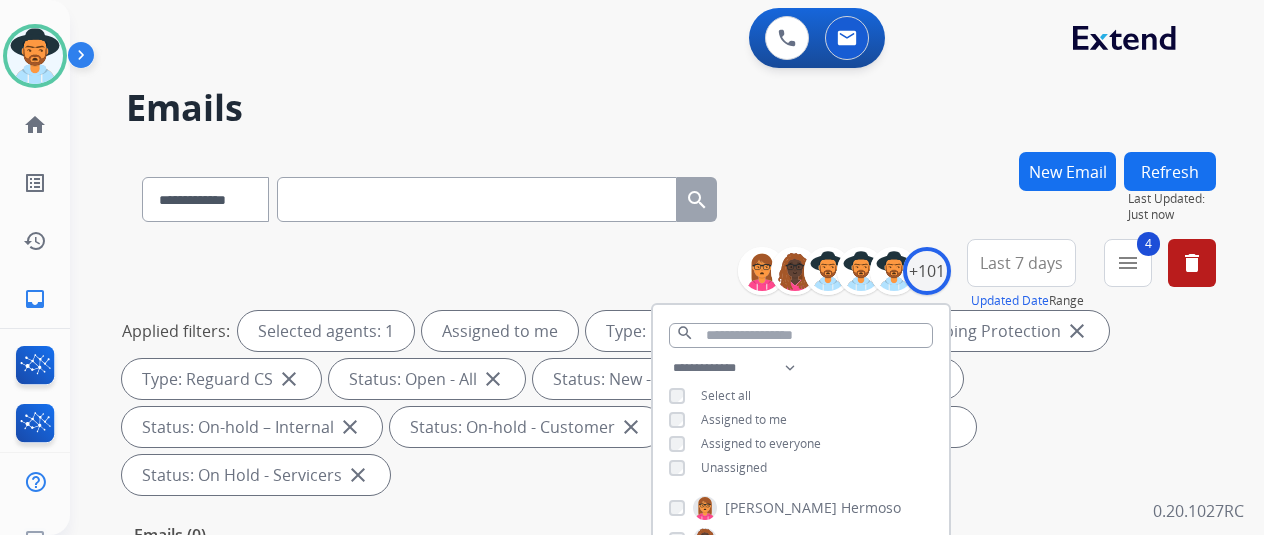 click on "**********" at bounding box center (671, 195) 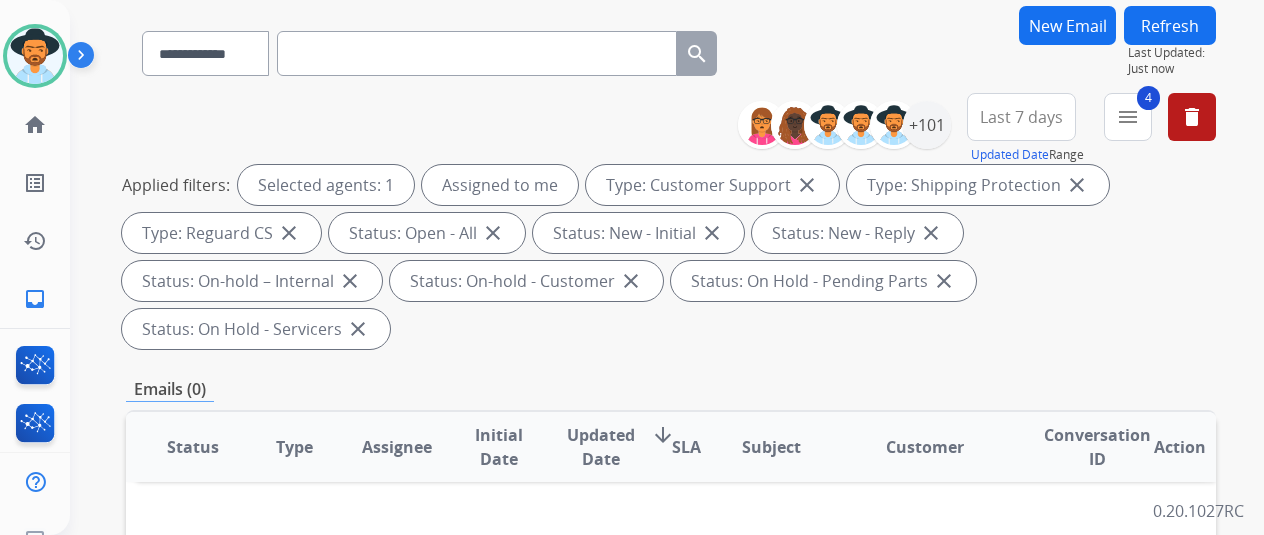 scroll, scrollTop: 0, scrollLeft: 0, axis: both 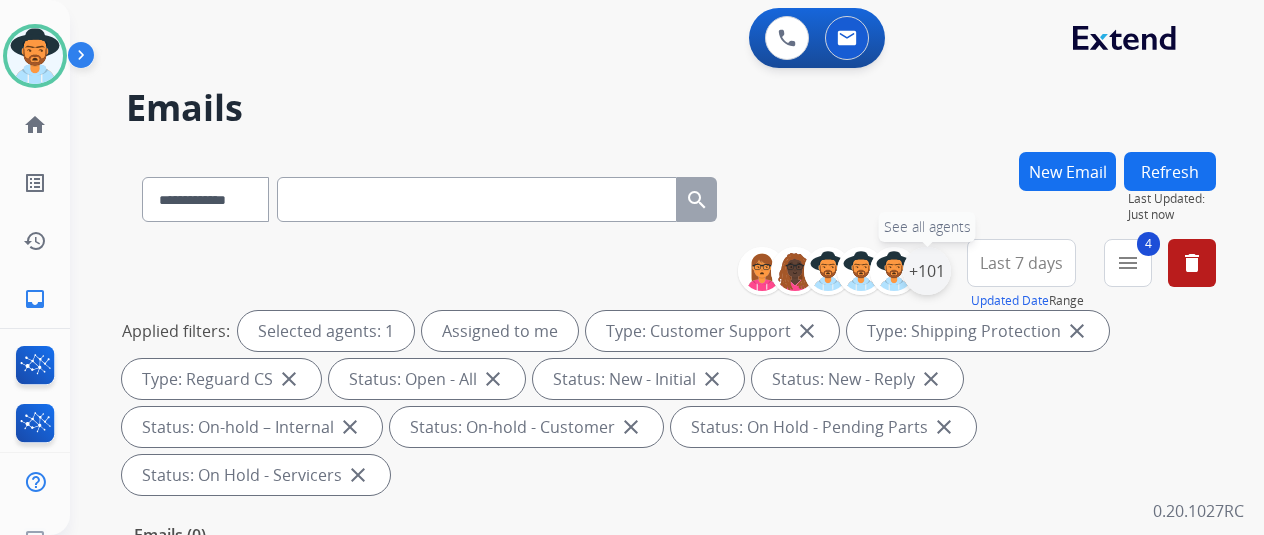 click on "+101" at bounding box center (927, 271) 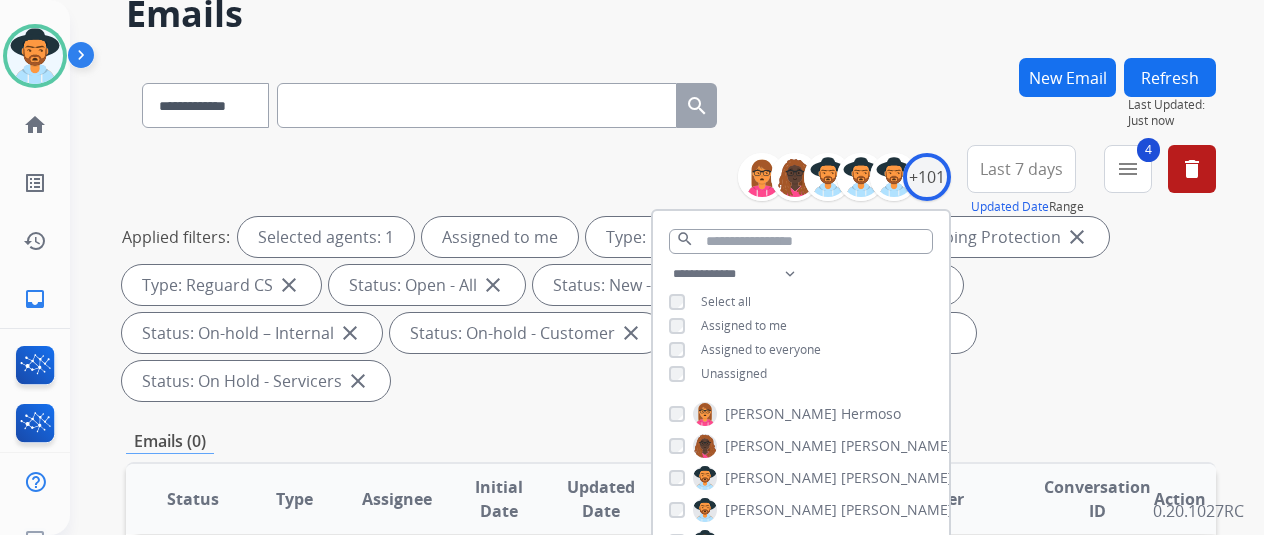 scroll, scrollTop: 200, scrollLeft: 0, axis: vertical 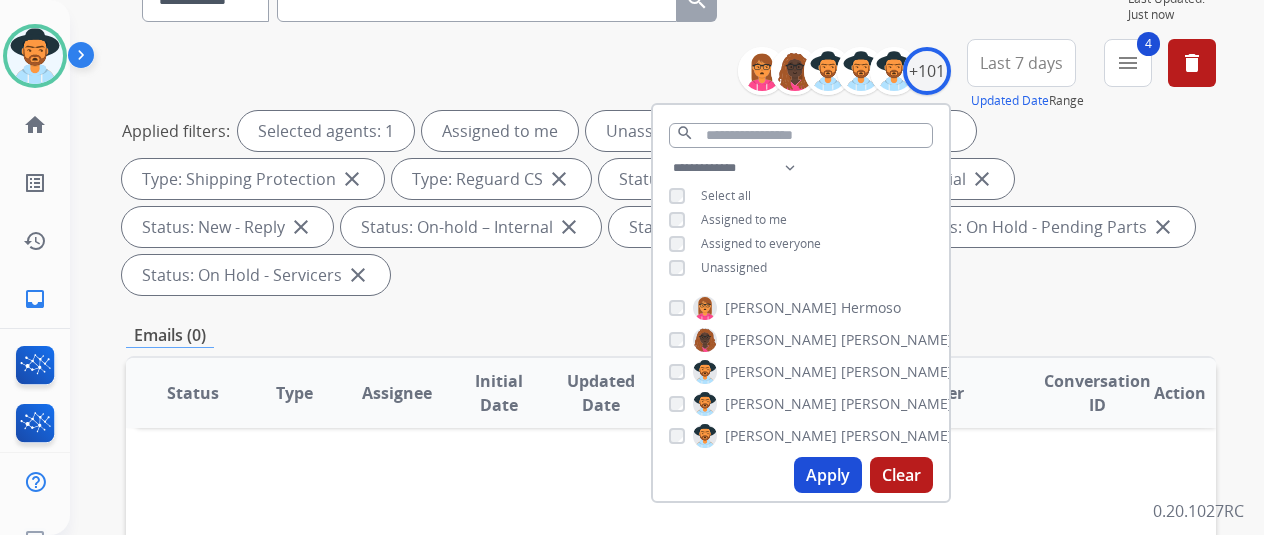 click on "Apply" at bounding box center (828, 475) 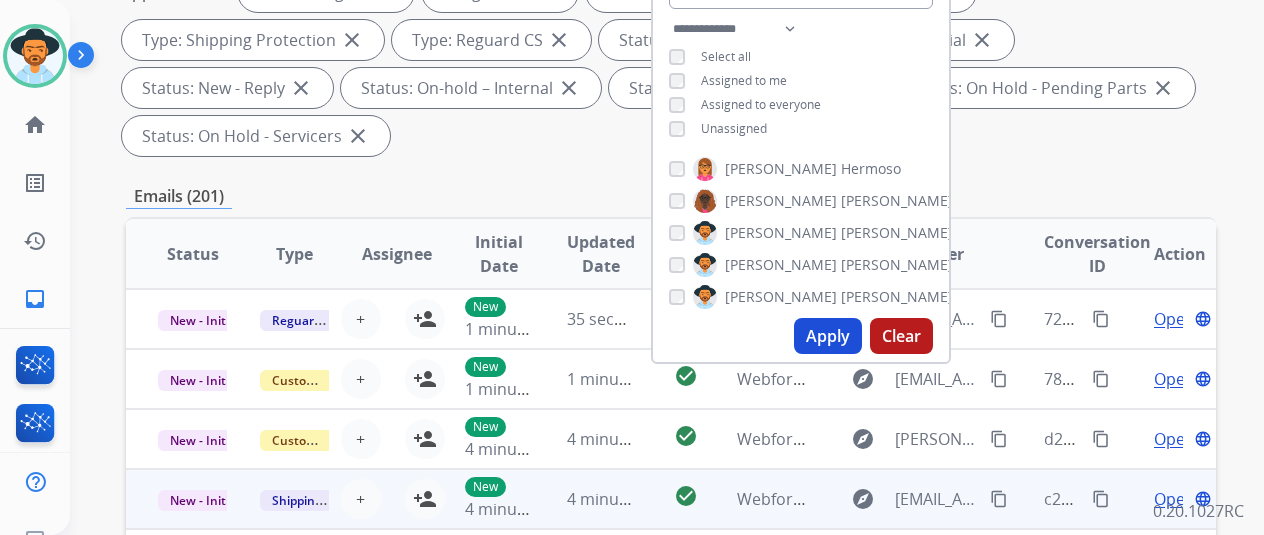 scroll, scrollTop: 600, scrollLeft: 0, axis: vertical 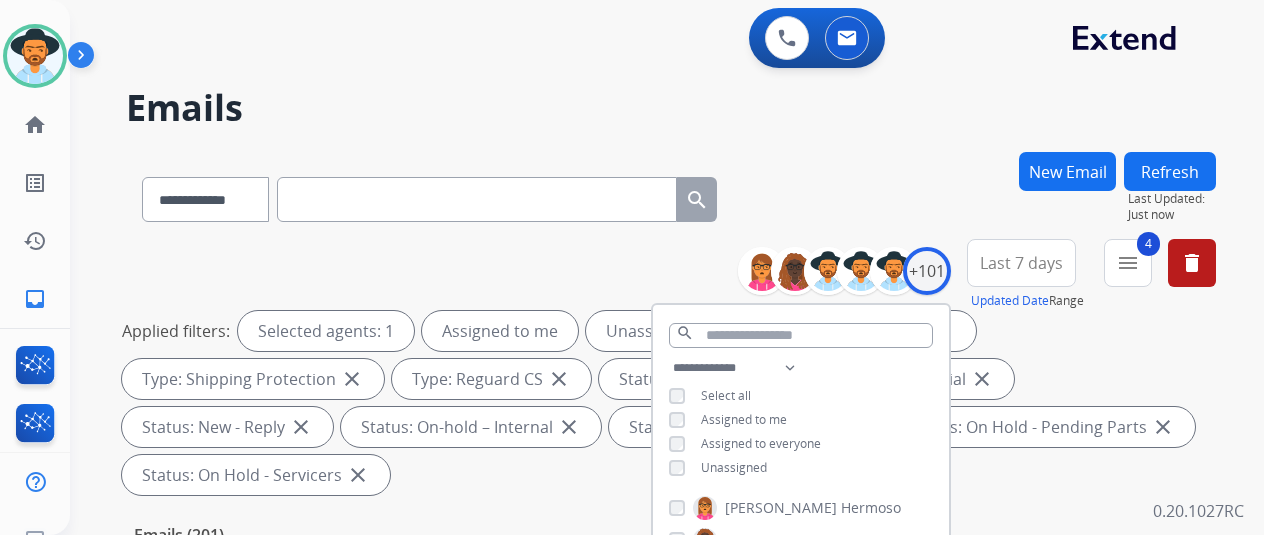 click on "**********" at bounding box center [643, 339] 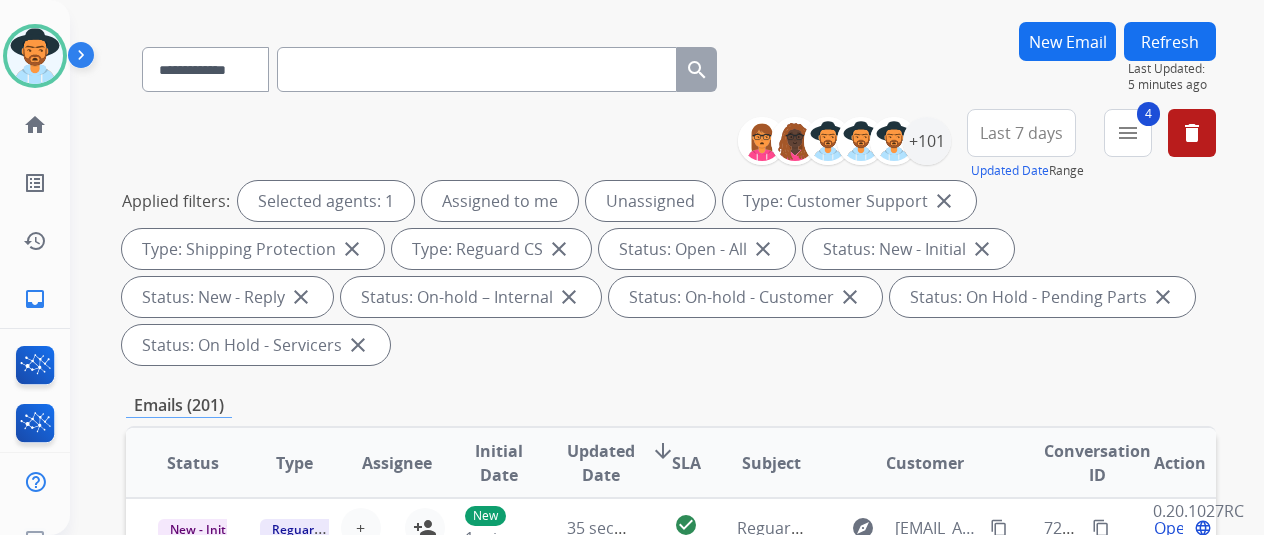 scroll, scrollTop: 0, scrollLeft: 0, axis: both 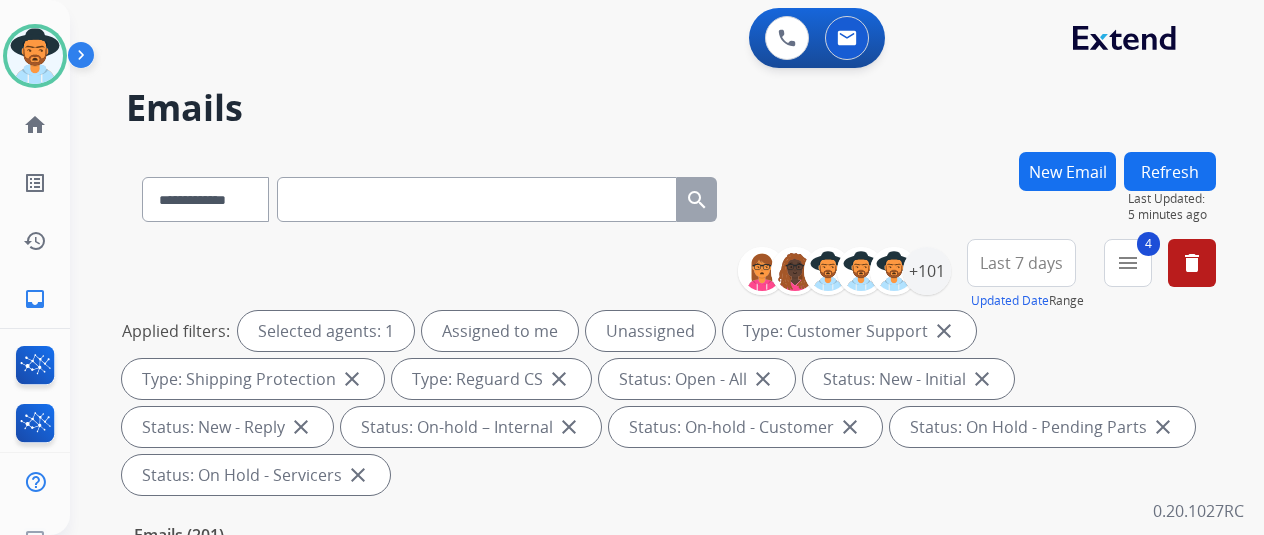 click on "0 Voice Interactions  0  Email Interactions" at bounding box center (655, 40) 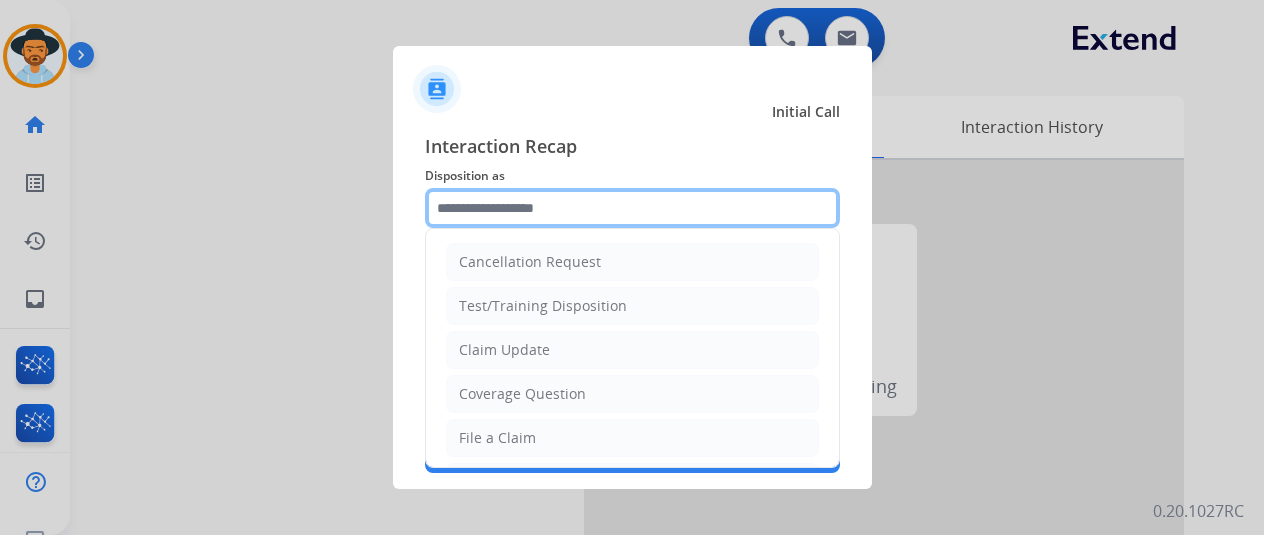 click 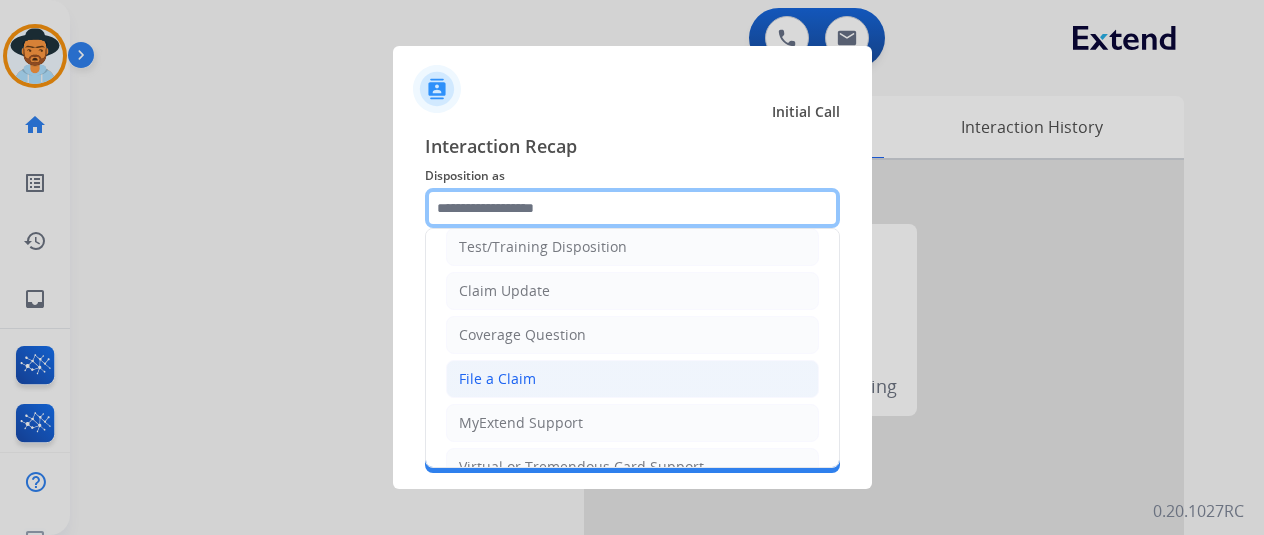 scroll, scrollTop: 100, scrollLeft: 0, axis: vertical 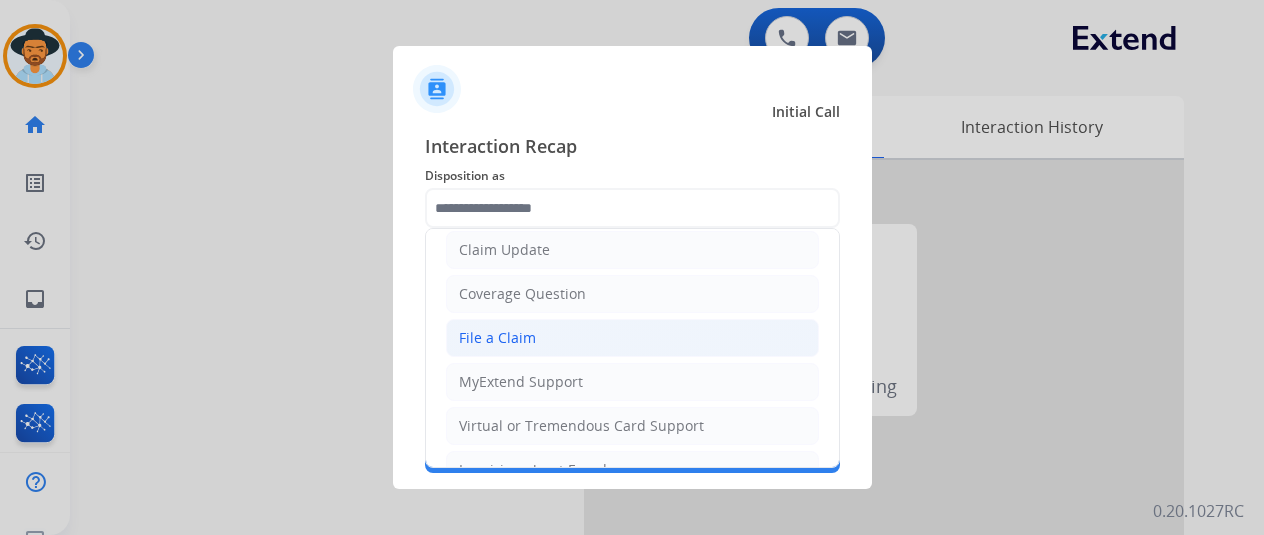 click on "File a Claim" 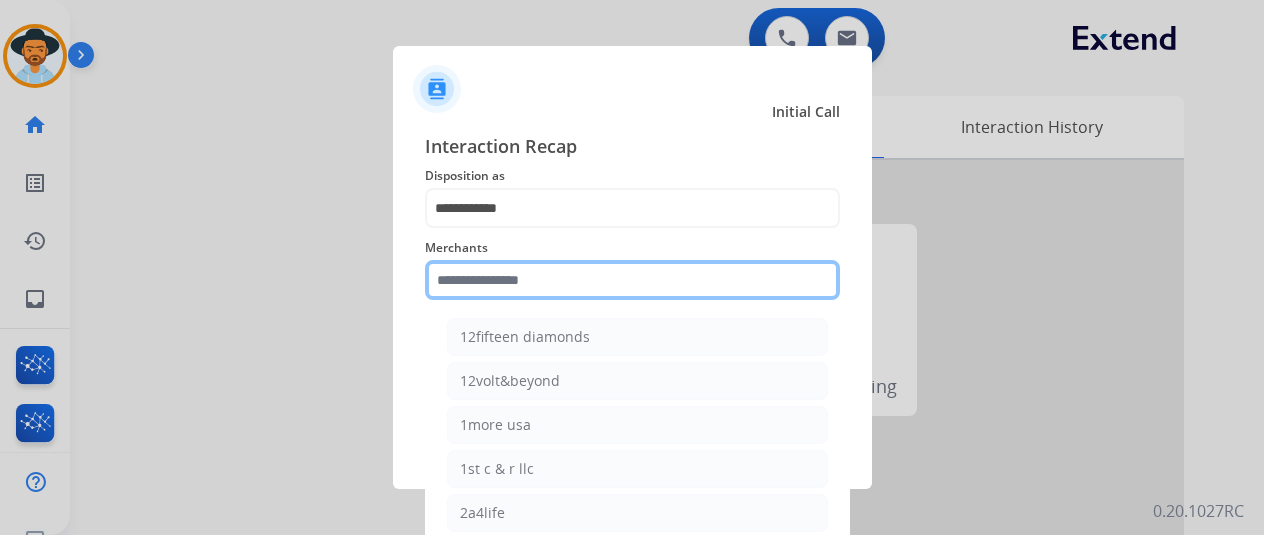 click 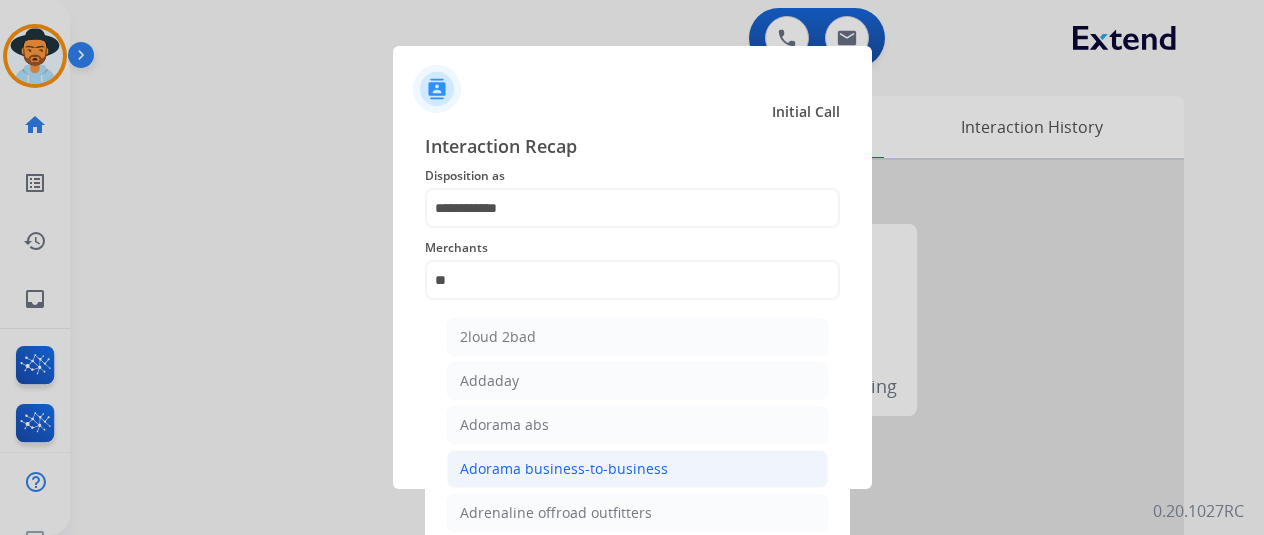 click on "Adorama business-to-business" 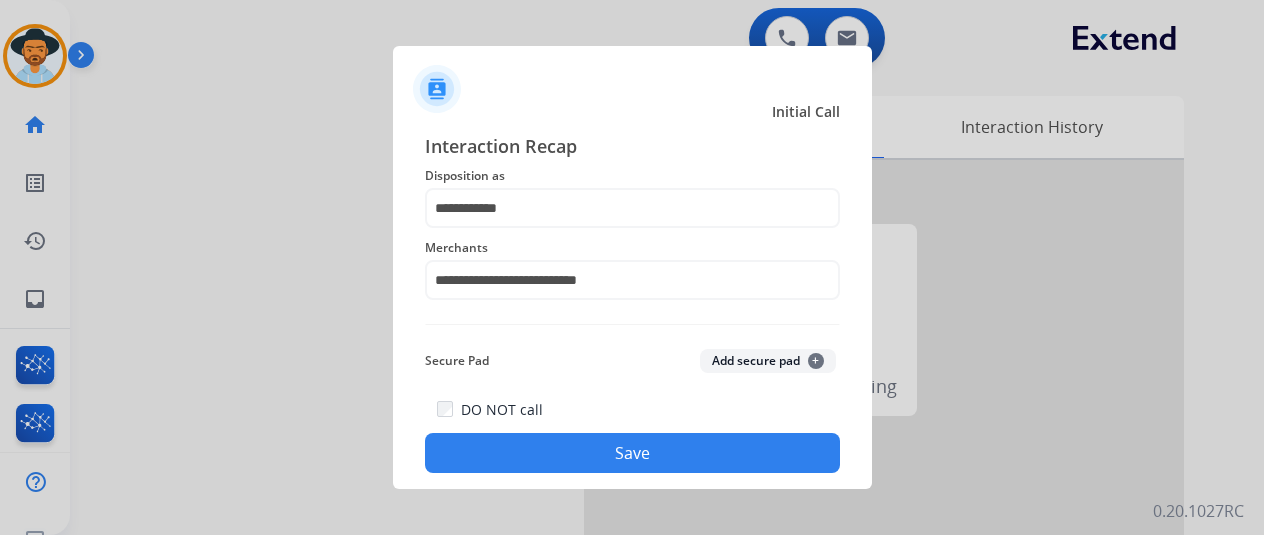 click on "Save" 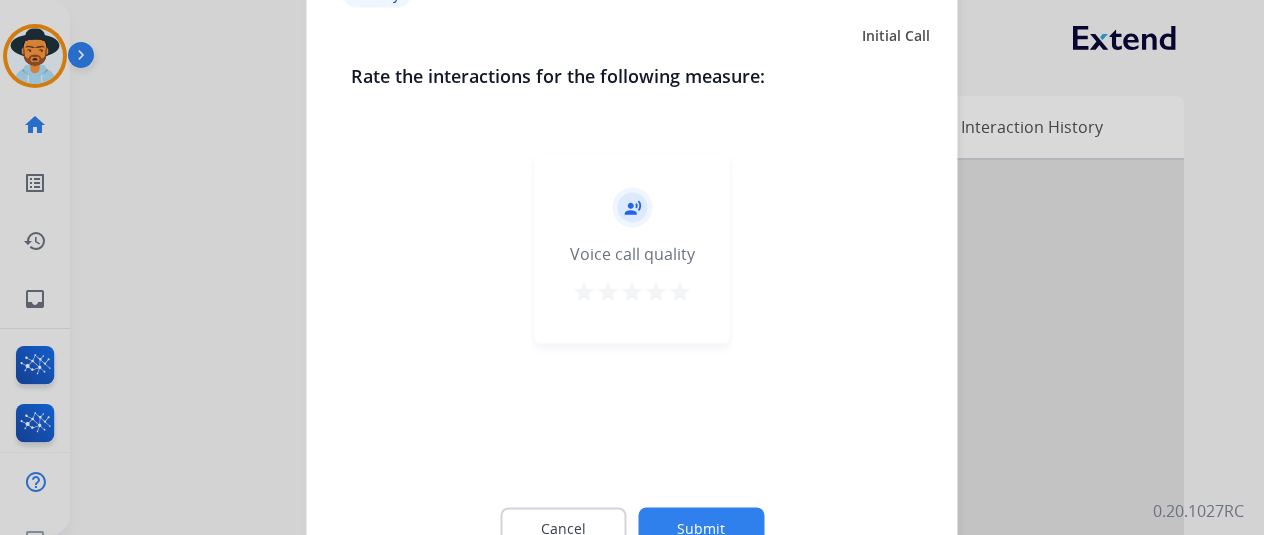 click 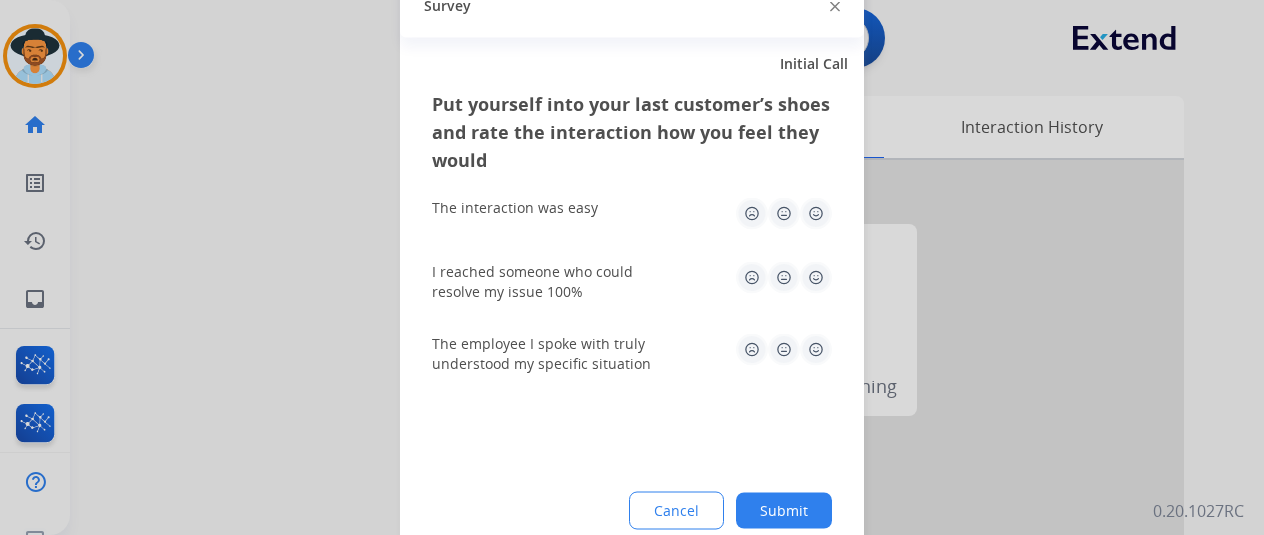 click 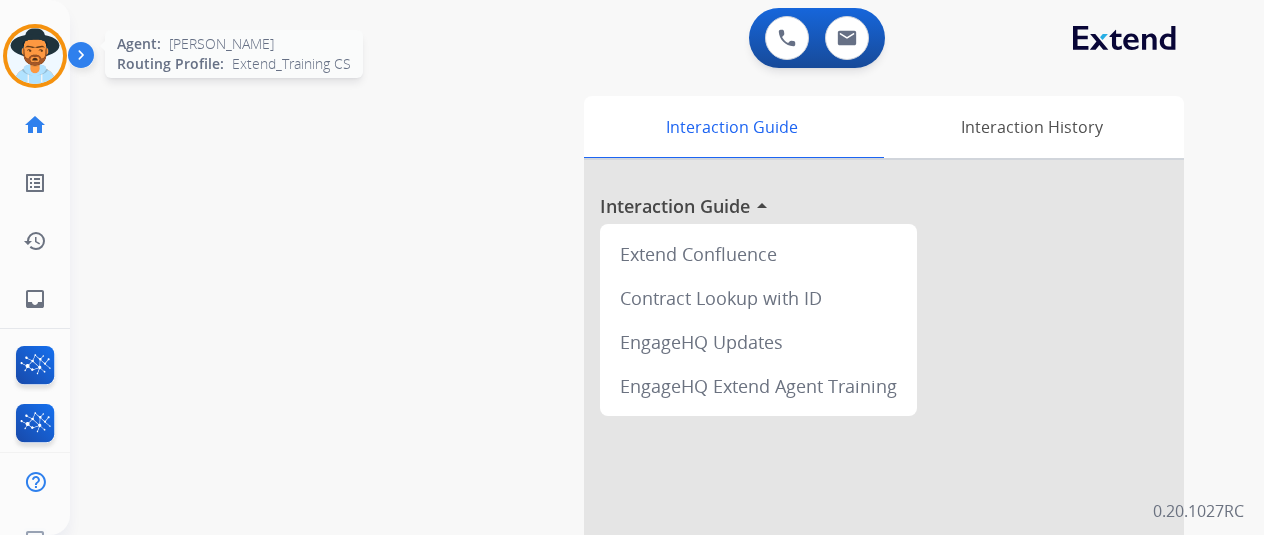 click at bounding box center (35, 56) 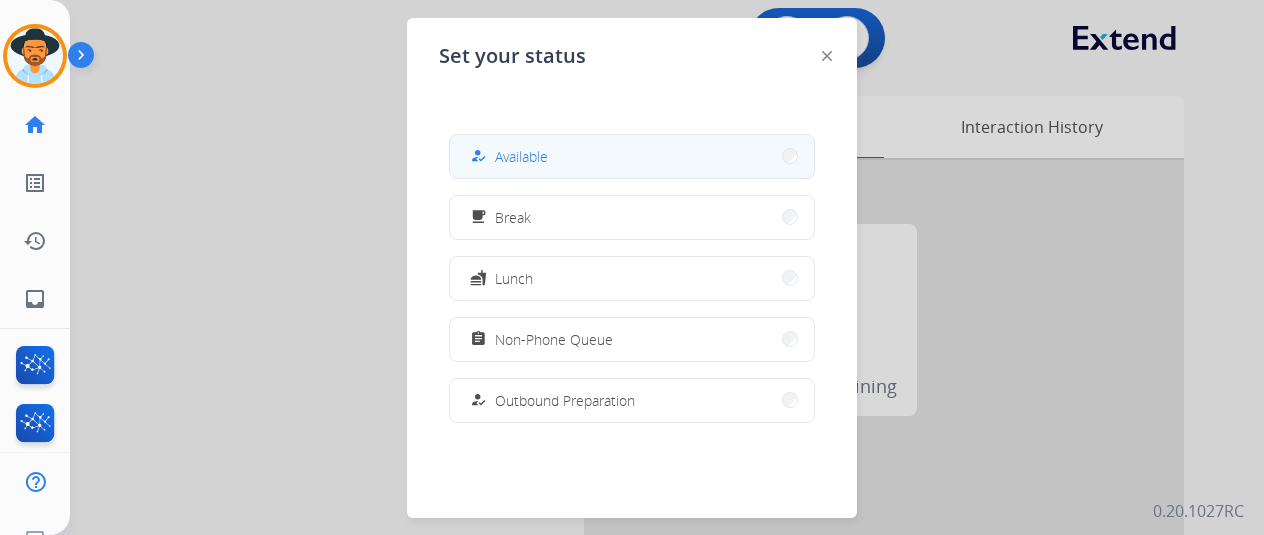 click on "how_to_reg Available" at bounding box center [632, 156] 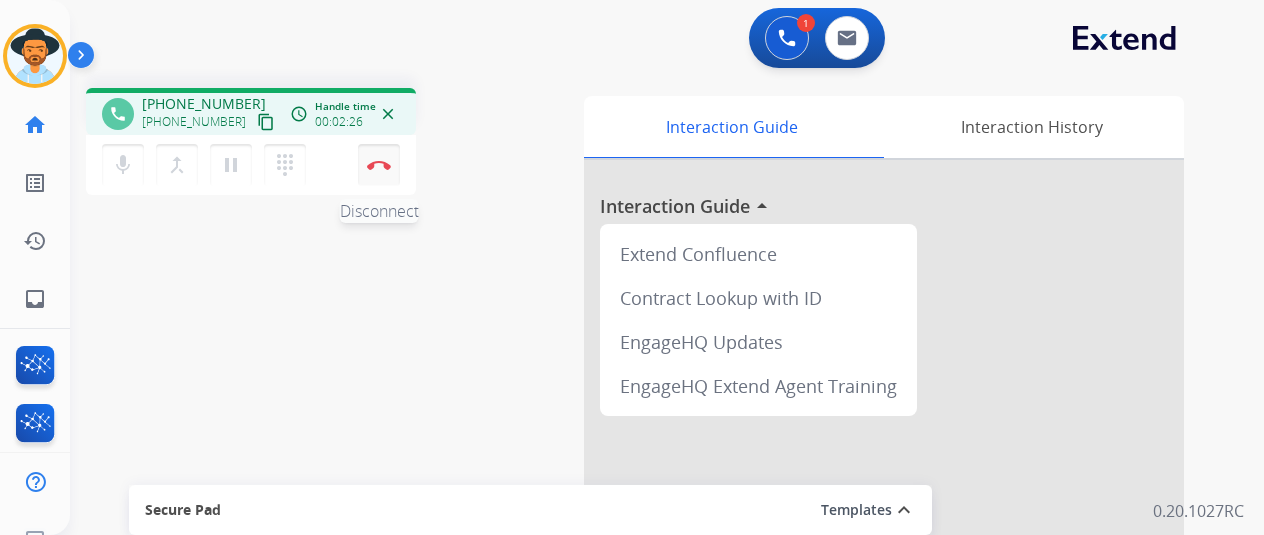 click at bounding box center [379, 165] 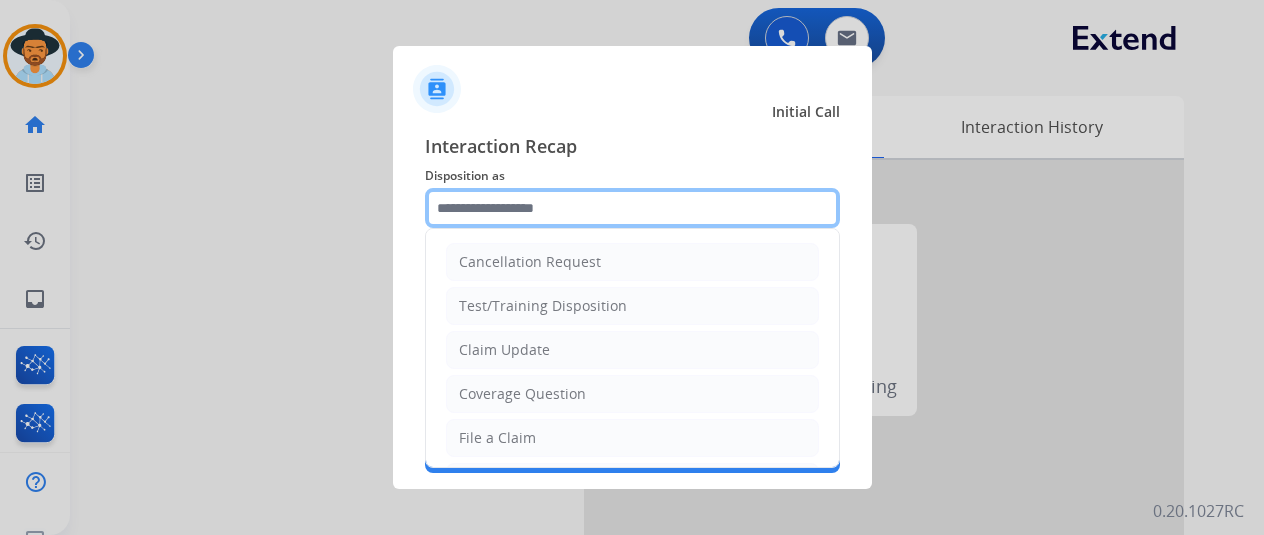 click 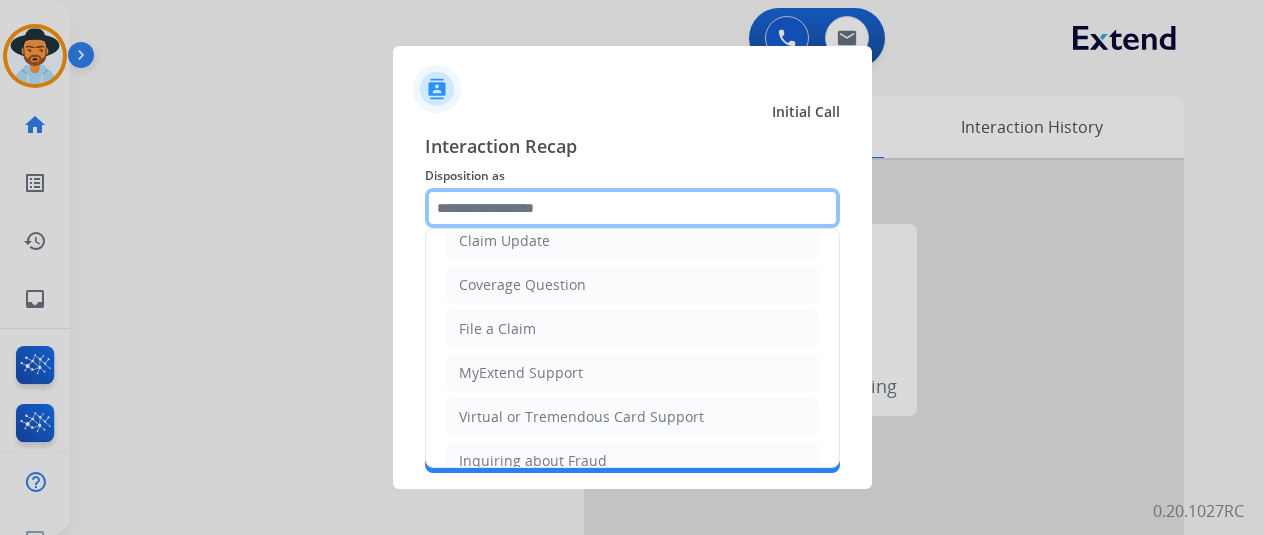 scroll, scrollTop: 300, scrollLeft: 0, axis: vertical 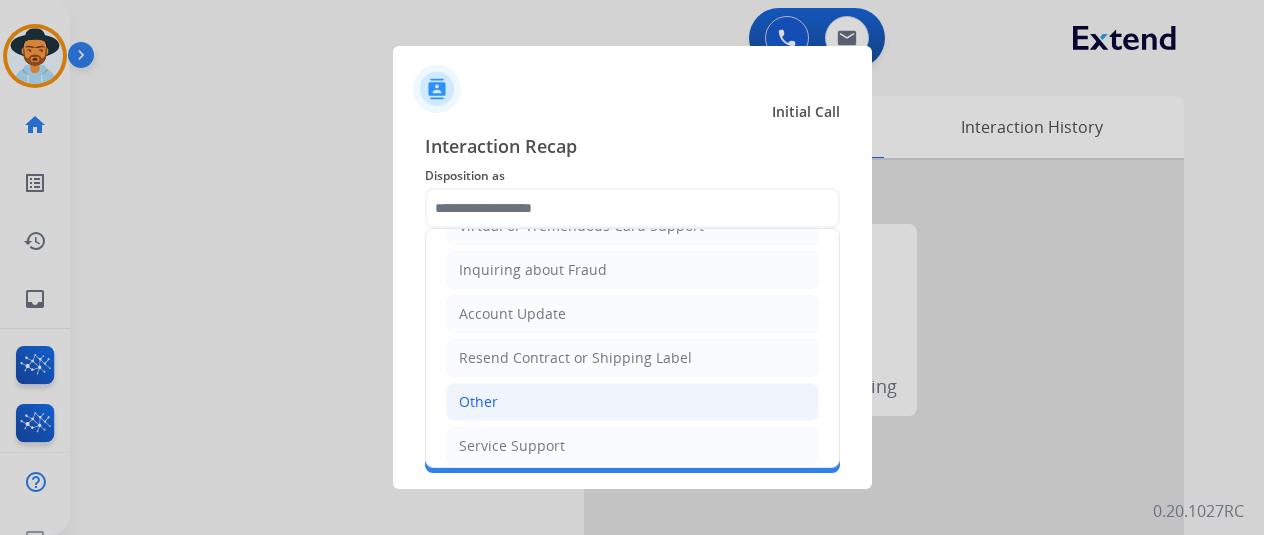 click on "Other" 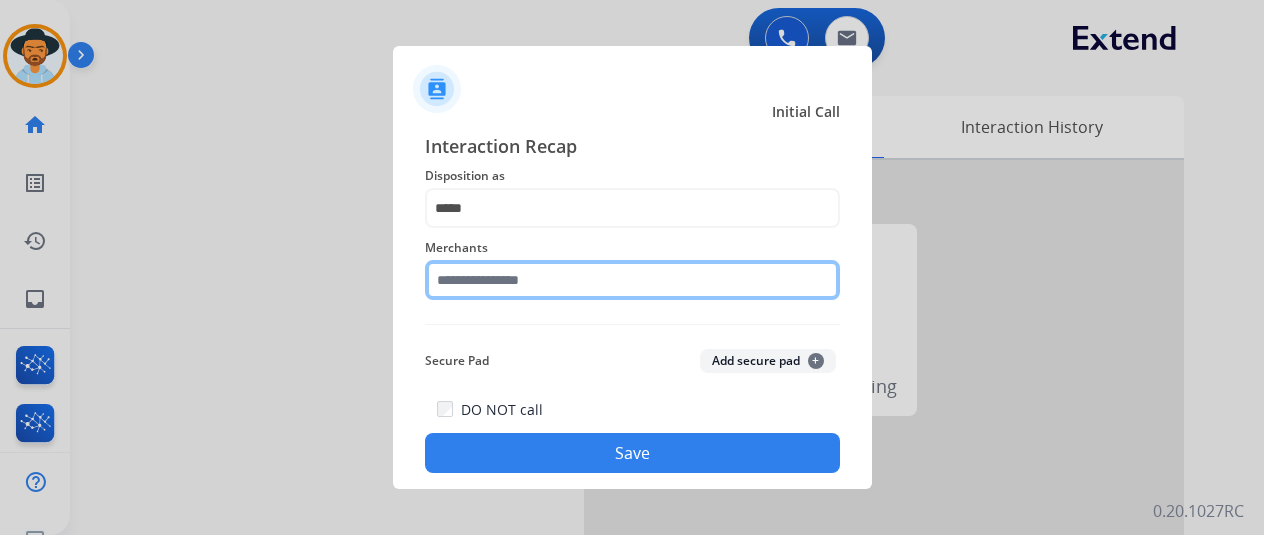 click 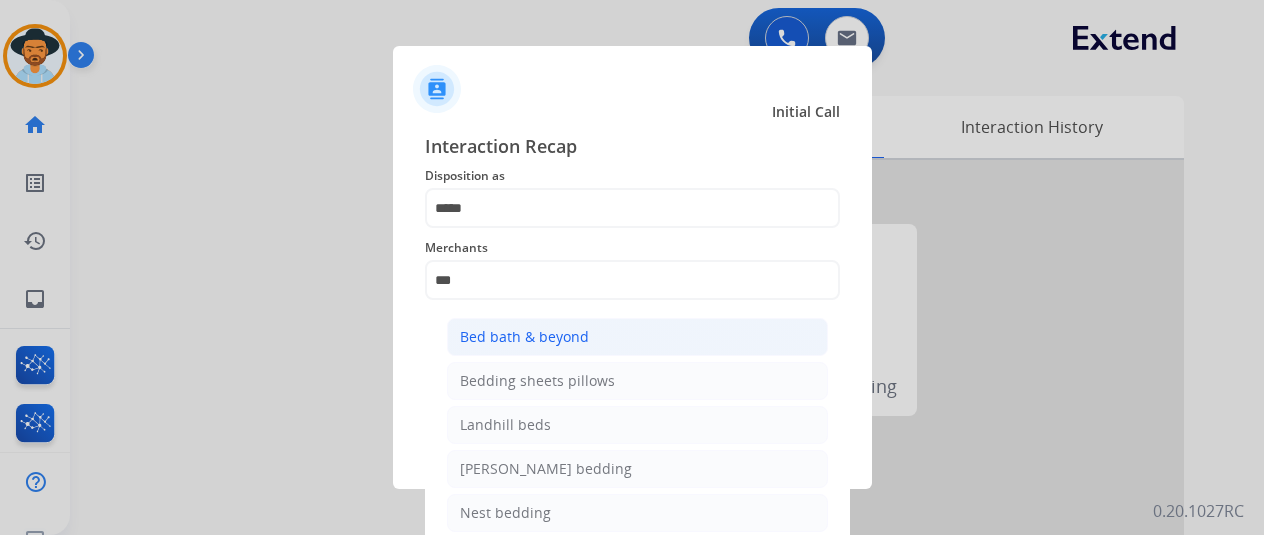 click on "Bed bath & beyond" 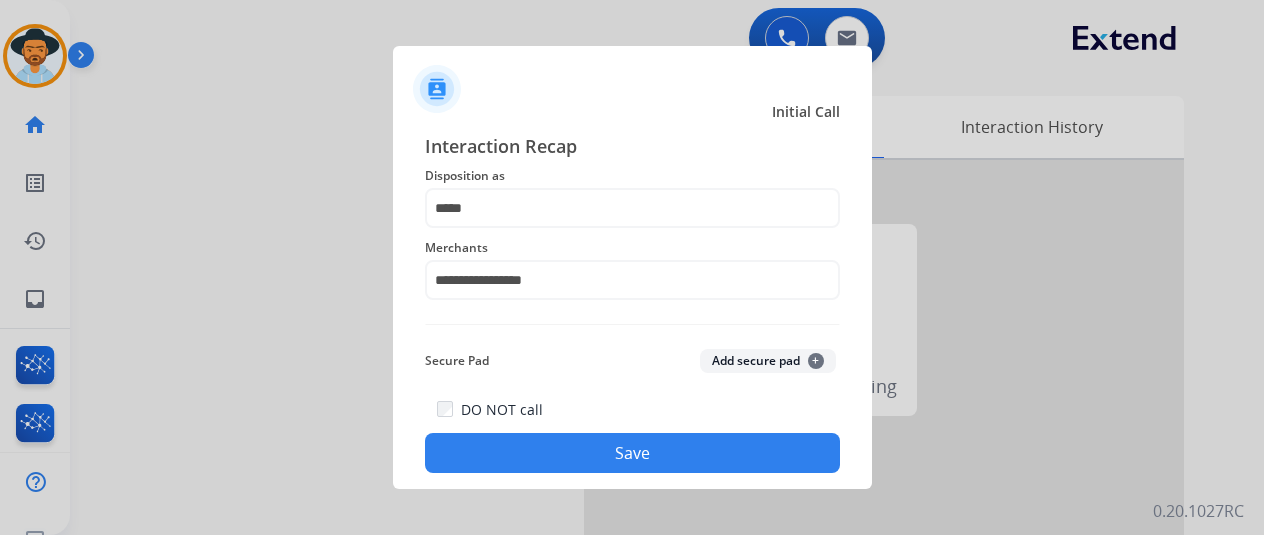 click on "Save" 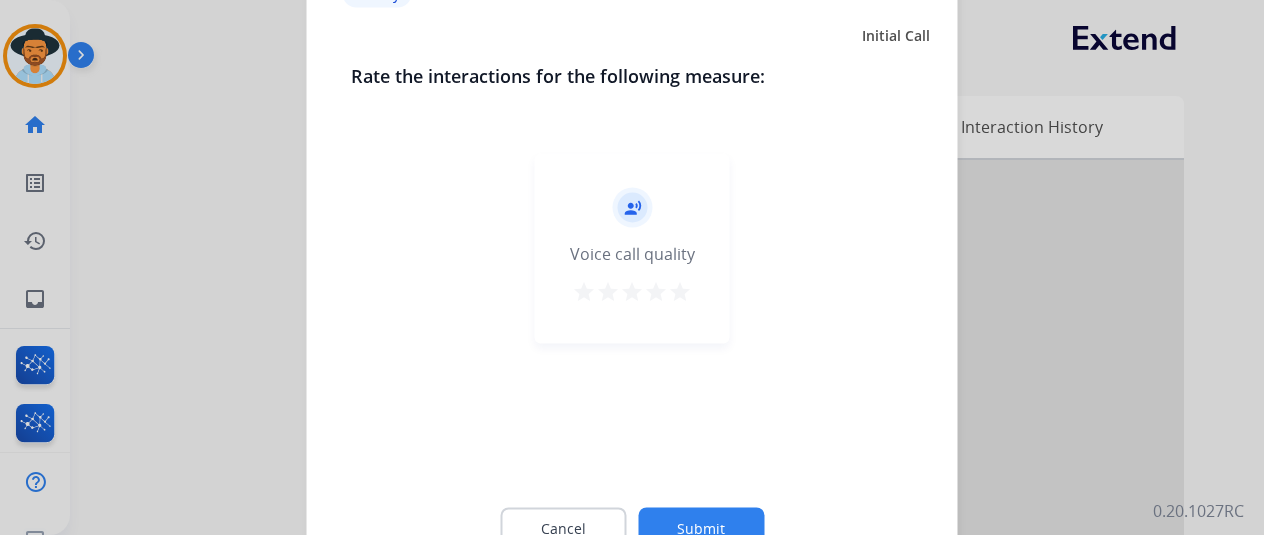 click on "Submit" 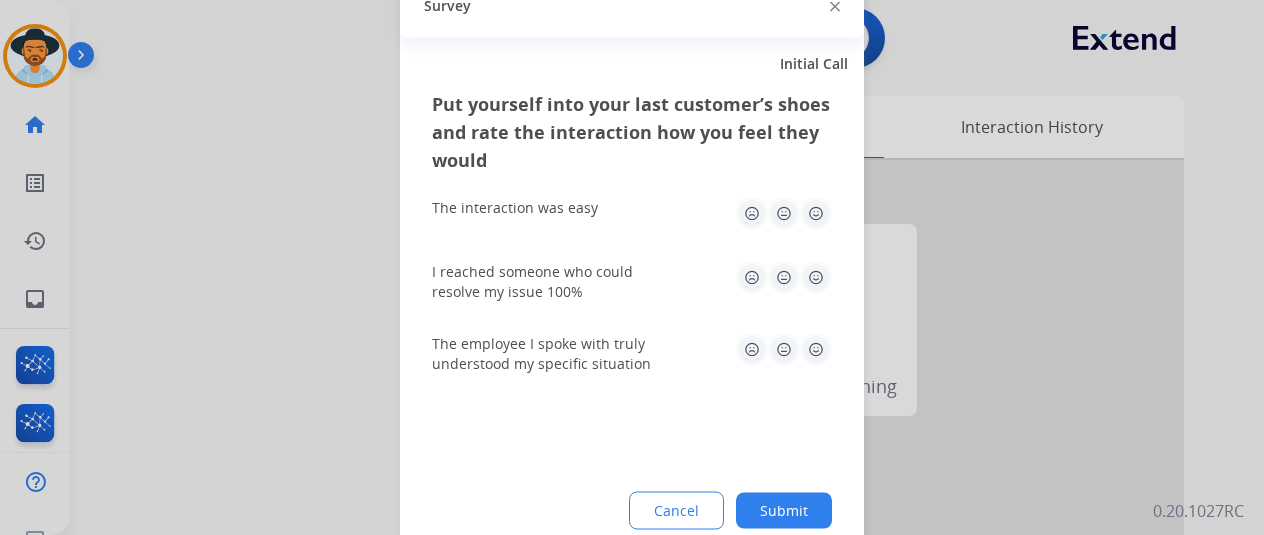 drag, startPoint x: 791, startPoint y: 500, endPoint x: 455, endPoint y: 359, distance: 364.38577 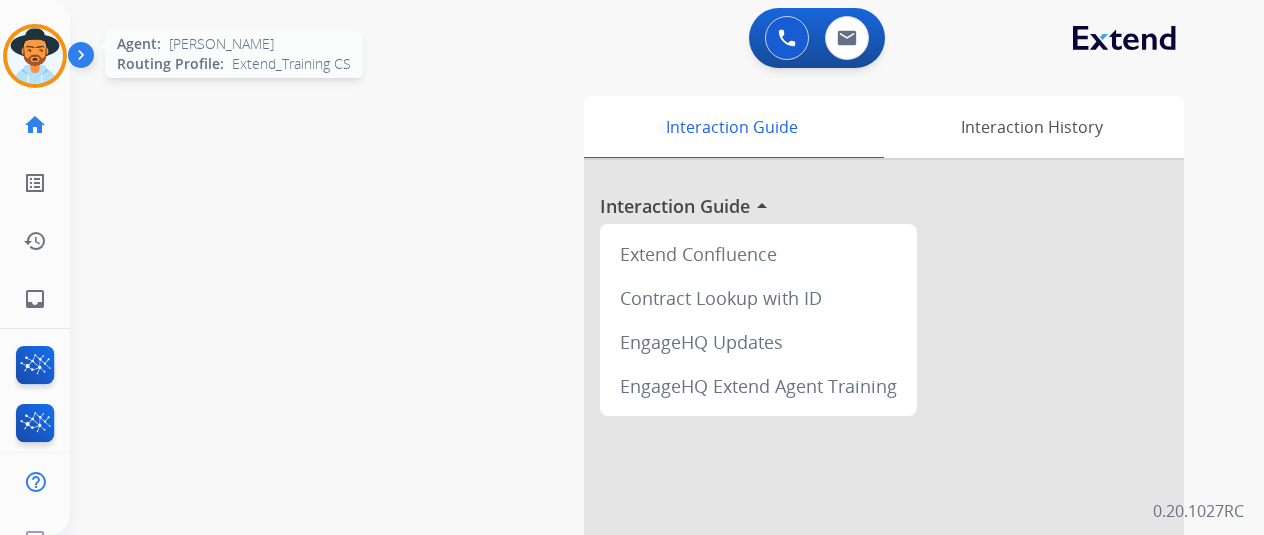 drag, startPoint x: 38, startPoint y: 25, endPoint x: 48, endPoint y: 35, distance: 14.142136 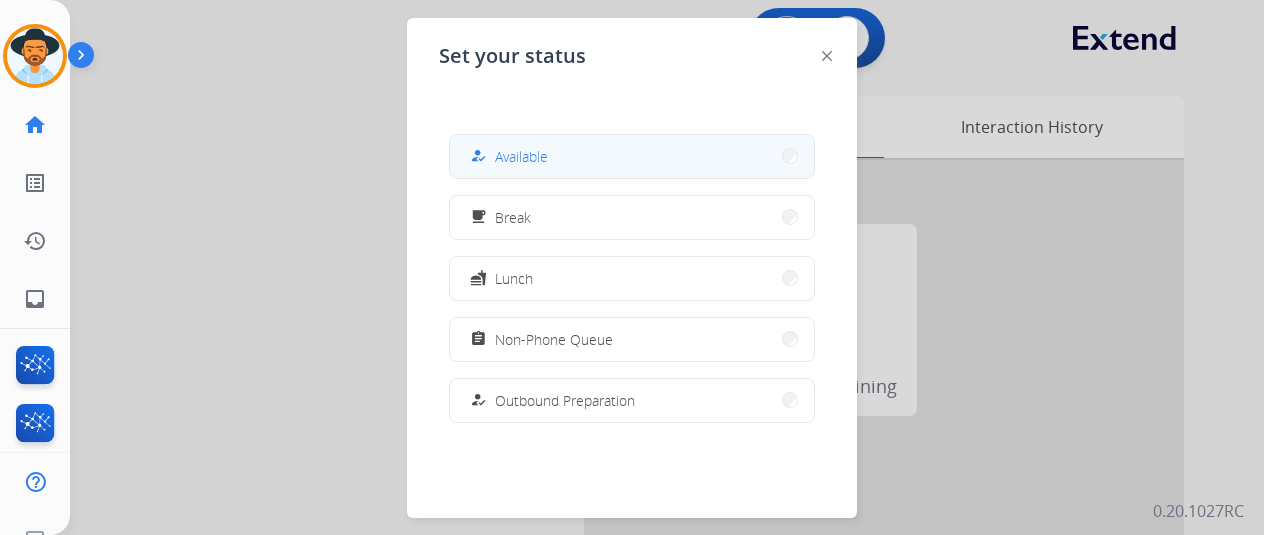 click on "how_to_reg Available" at bounding box center [632, 156] 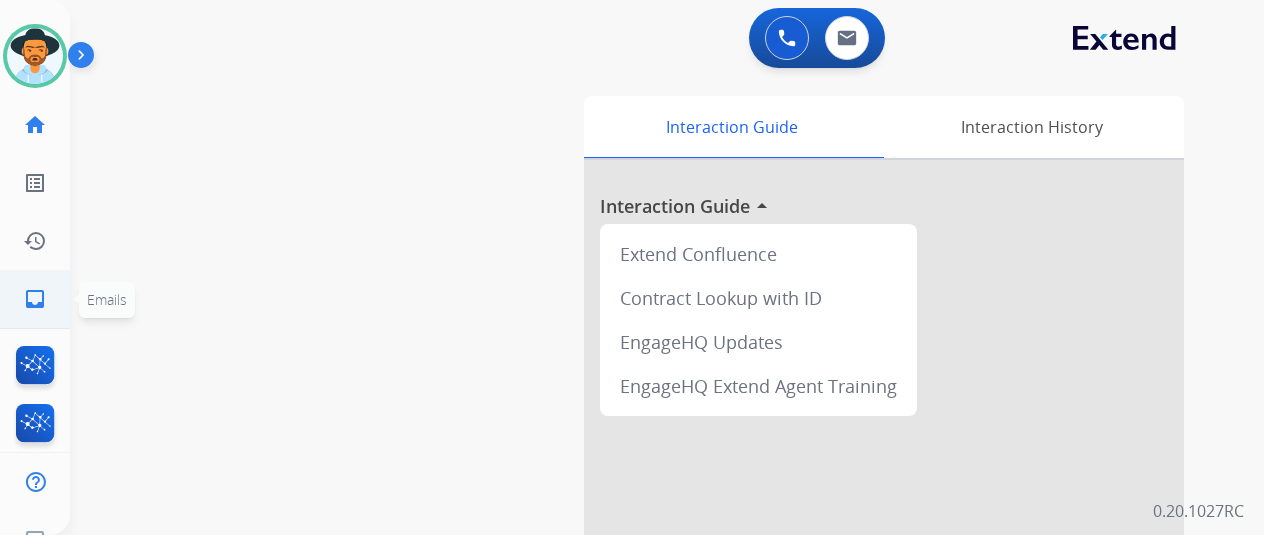 click on "inbox" 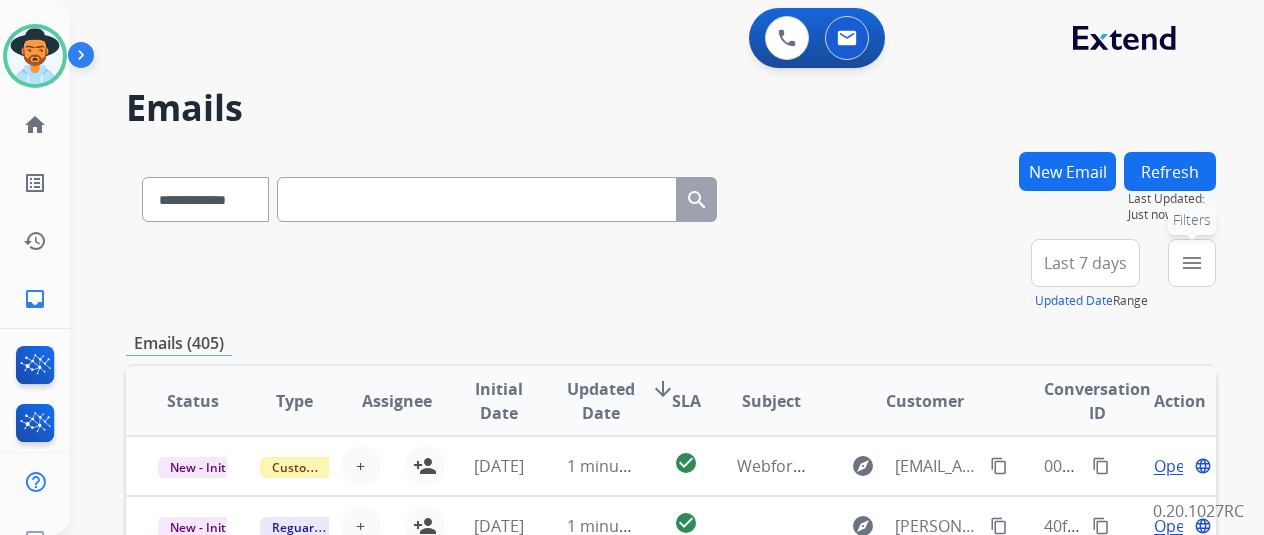 click on "menu  Filters" at bounding box center [1192, 263] 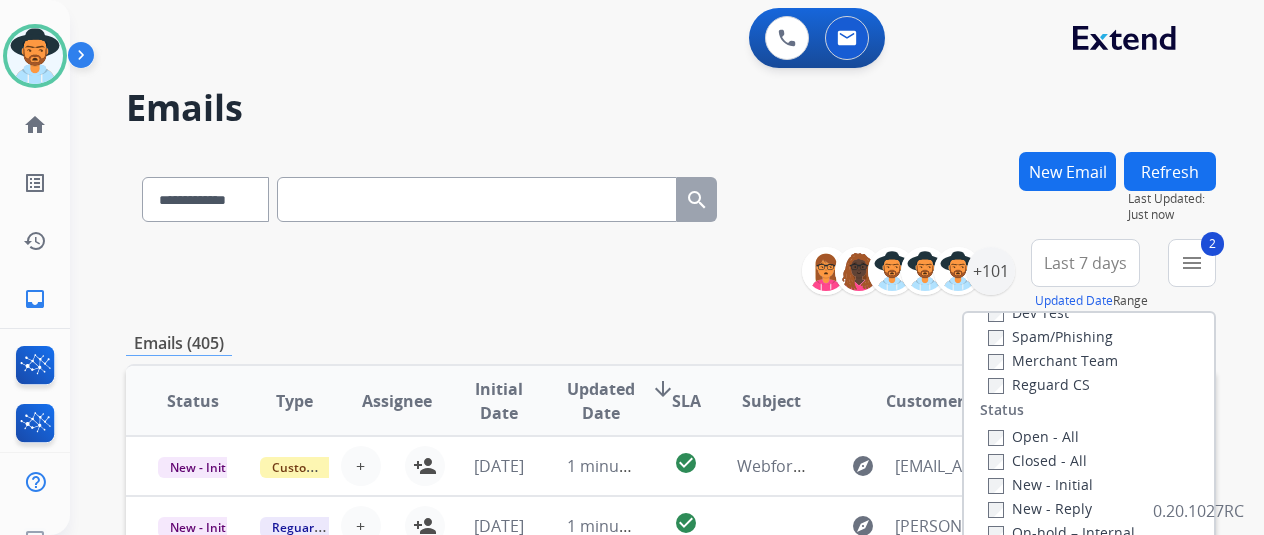 scroll, scrollTop: 200, scrollLeft: 0, axis: vertical 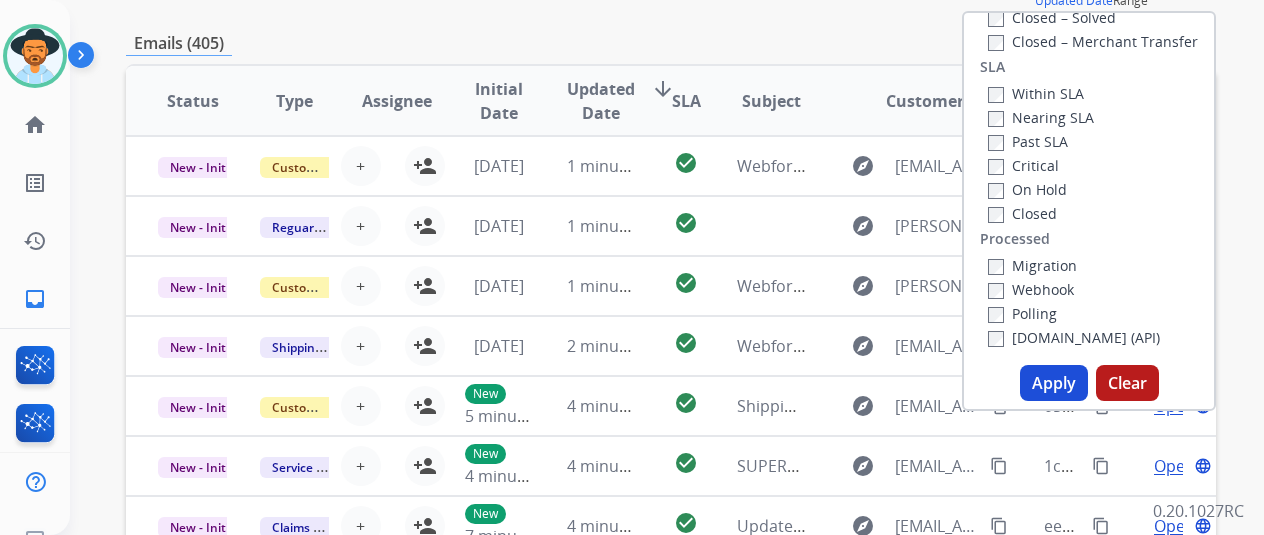 click on "Apply" at bounding box center (1054, 383) 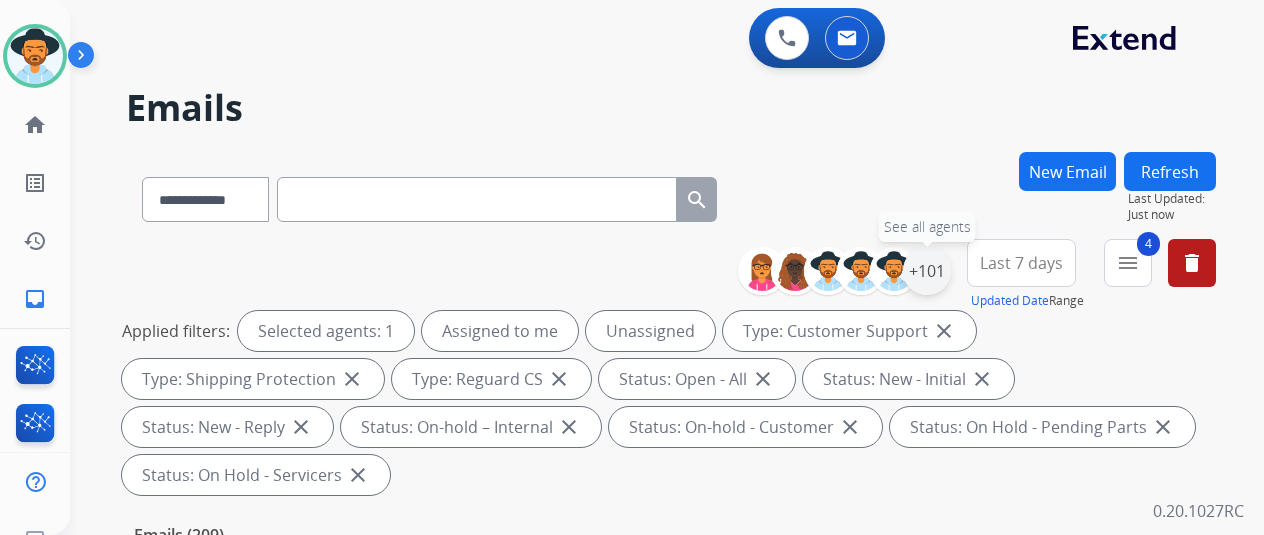 click on "+101" at bounding box center (927, 271) 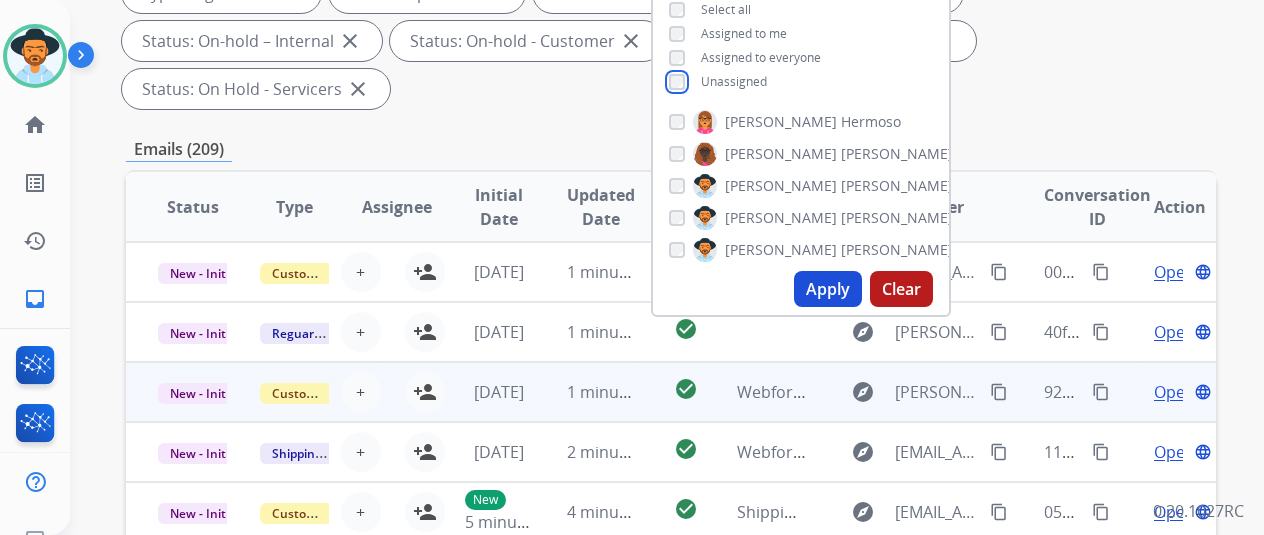 scroll, scrollTop: 400, scrollLeft: 0, axis: vertical 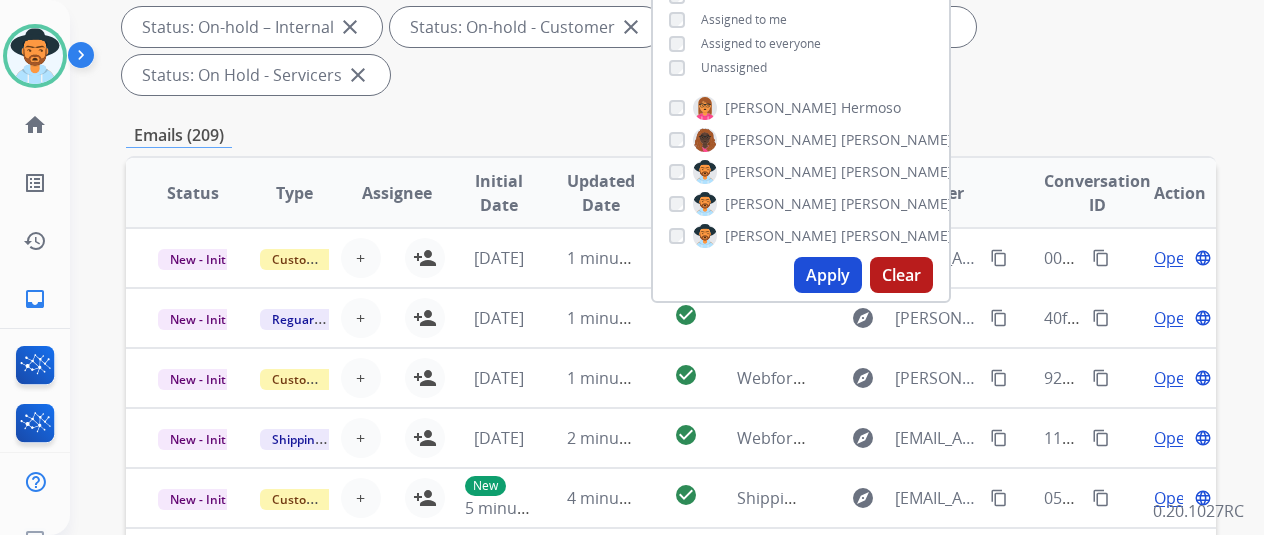 click on "Apply" at bounding box center [828, 275] 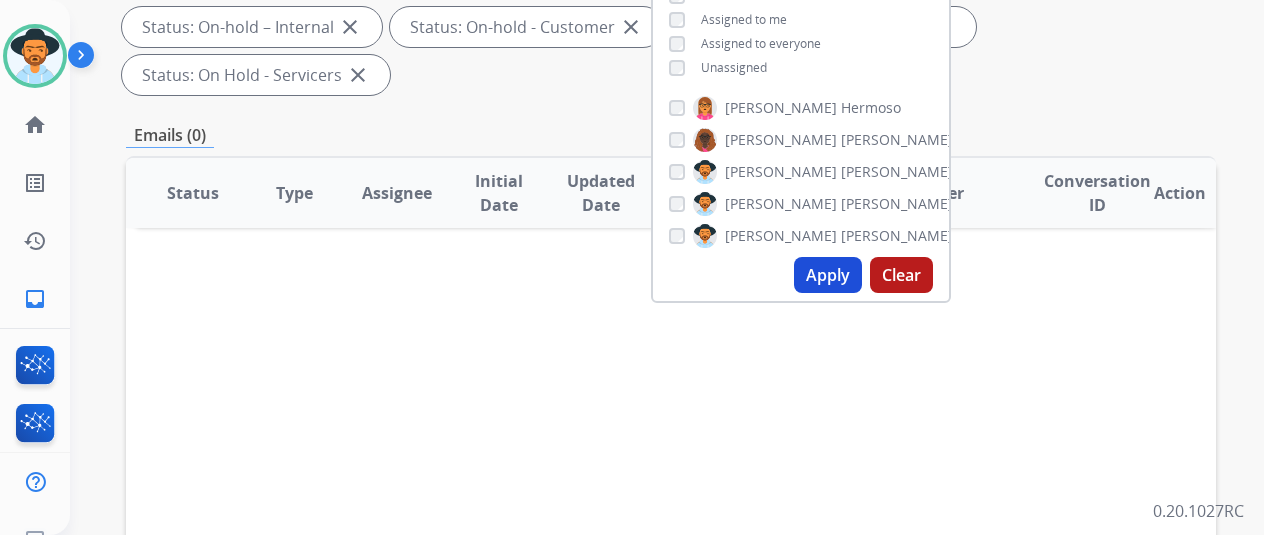 scroll, scrollTop: 0, scrollLeft: 0, axis: both 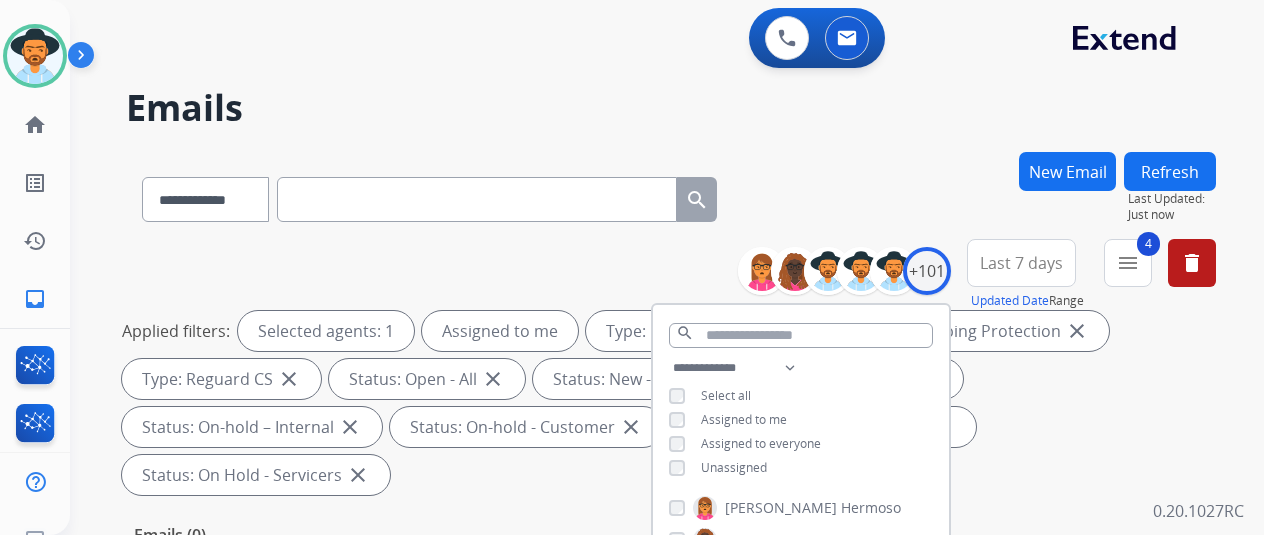click on "**********" at bounding box center (643, 339) 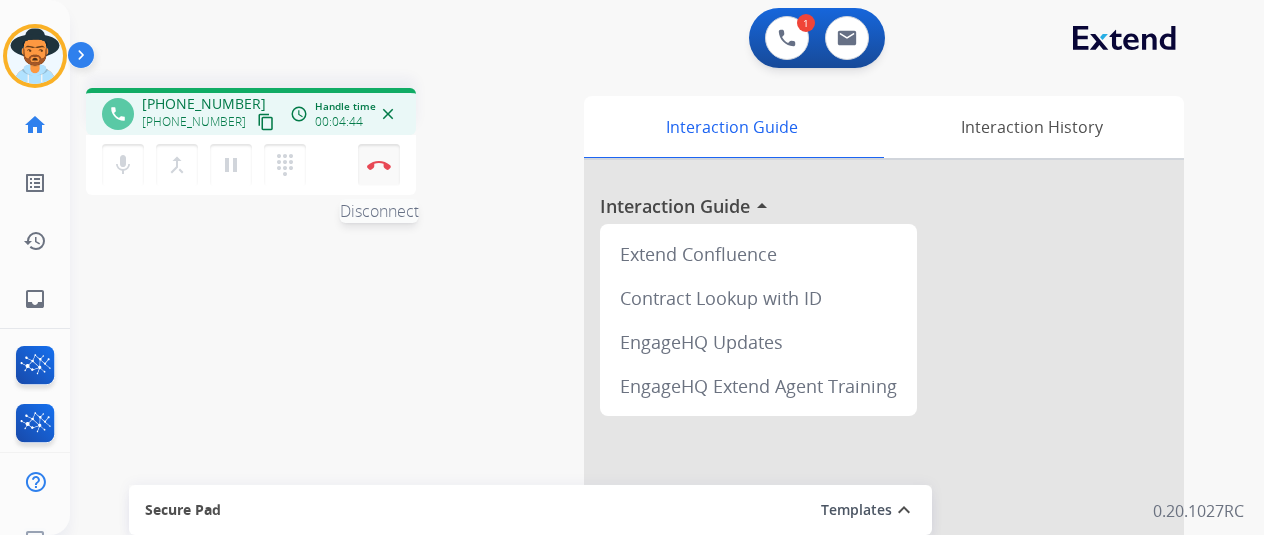 click at bounding box center (379, 165) 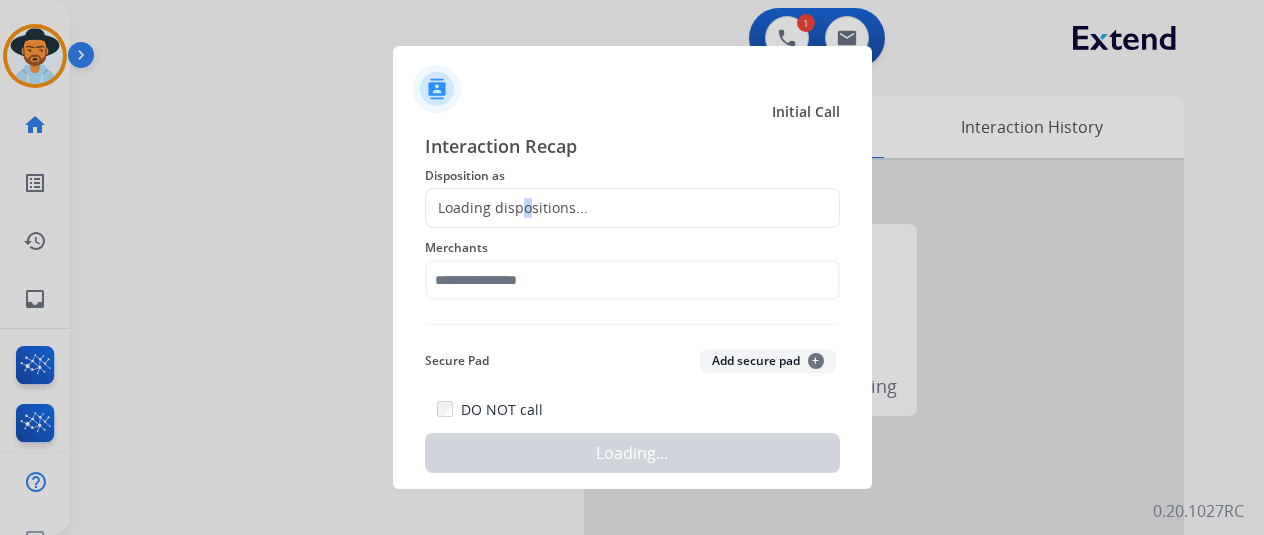 click on "Loading dispositions..." 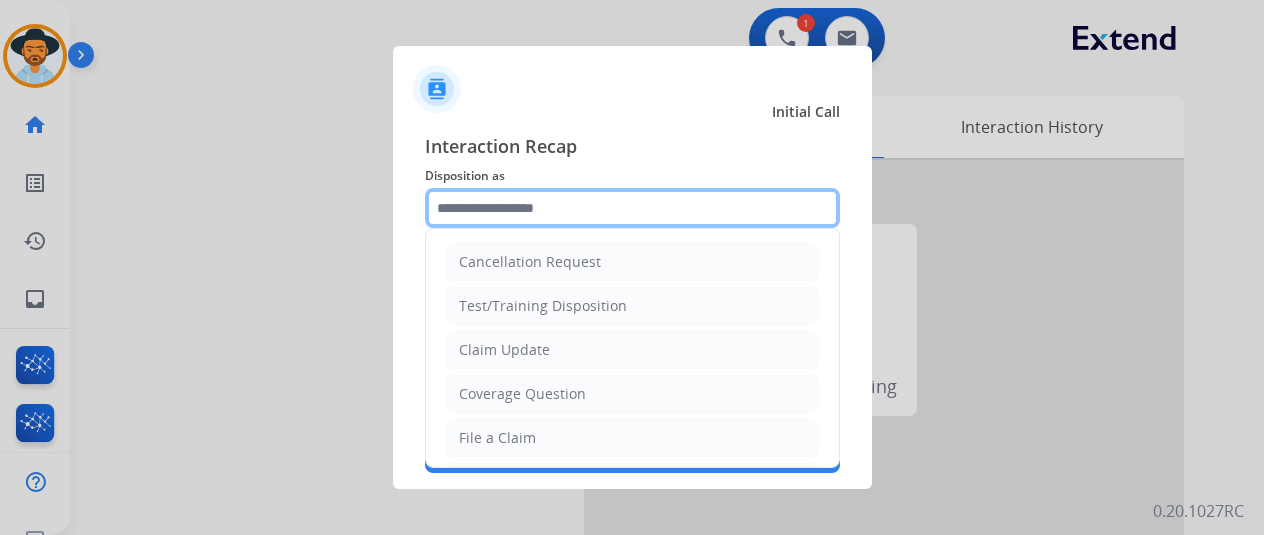 click 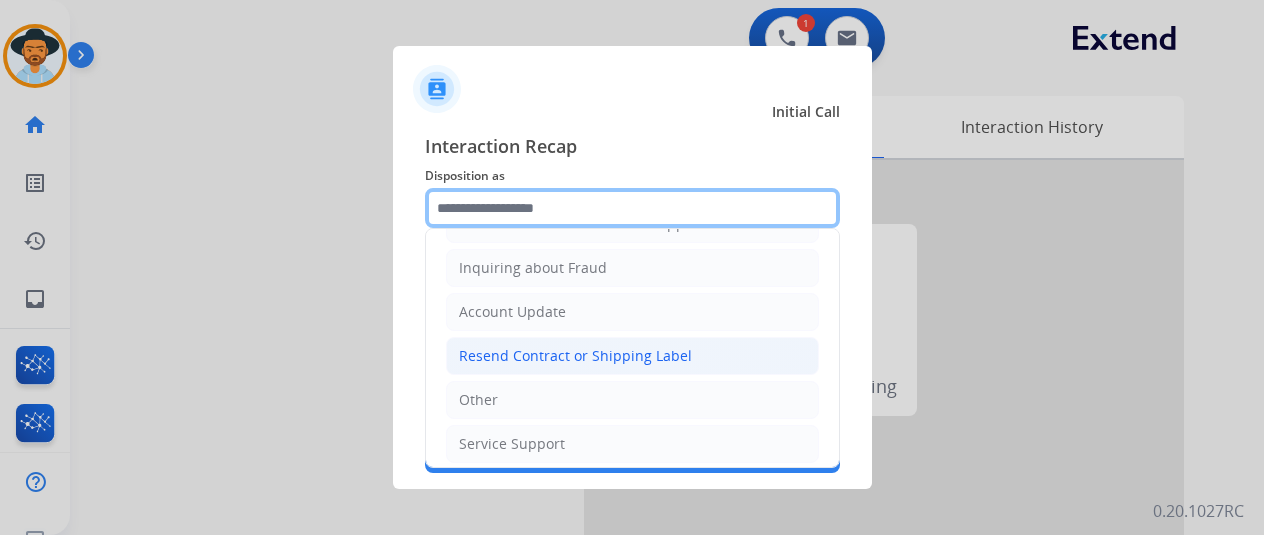 scroll, scrollTop: 303, scrollLeft: 0, axis: vertical 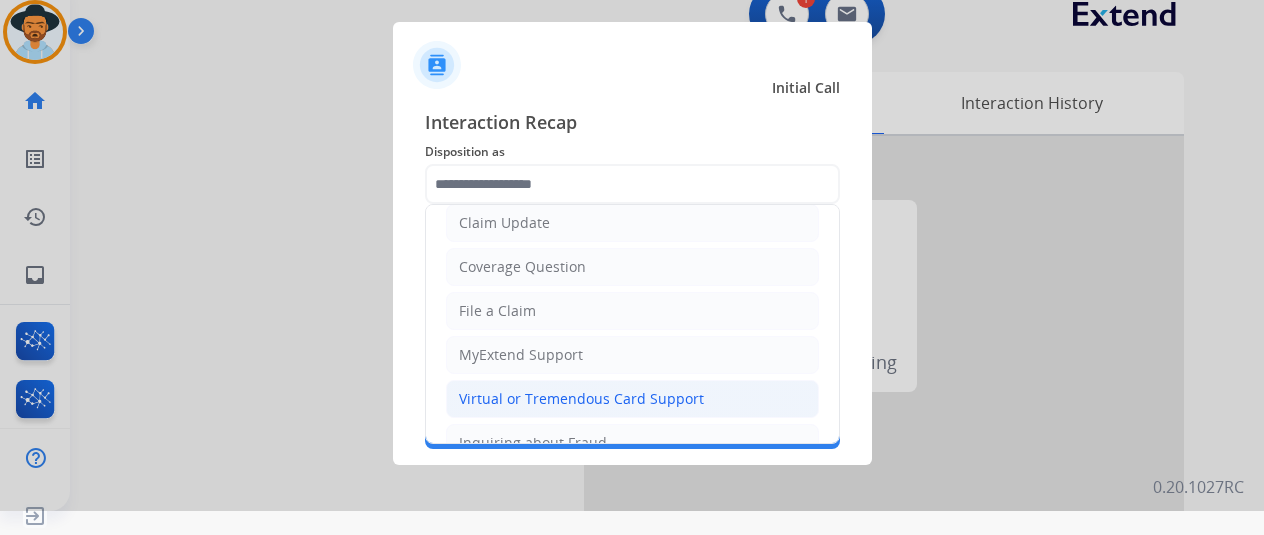 drag, startPoint x: 527, startPoint y: 398, endPoint x: 516, endPoint y: 369, distance: 31.016125 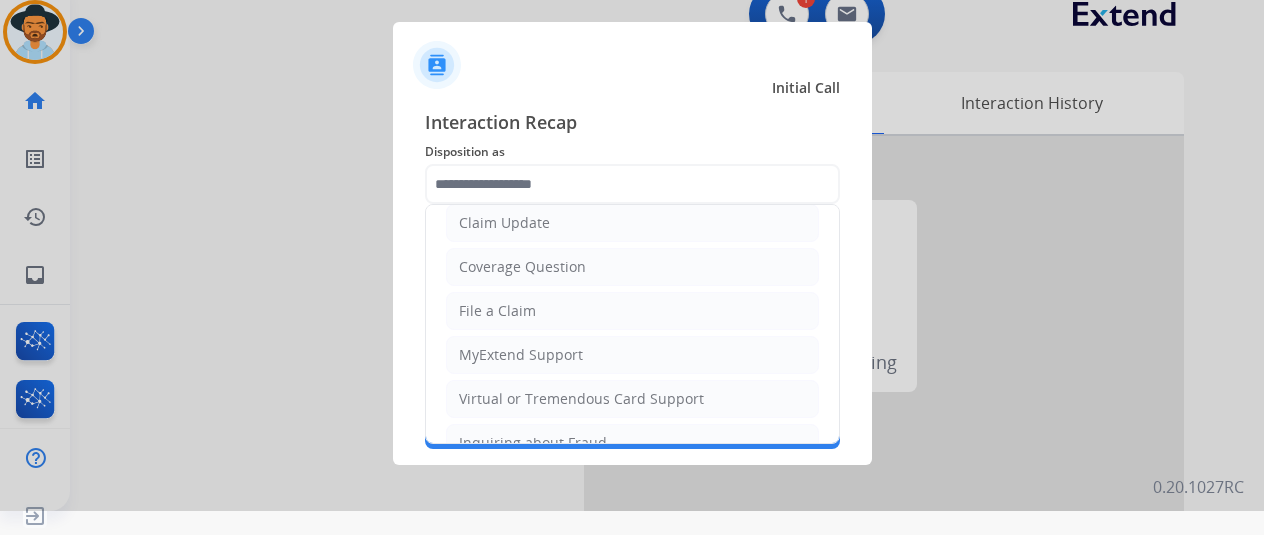 click on "Virtual or Tremendous Card Support" 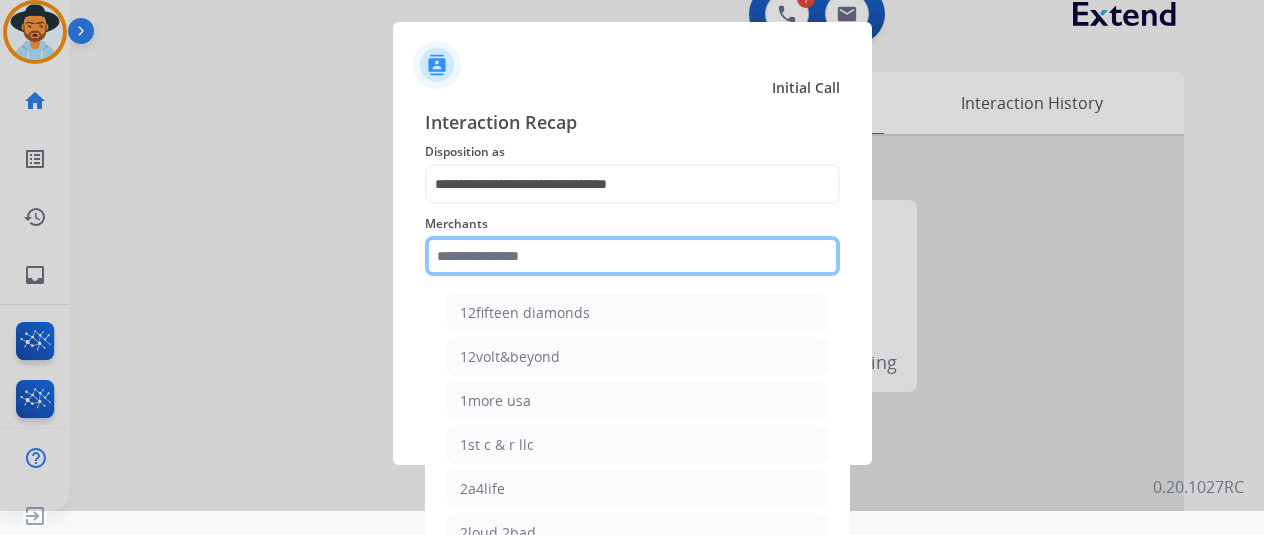 click 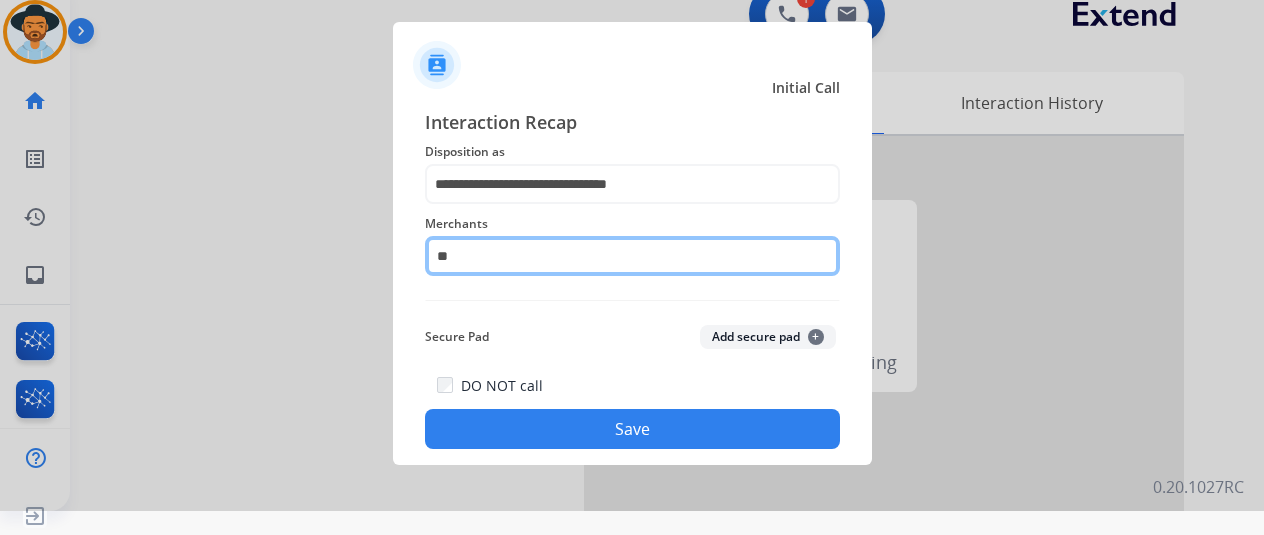 type on "*" 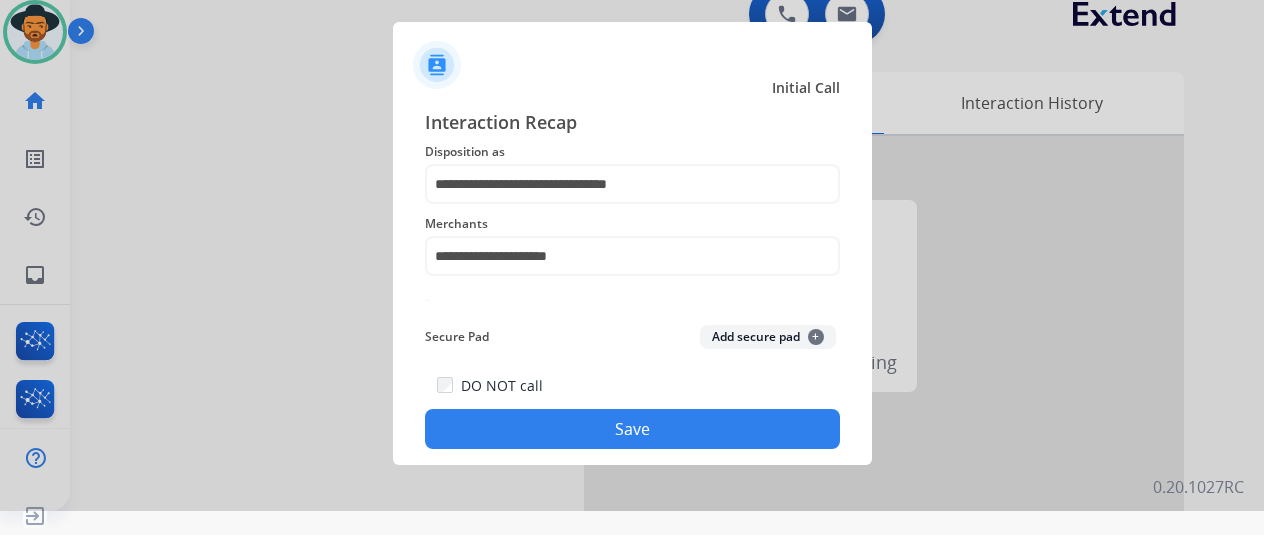 click on "Save" 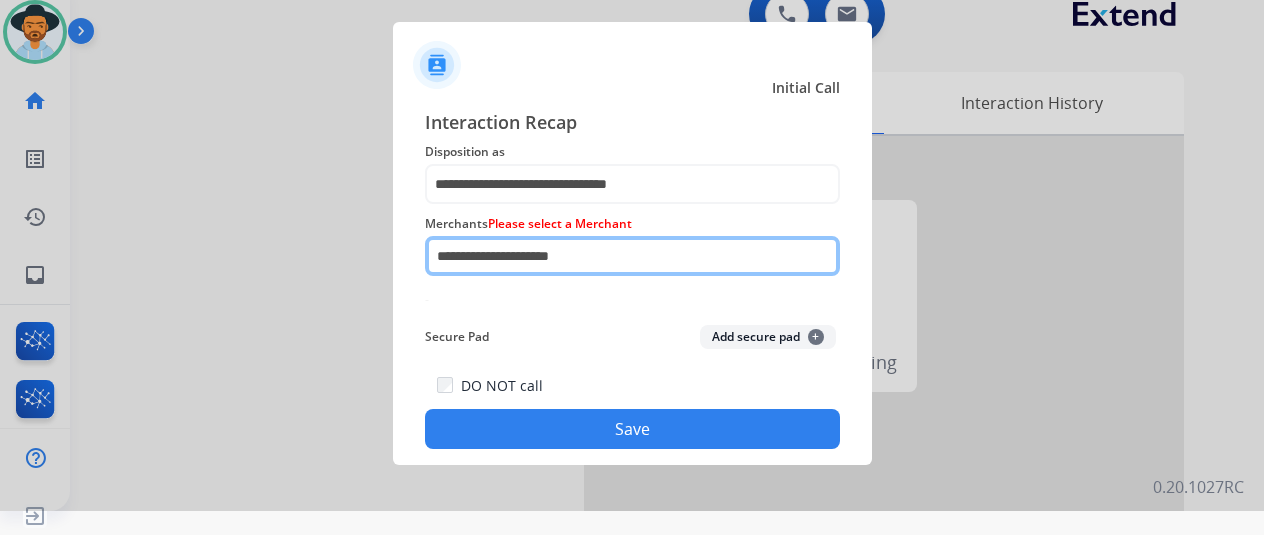 drag, startPoint x: 610, startPoint y: 254, endPoint x: 404, endPoint y: 280, distance: 207.6343 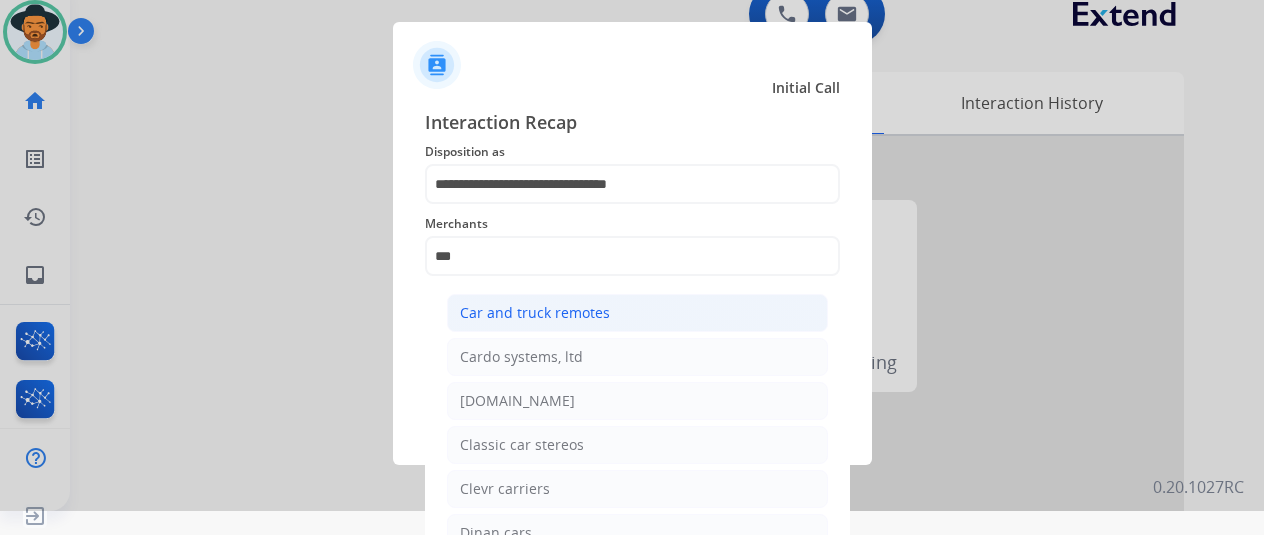 click on "Car and truck remotes" 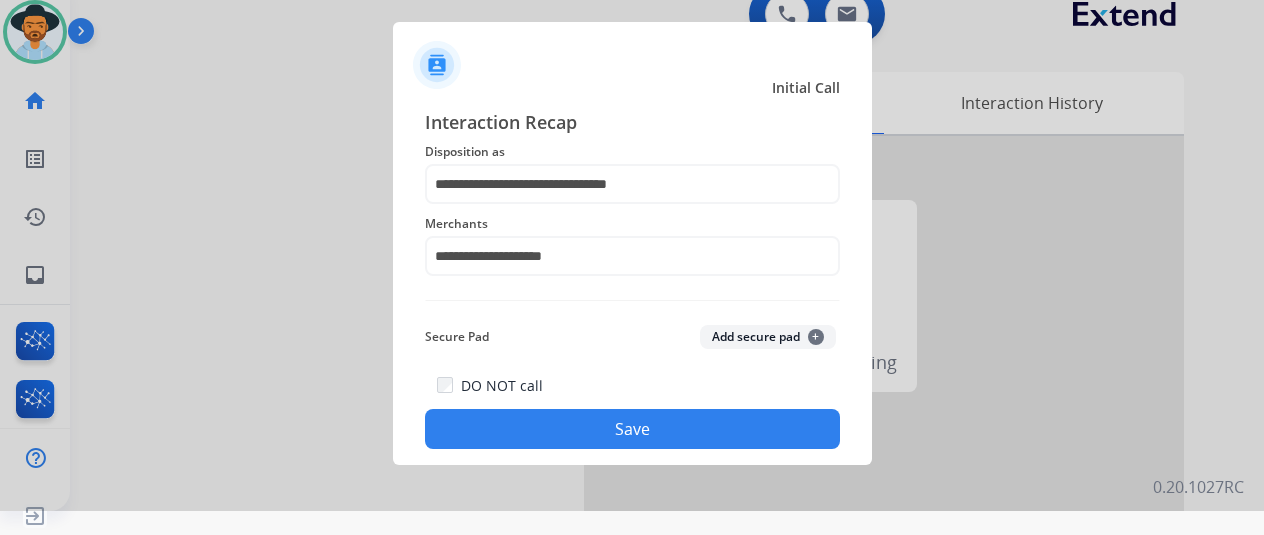 click on "Save" 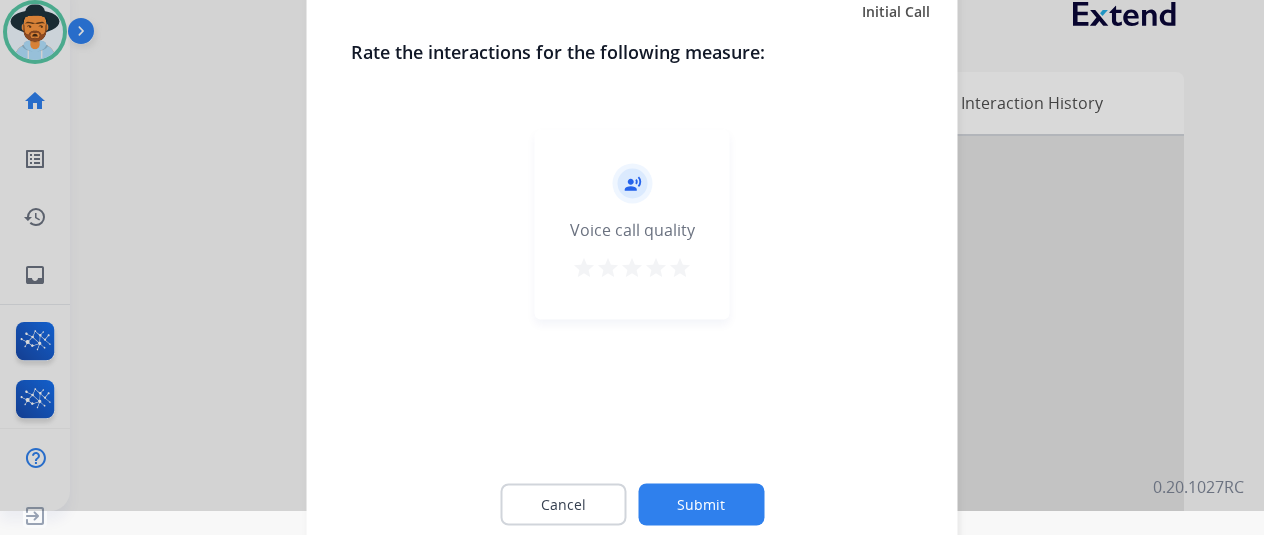 click on "Submit" 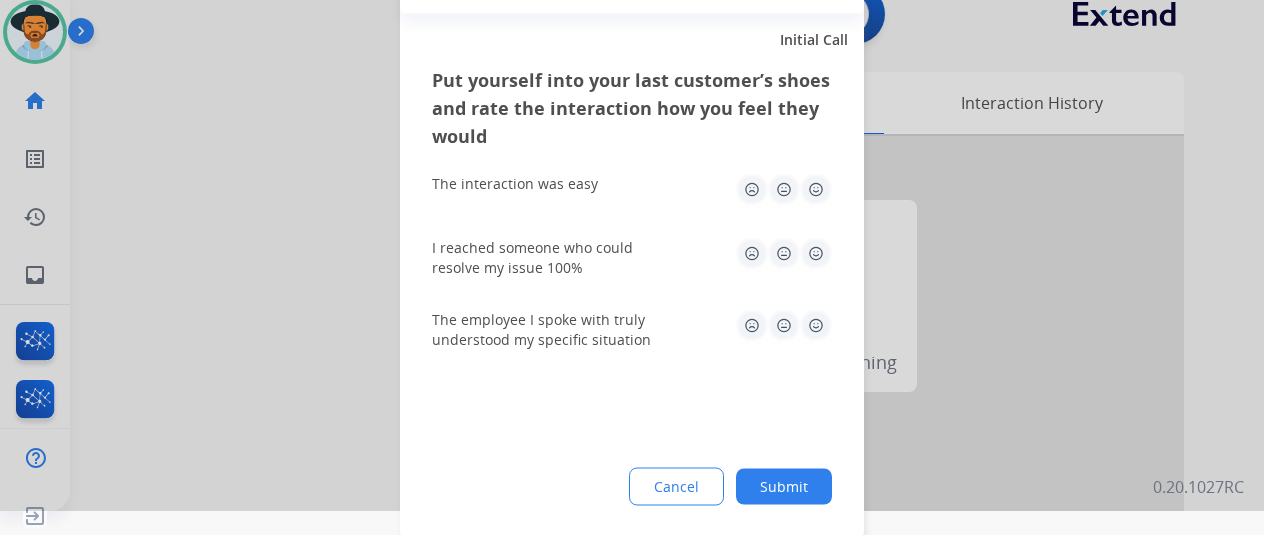 click on "Submit" 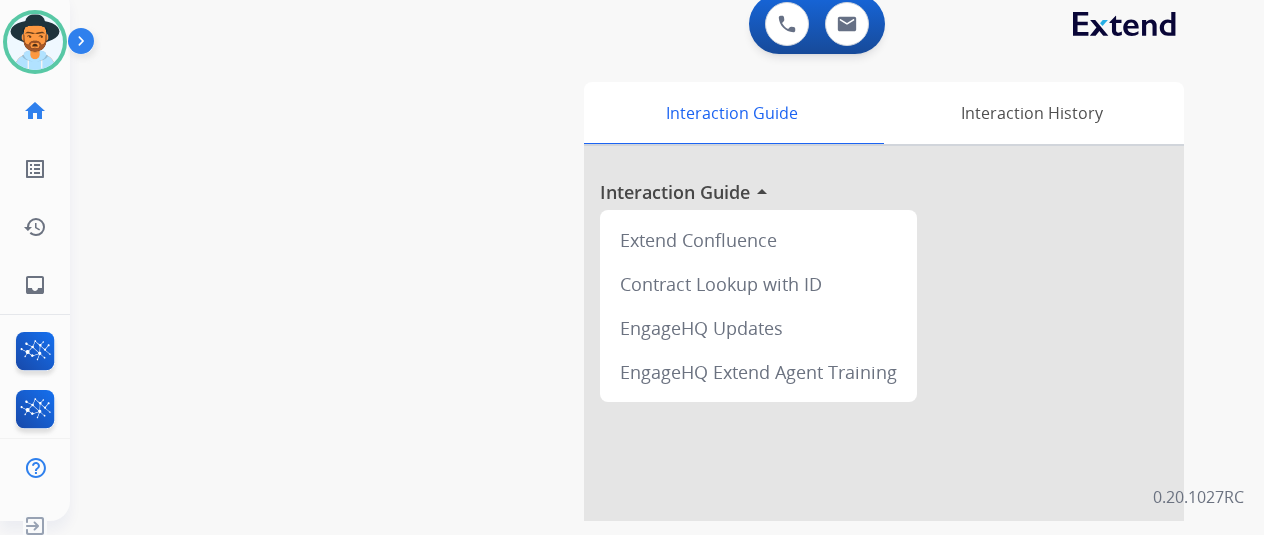 scroll, scrollTop: 0, scrollLeft: 0, axis: both 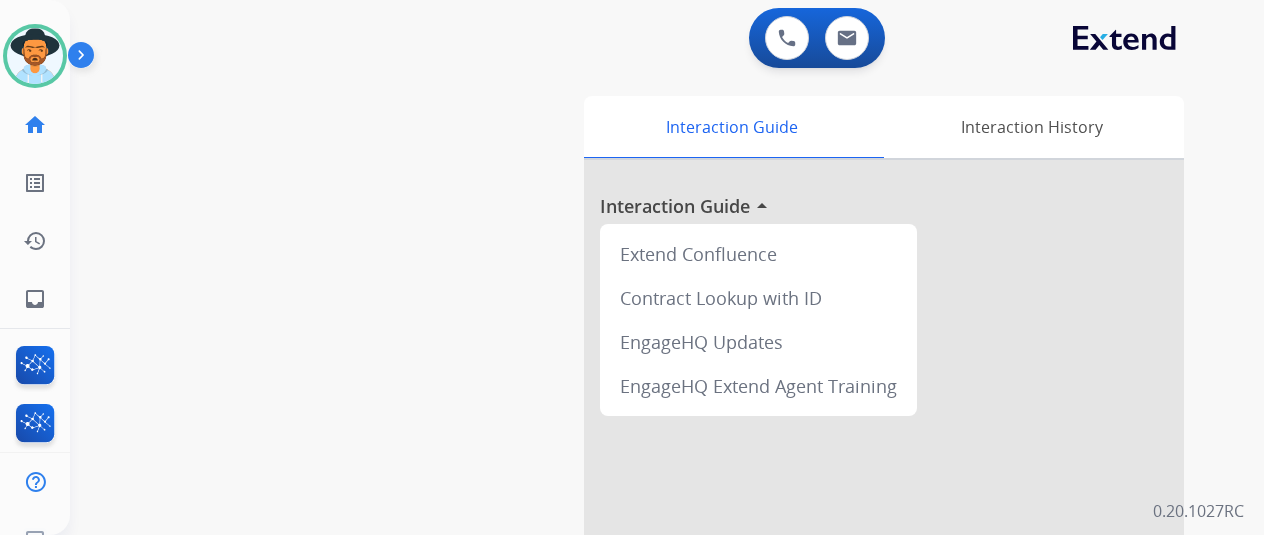 click on "0 Voice Interactions  0  Email Interactions" at bounding box center [655, 40] 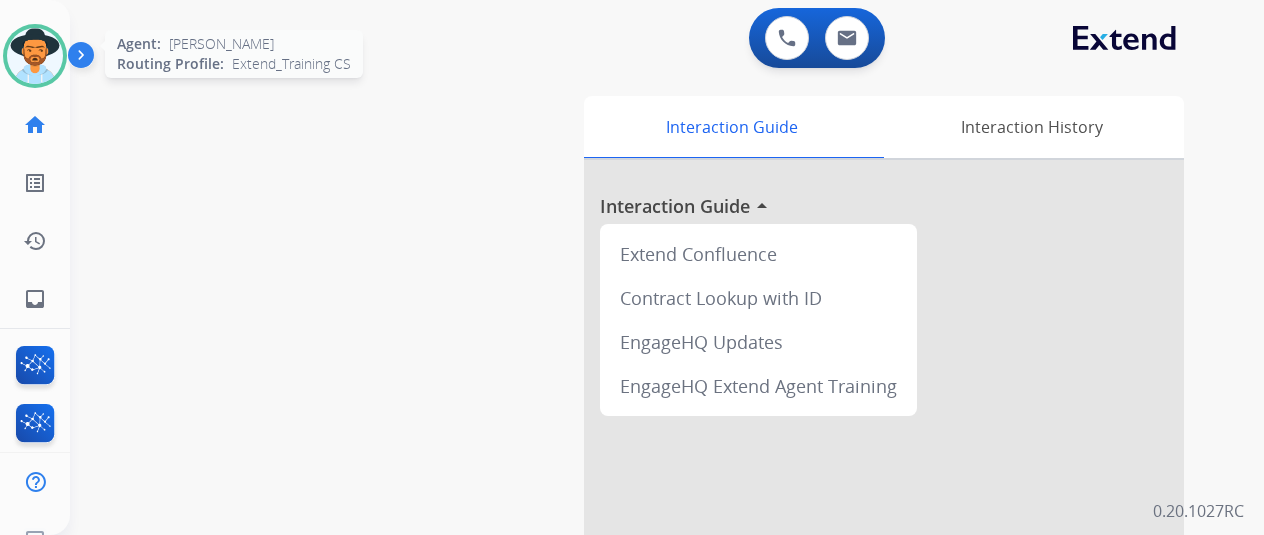 click at bounding box center (35, 56) 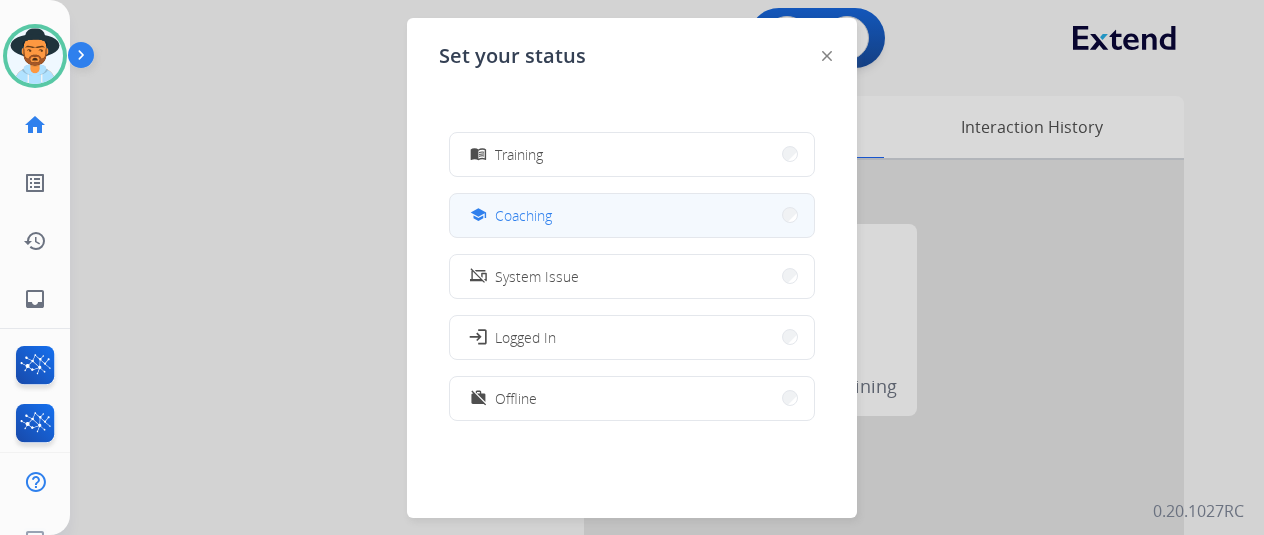 scroll, scrollTop: 376, scrollLeft: 0, axis: vertical 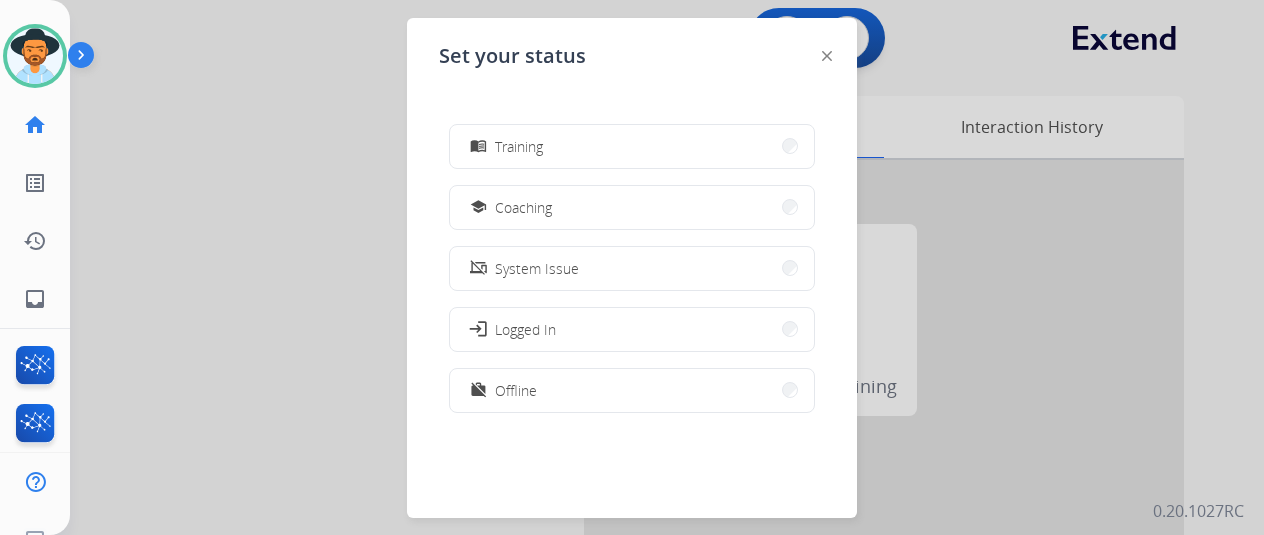 click on "Set your status how_to_reg Available free_breakfast Break fastfood Lunch assignment Non-Phone Queue how_to_reg Outbound Preparation campaign Team Huddle menu_book Training school Coaching phonelink_off System Issue login Logged In work_off Offline" 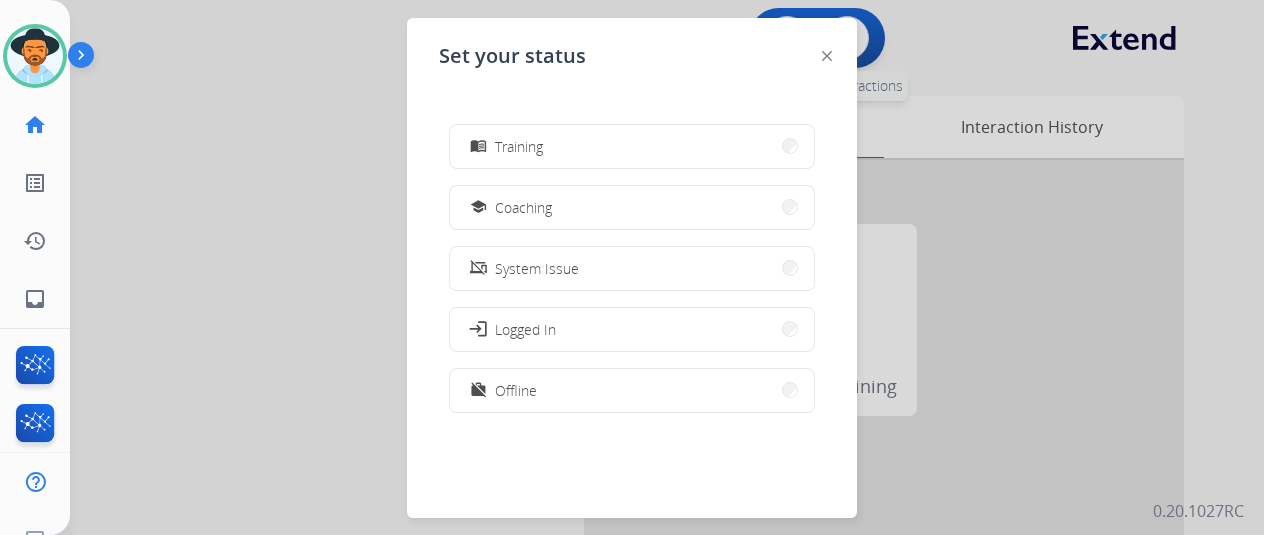 click 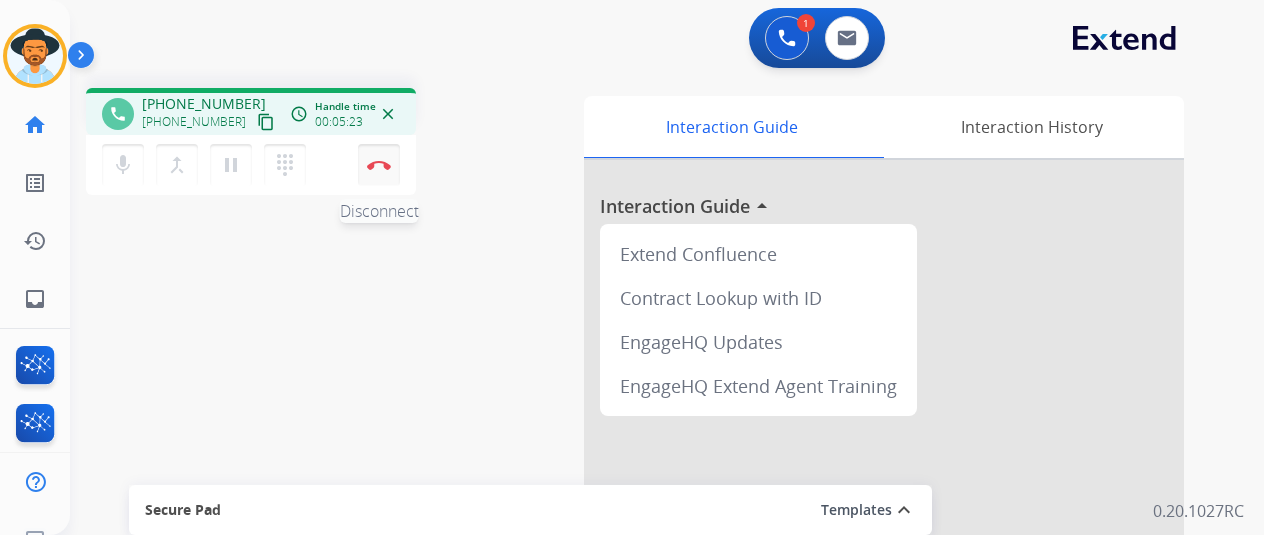 click at bounding box center (379, 165) 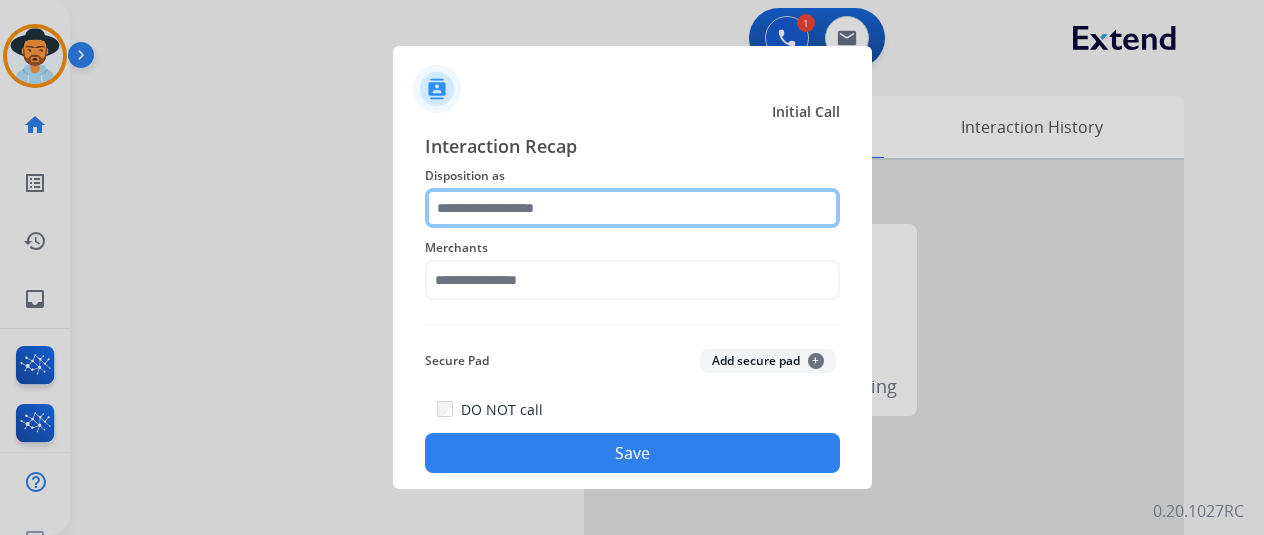 click 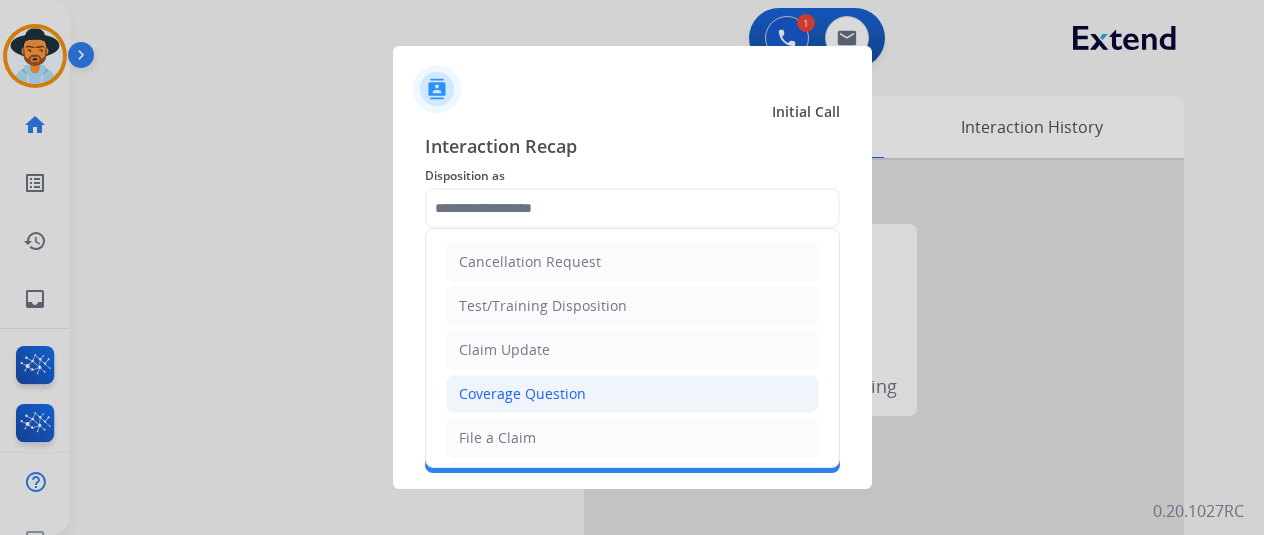 click on "Coverage Question" 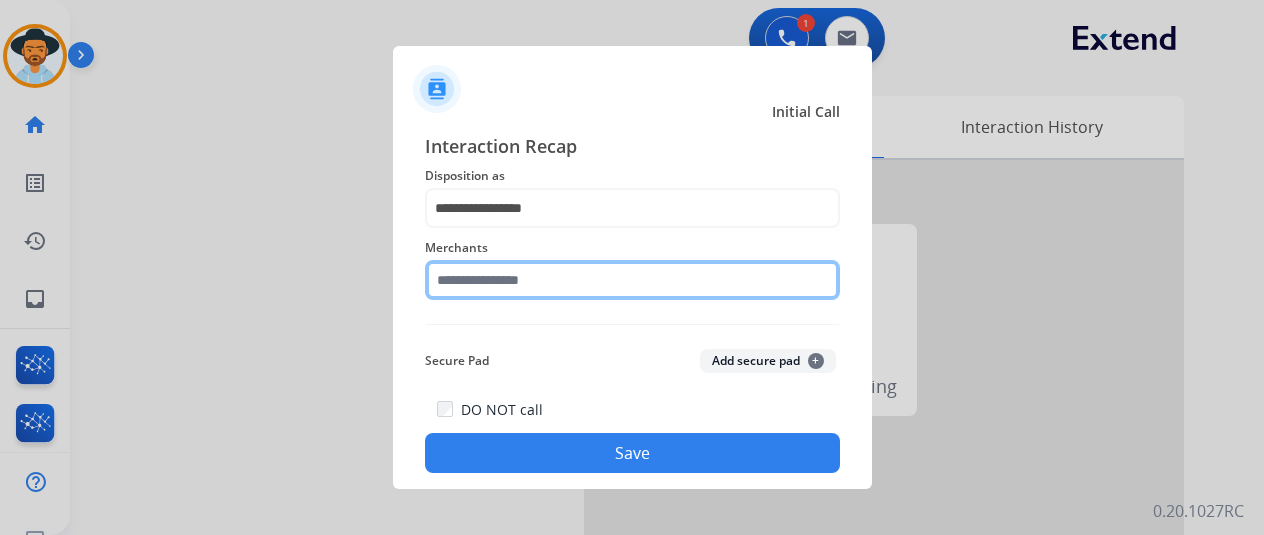 click 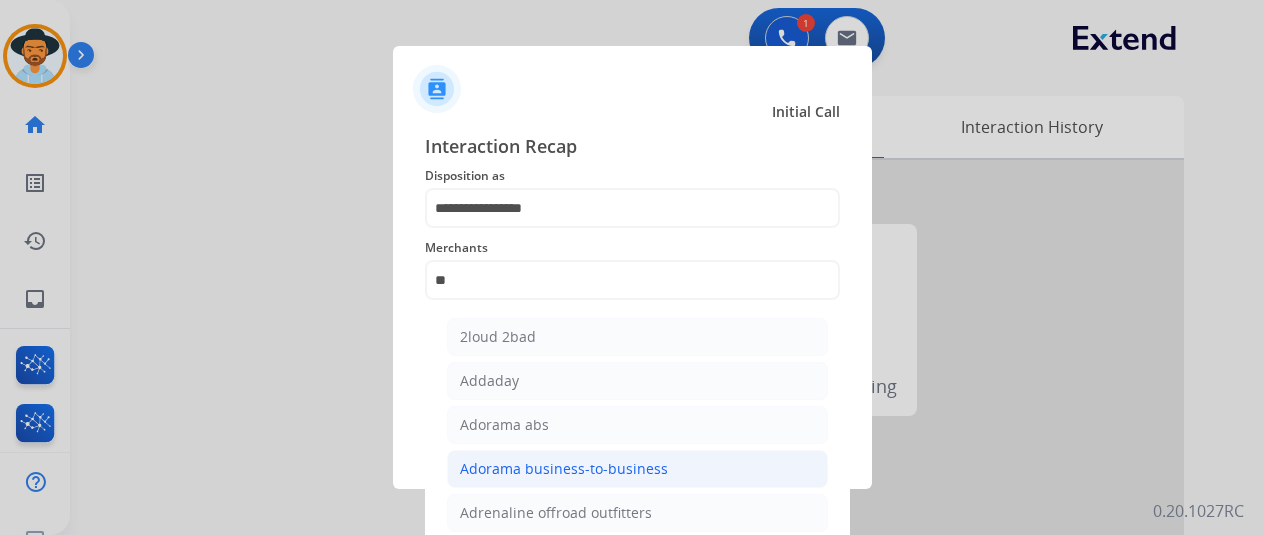 click on "Adorama business-to-business" 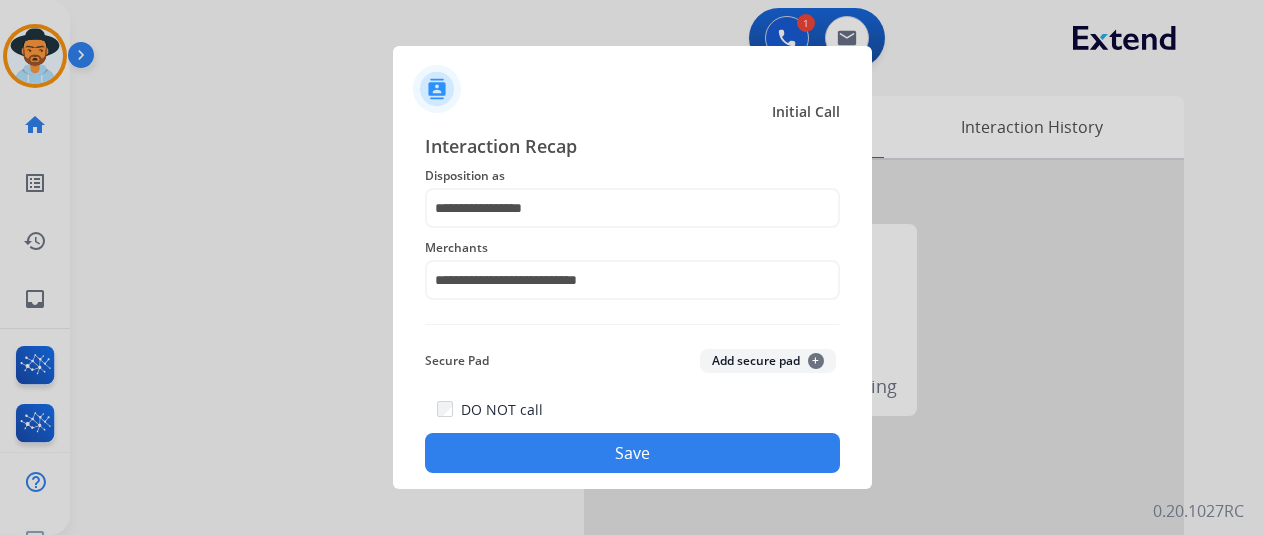click on "Save" 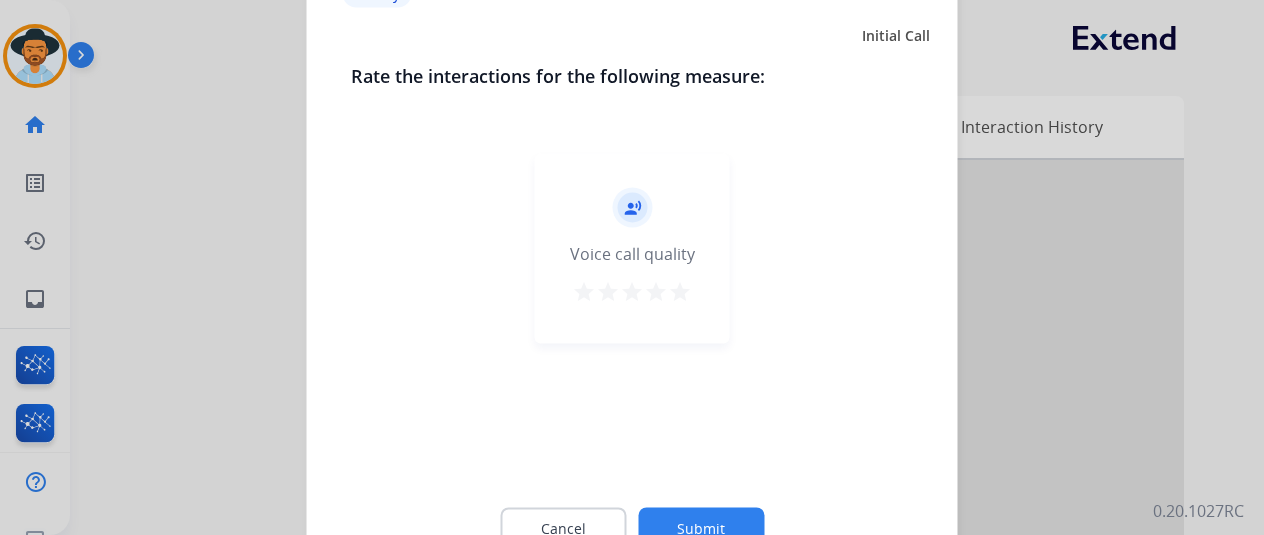click on "Submit" 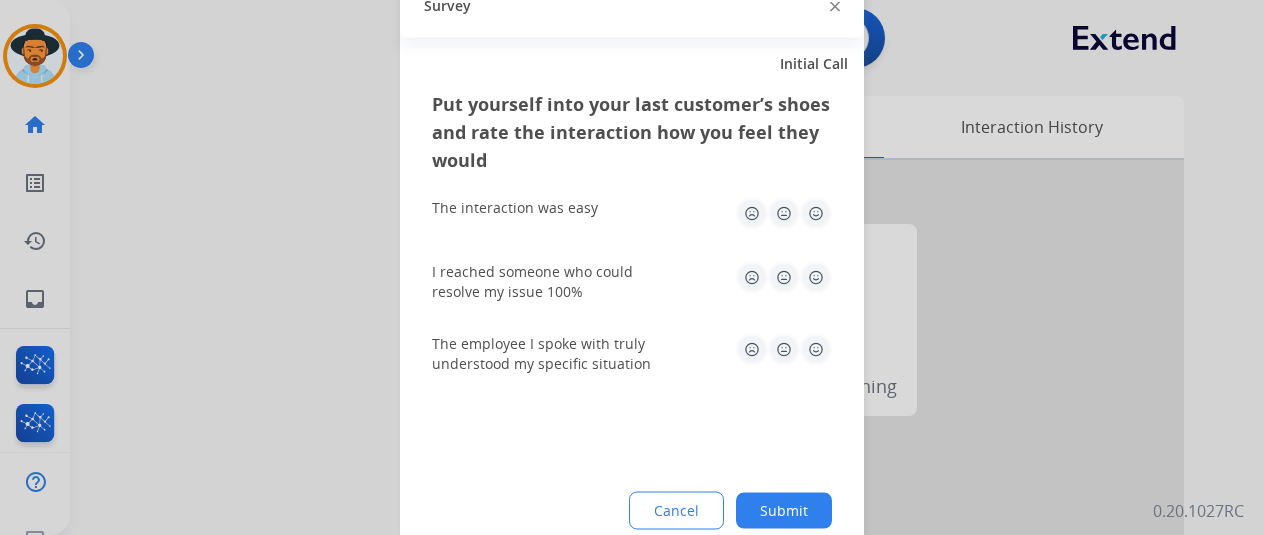 click on "Submit" 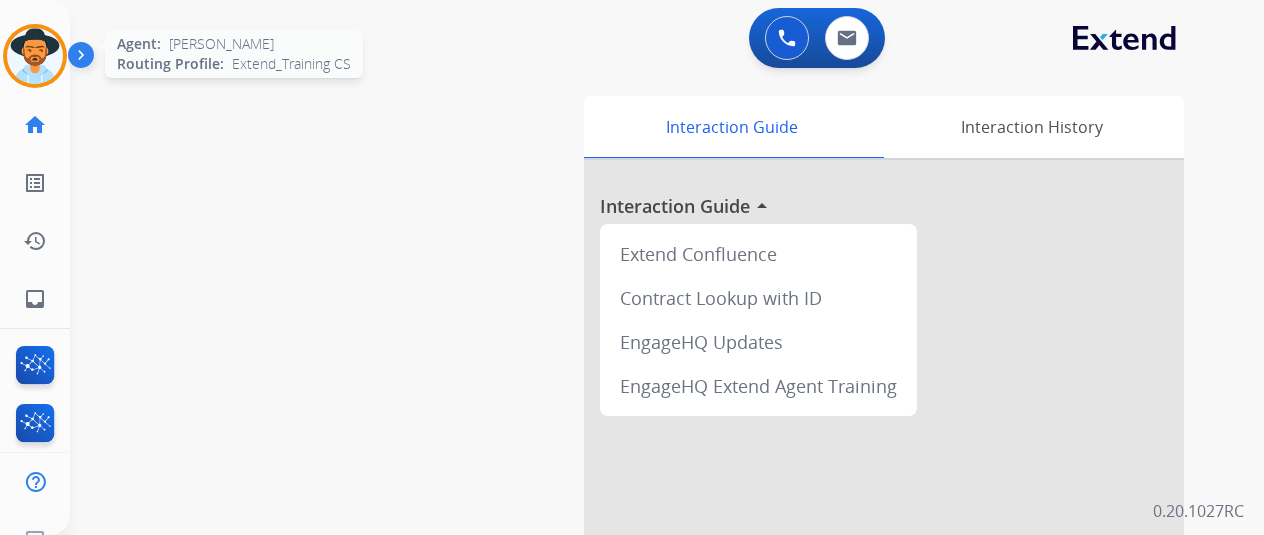 click at bounding box center (35, 56) 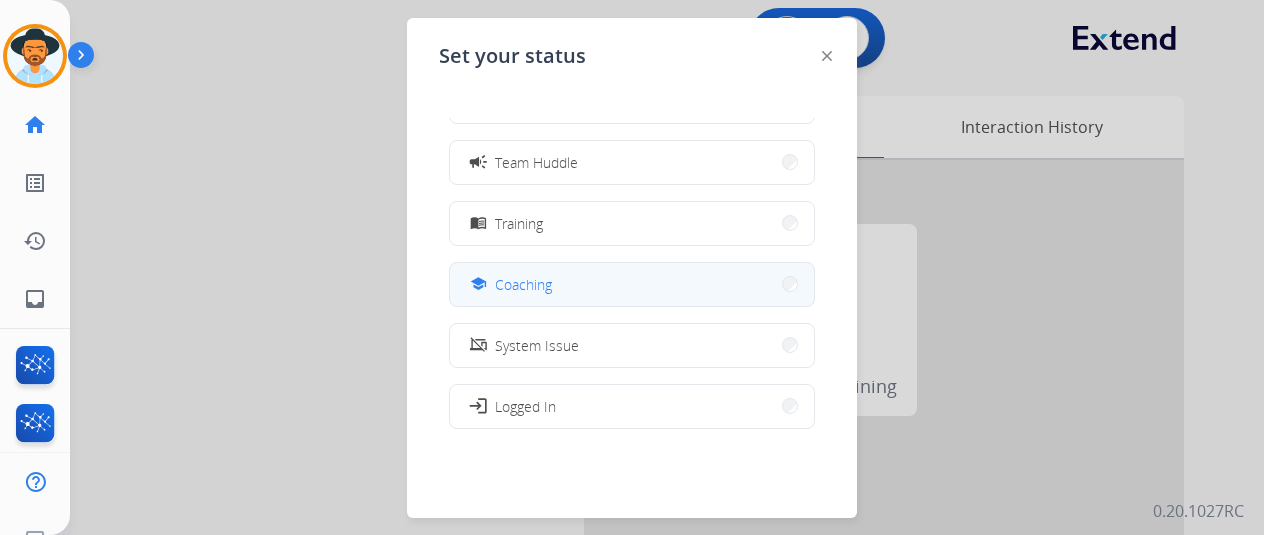 scroll, scrollTop: 300, scrollLeft: 0, axis: vertical 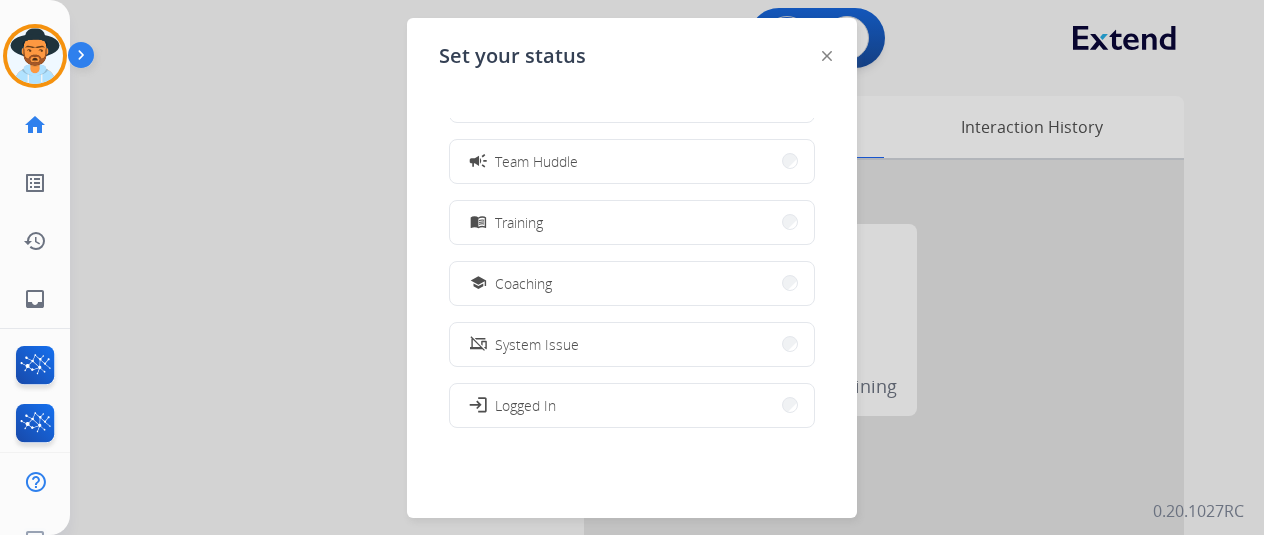 click on "menu_book Training" at bounding box center [632, 222] 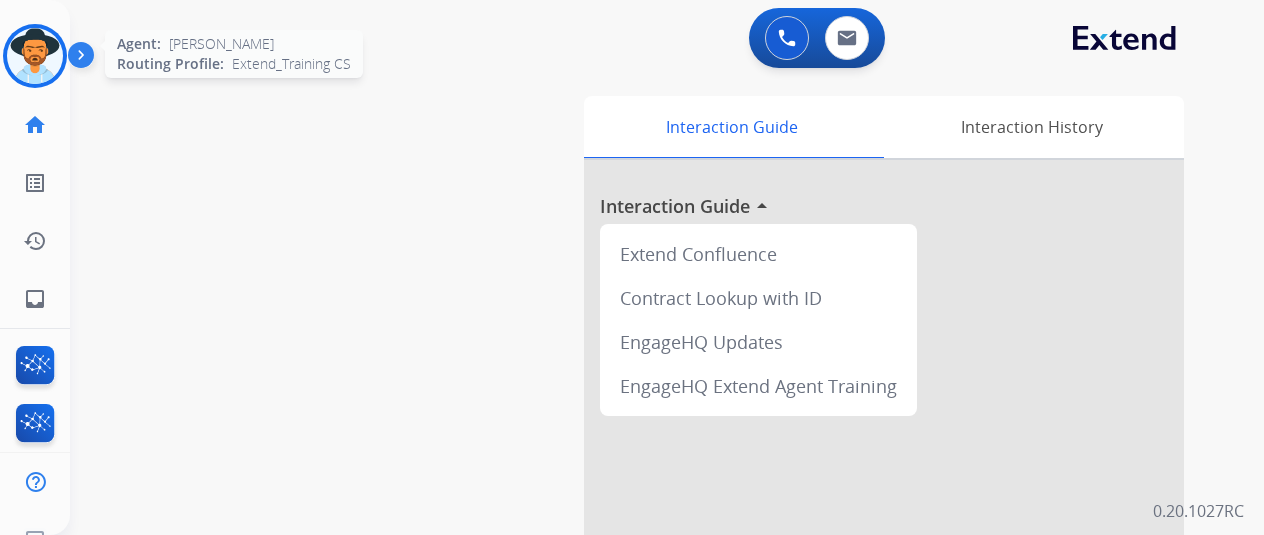 click at bounding box center [35, 56] 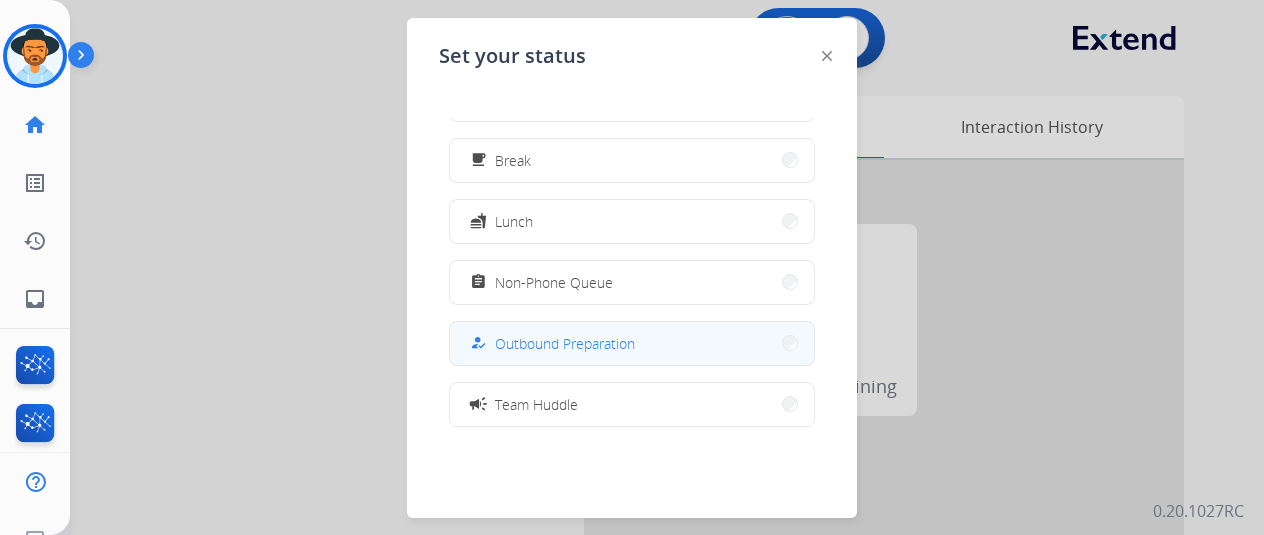 scroll, scrollTop: 100, scrollLeft: 0, axis: vertical 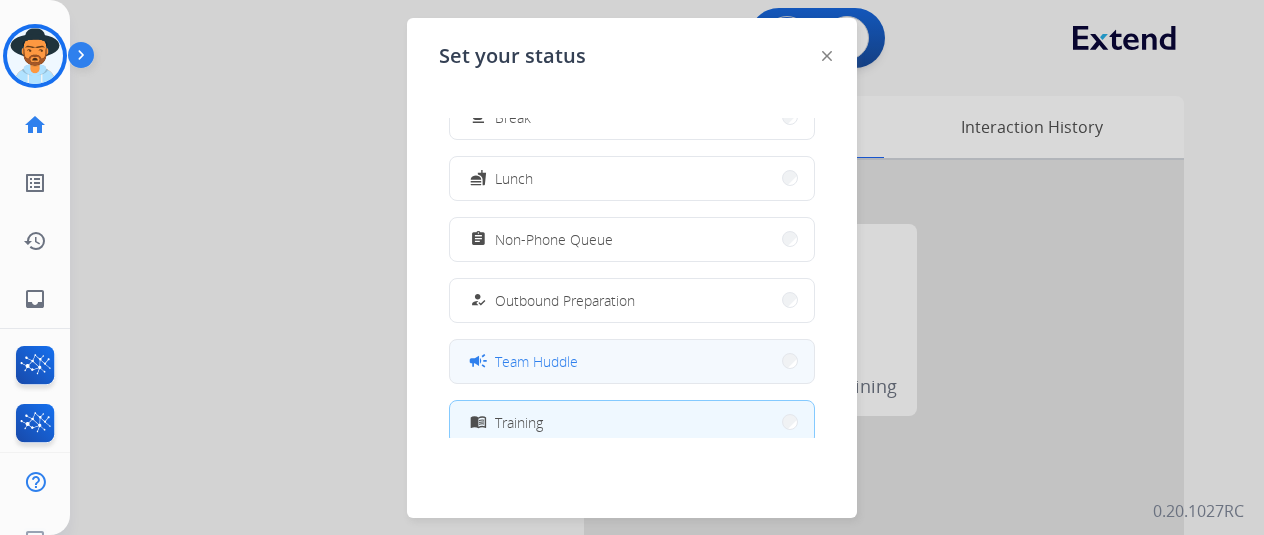 click on "campaign Team Huddle" at bounding box center [632, 361] 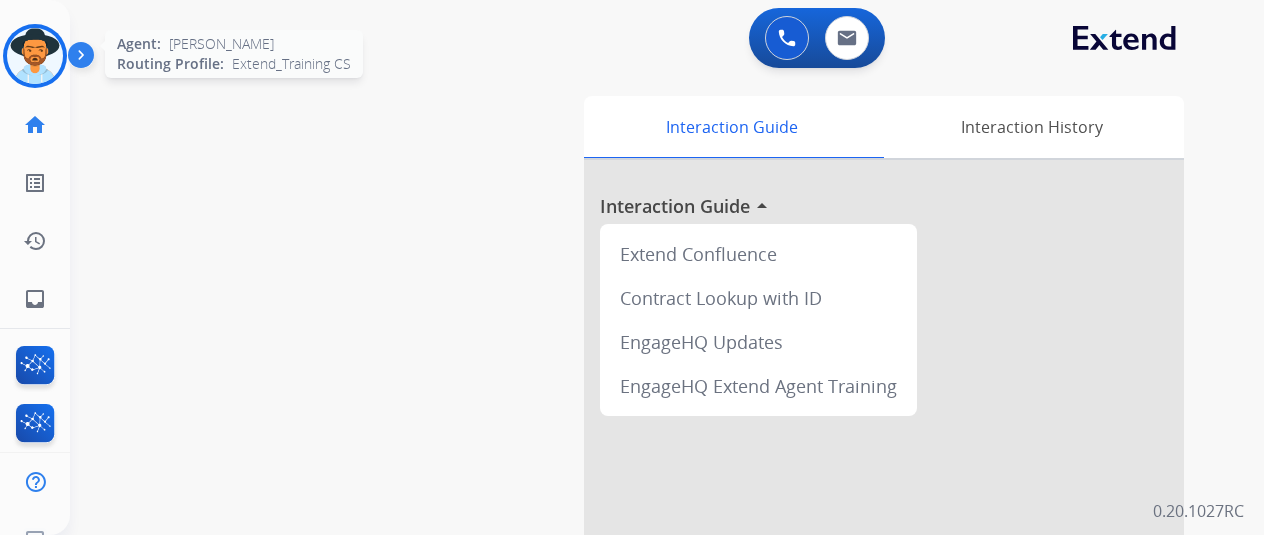 click at bounding box center [35, 56] 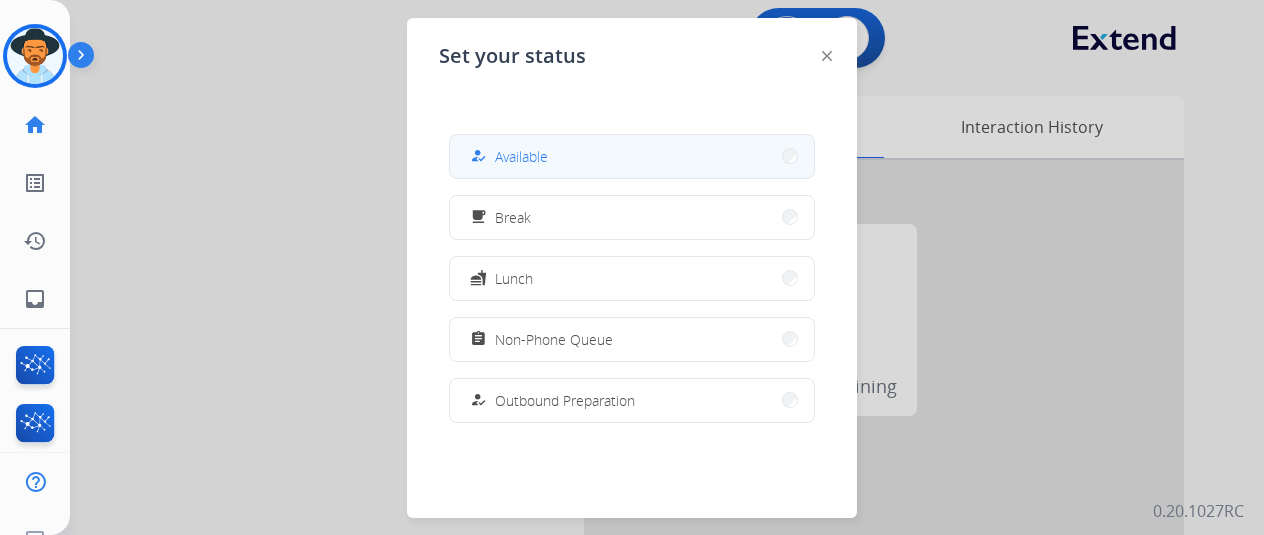 click on "how_to_reg Available" at bounding box center [632, 156] 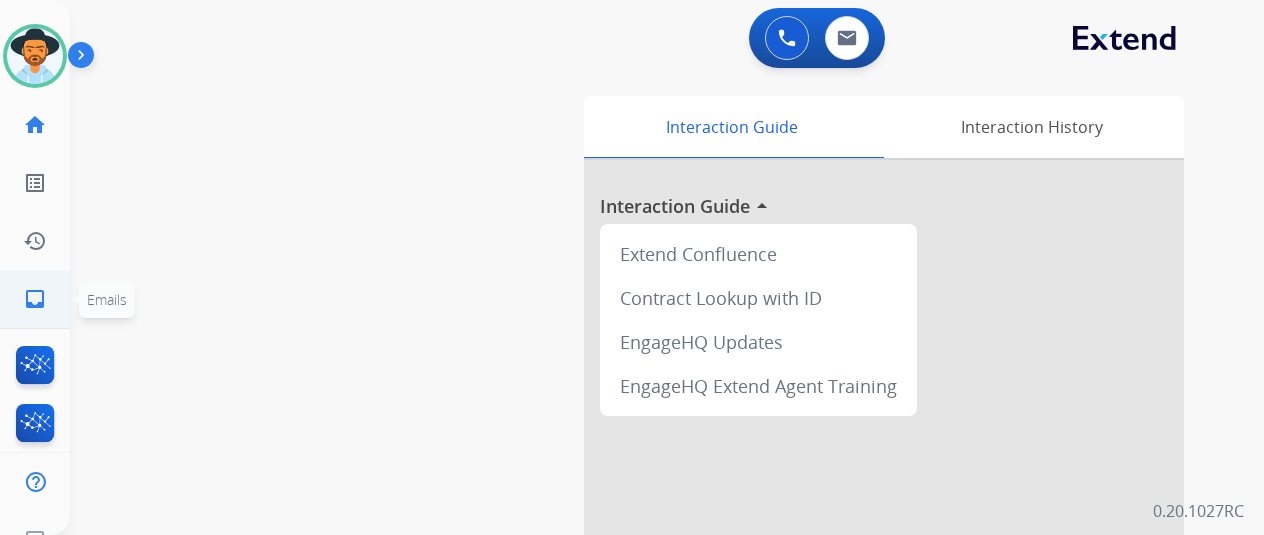 click on "inbox" 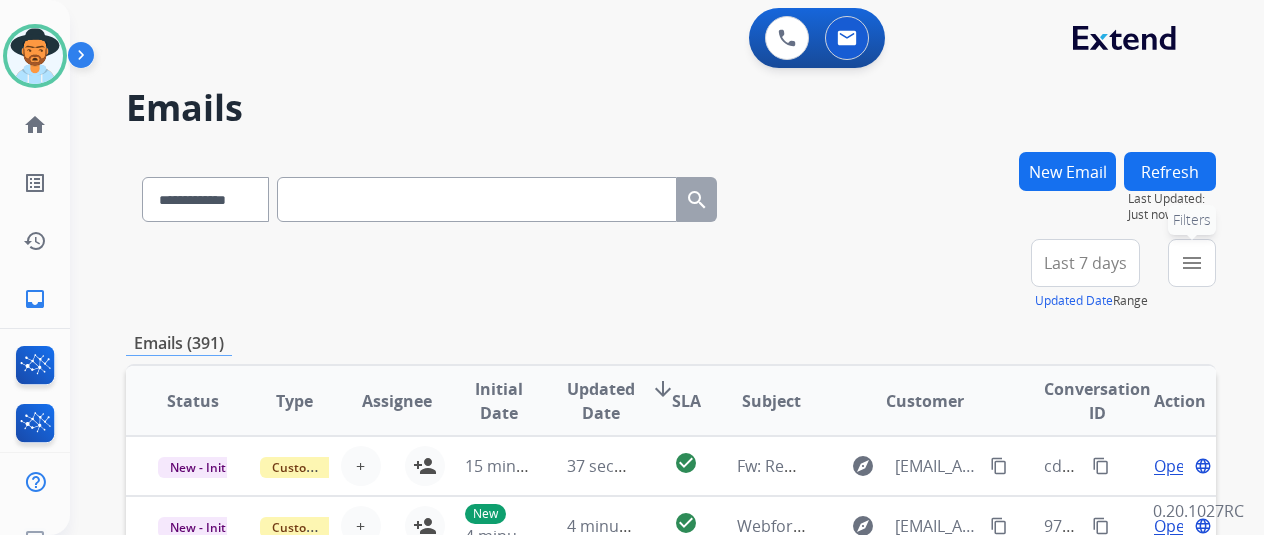click on "menu" at bounding box center (1192, 263) 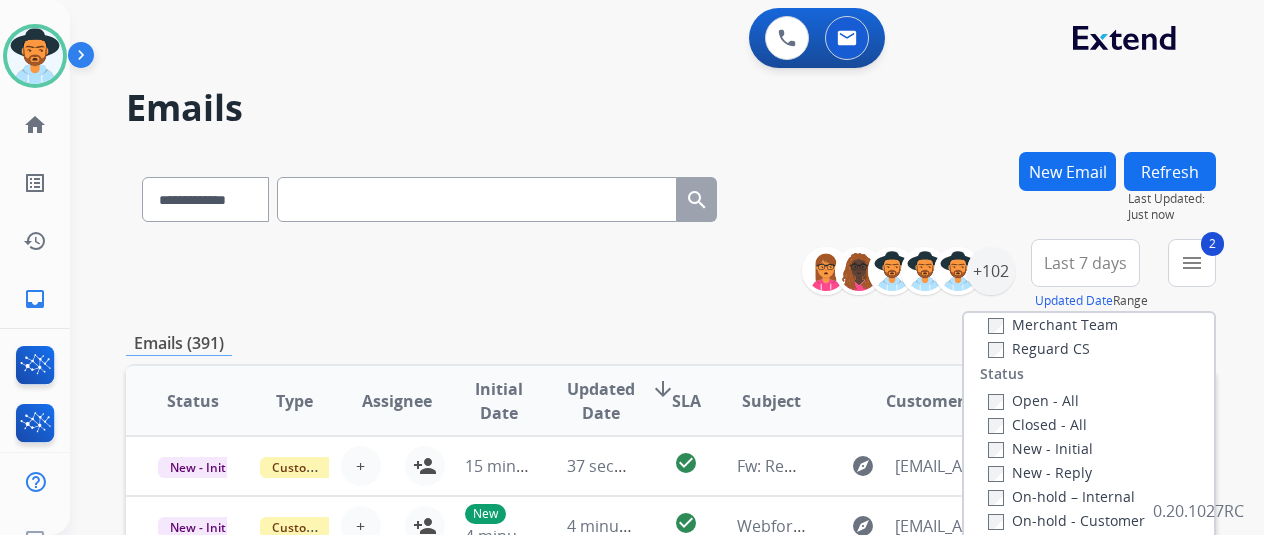scroll, scrollTop: 200, scrollLeft: 0, axis: vertical 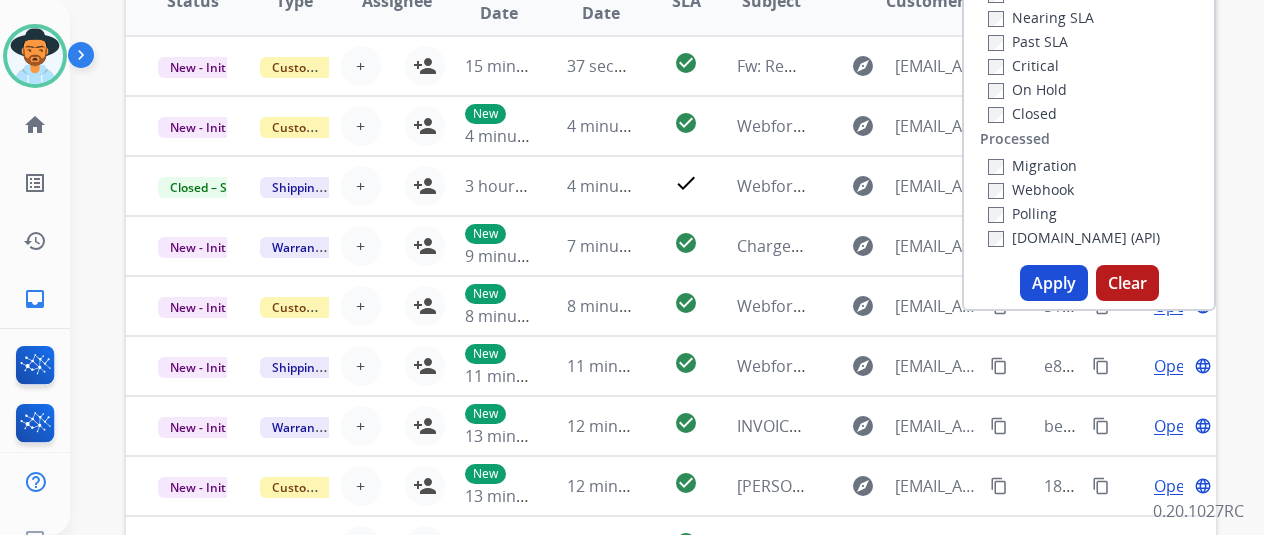 click on "Apply" at bounding box center [1054, 283] 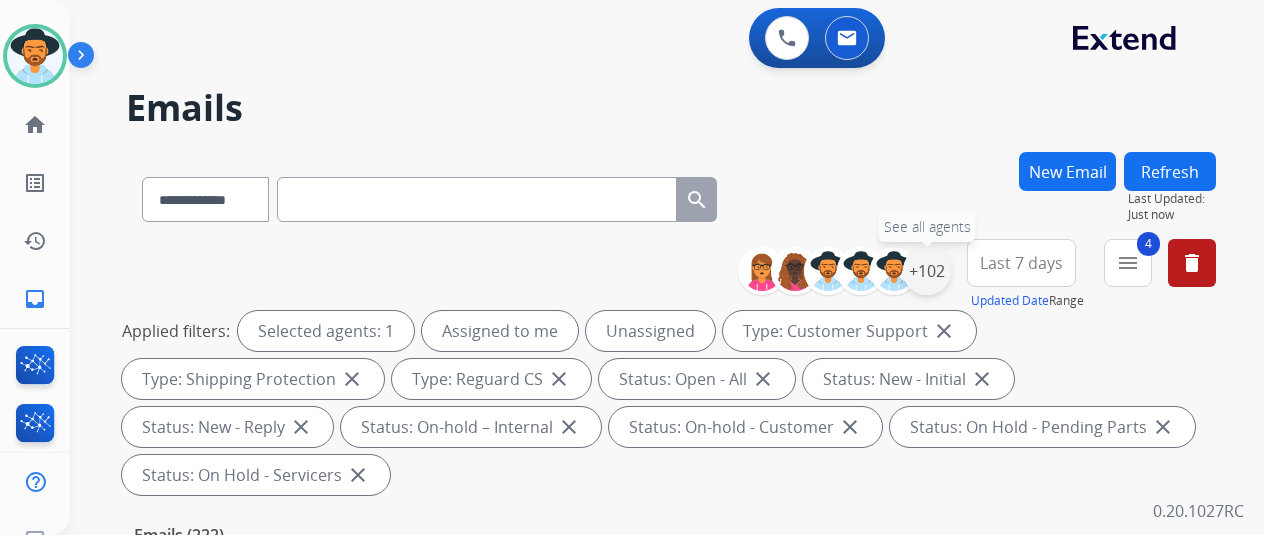 click on "+102" at bounding box center (927, 271) 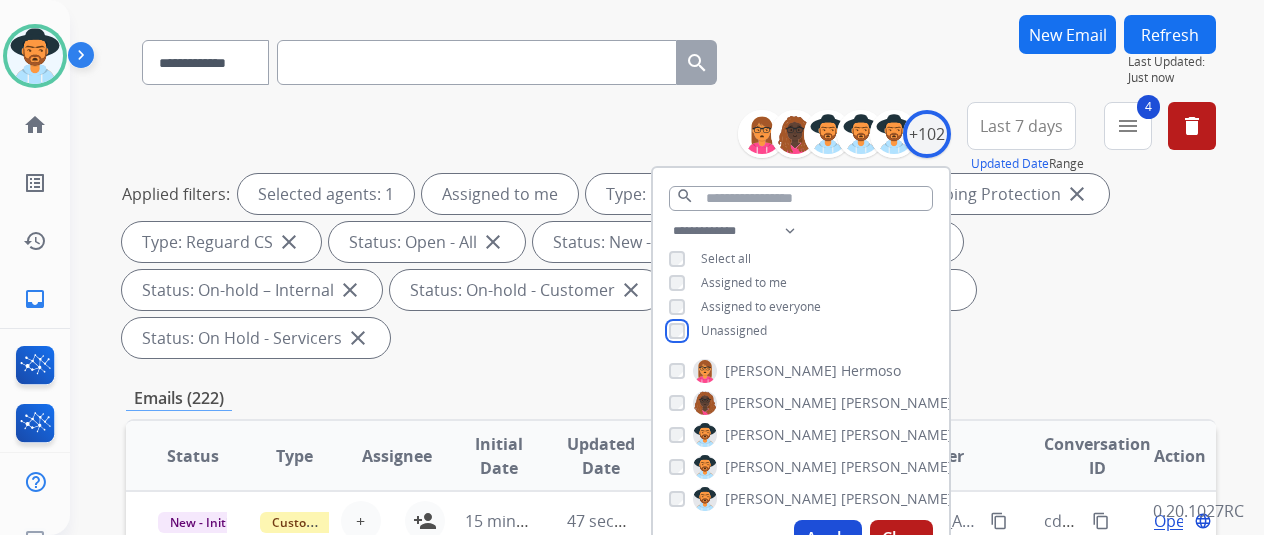 scroll, scrollTop: 400, scrollLeft: 0, axis: vertical 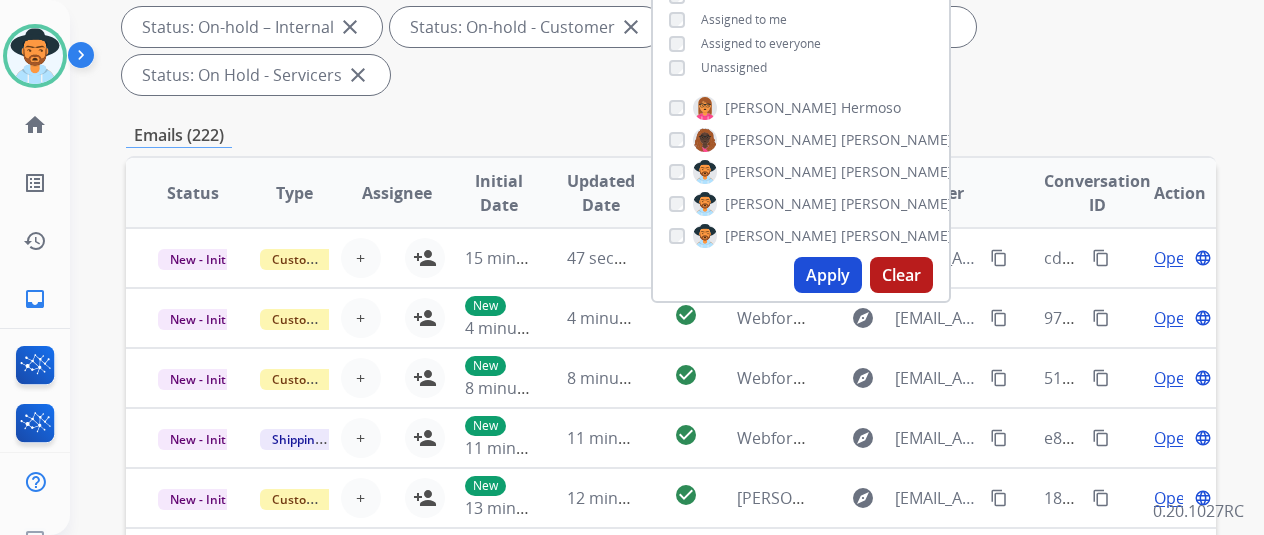 click on "Apply" at bounding box center (828, 275) 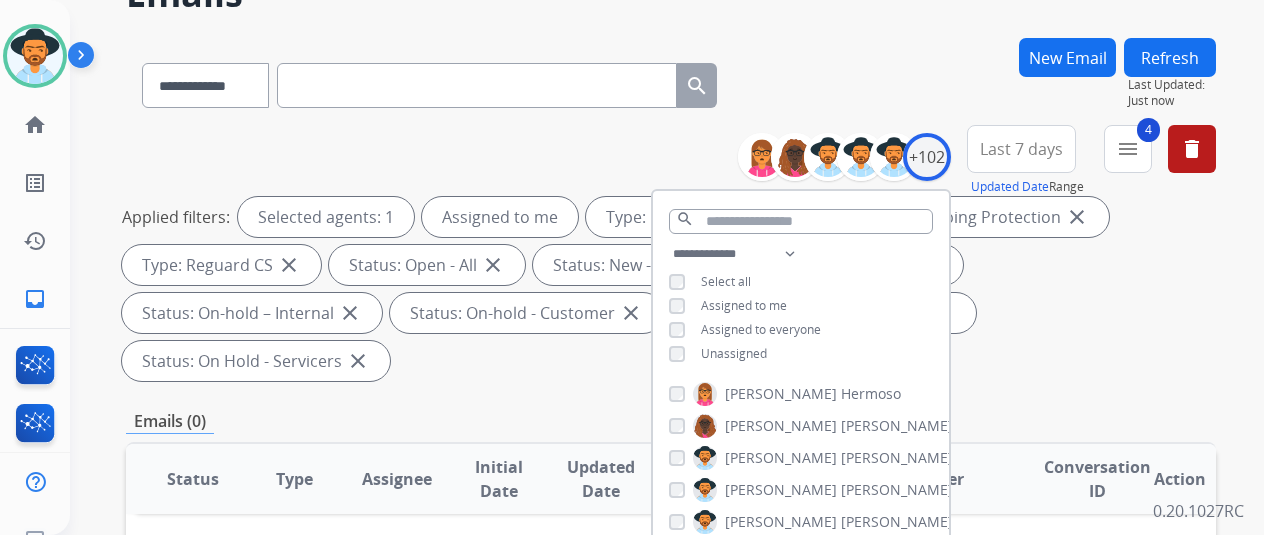 scroll, scrollTop: 0, scrollLeft: 0, axis: both 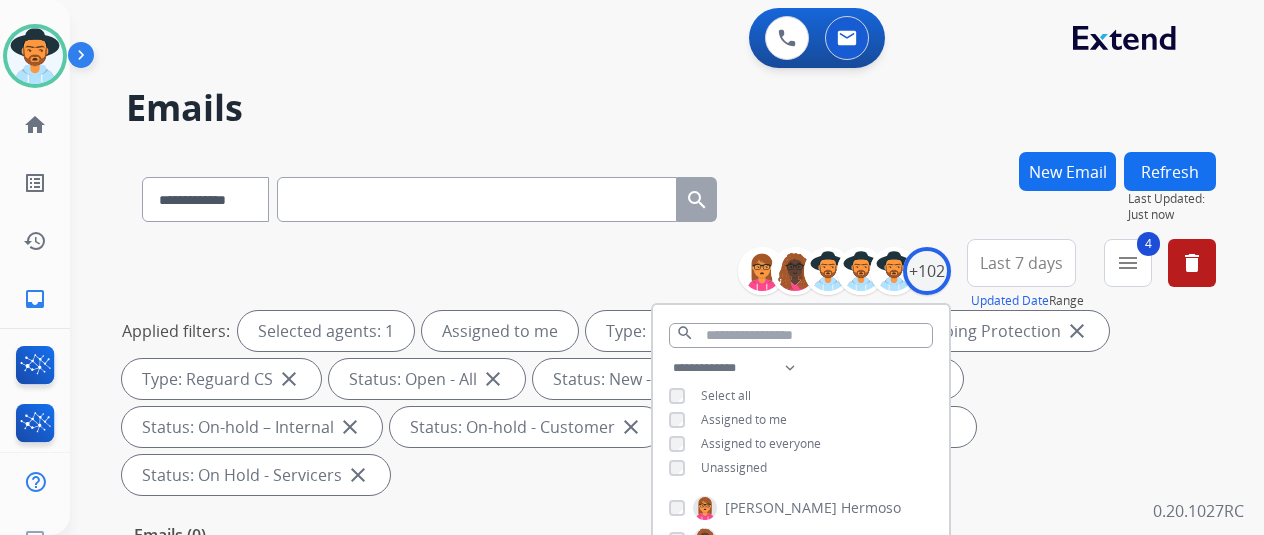 click on "**********" at bounding box center (671, 195) 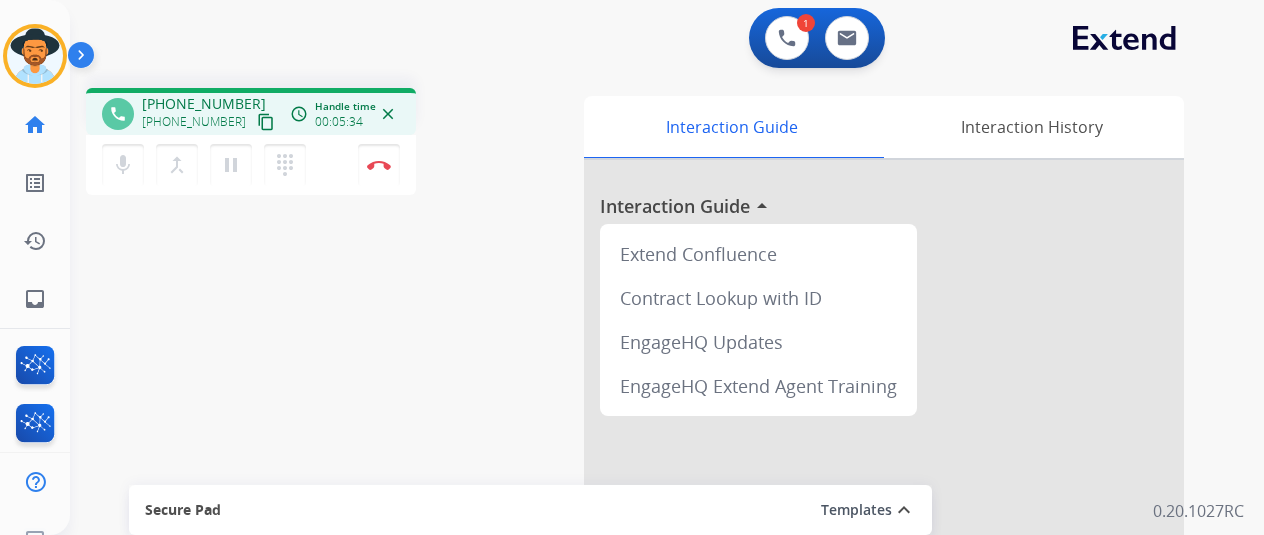 click on "phone [PHONE_NUMBER] [PHONE_NUMBER] content_copy access_time Call metrics Queue   00:11 Hold   00:00 Talk   05:35 Total   05:45 Handle time 00:05:34 close mic Mute merge_type Bridge pause Hold dialpad Dialpad Disconnect swap_horiz Break voice bridge close_fullscreen Connect 3-Way Call merge_type Separate 3-Way Call  Interaction Guide   Interaction History  Interaction Guide arrow_drop_up  Extend Confluence   Contract Lookup with ID   EngageHQ Updates   EngageHQ Extend Agent Training  Secure Pad Templates expand_less Choose a template Save" at bounding box center (643, 489) 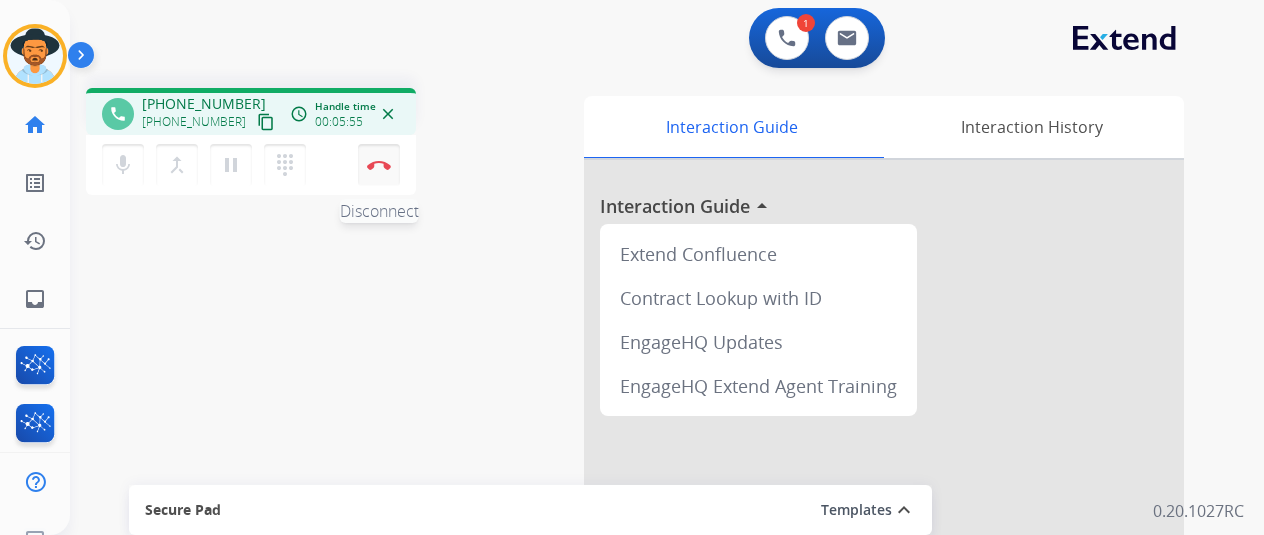 click at bounding box center (379, 165) 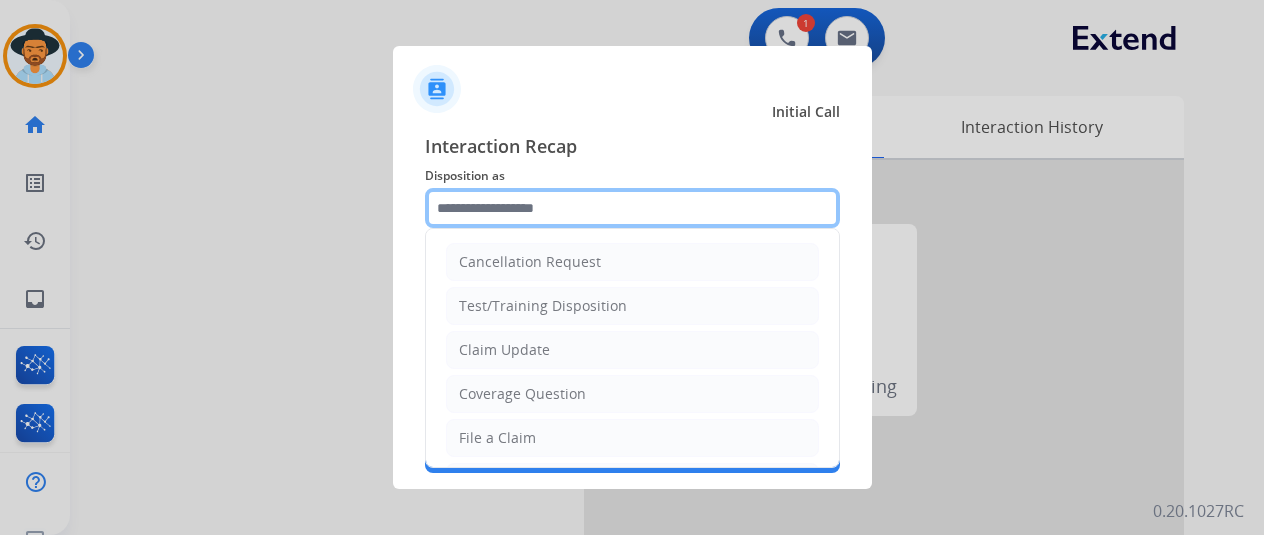 click 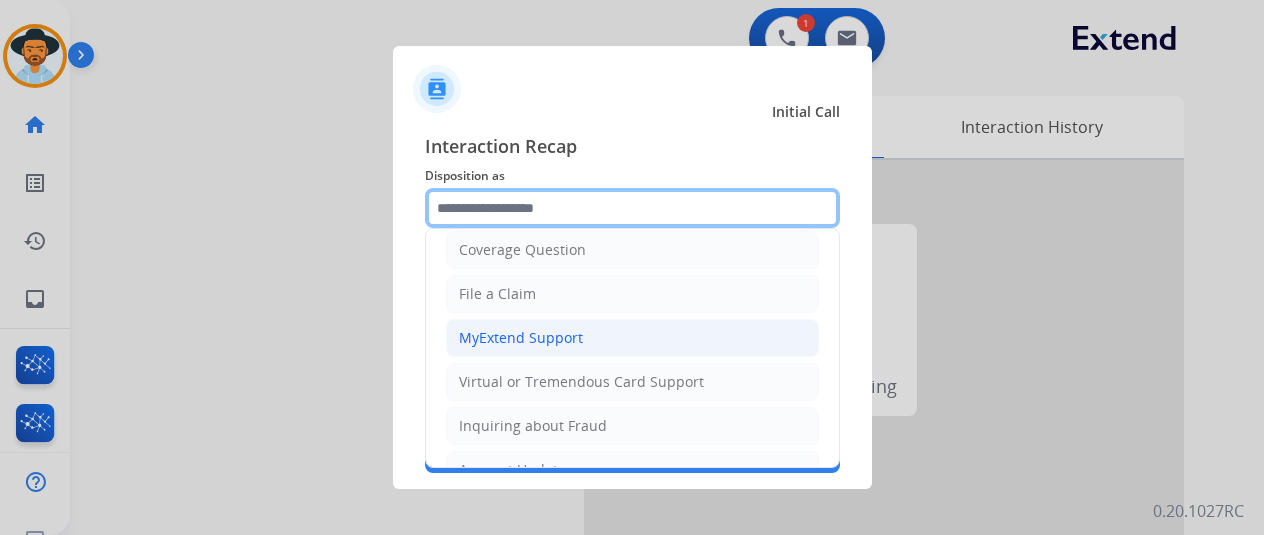 scroll, scrollTop: 100, scrollLeft: 0, axis: vertical 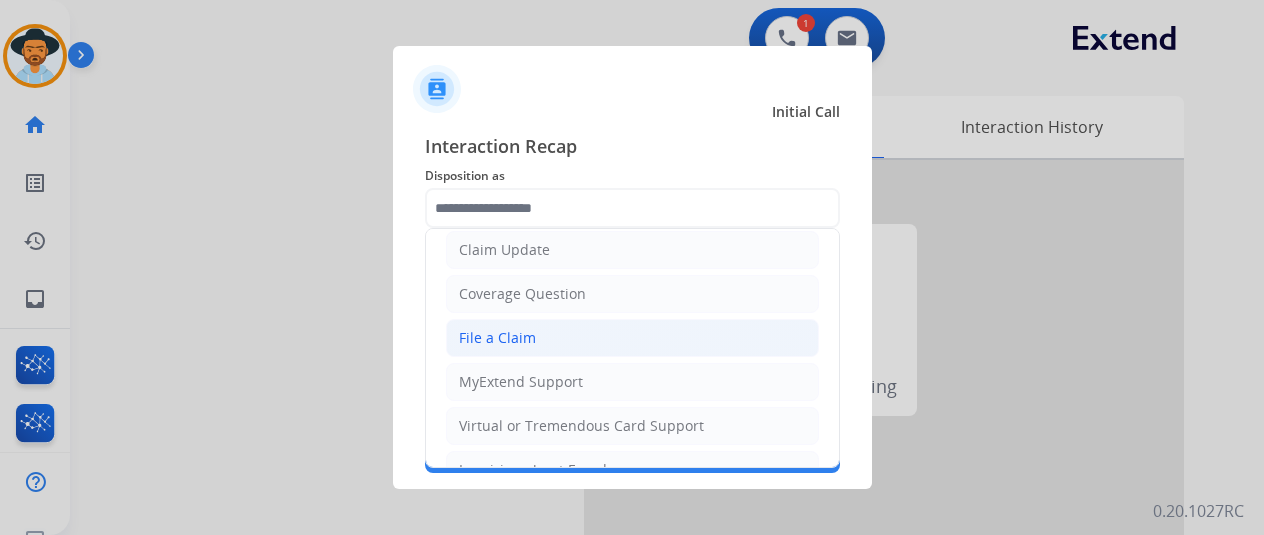 click on "File a Claim" 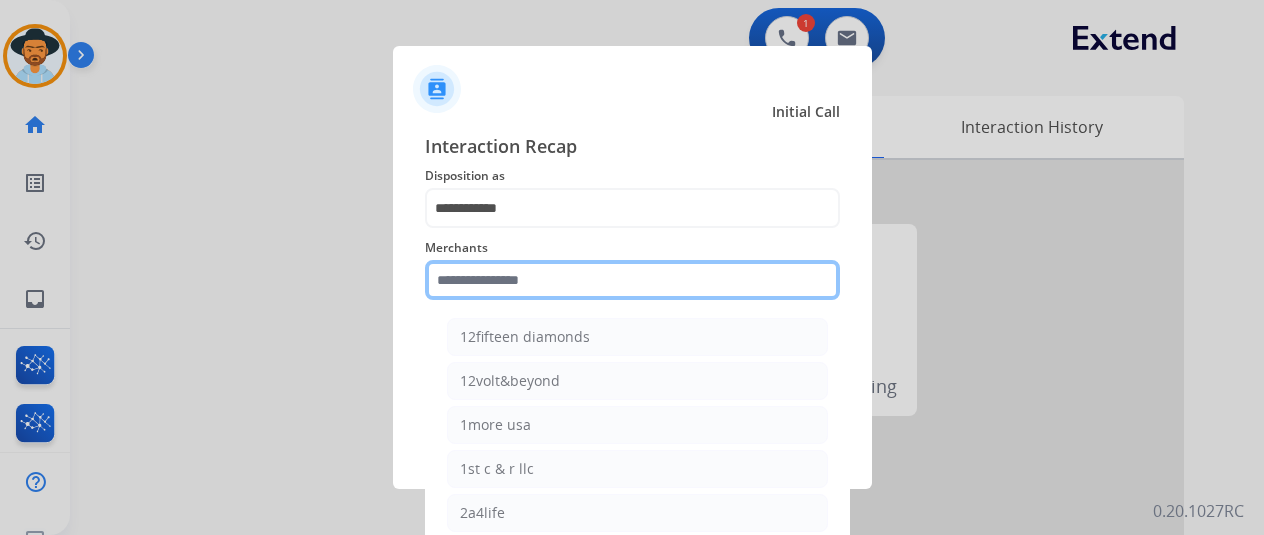 click 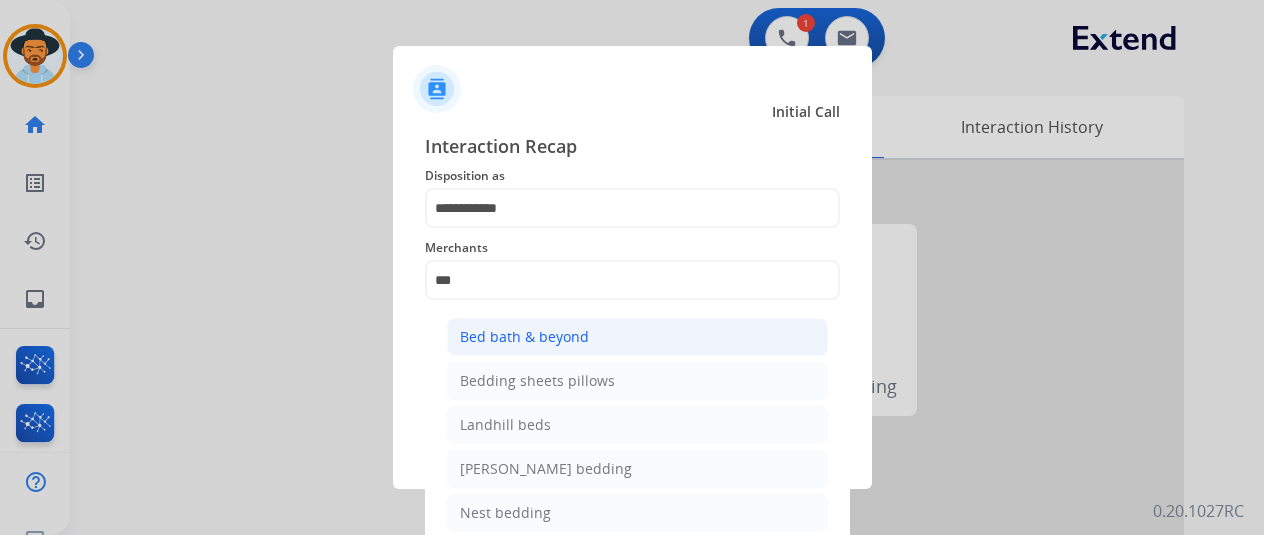 click on "Bed bath & beyond" 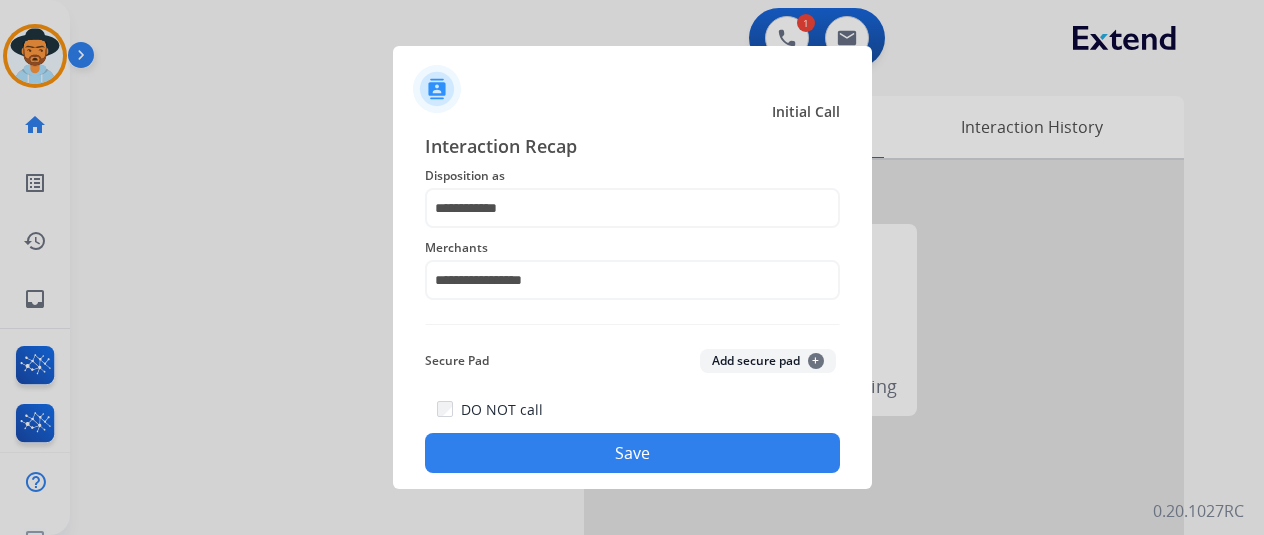 click on "Save" 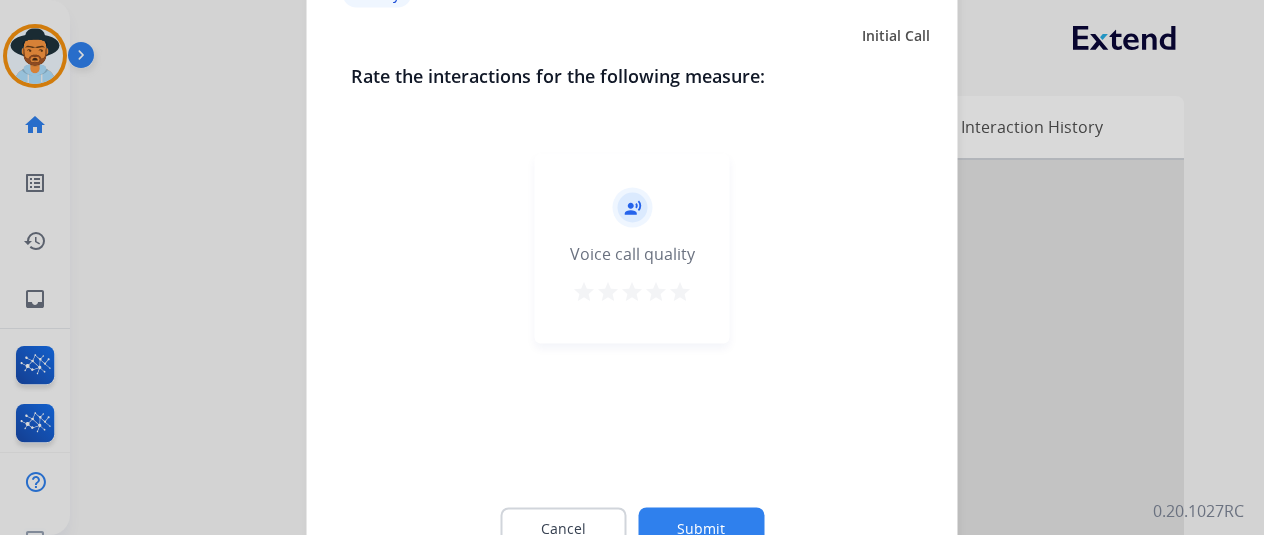 click 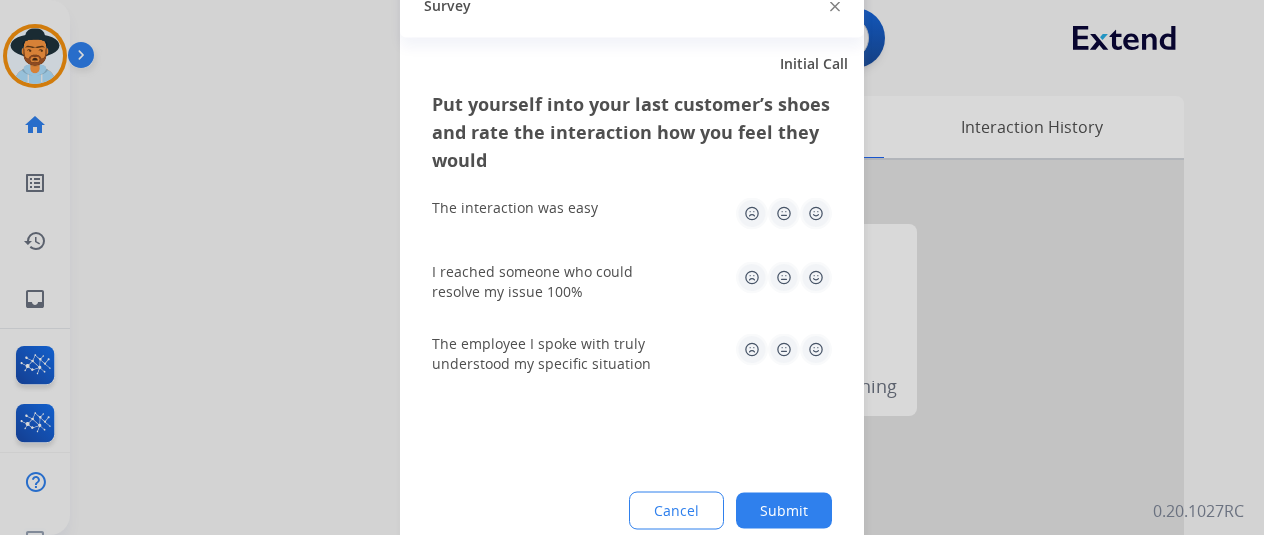 click 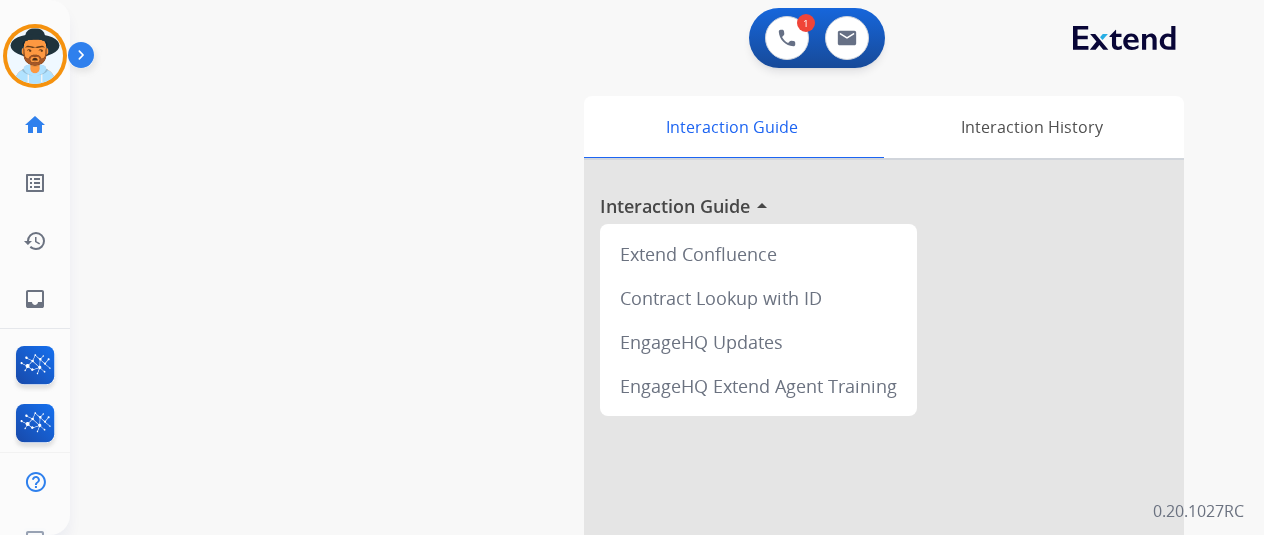 click at bounding box center [35, 56] 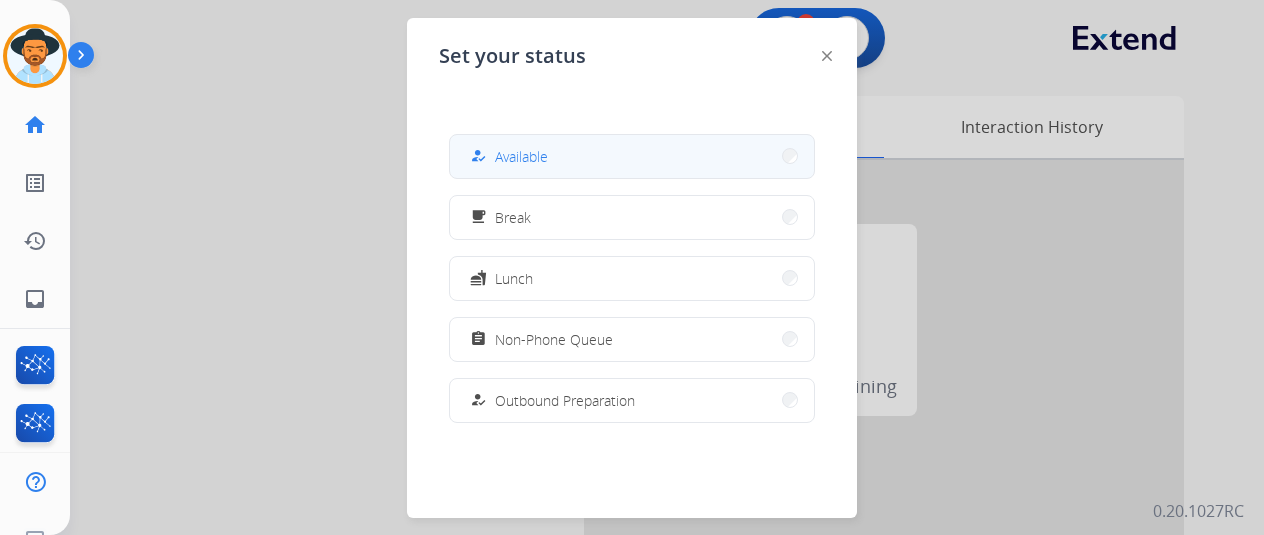 drag, startPoint x: 538, startPoint y: 151, endPoint x: 551, endPoint y: 153, distance: 13.152946 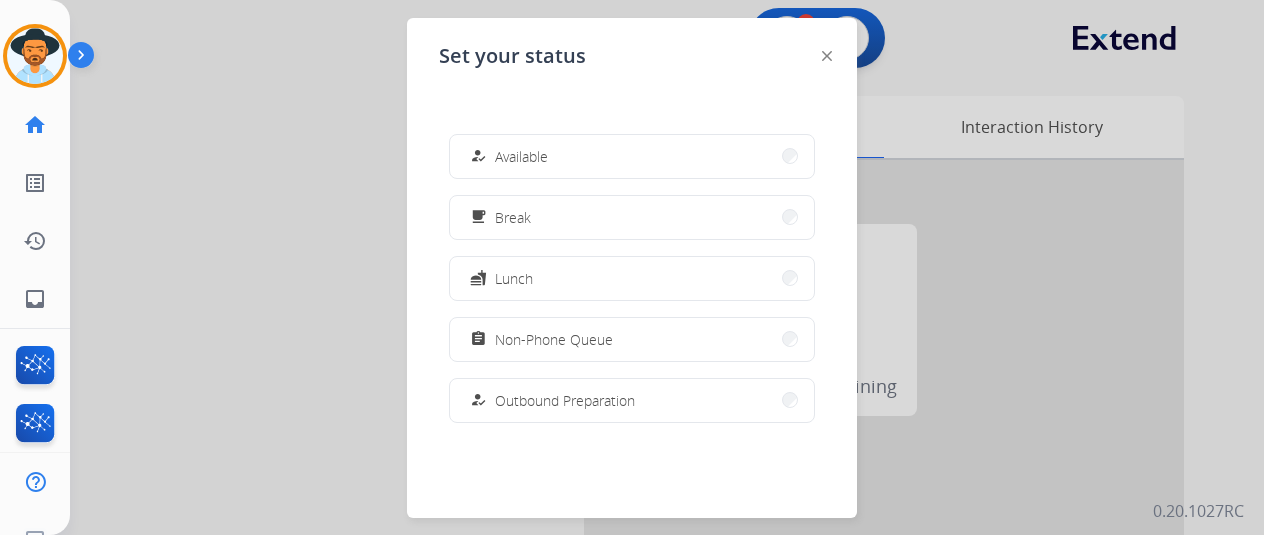 click on "Available" at bounding box center [521, 156] 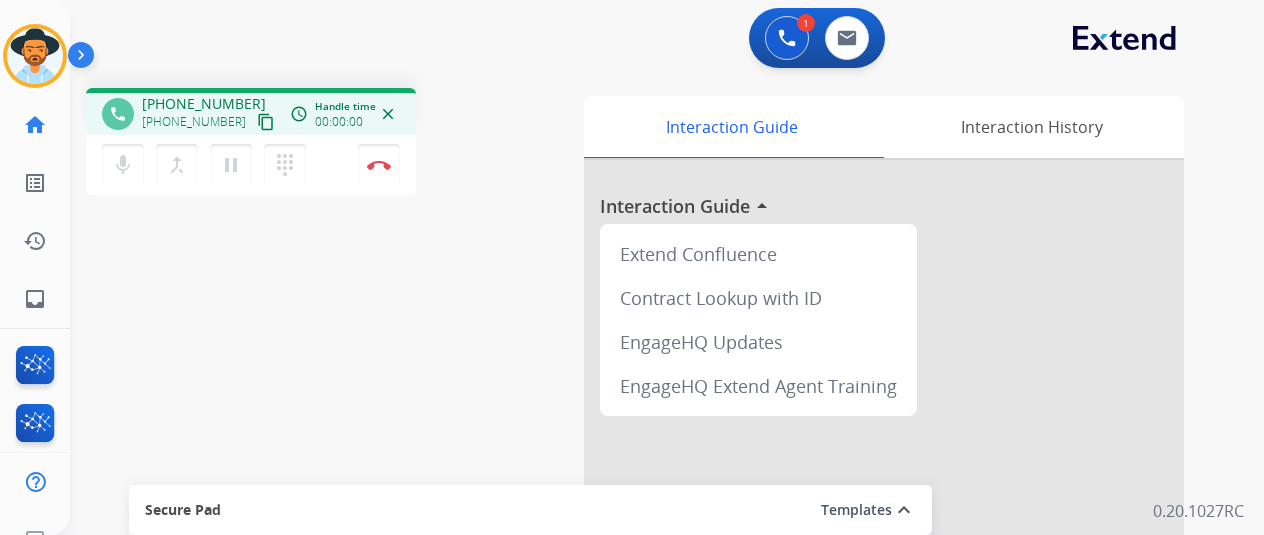 drag, startPoint x: 162, startPoint y: 276, endPoint x: 219, endPoint y: 227, distance: 75.16648 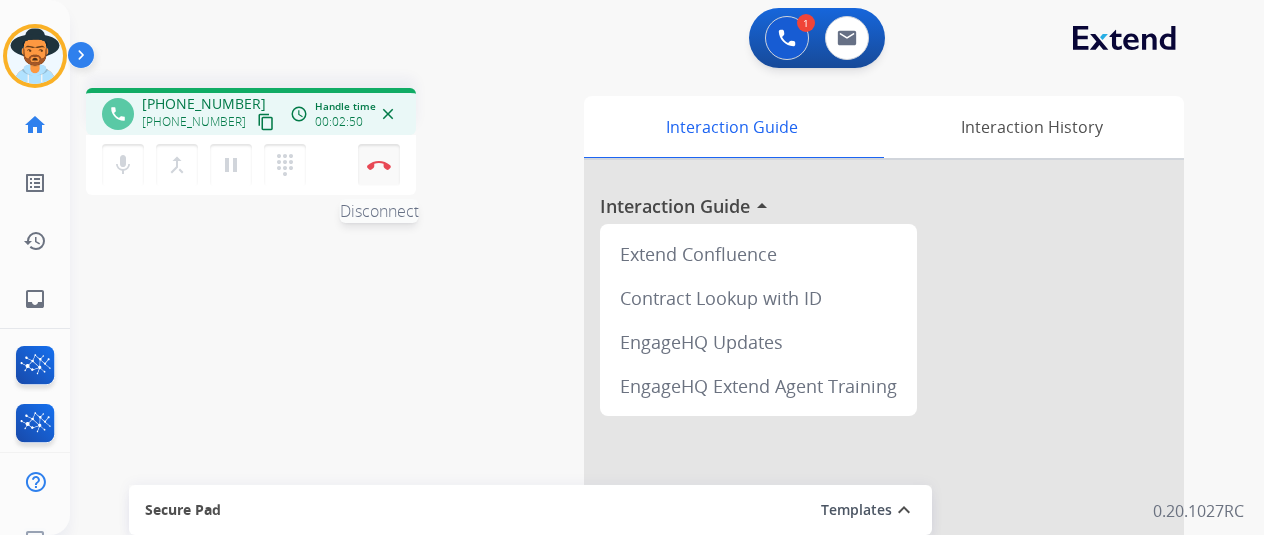 click at bounding box center (379, 165) 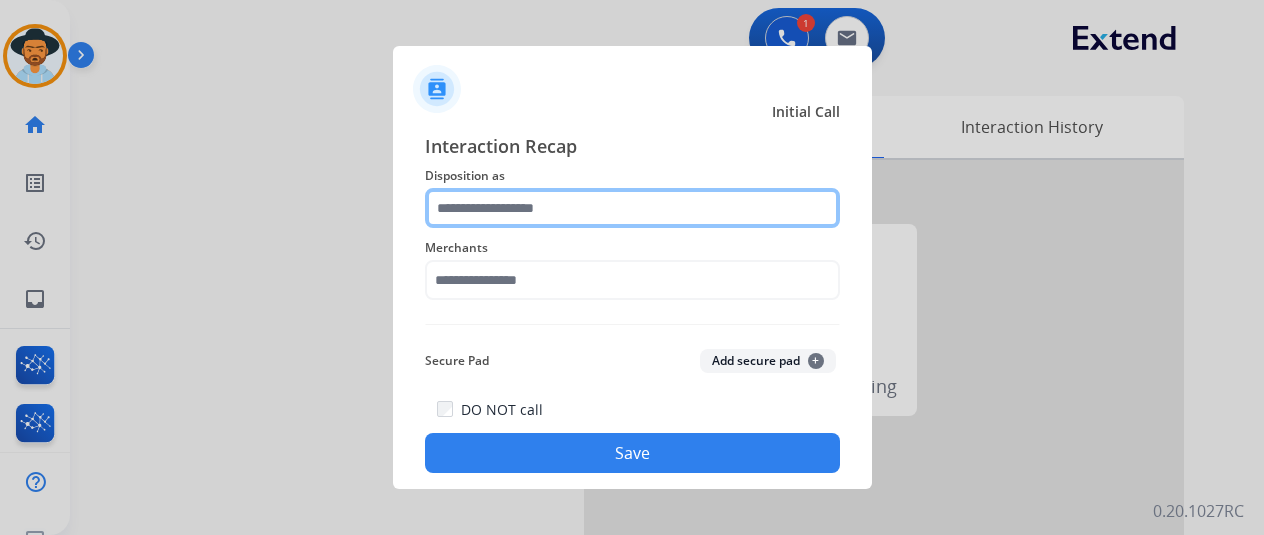 click 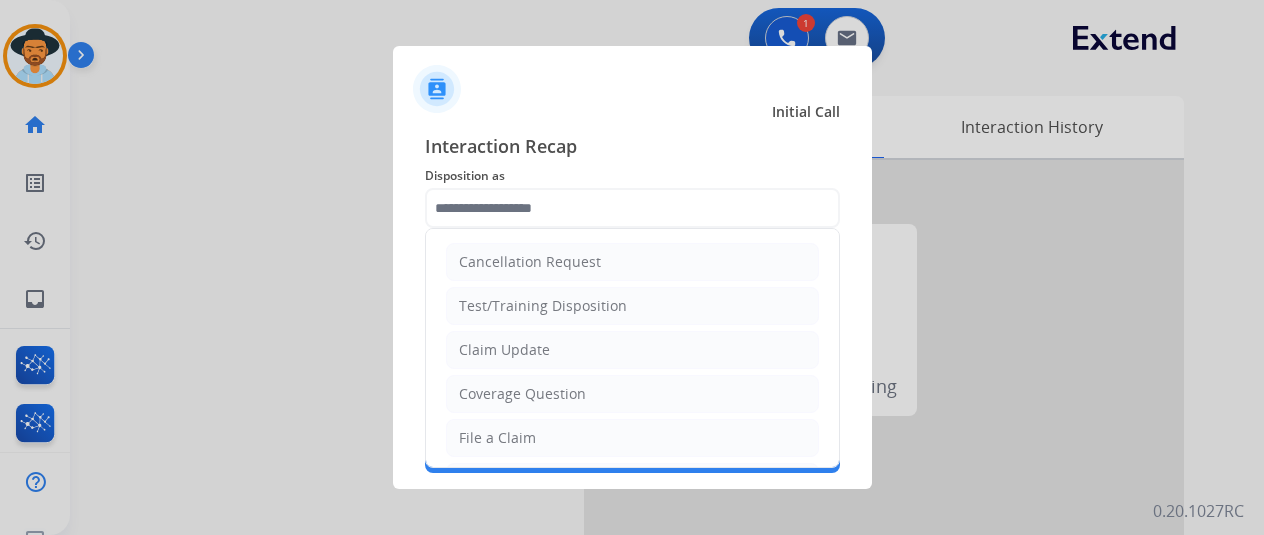 drag, startPoint x: 484, startPoint y: 439, endPoint x: 474, endPoint y: 434, distance: 11.18034 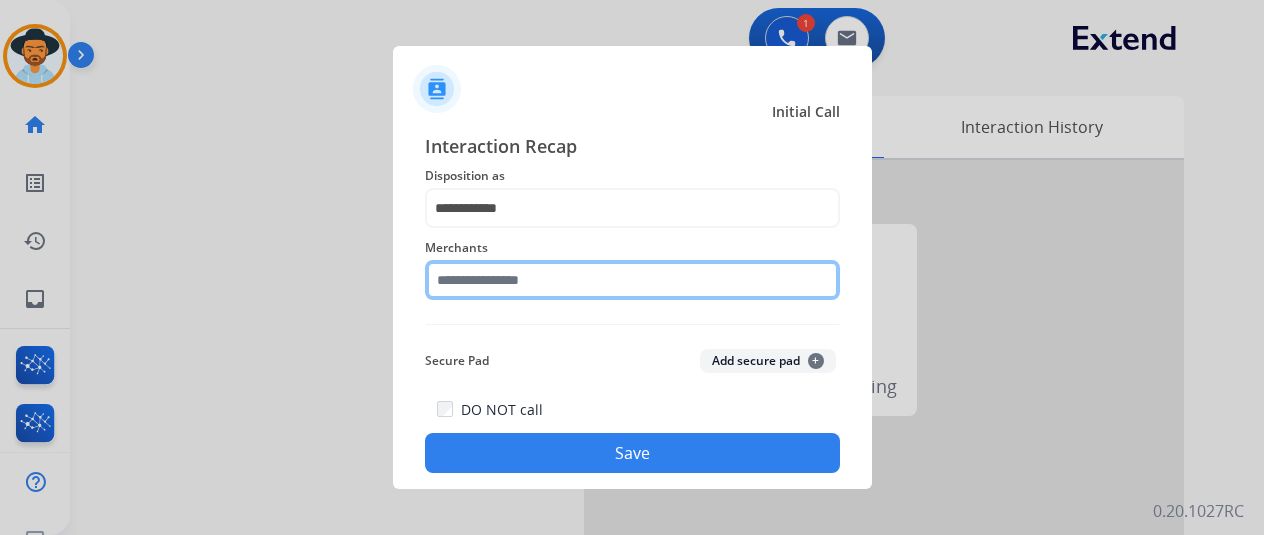 click 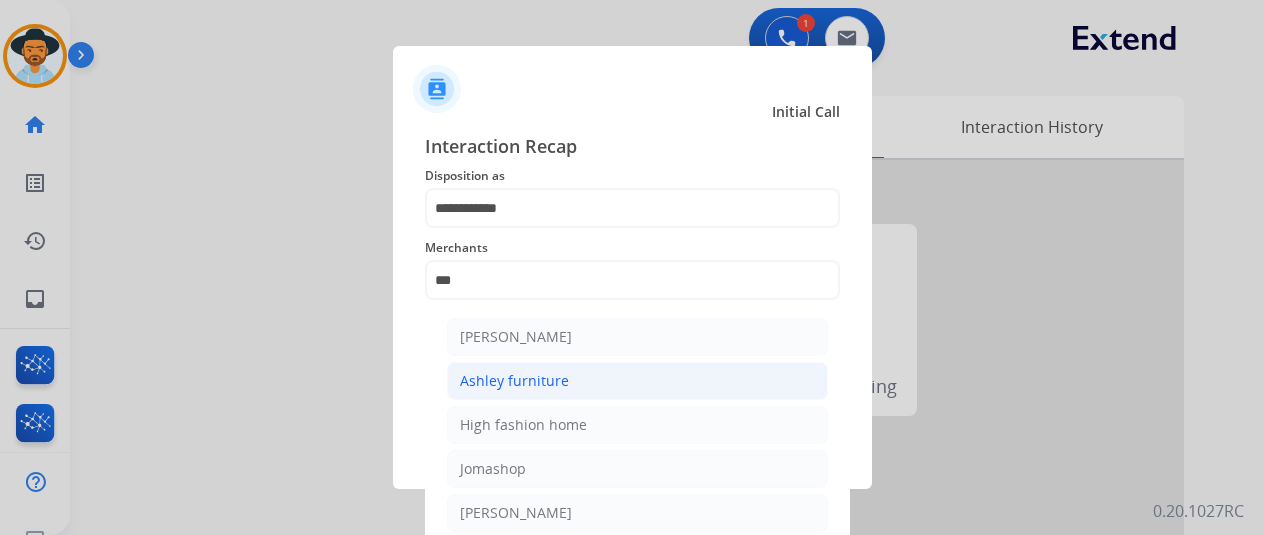 click on "Ashley furniture" 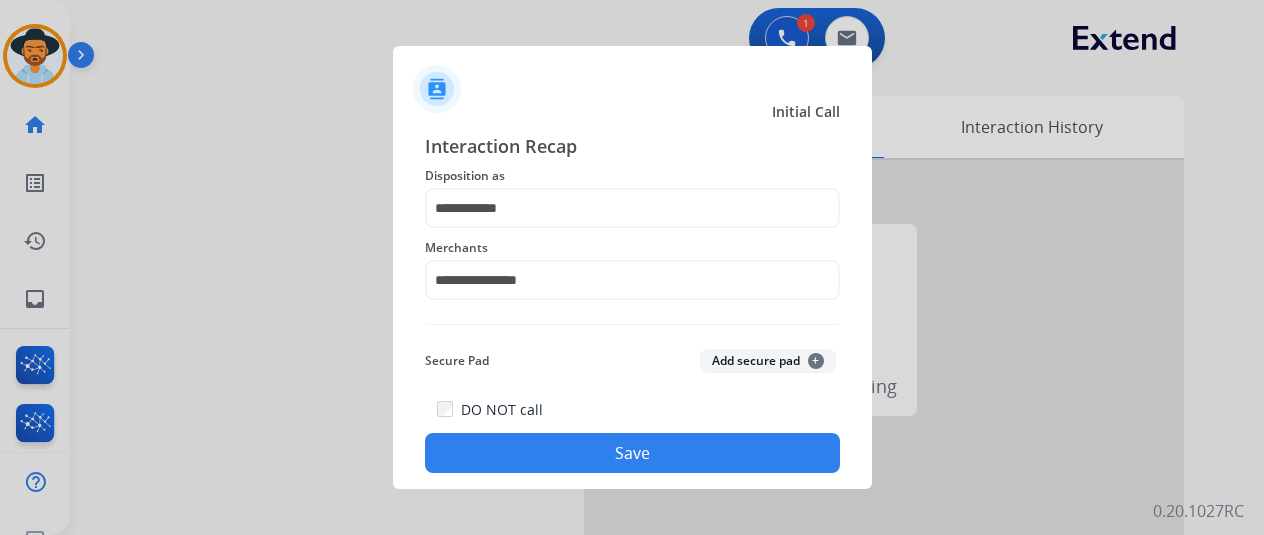 click on "Save" 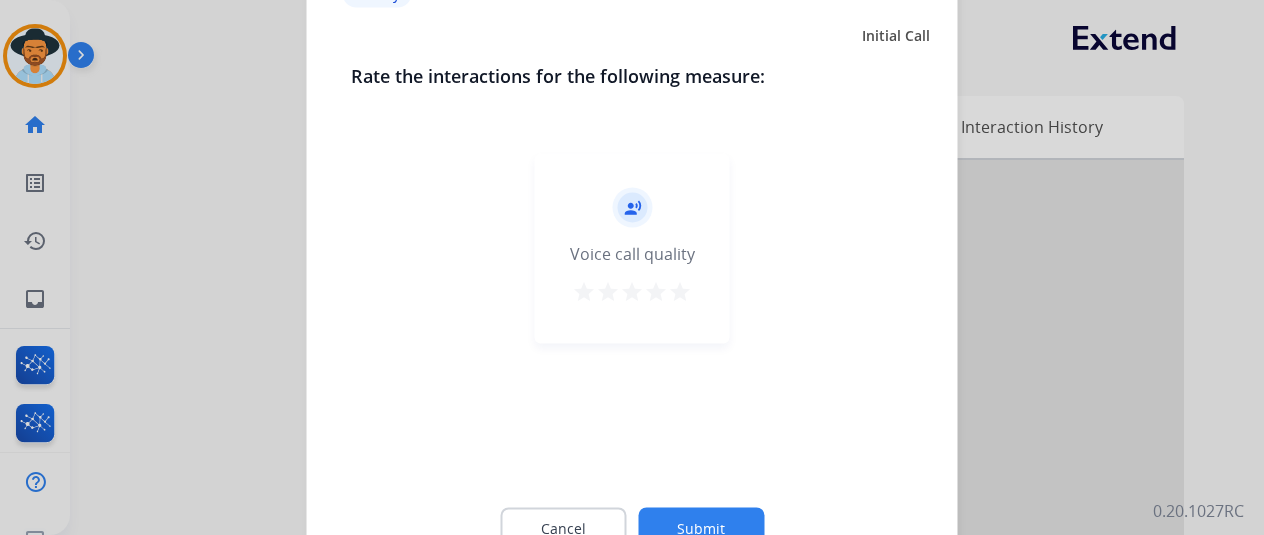 click on "Cancel Submit" 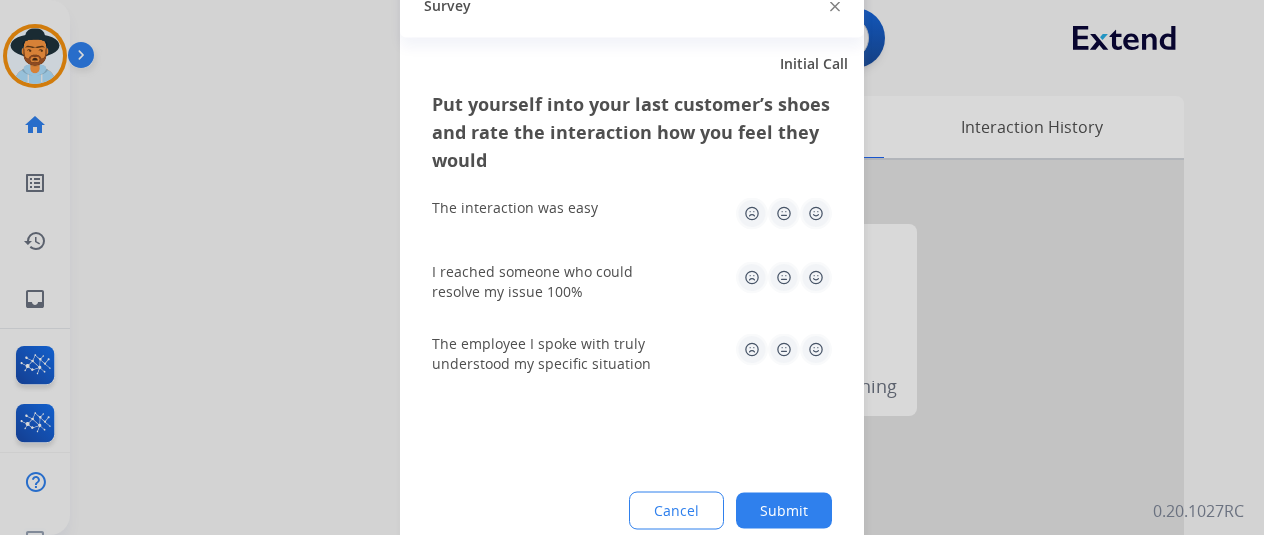 click on "Submit" 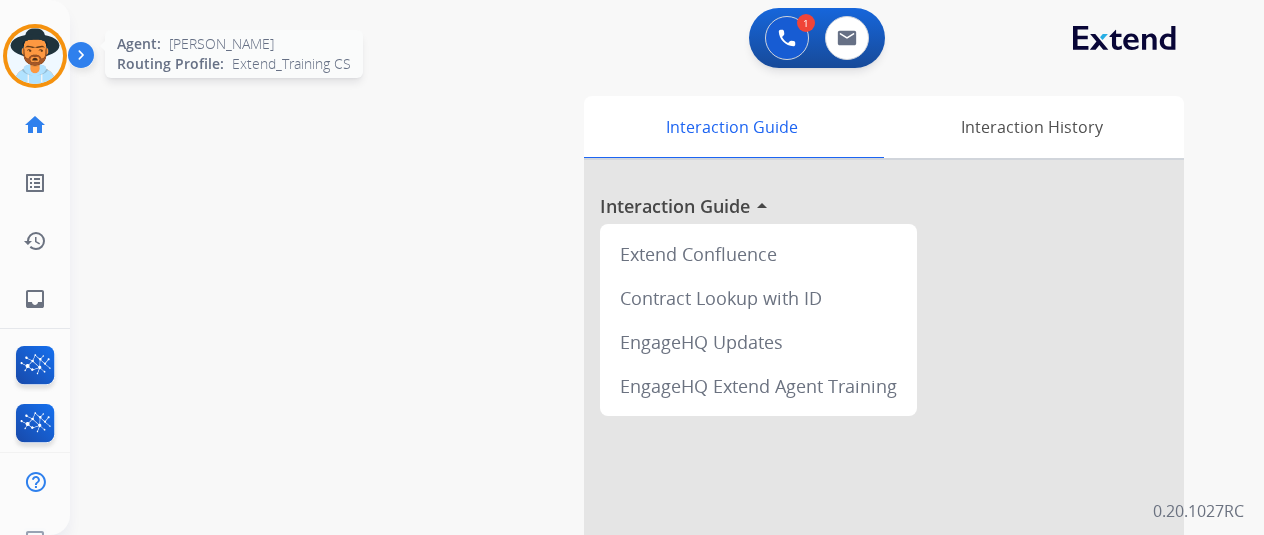 click at bounding box center [35, 56] 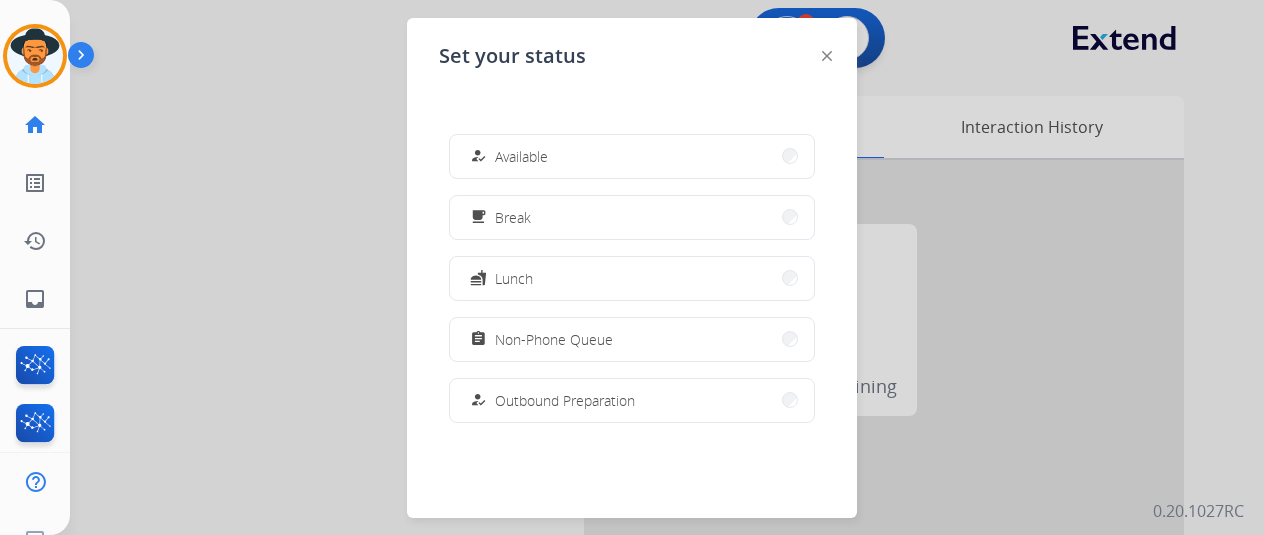 drag, startPoint x: 576, startPoint y: 155, endPoint x: 572, endPoint y: 169, distance: 14.56022 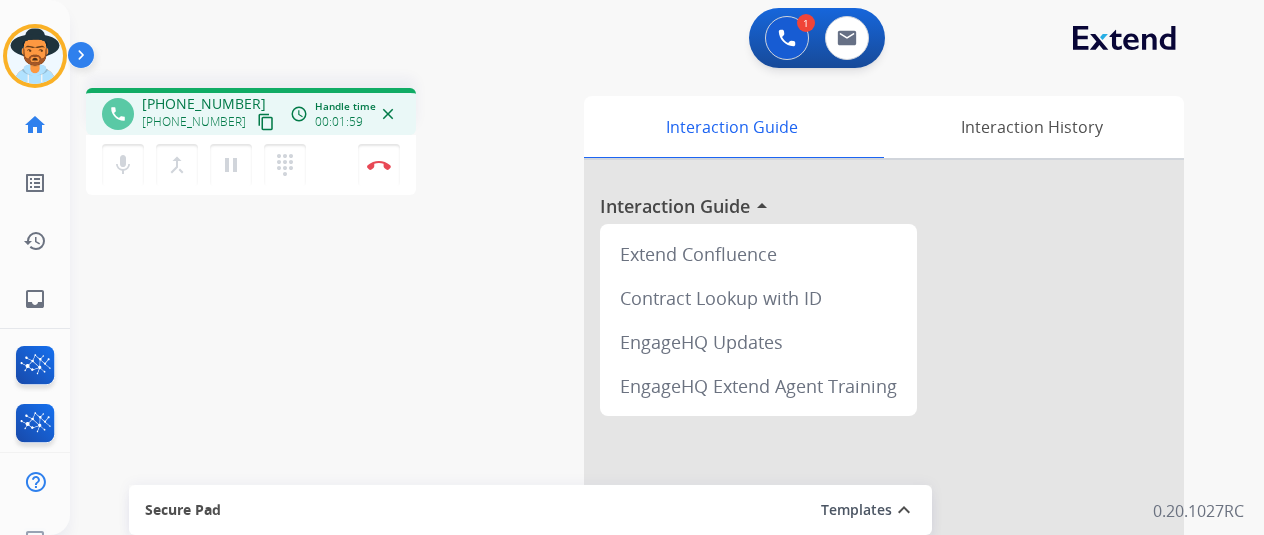 click on "phone [PHONE_NUMBER] [PHONE_NUMBER] content_copy access_time Call metrics Queue   00:11 Hold   00:00 Talk   02:00 Total   02:10 Handle time 00:01:59 close mic Mute merge_type Bridge pause Hold dialpad Dialpad Disconnect swap_horiz Break voice bridge close_fullscreen Connect 3-Way Call merge_type Separate 3-Way Call  Interaction Guide   Interaction History  Interaction Guide arrow_drop_up  Extend Confluence   Contract Lookup with ID   EngageHQ Updates   EngageHQ Extend Agent Training  Secure Pad Templates expand_less Choose a template Save" at bounding box center [643, 489] 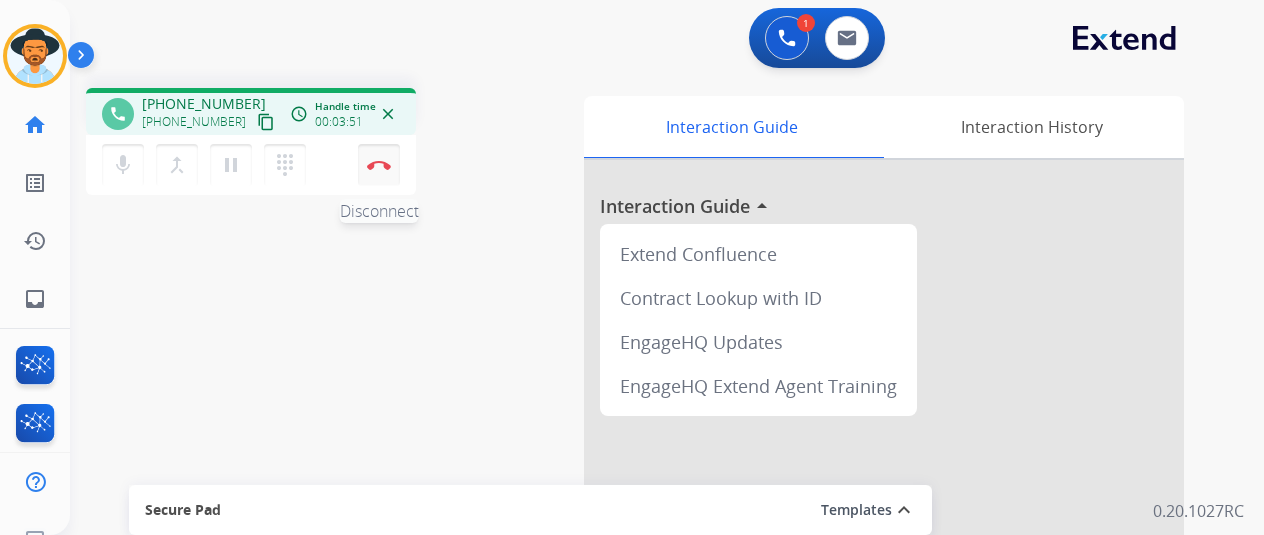 click at bounding box center [379, 165] 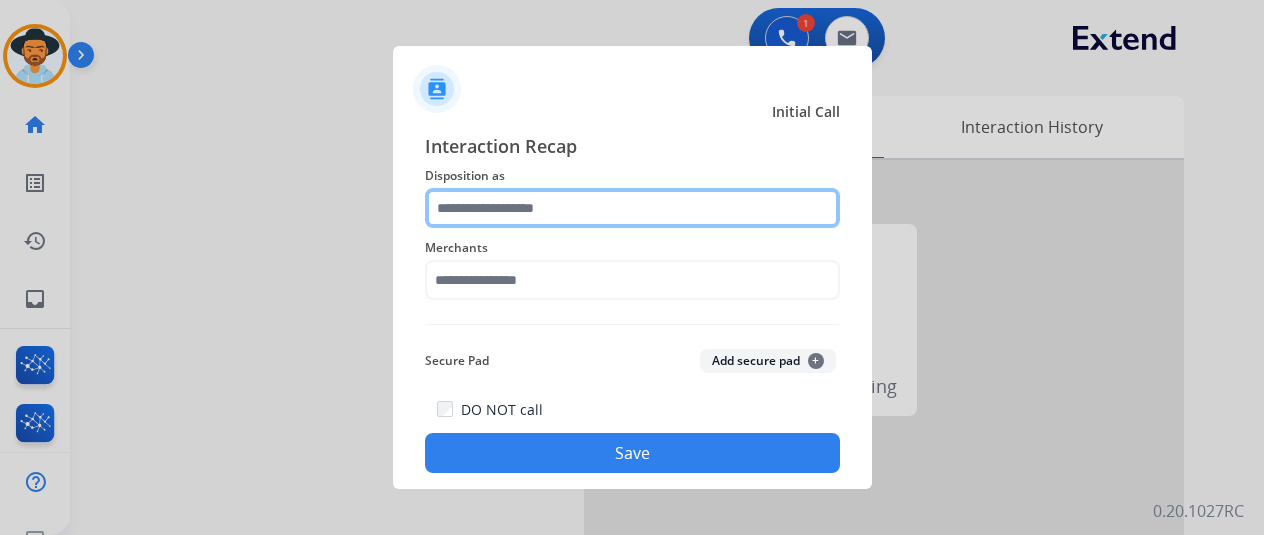click 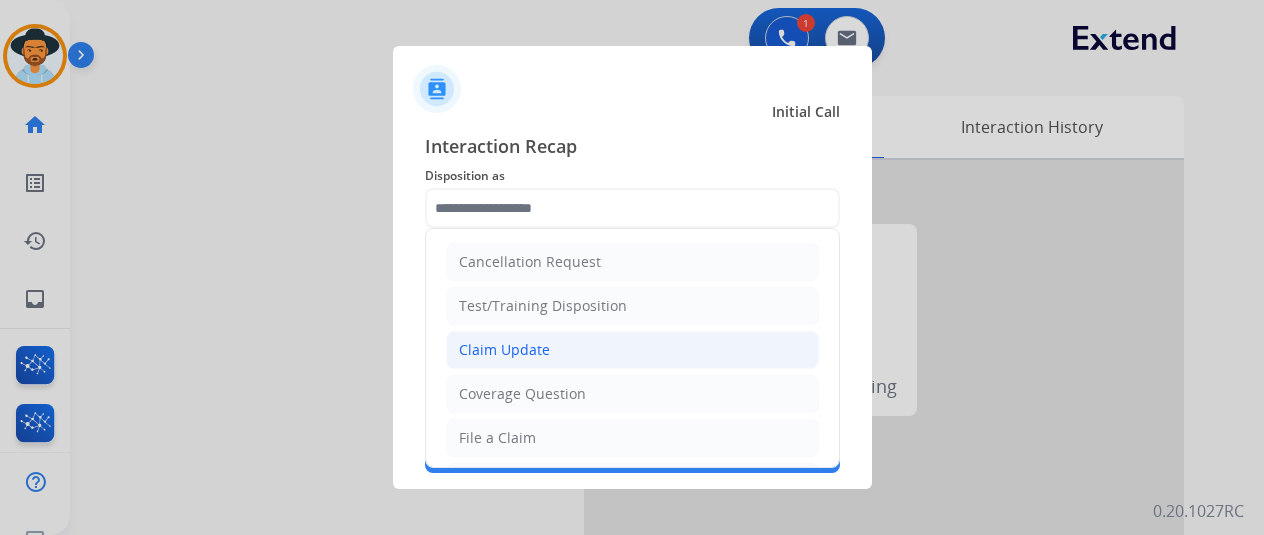 click on "Claim Update" 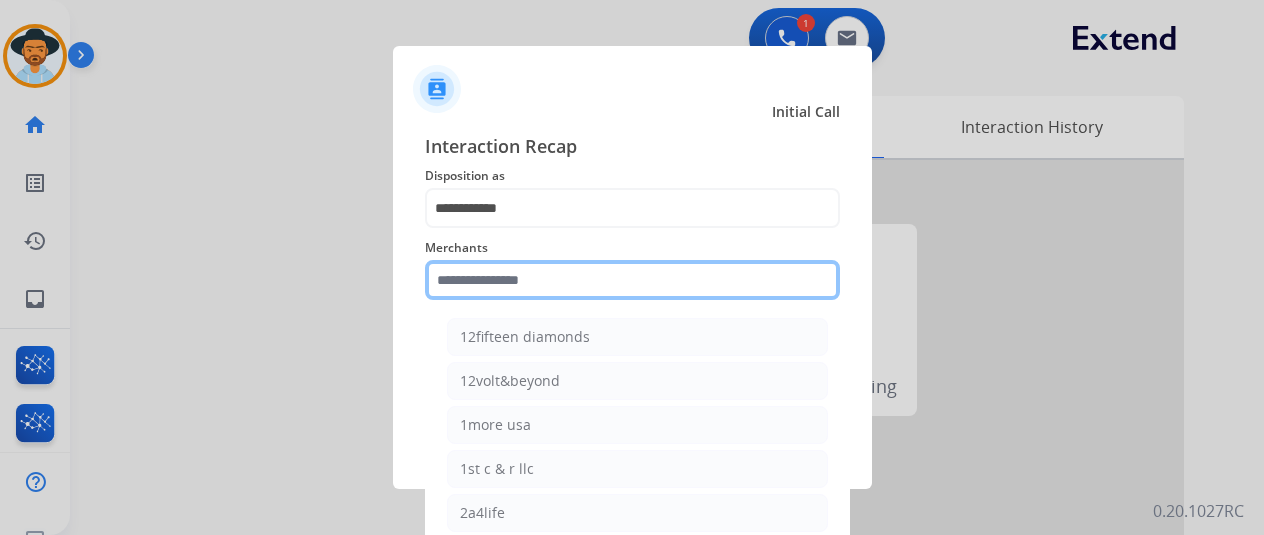 click 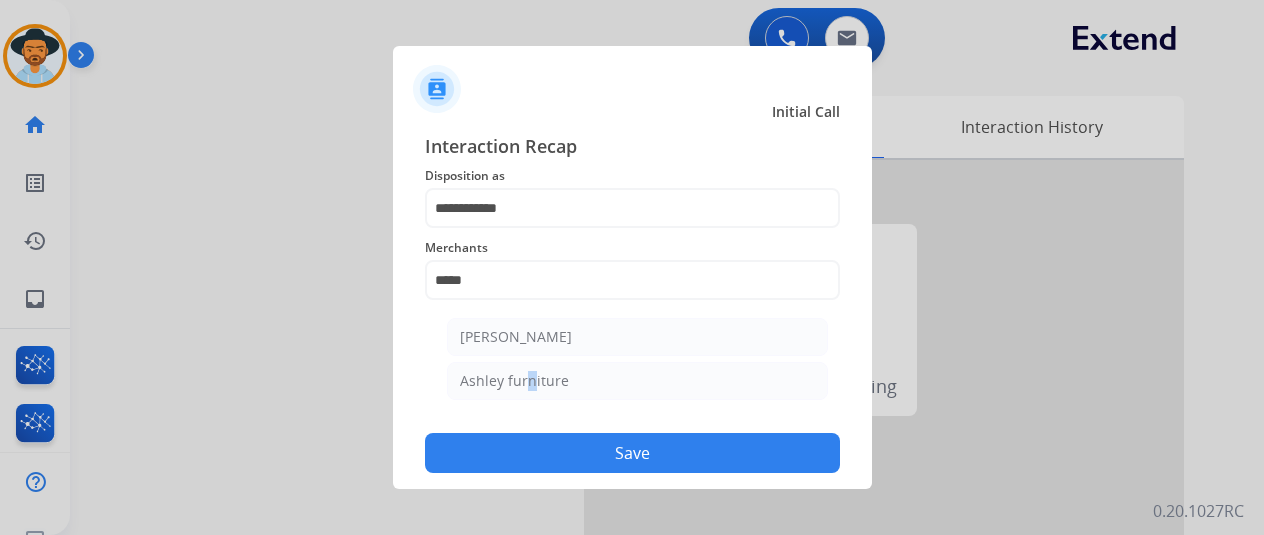 click on "Ashley furniture" 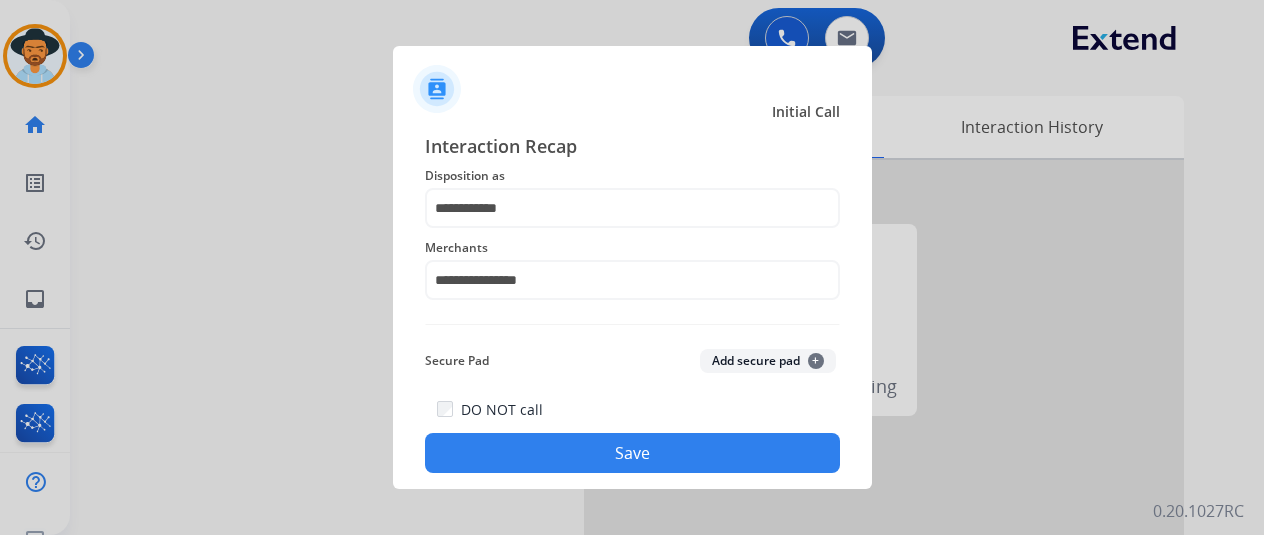 click on "Save" 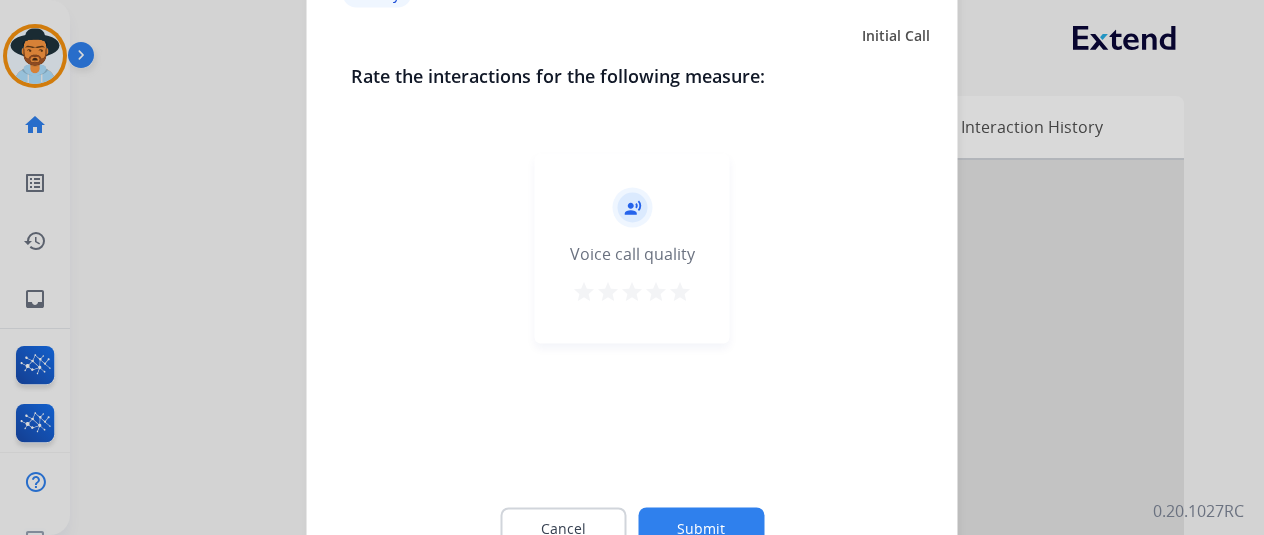 click on "Submit" 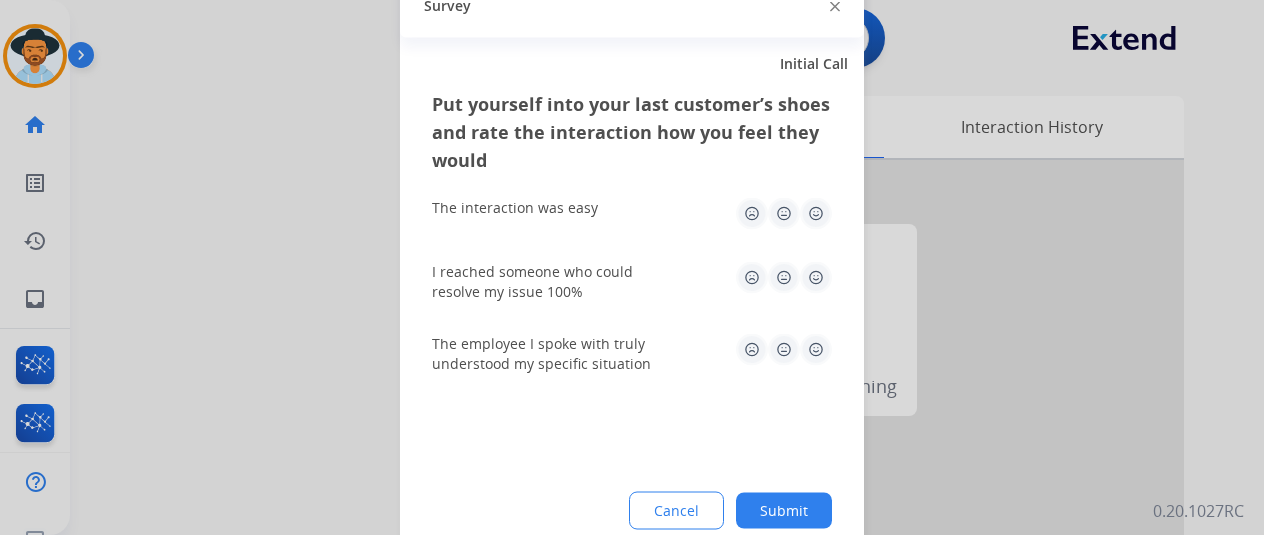 drag, startPoint x: 800, startPoint y: 504, endPoint x: 184, endPoint y: 222, distance: 677.48065 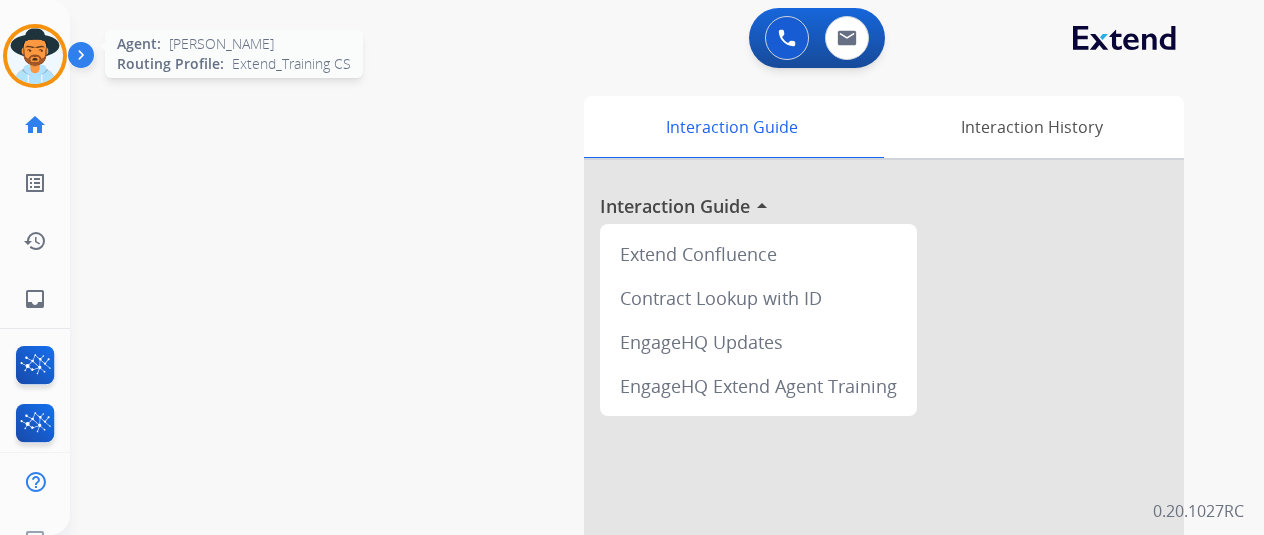 click at bounding box center [35, 56] 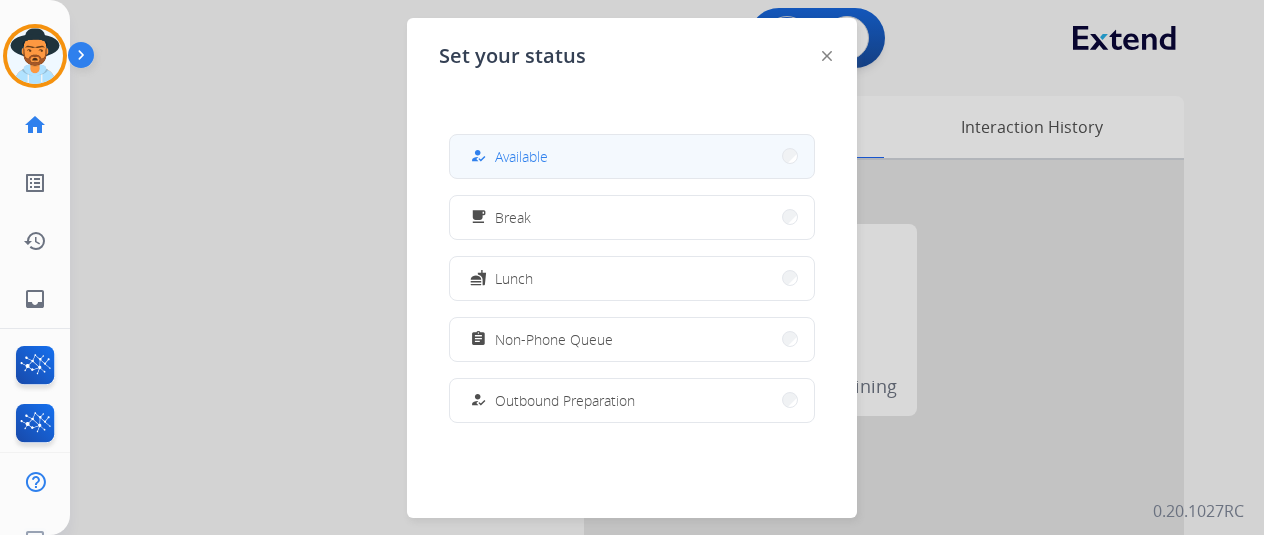 click on "how_to_reg Available" at bounding box center (632, 156) 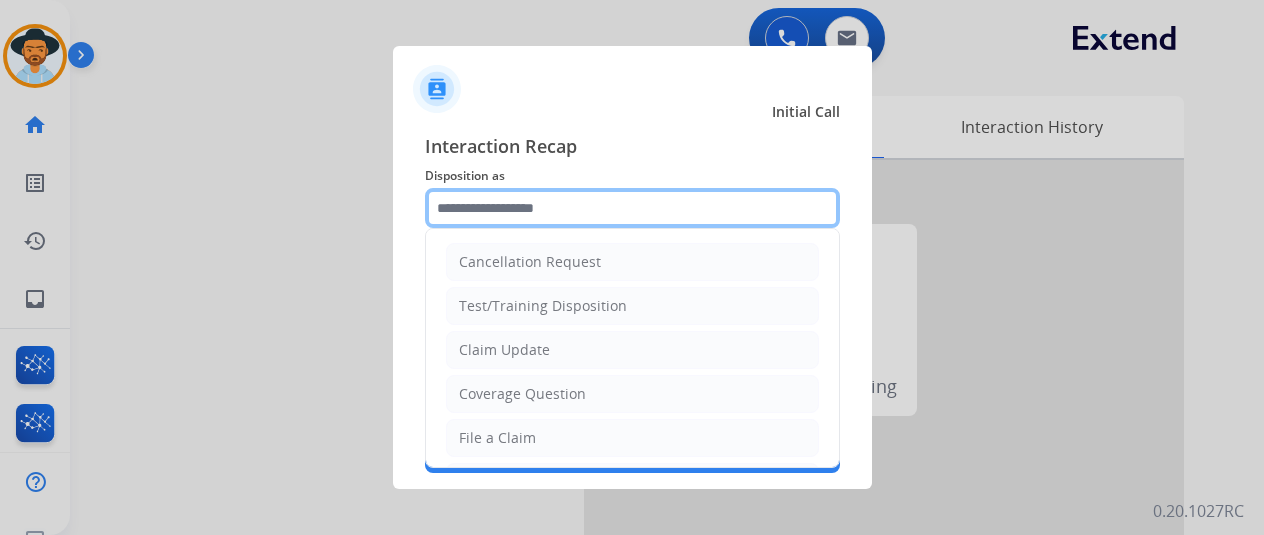 click 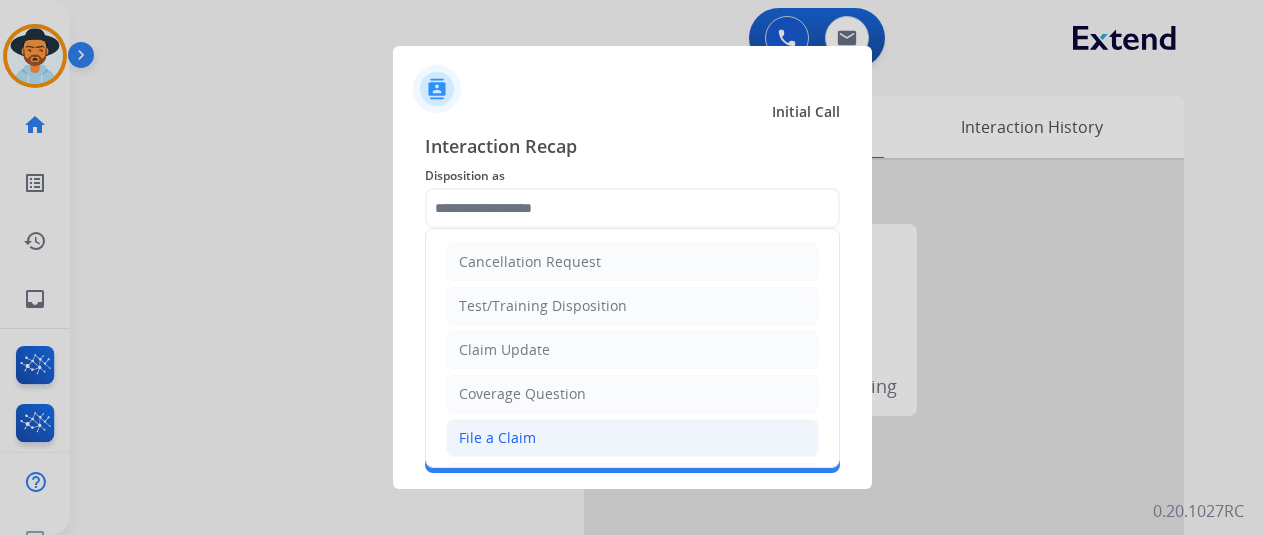 click on "File a Claim" 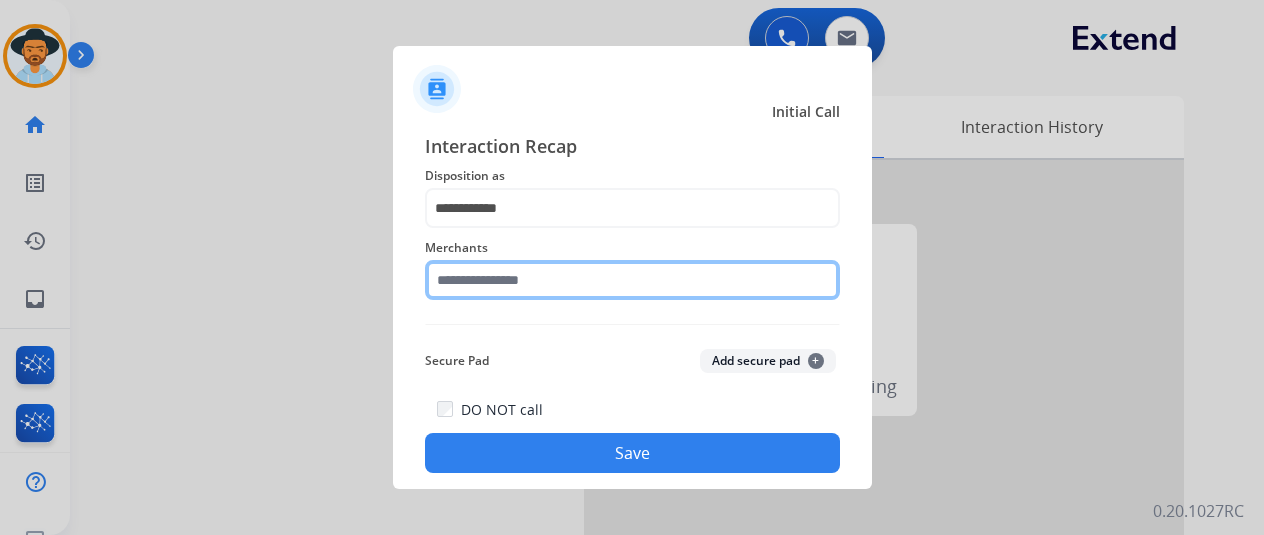 click 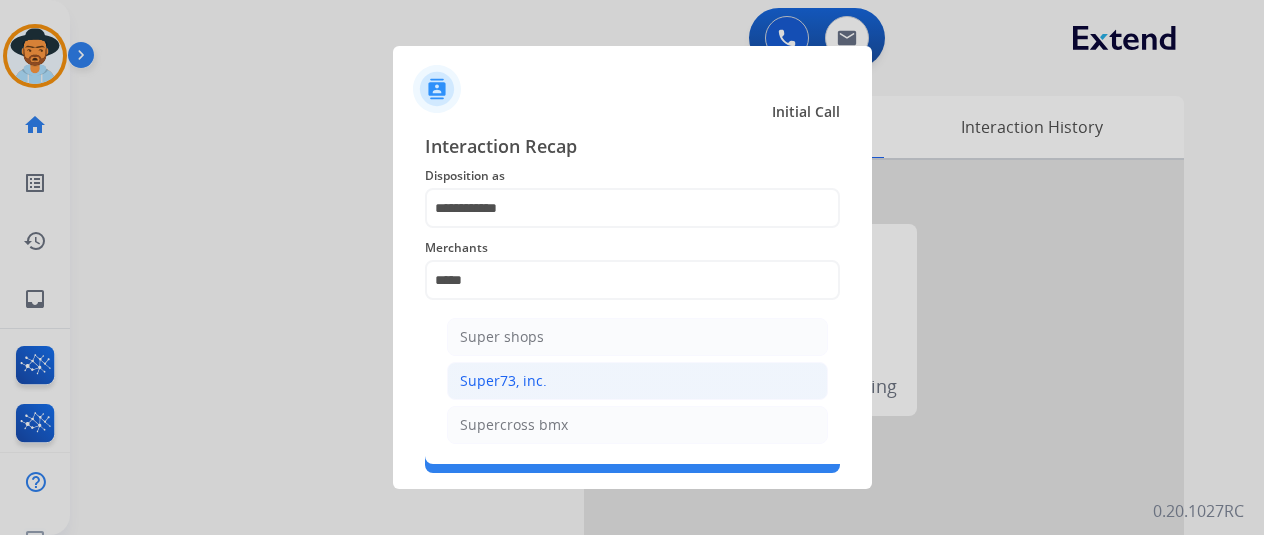click on "Super73, inc." 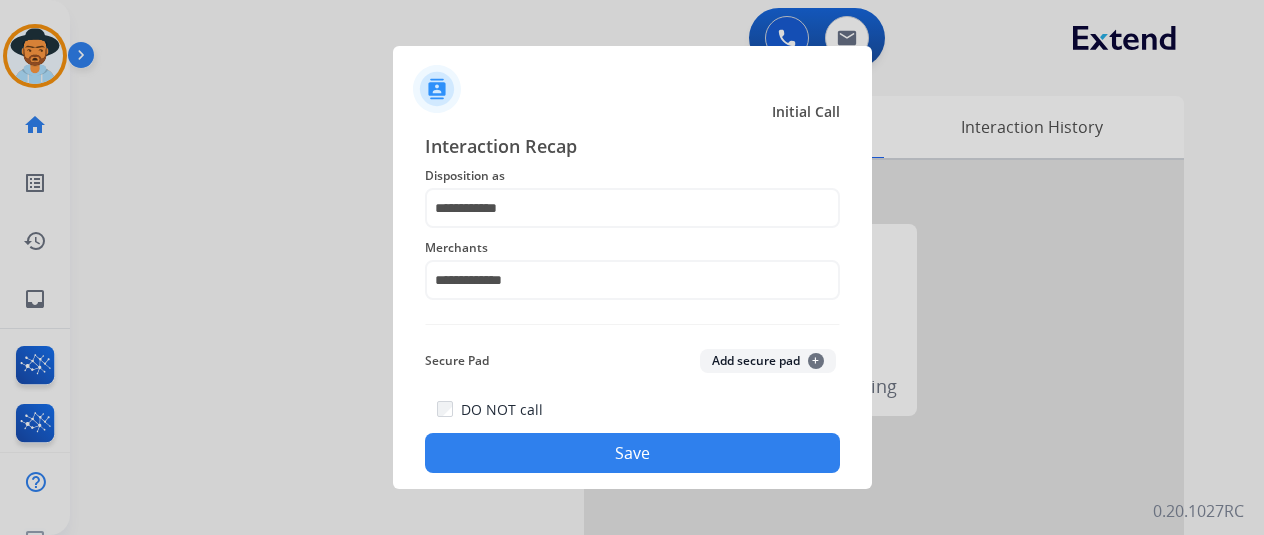 click on "Save" 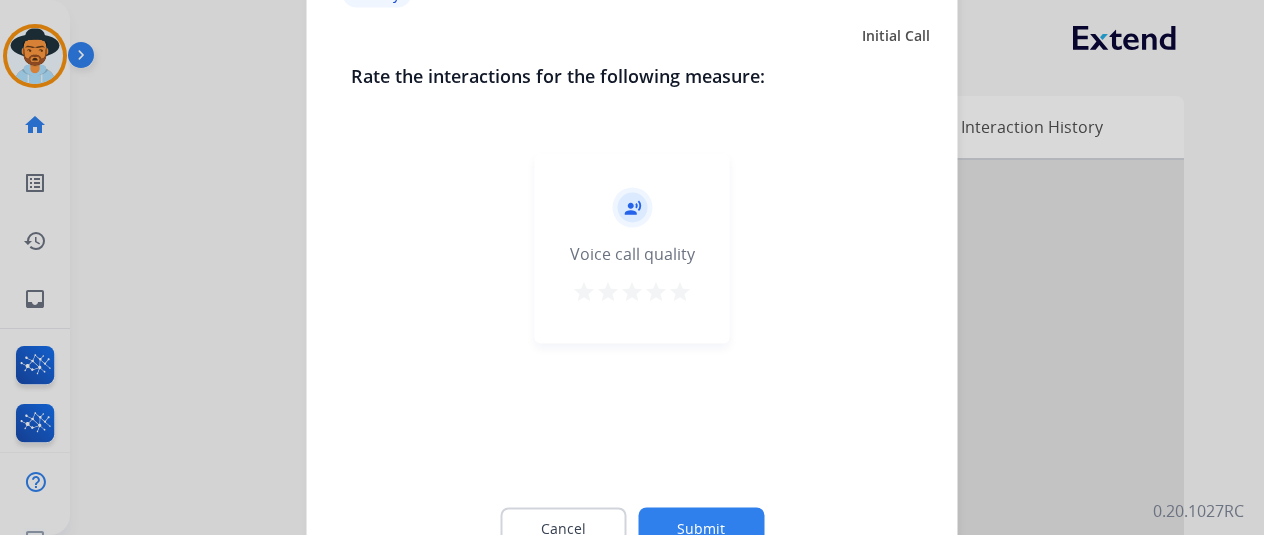 click on "Submit" 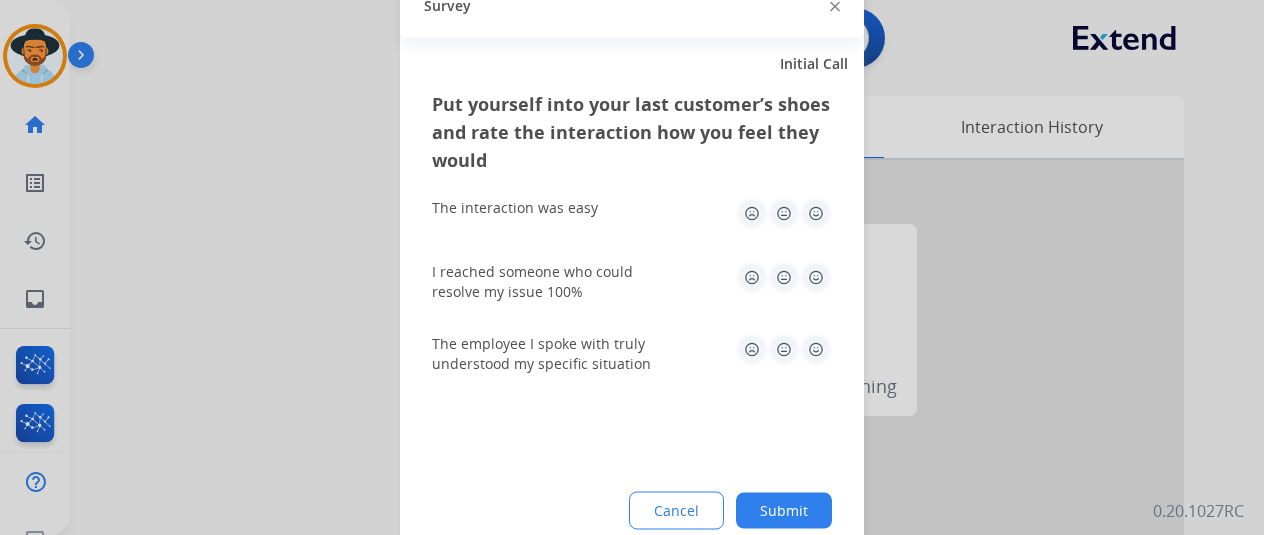 click on "Submit" 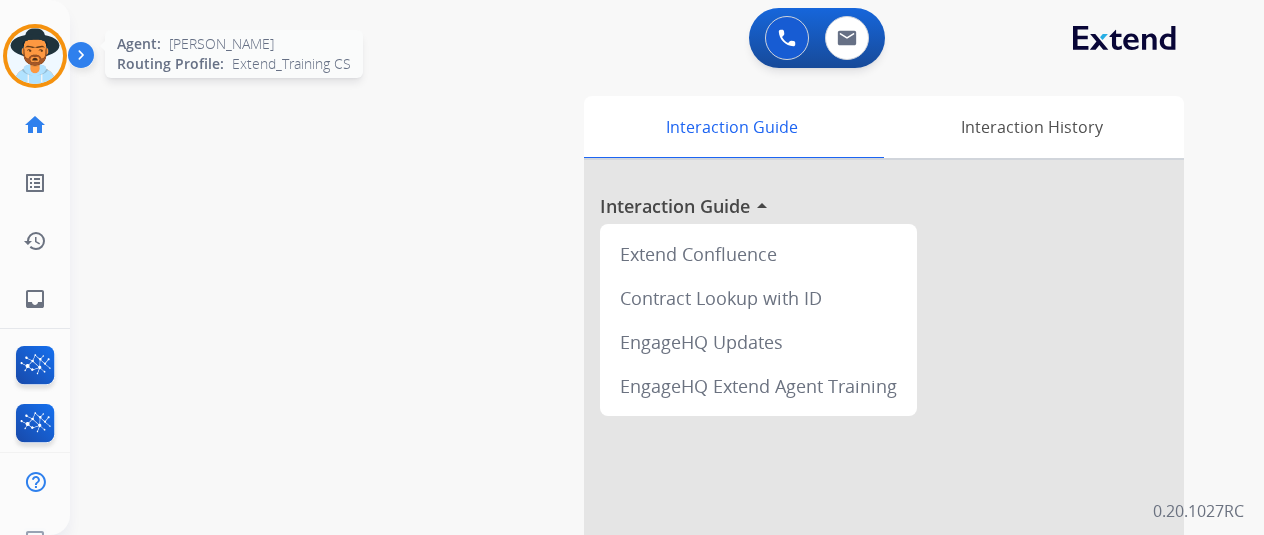 click at bounding box center (35, 56) 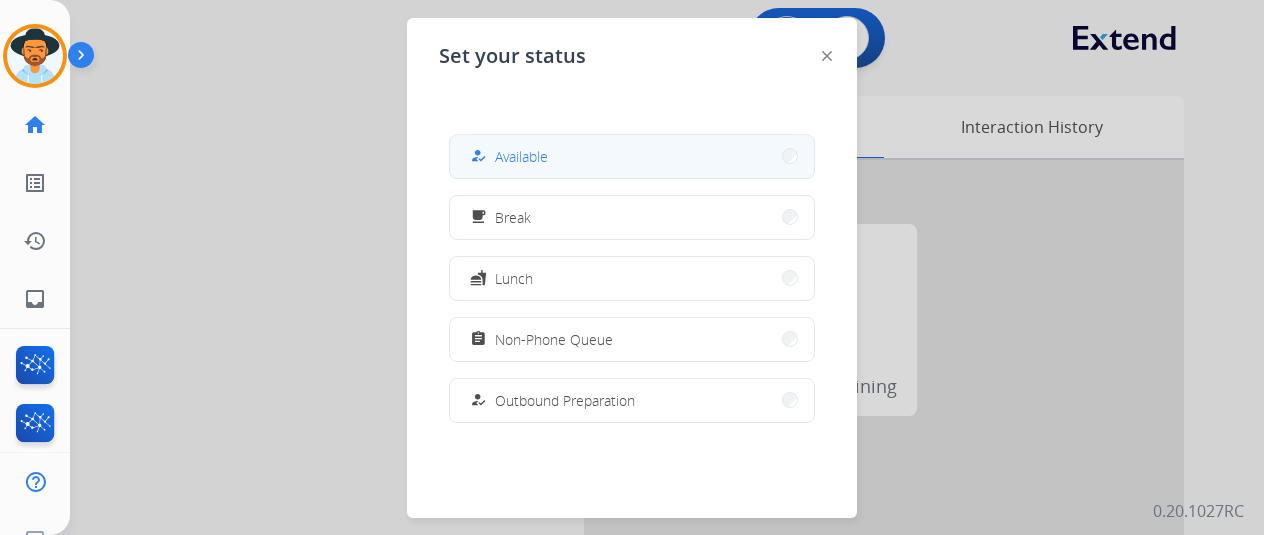 click on "Available" at bounding box center (521, 156) 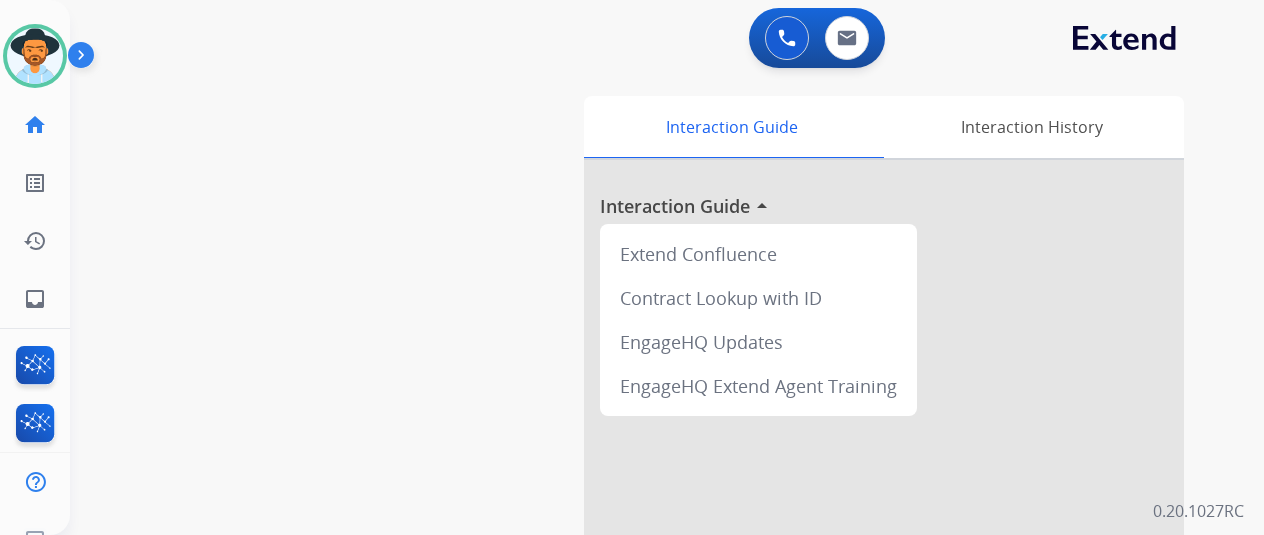 scroll, scrollTop: 0, scrollLeft: 0, axis: both 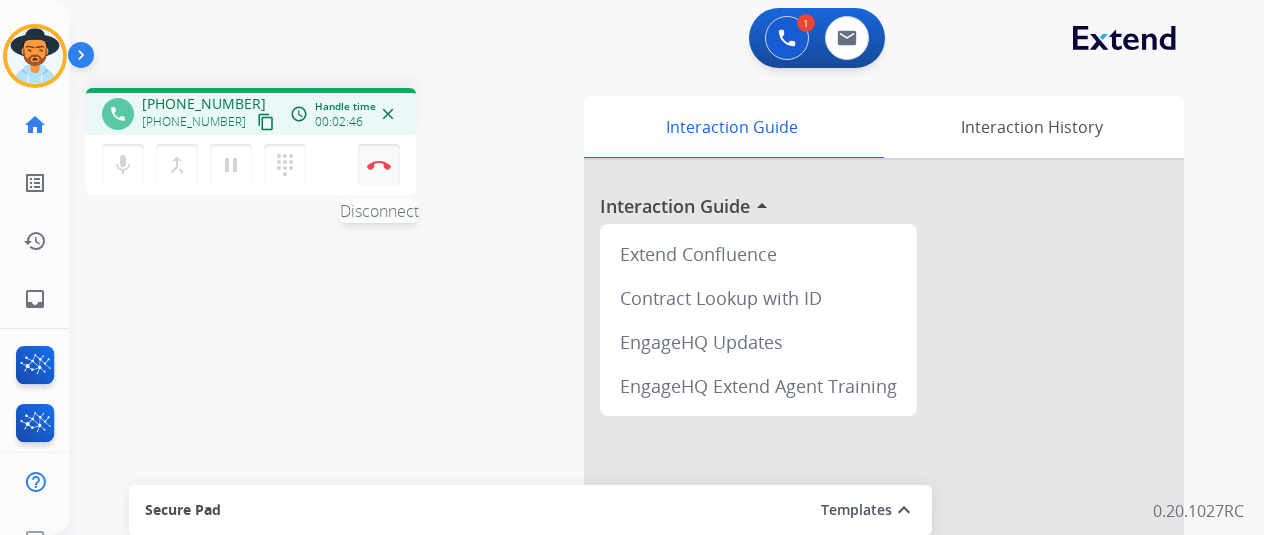 click at bounding box center (379, 165) 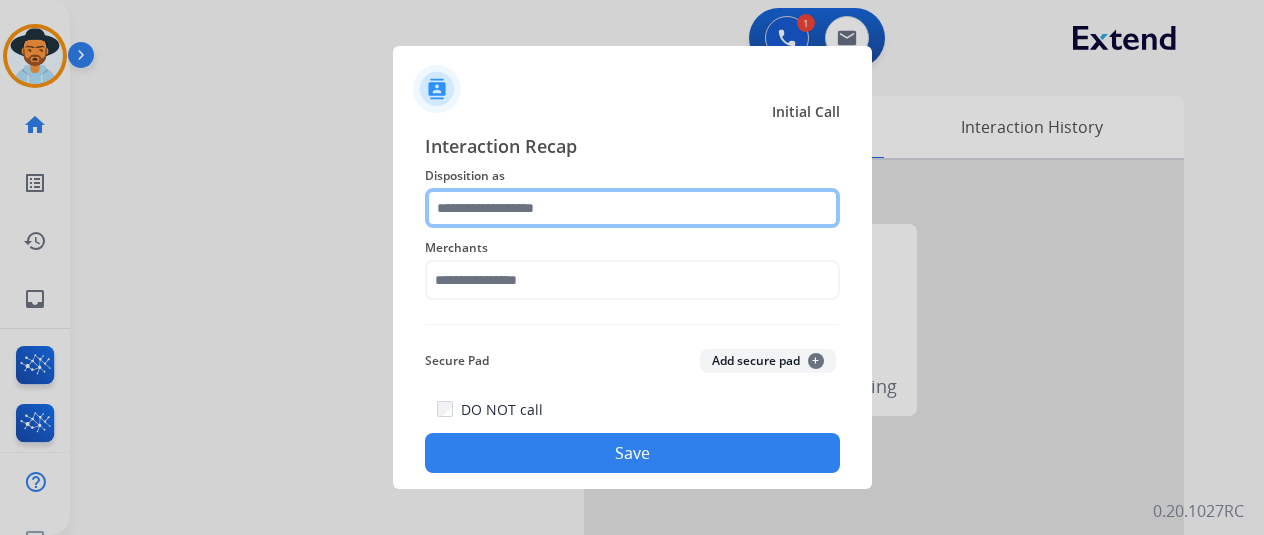 click 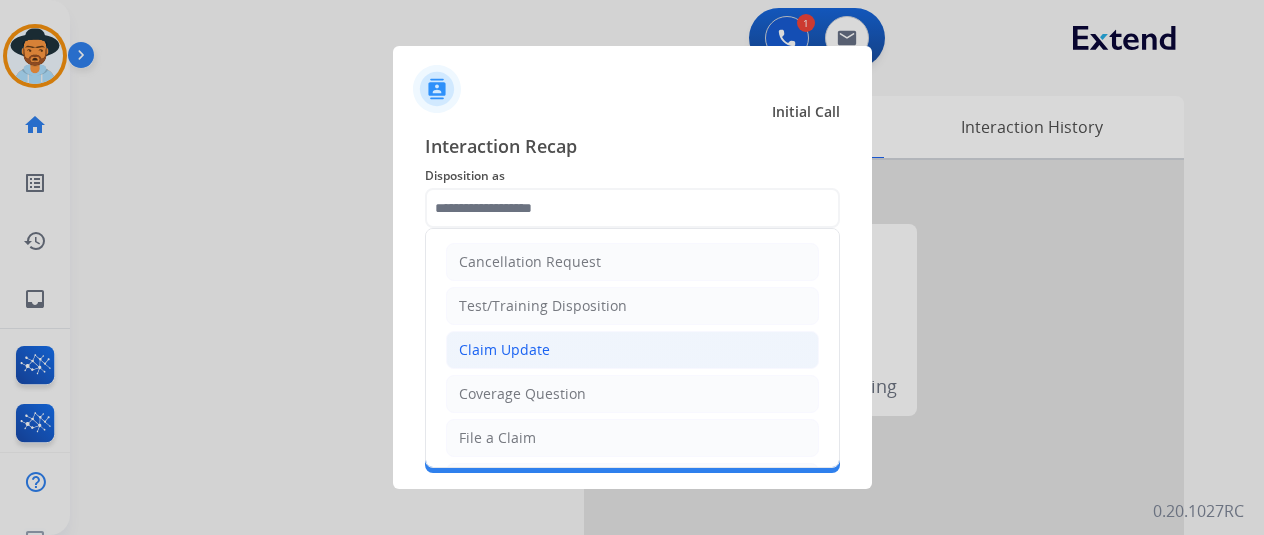 click on "Claim Update" 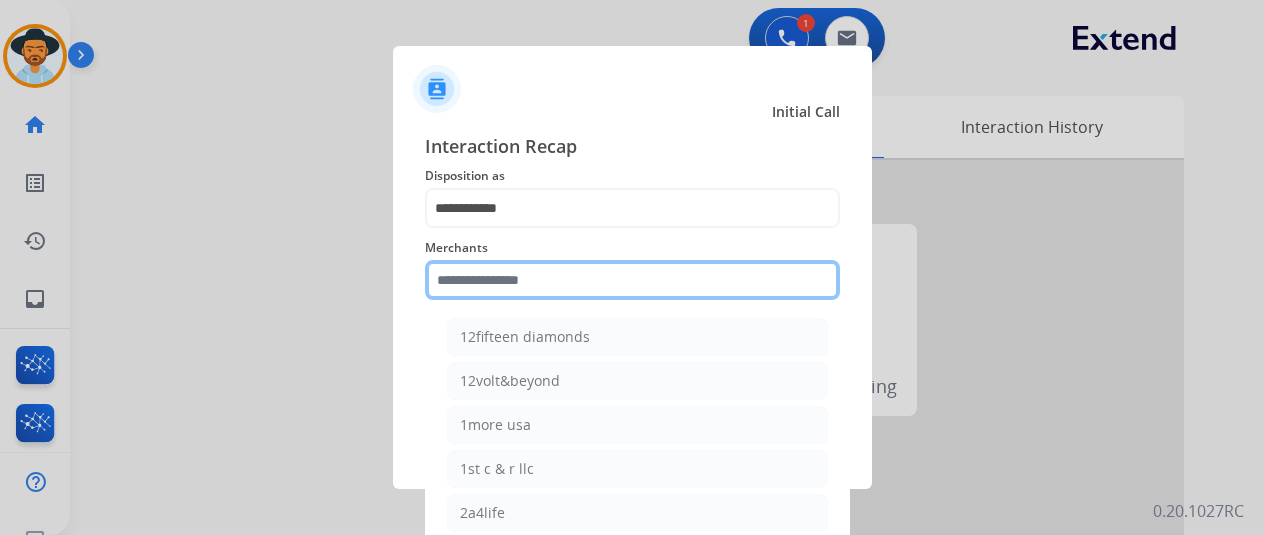 click 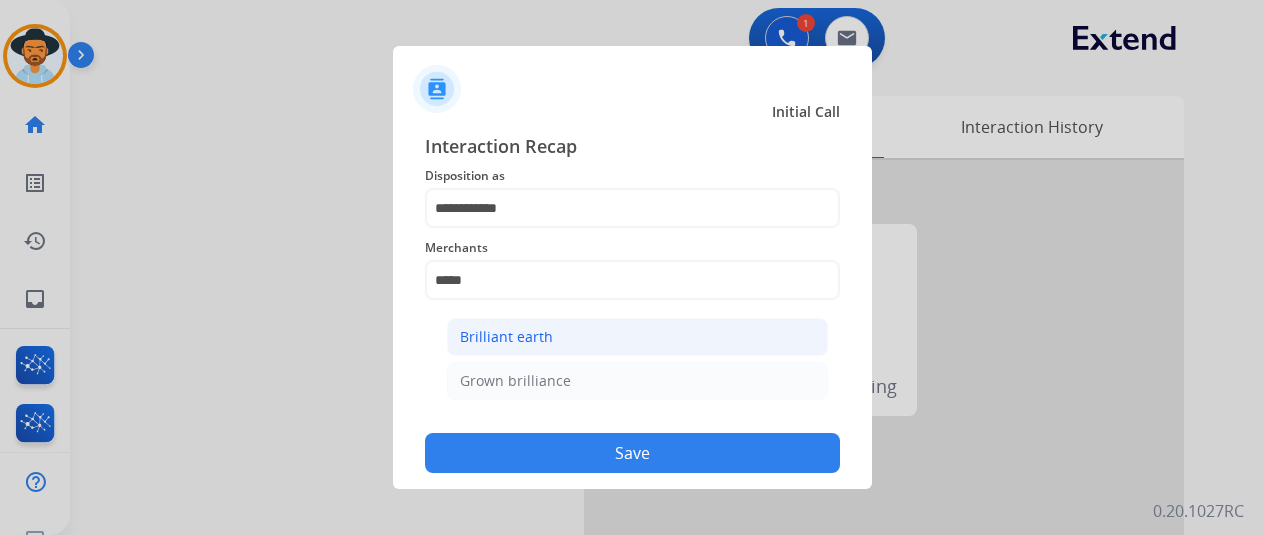 click on "Brilliant earth" 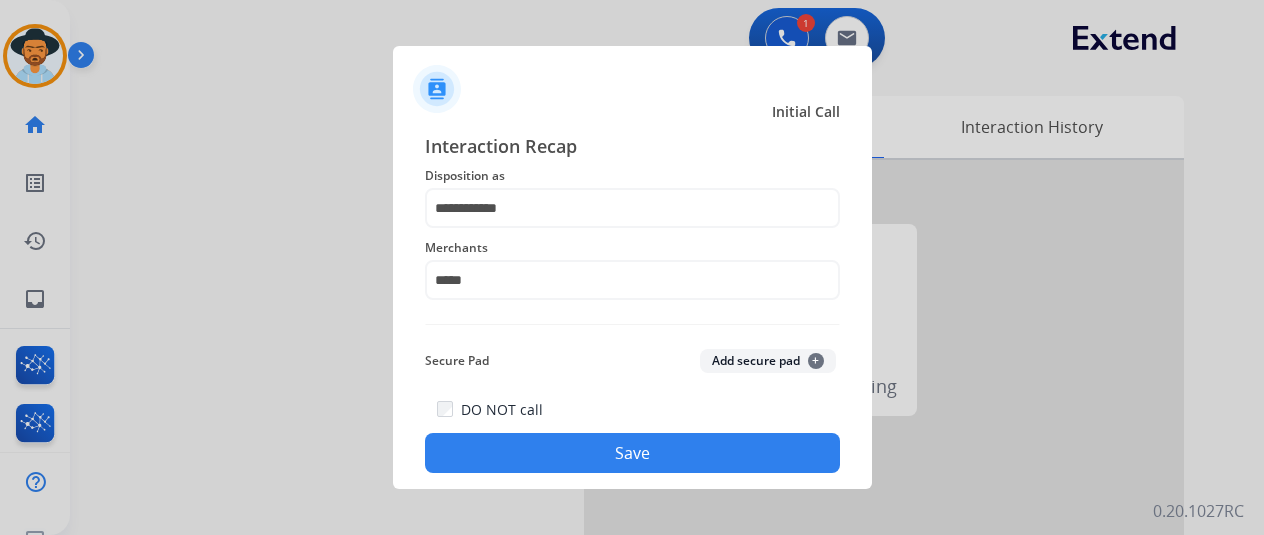 type on "**********" 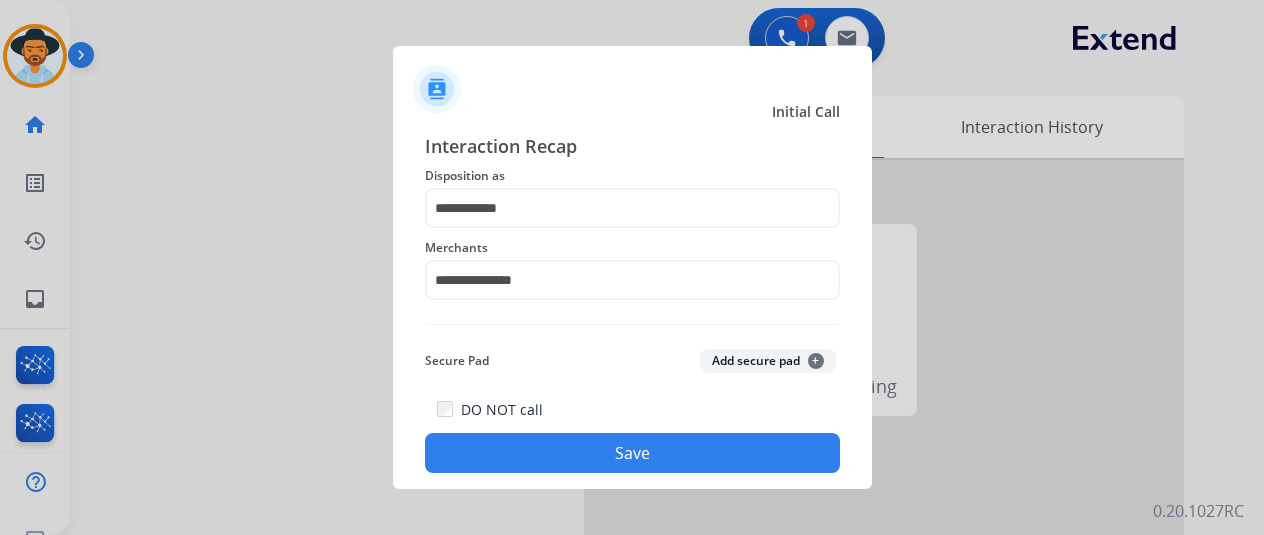 click on "Save" 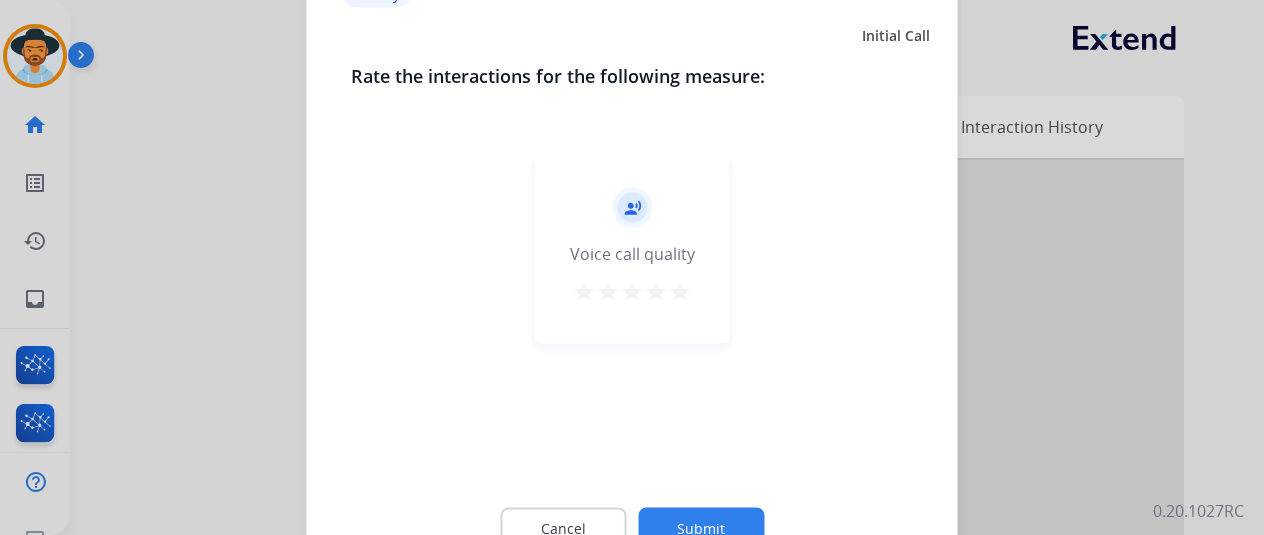 click 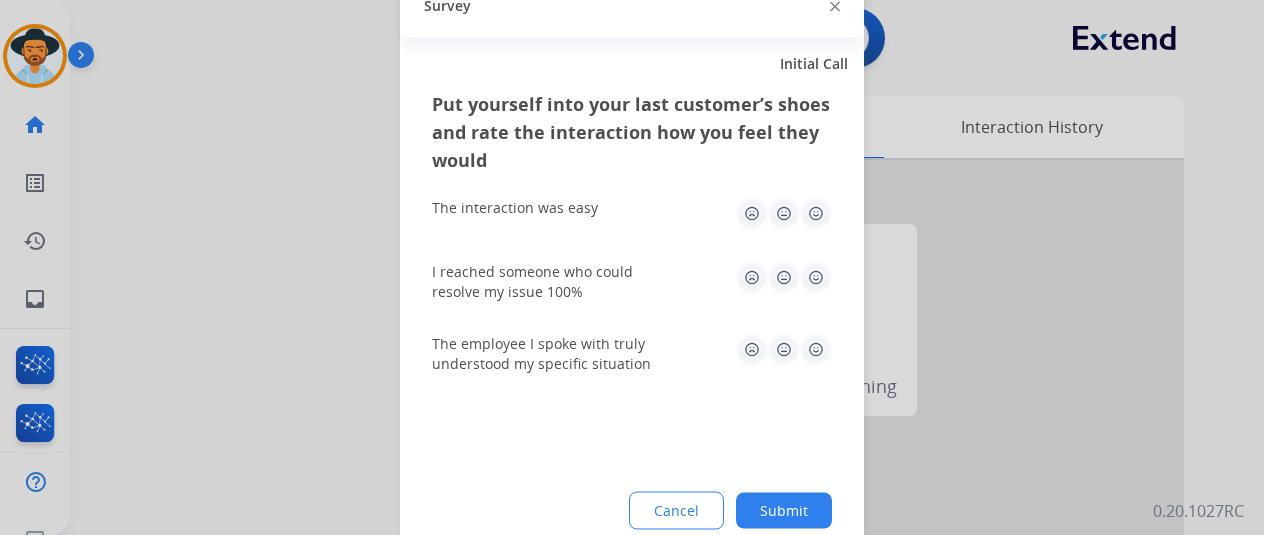click 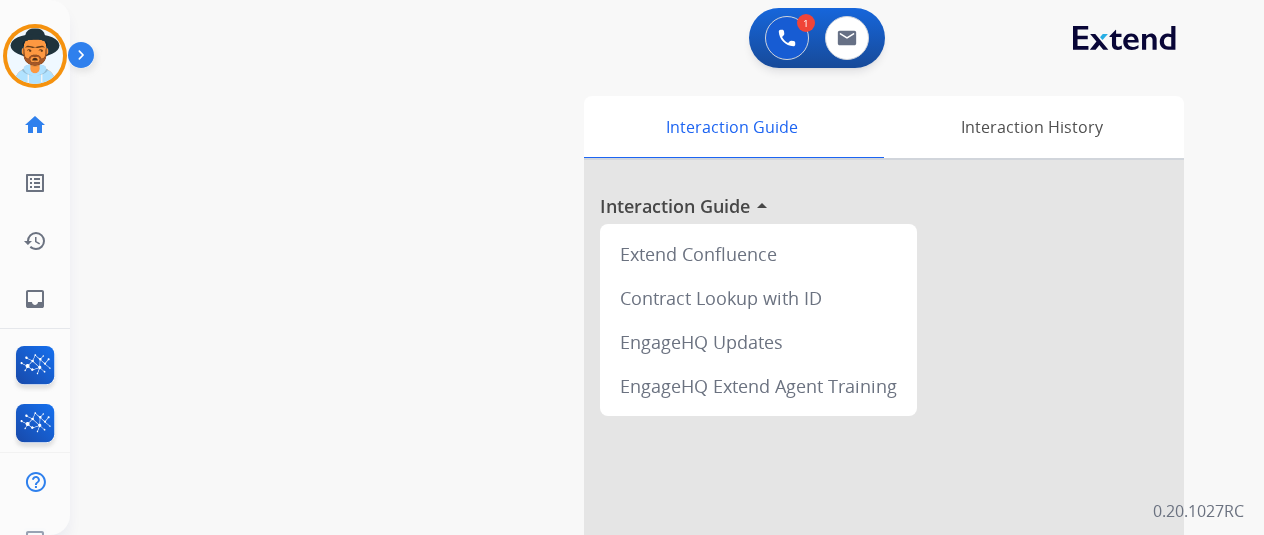 click at bounding box center (35, 56) 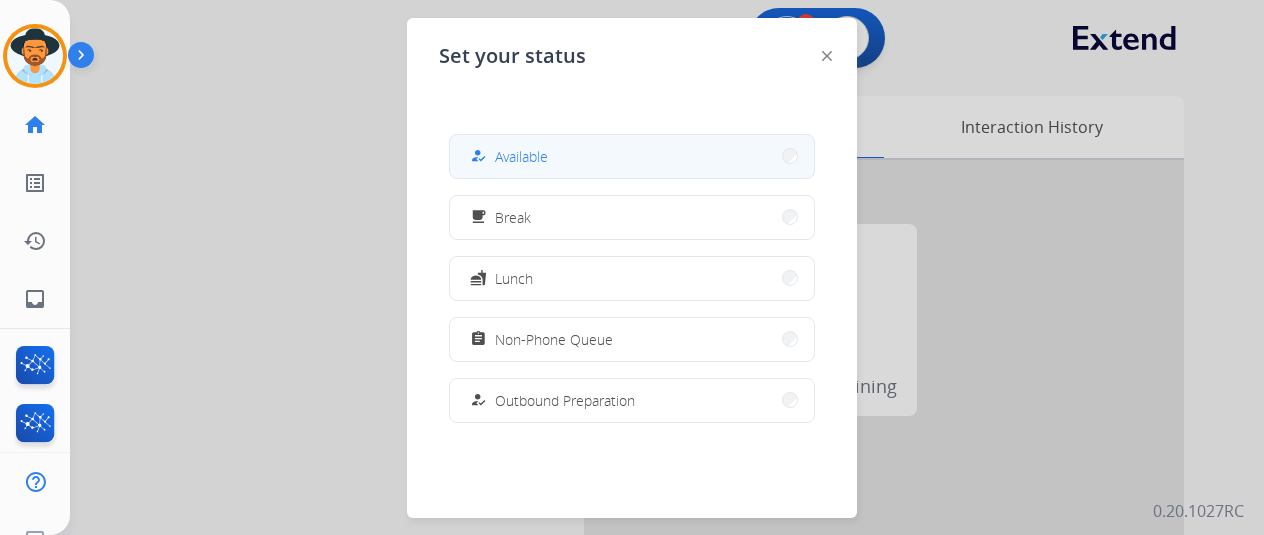 click on "how_to_reg Available" at bounding box center [632, 156] 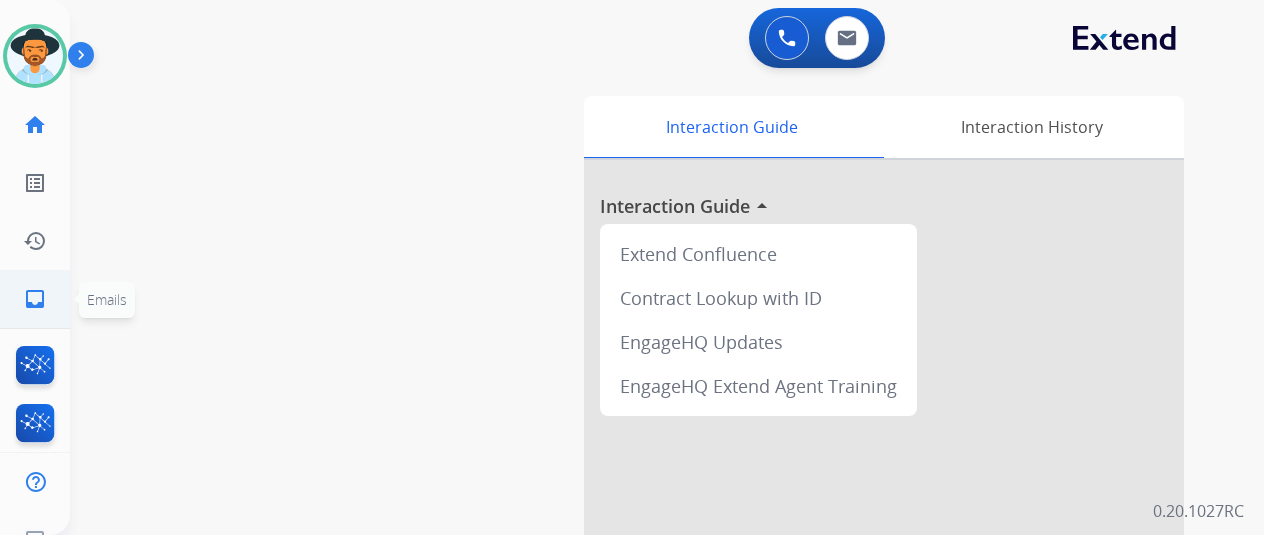 click on "inbox" 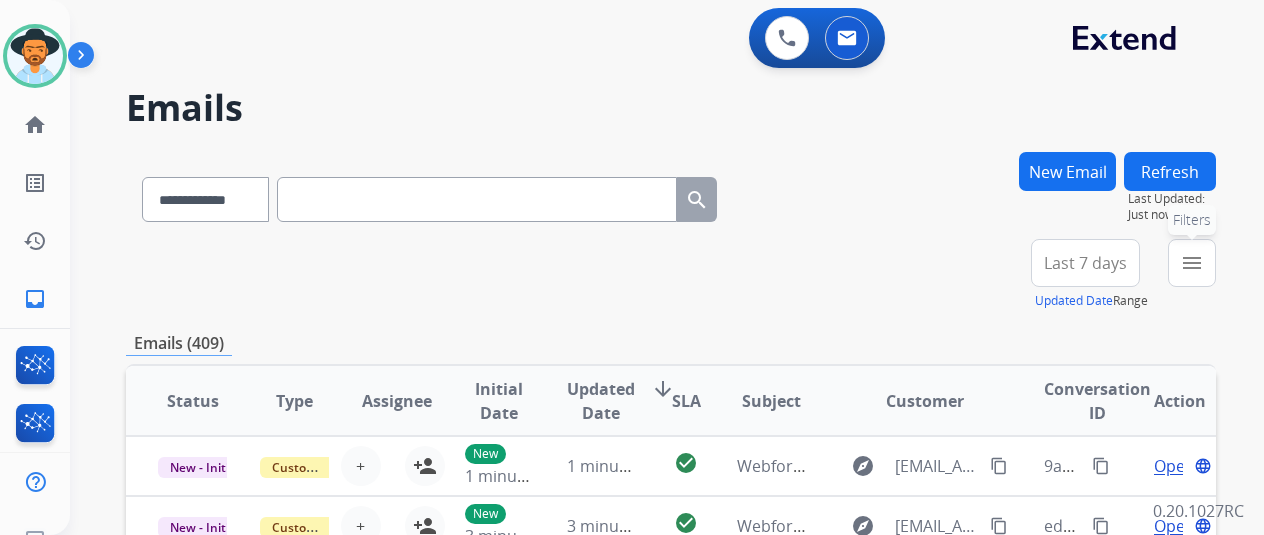 click on "menu" at bounding box center (1192, 263) 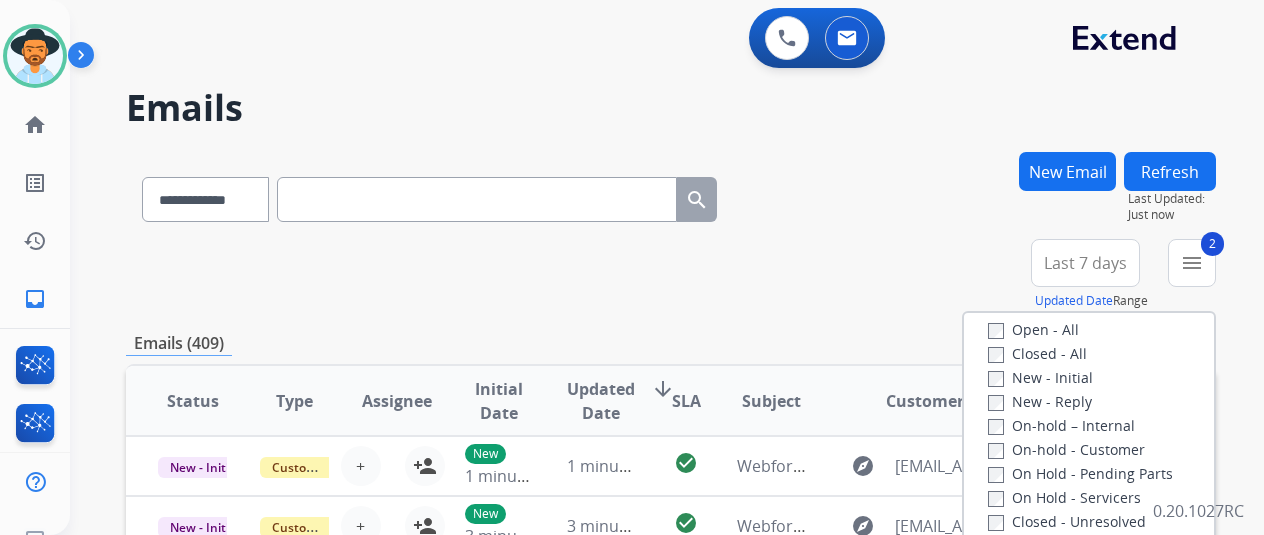 scroll, scrollTop: 200, scrollLeft: 0, axis: vertical 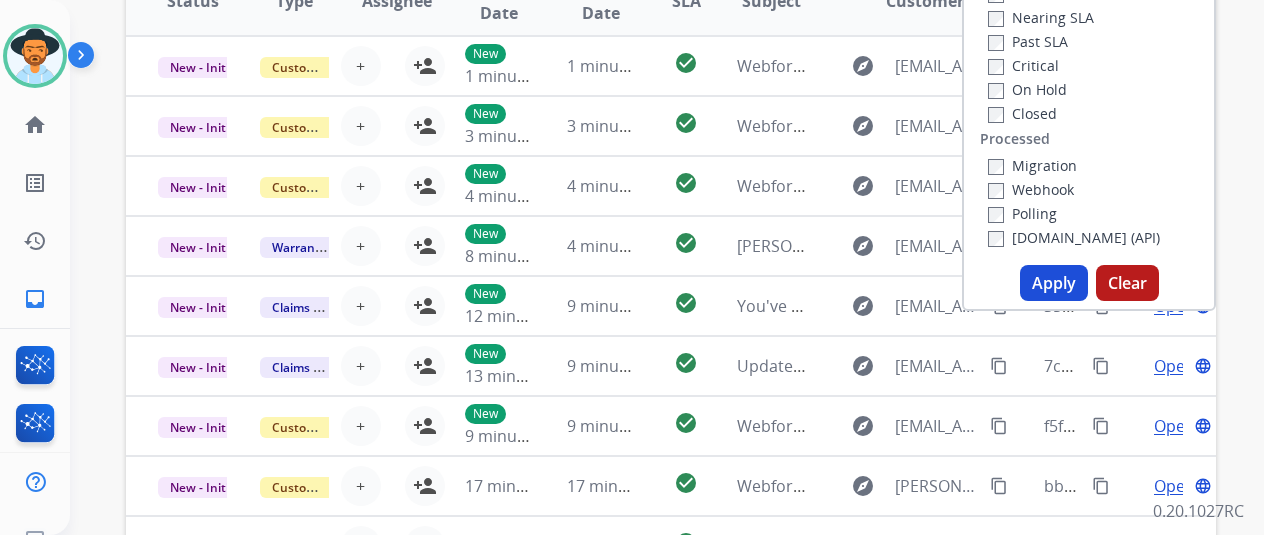 click on "Apply" at bounding box center [1054, 283] 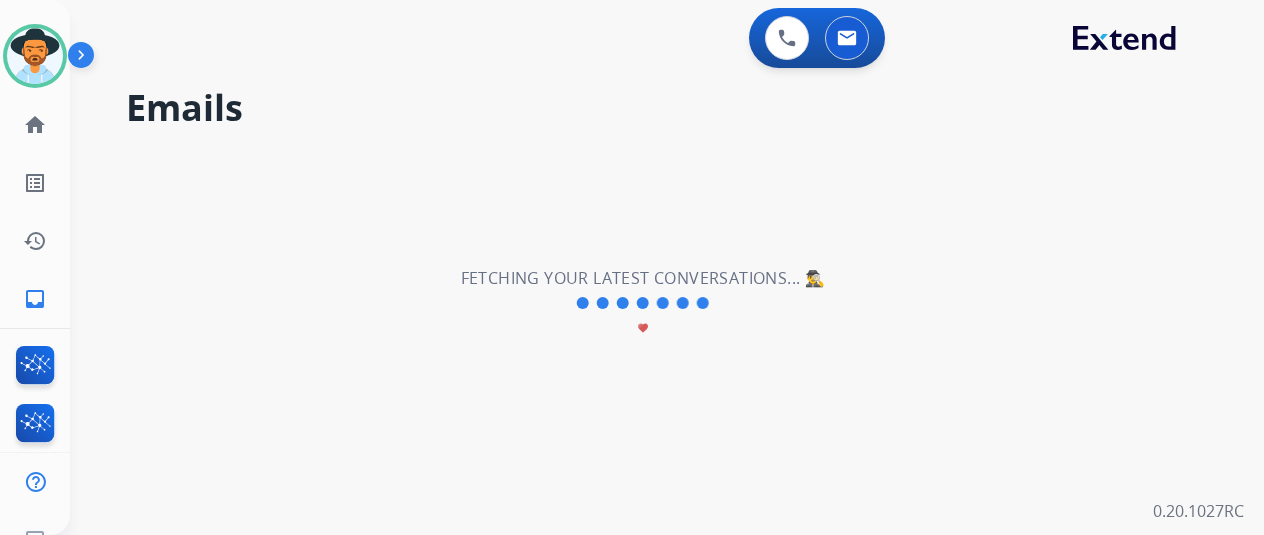 scroll, scrollTop: 0, scrollLeft: 0, axis: both 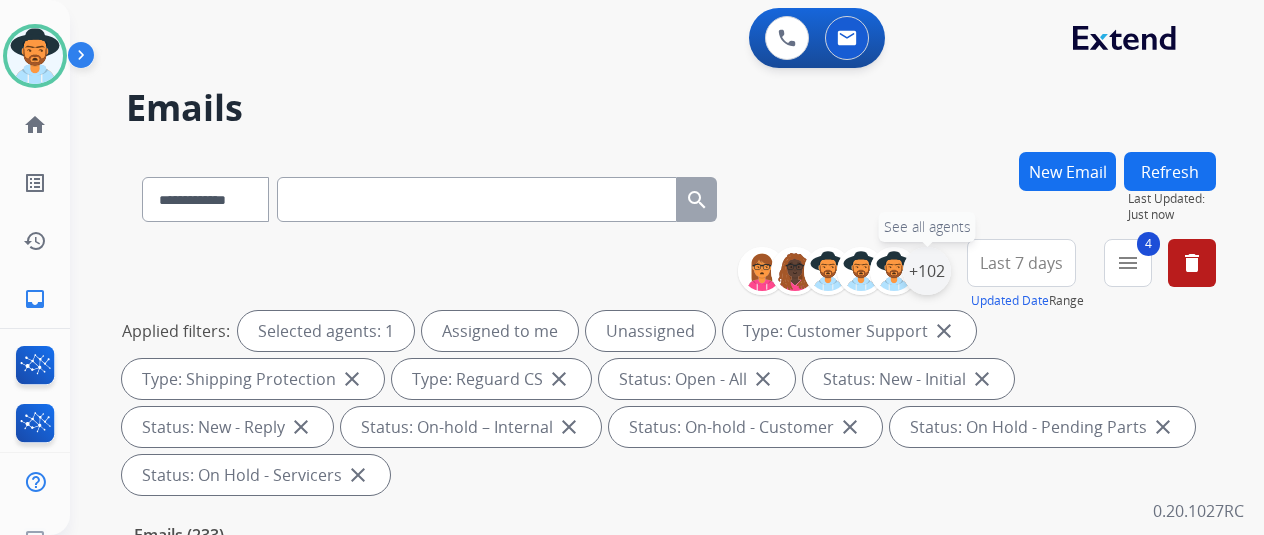 click on "+102" at bounding box center (927, 271) 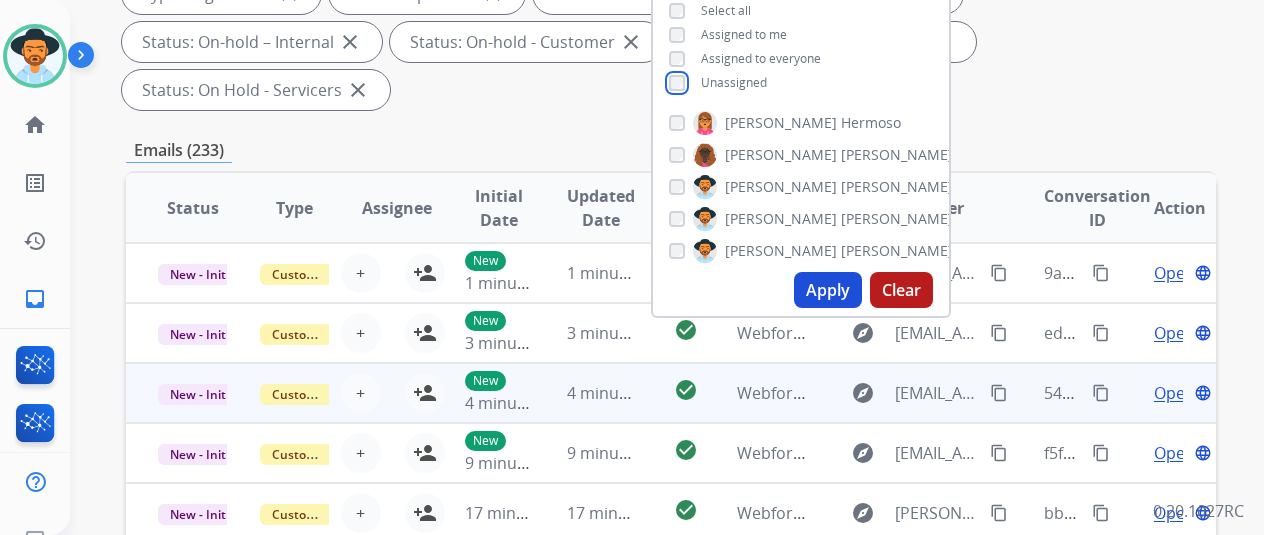 scroll, scrollTop: 400, scrollLeft: 0, axis: vertical 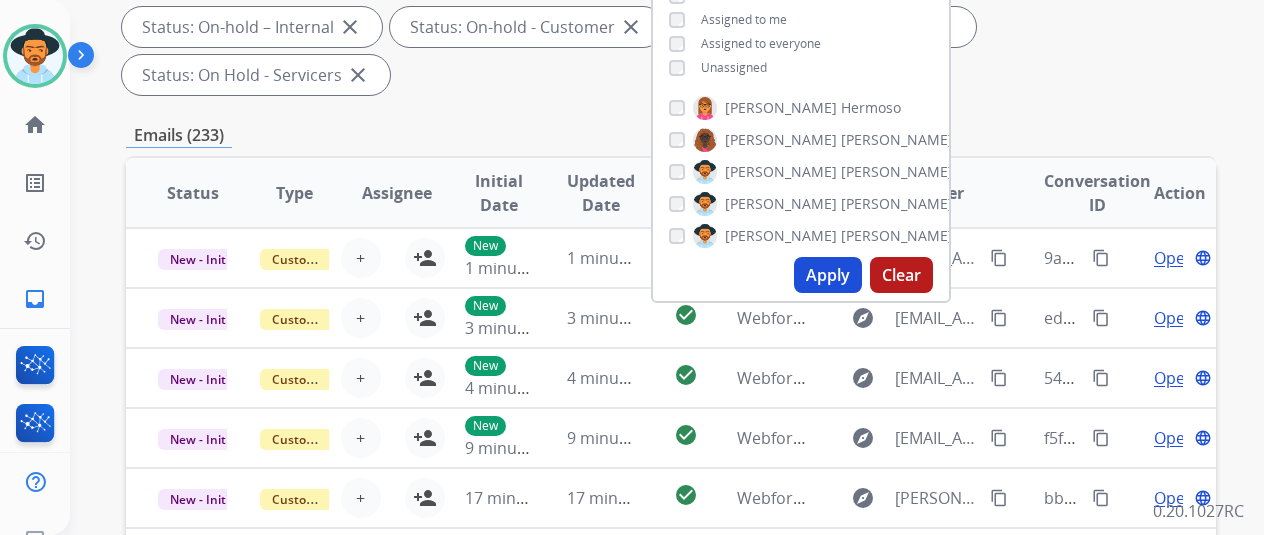 click on "Apply" at bounding box center [828, 275] 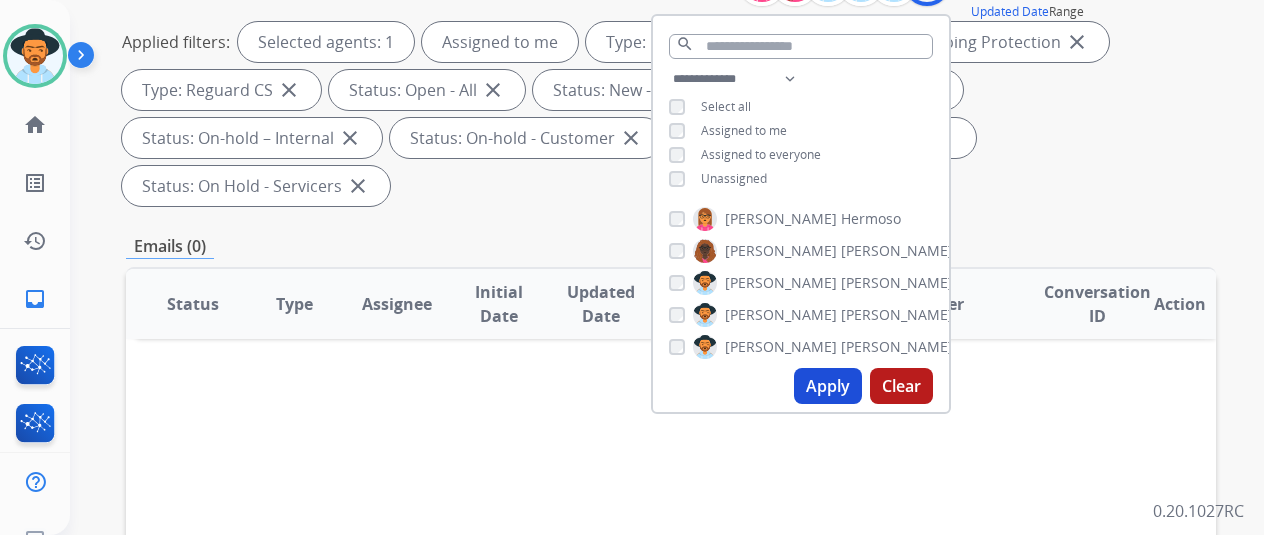 scroll, scrollTop: 100, scrollLeft: 0, axis: vertical 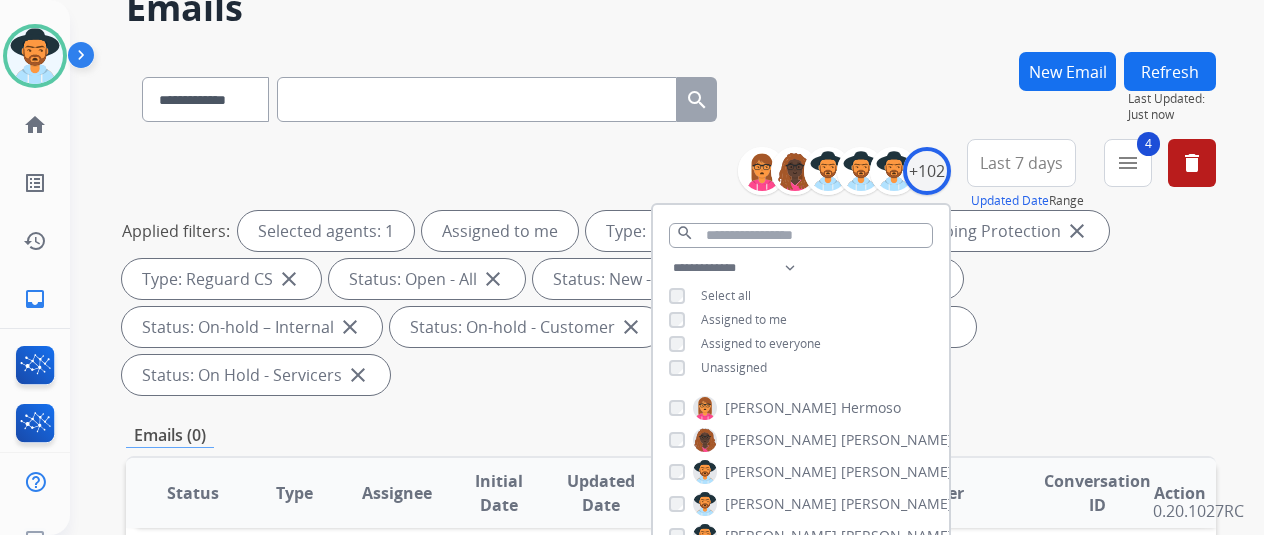 click on "Emails" at bounding box center [671, 8] 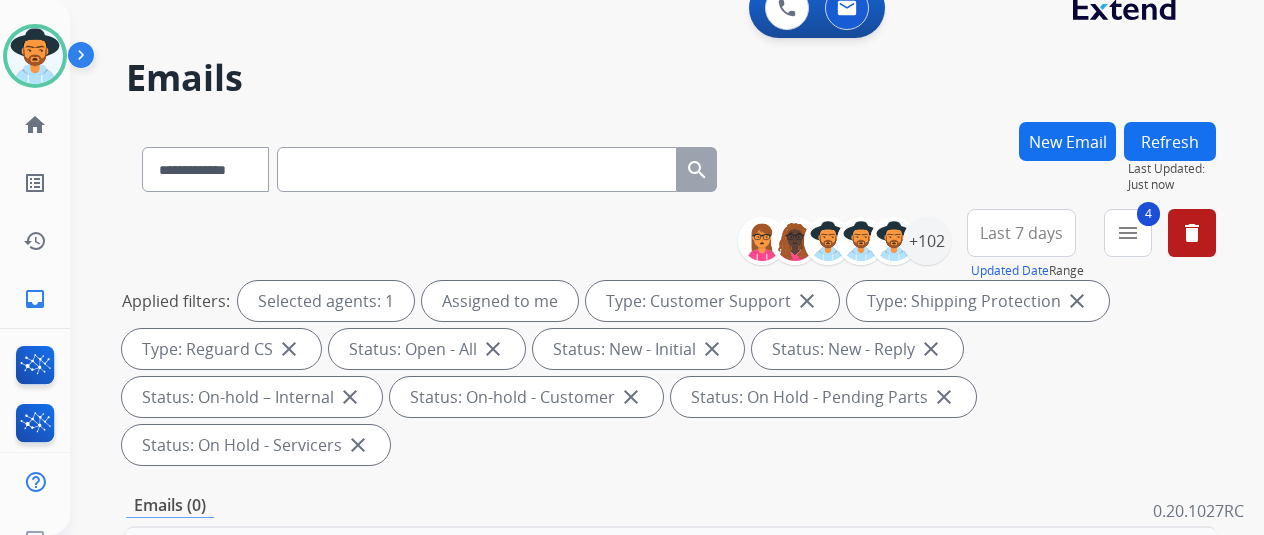 scroll, scrollTop: 0, scrollLeft: 0, axis: both 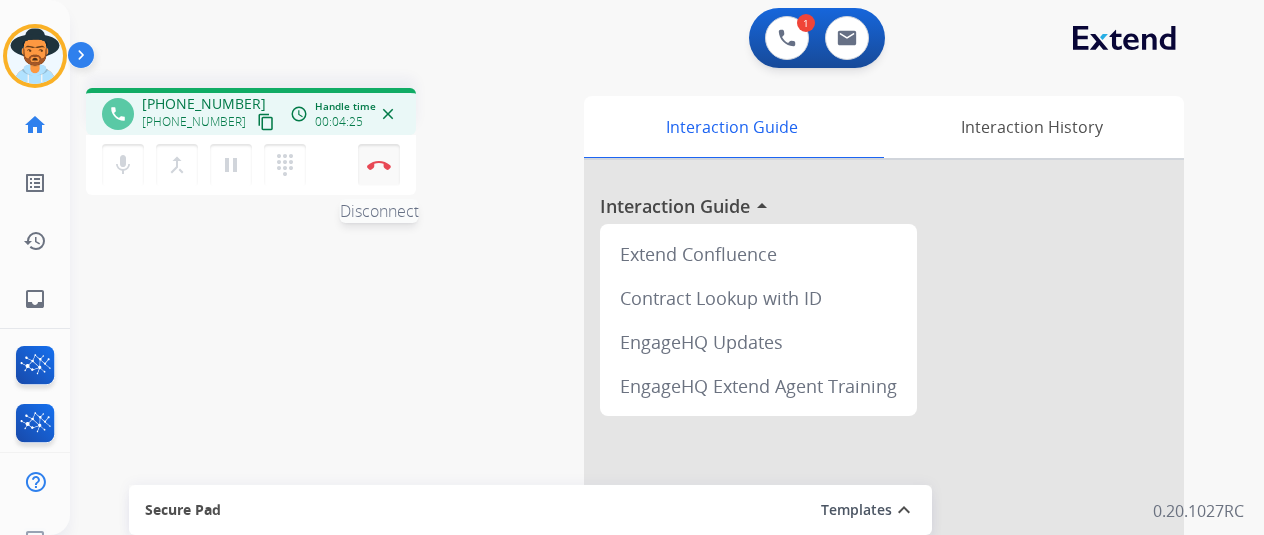 click at bounding box center [379, 165] 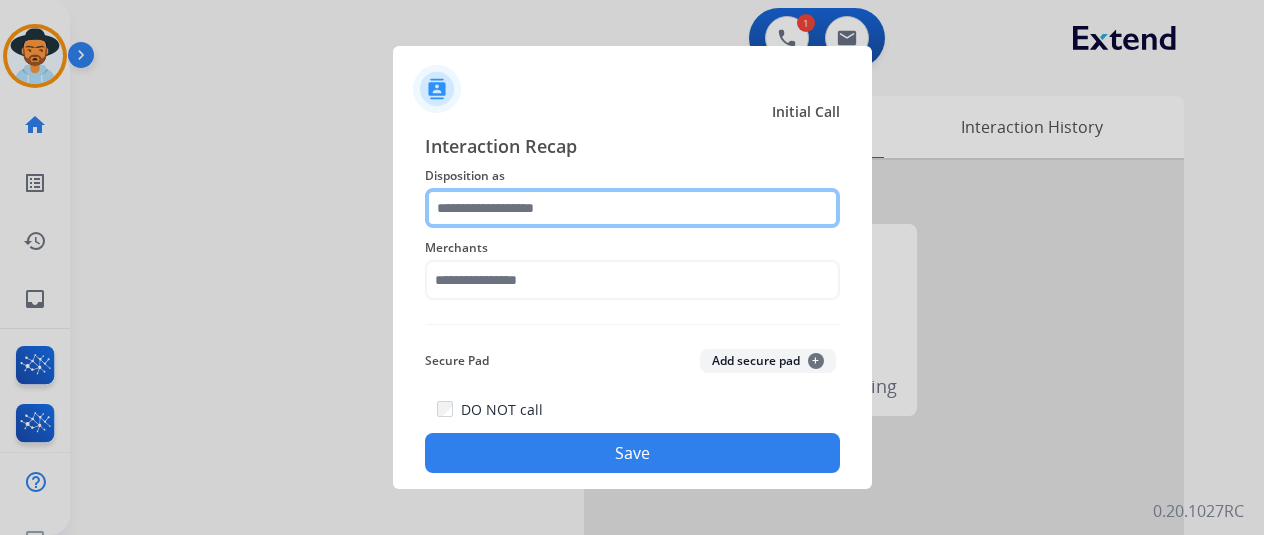click 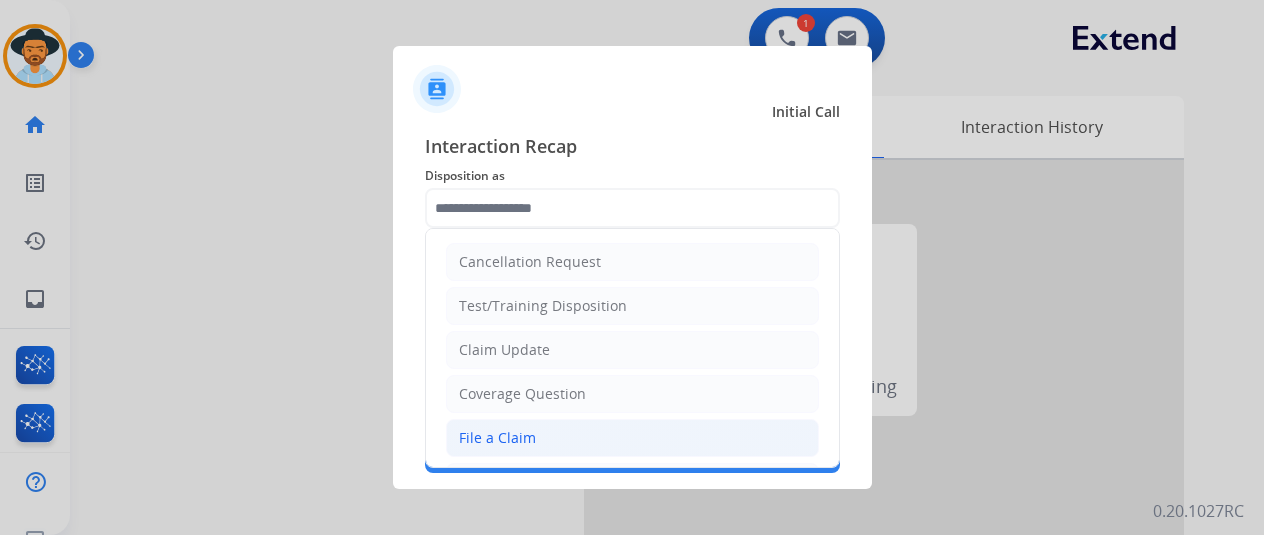 click on "File a Claim" 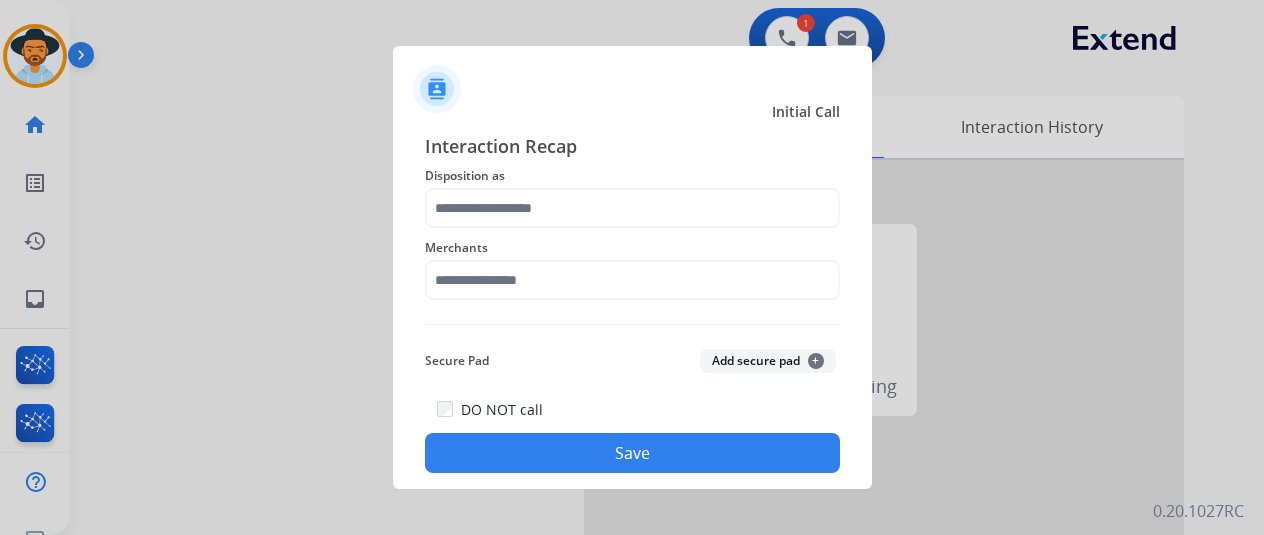 type on "**********" 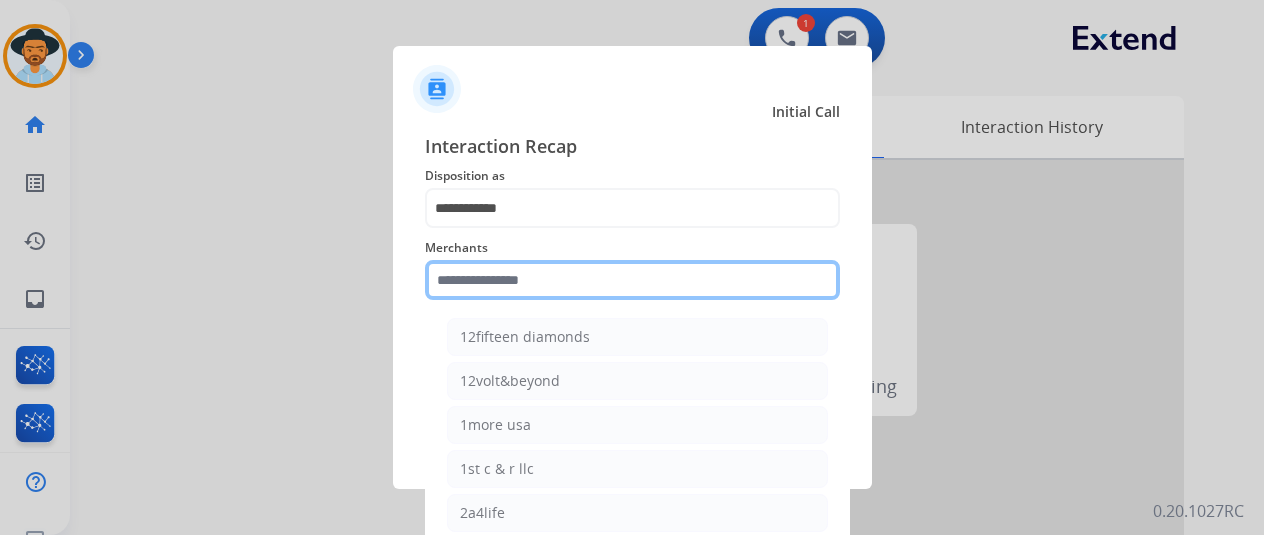 click 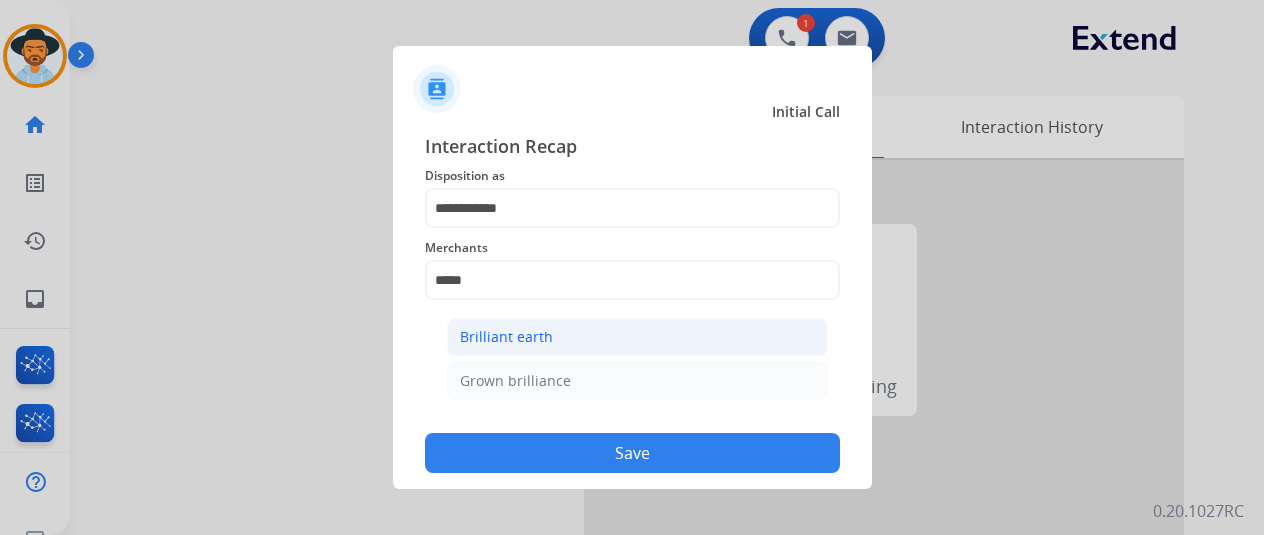 click on "Brilliant earth" 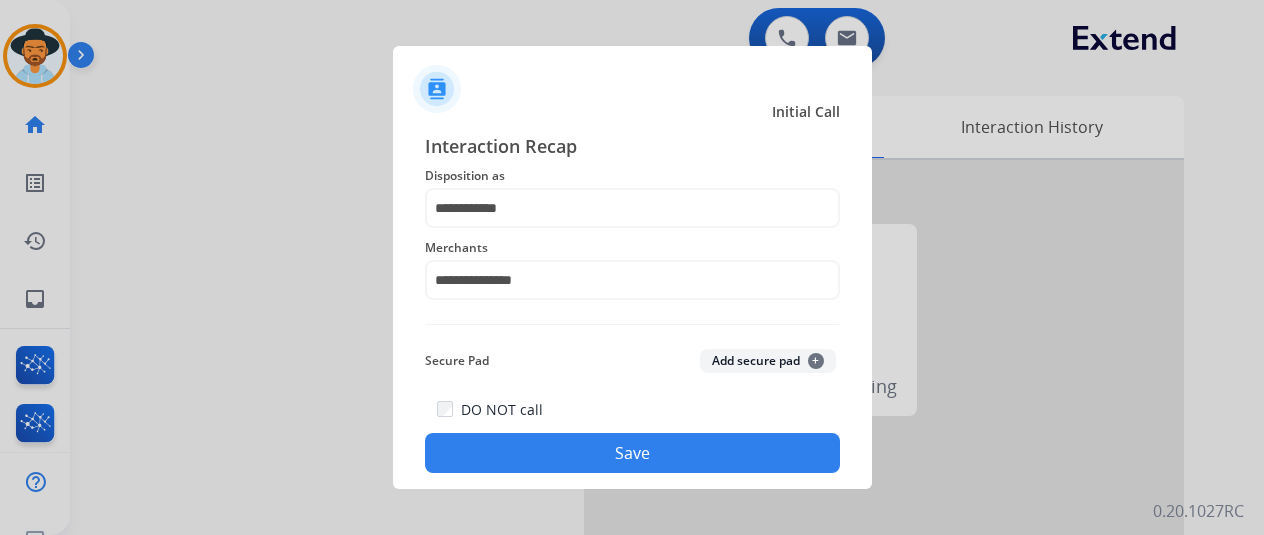 click on "Save" 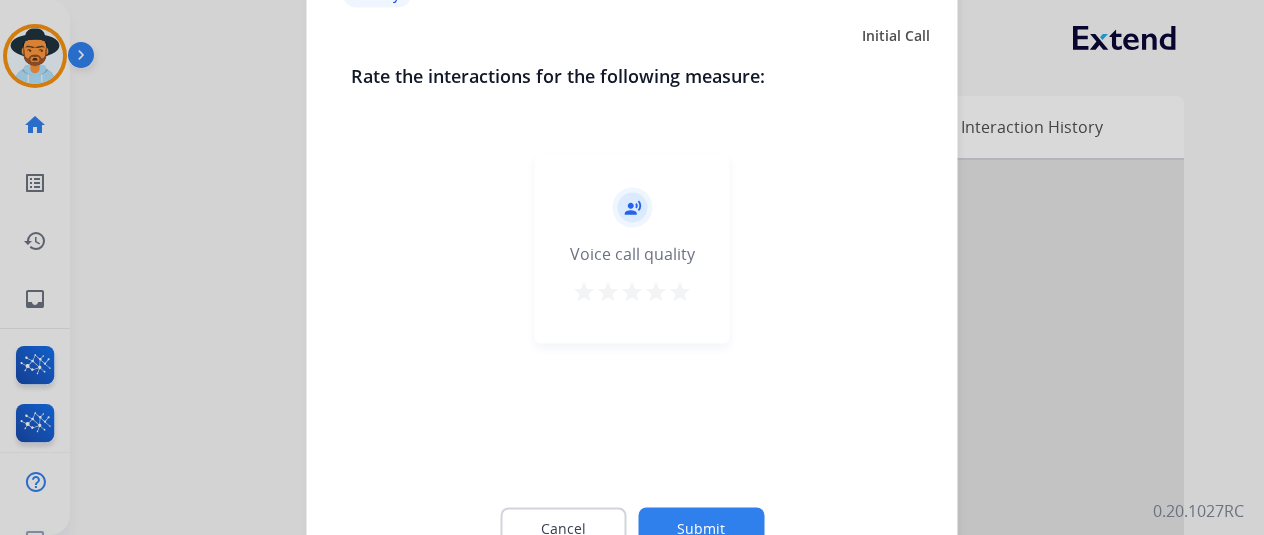 click on "Submit" 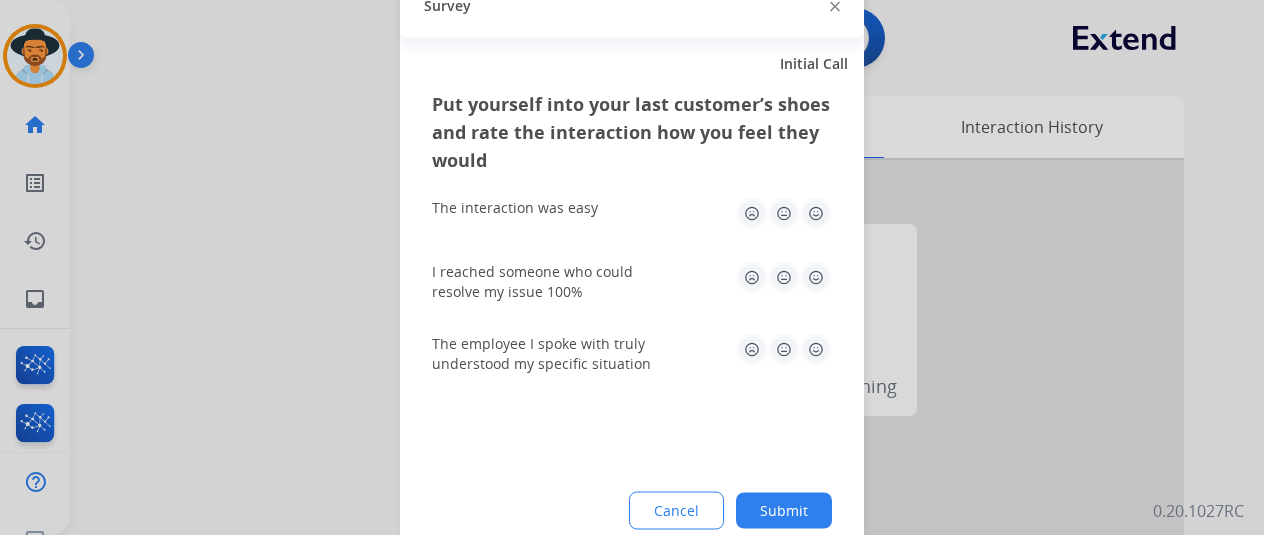 drag, startPoint x: 798, startPoint y: 519, endPoint x: 792, endPoint y: 496, distance: 23.769728 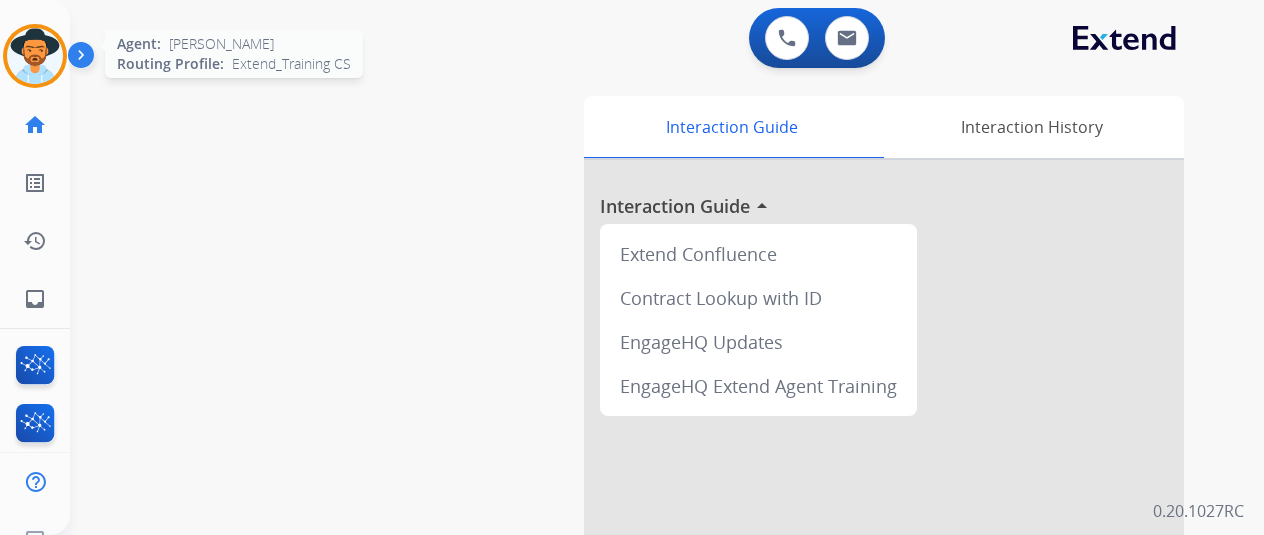 click at bounding box center (35, 56) 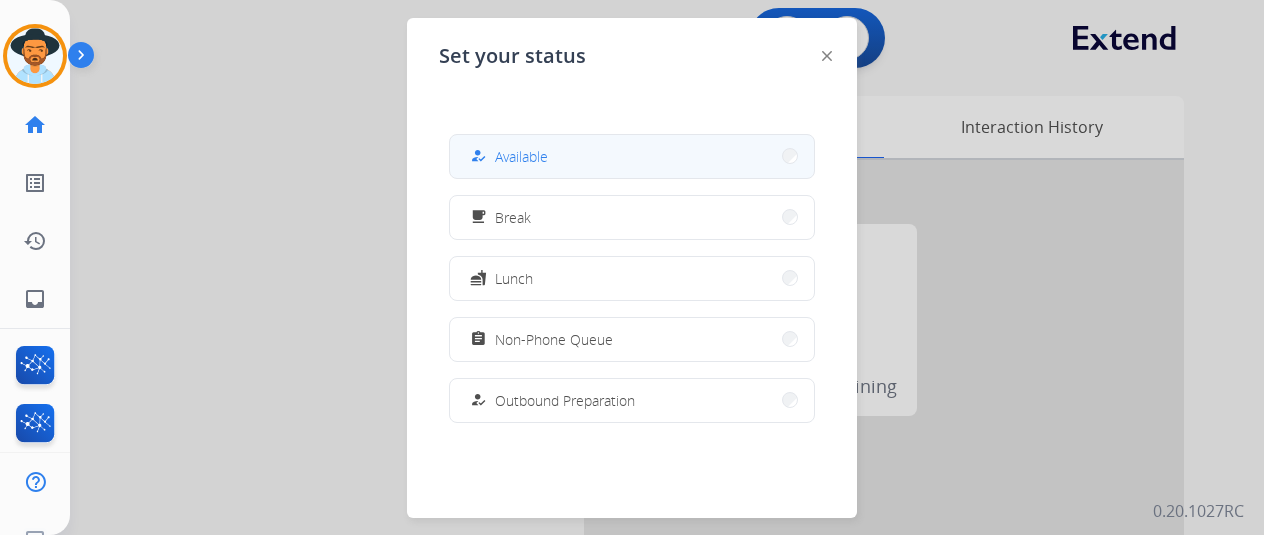 click on "how_to_reg Available" at bounding box center (632, 156) 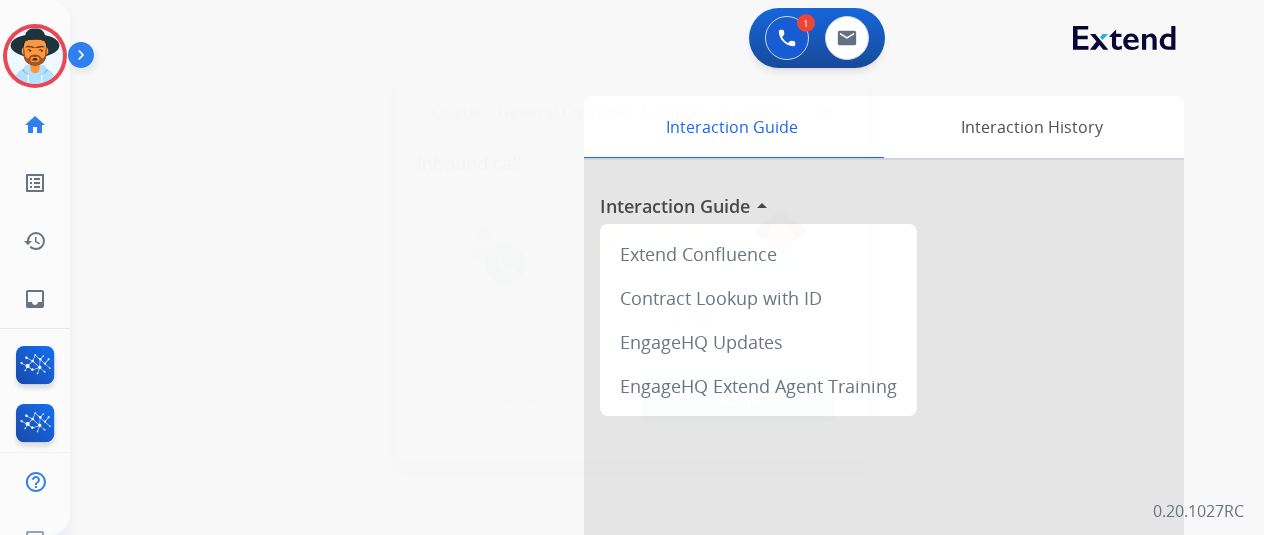 drag, startPoint x: 134, startPoint y: 108, endPoint x: 143, endPoint y: 89, distance: 21.023796 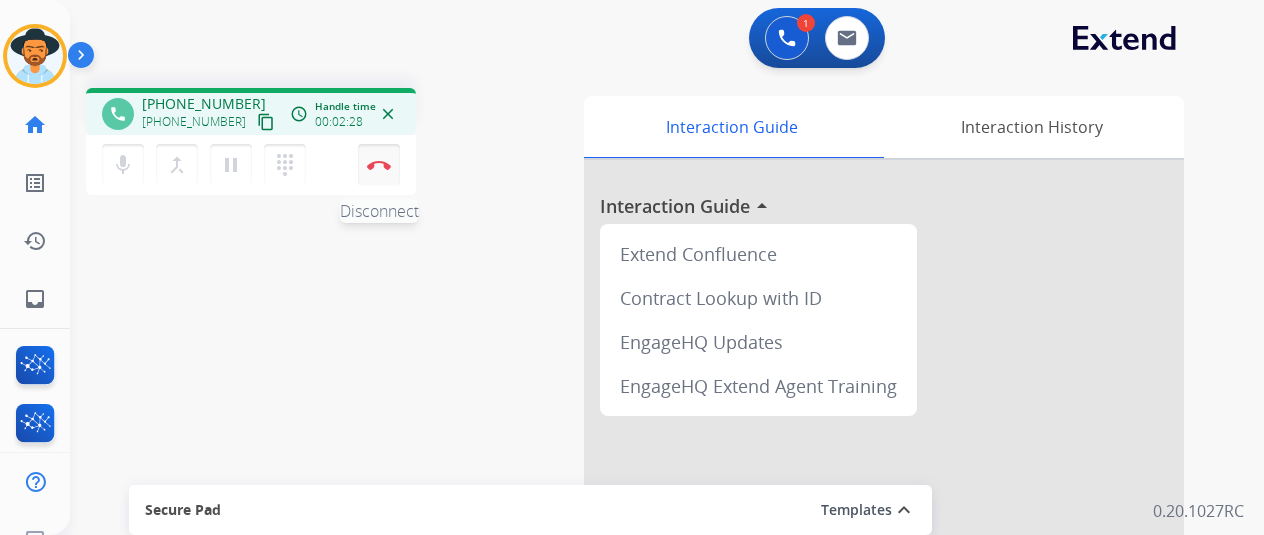 click on "Disconnect" at bounding box center (379, 165) 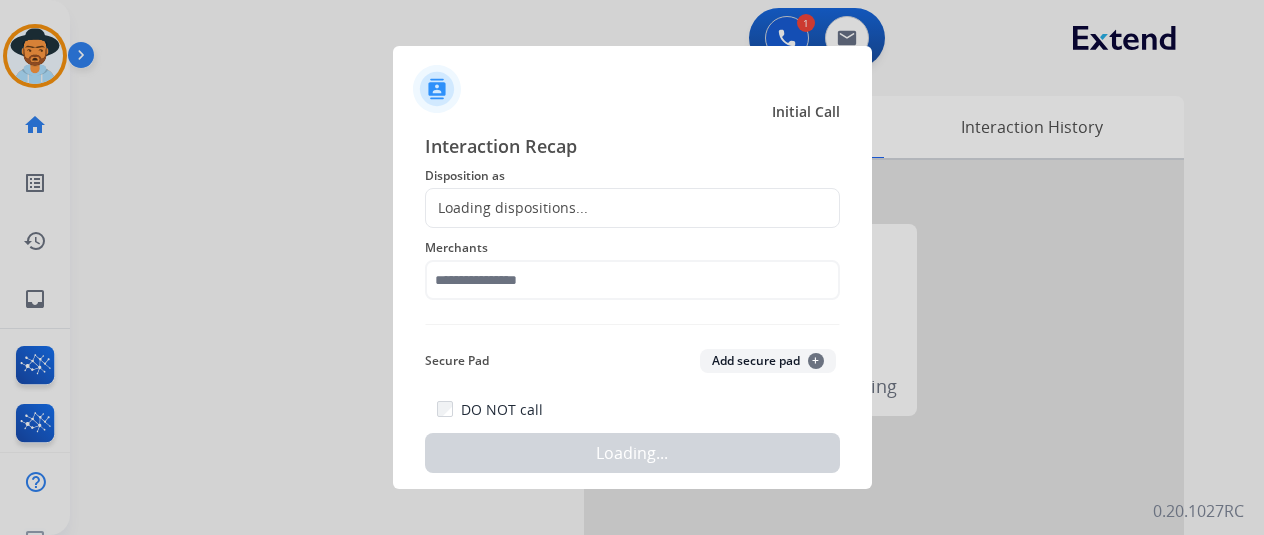 click on "Loading dispositions..." 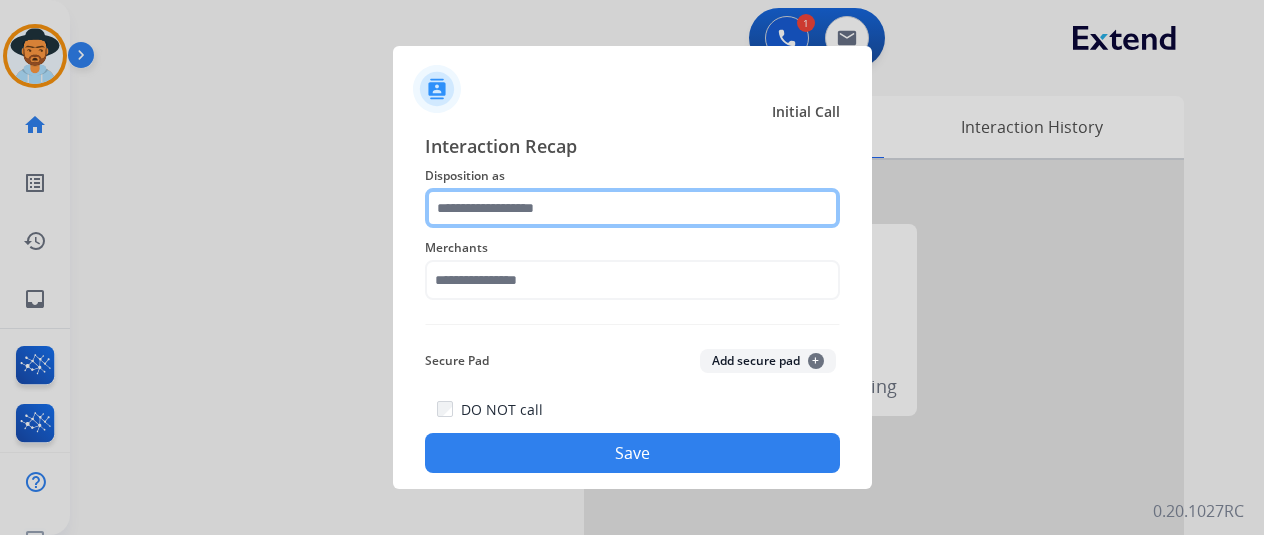 click 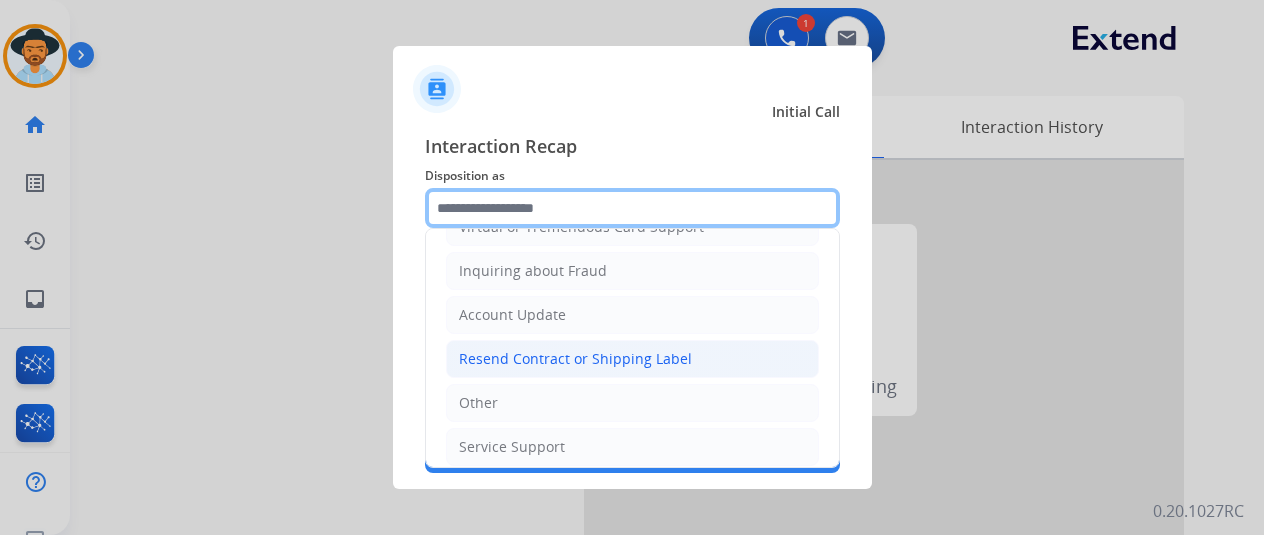 scroll, scrollTop: 300, scrollLeft: 0, axis: vertical 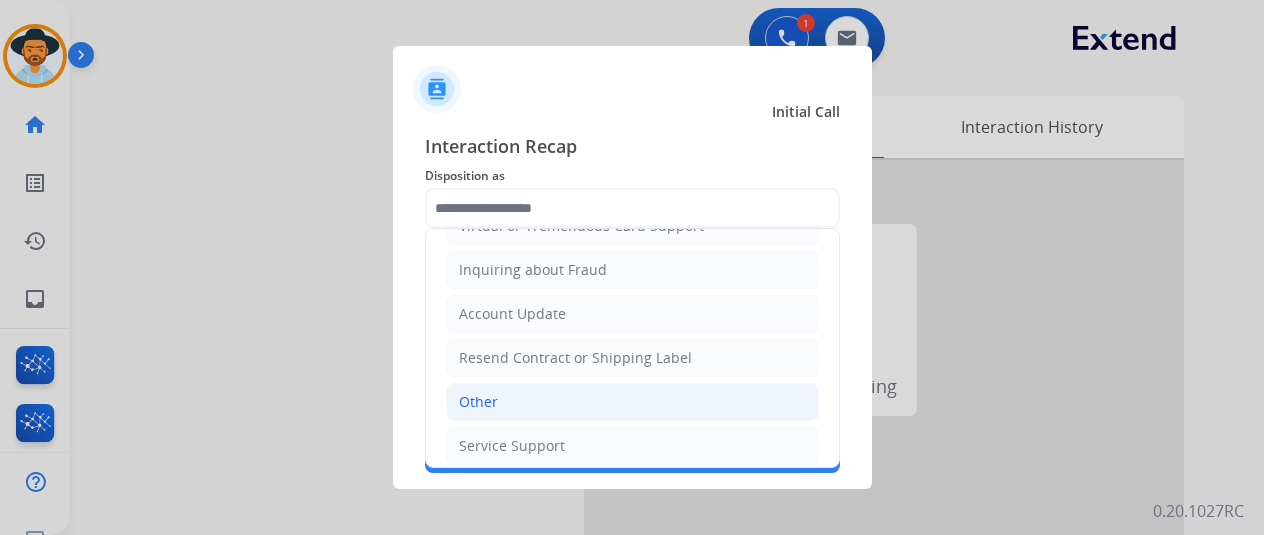 click on "Other" 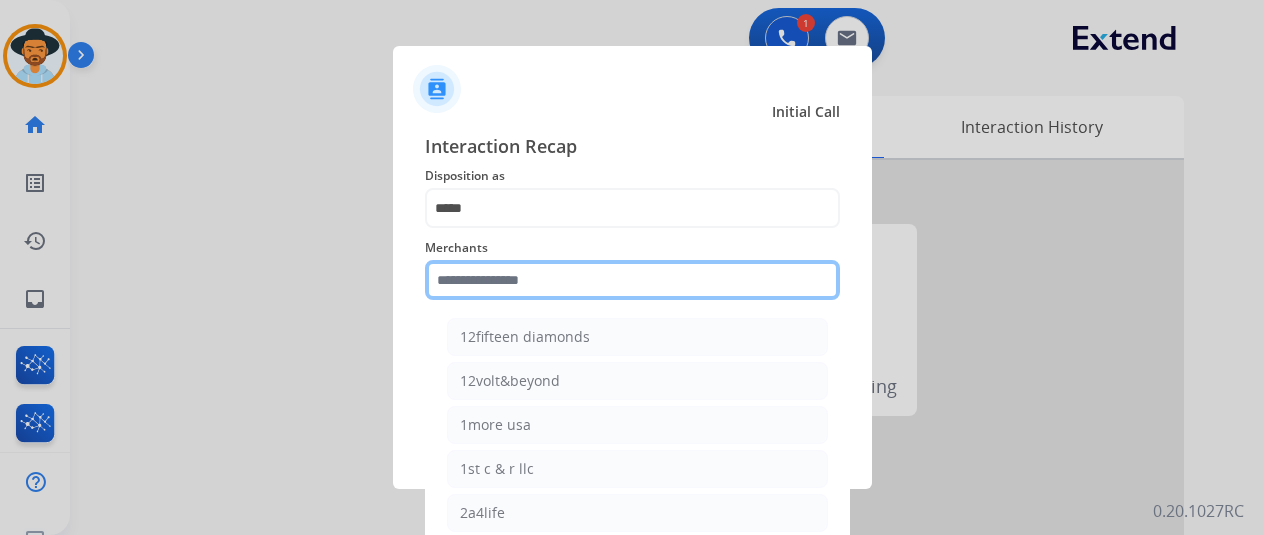 click 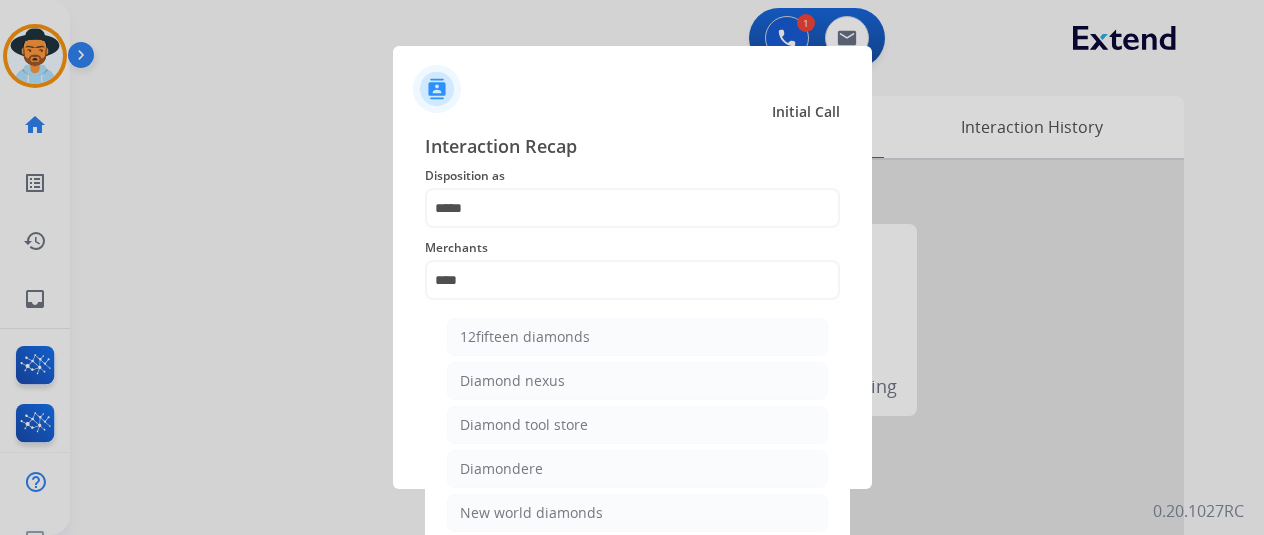click on "Diamondere" 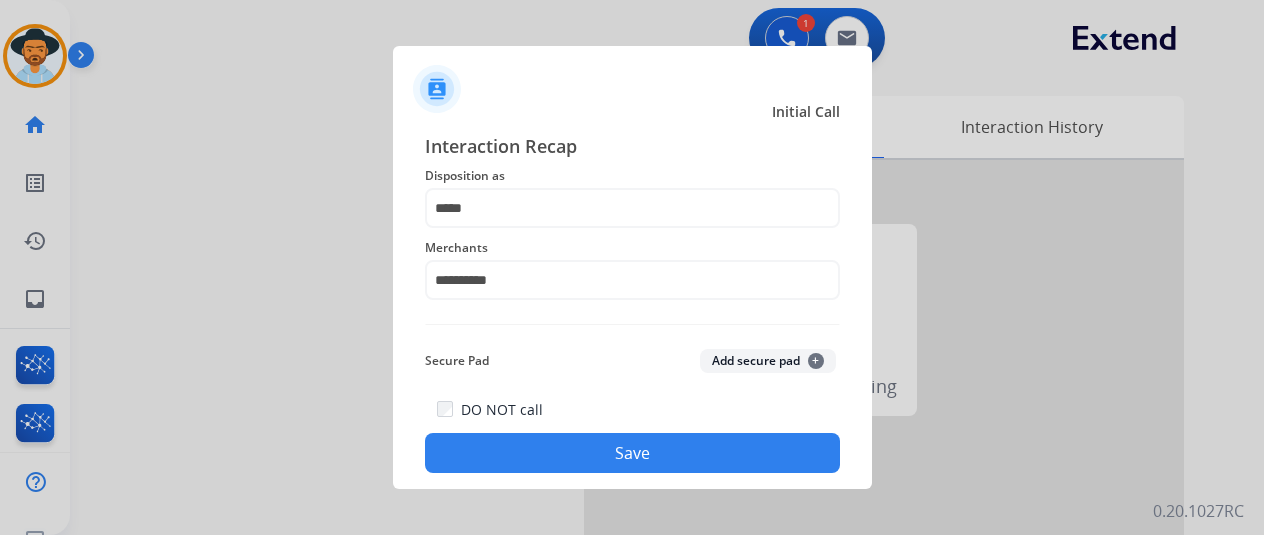 click on "Save" 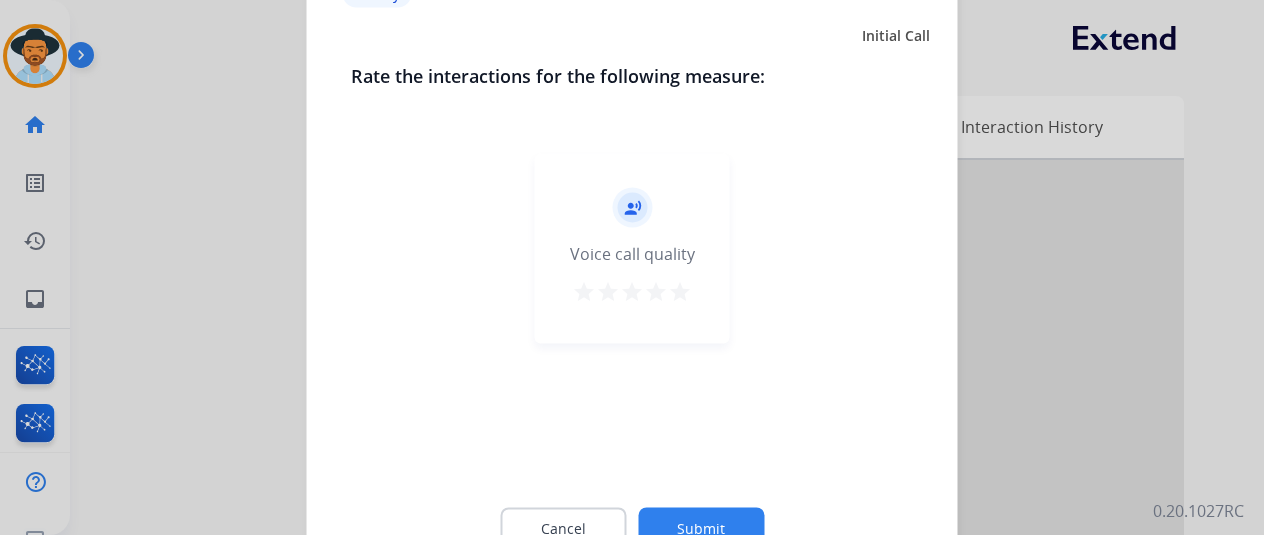 click 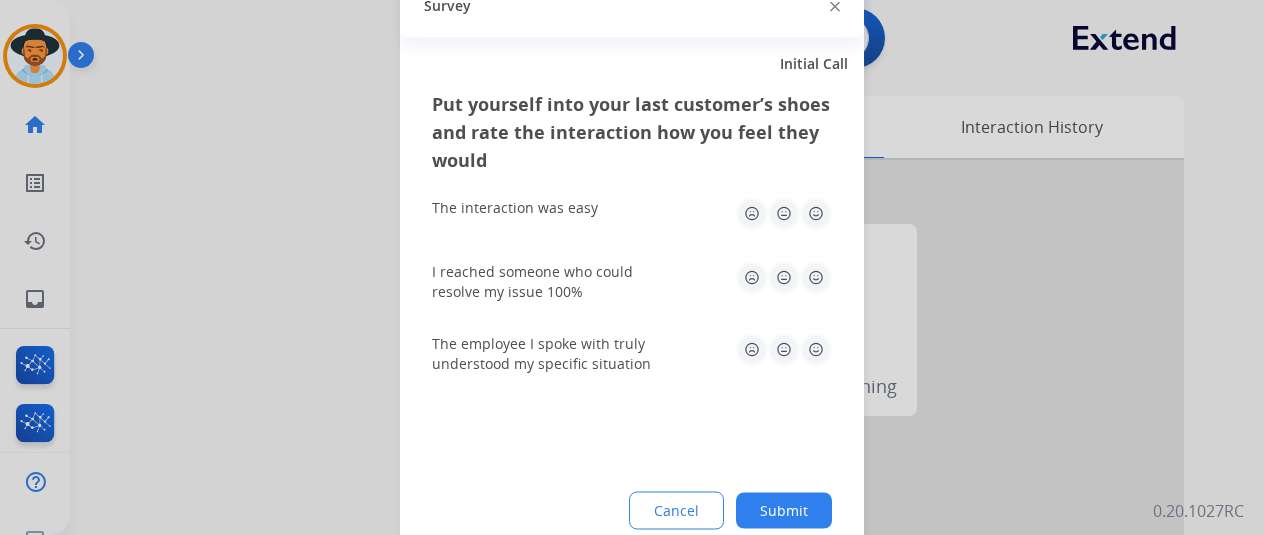 click 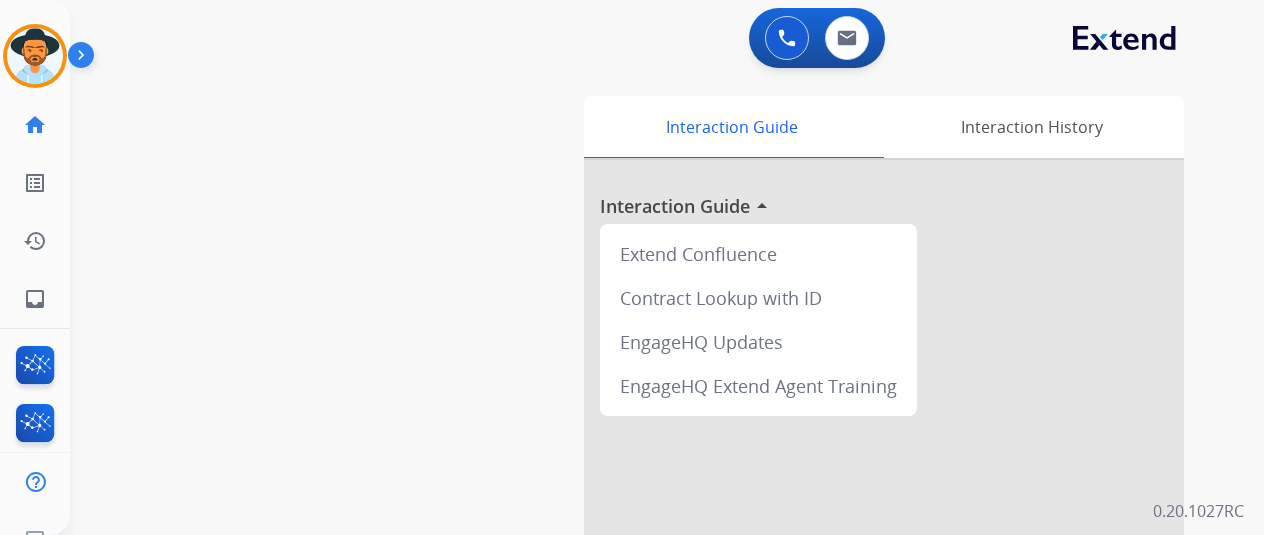 click at bounding box center (35, 56) 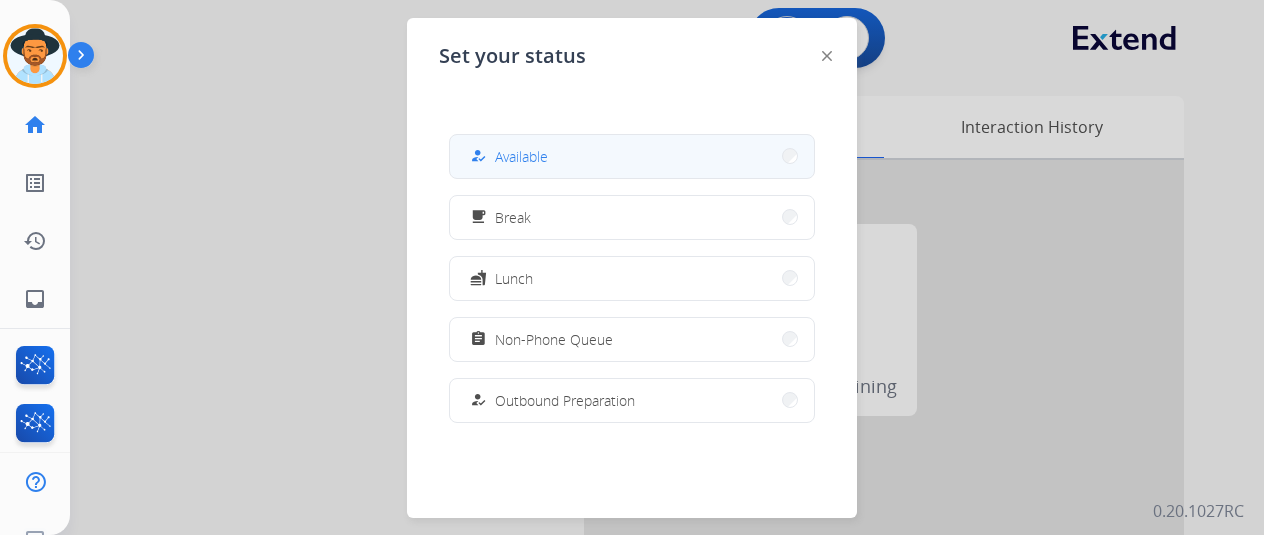 click on "how_to_reg Available" at bounding box center [632, 156] 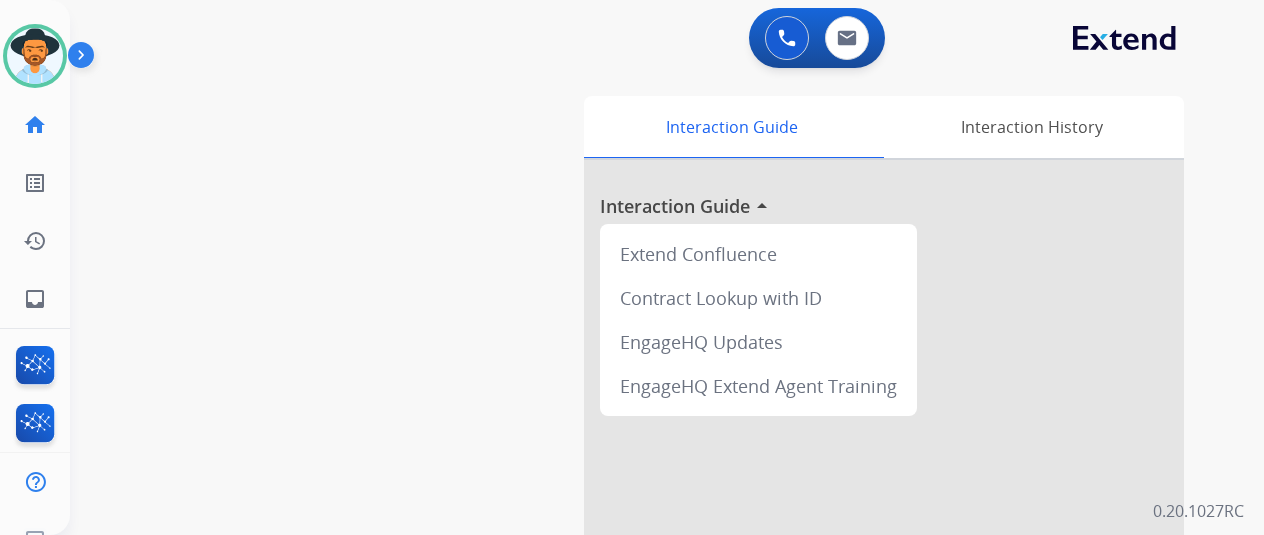 click on "swap_horiz Break voice bridge close_fullscreen Connect 3-Way Call merge_type Separate 3-Way Call  Interaction Guide   Interaction History  Interaction Guide arrow_drop_up  Extend Confluence   Contract Lookup with ID   EngageHQ Updates   EngageHQ Extend Agent Training" at bounding box center (643, 489) 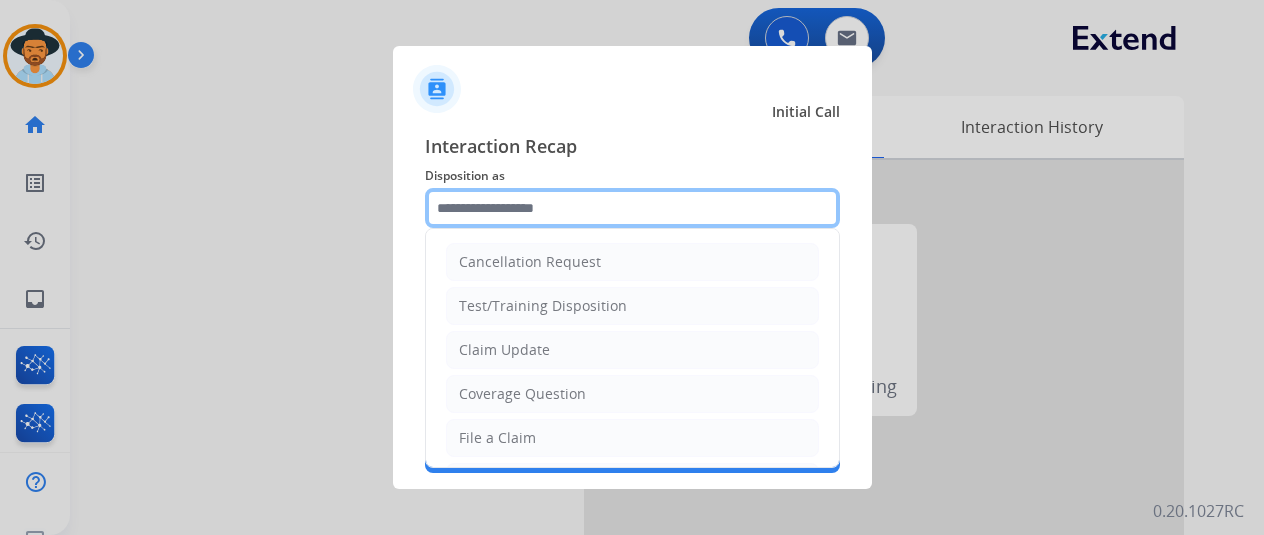 click 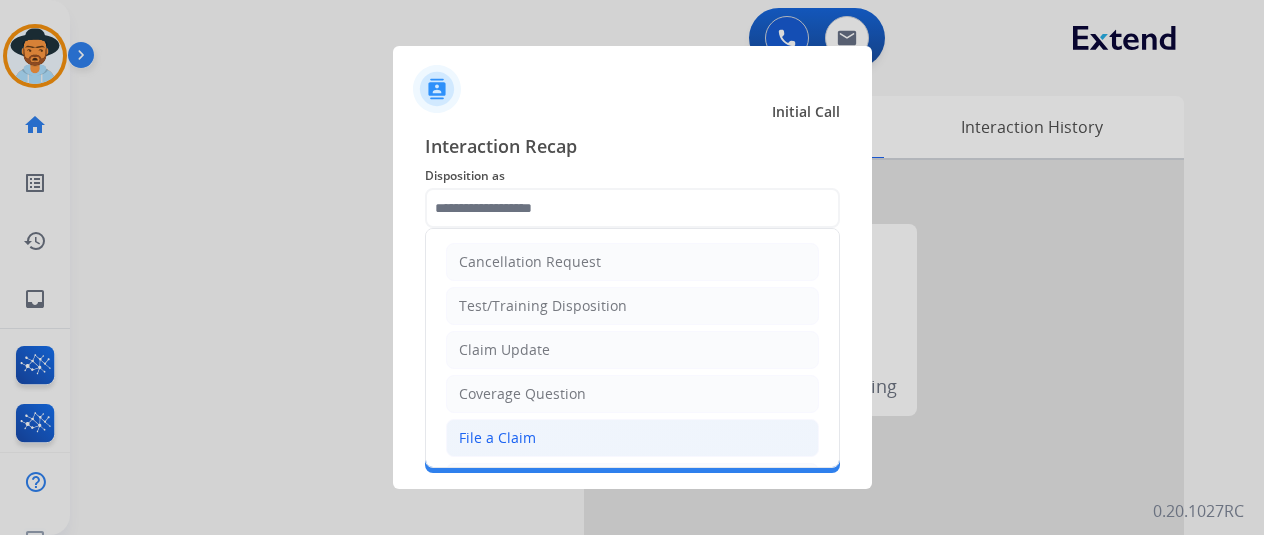 click on "File a Claim" 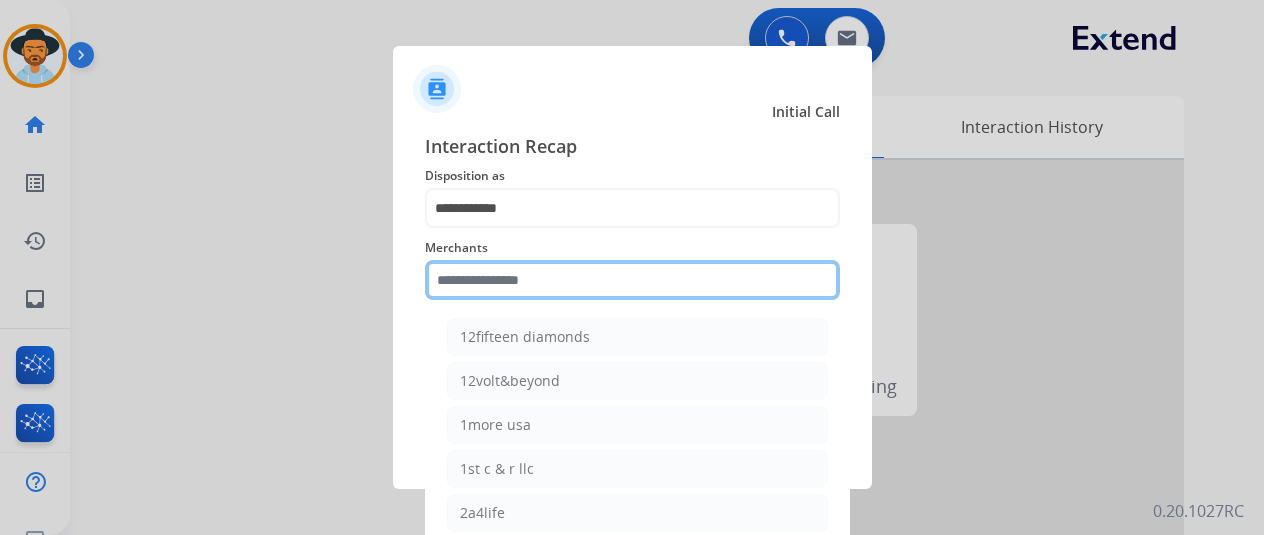 click 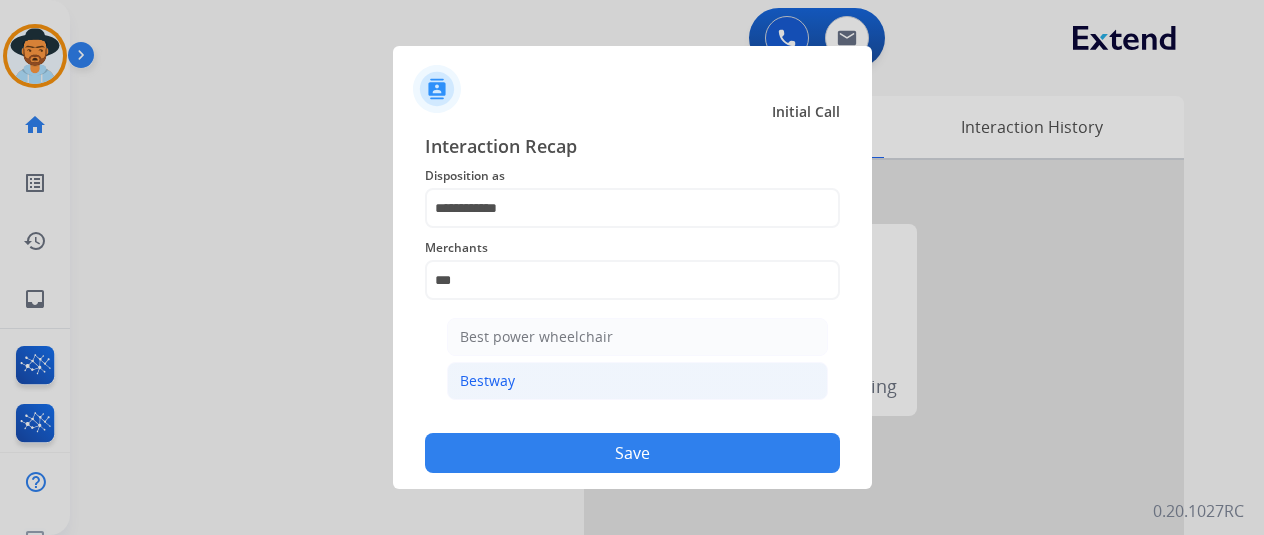 click on "Bestway" 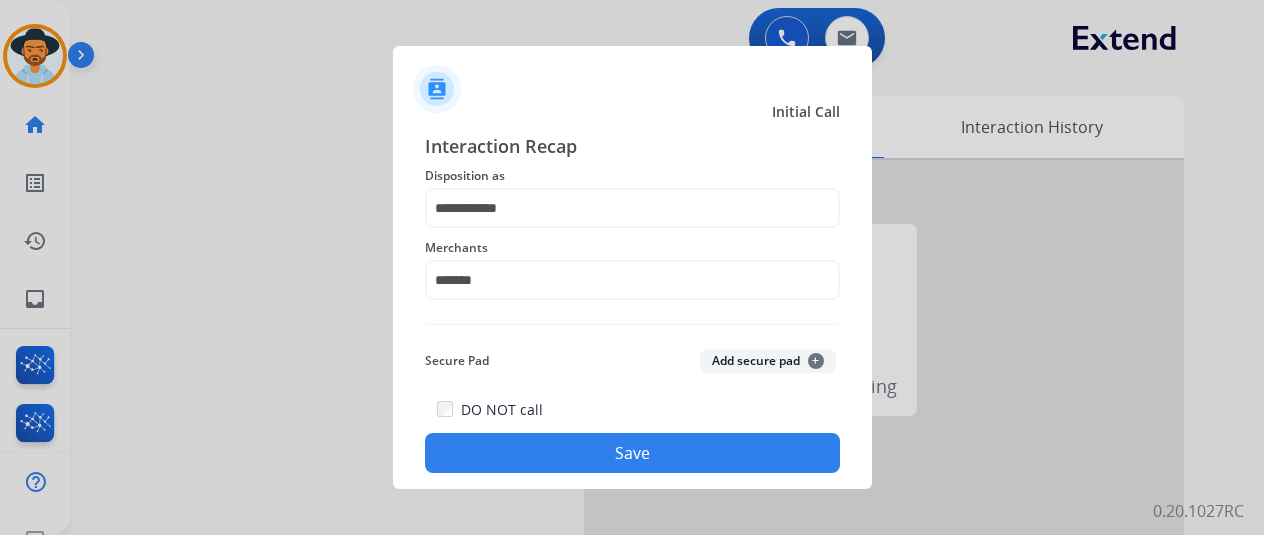click on "Save" 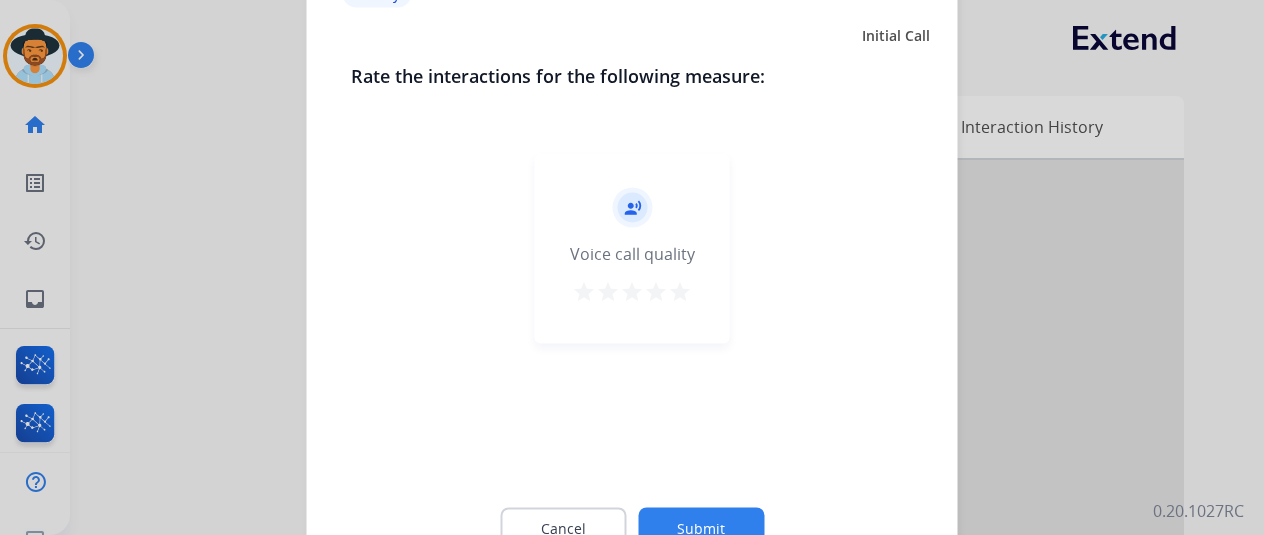 click on "Submit" 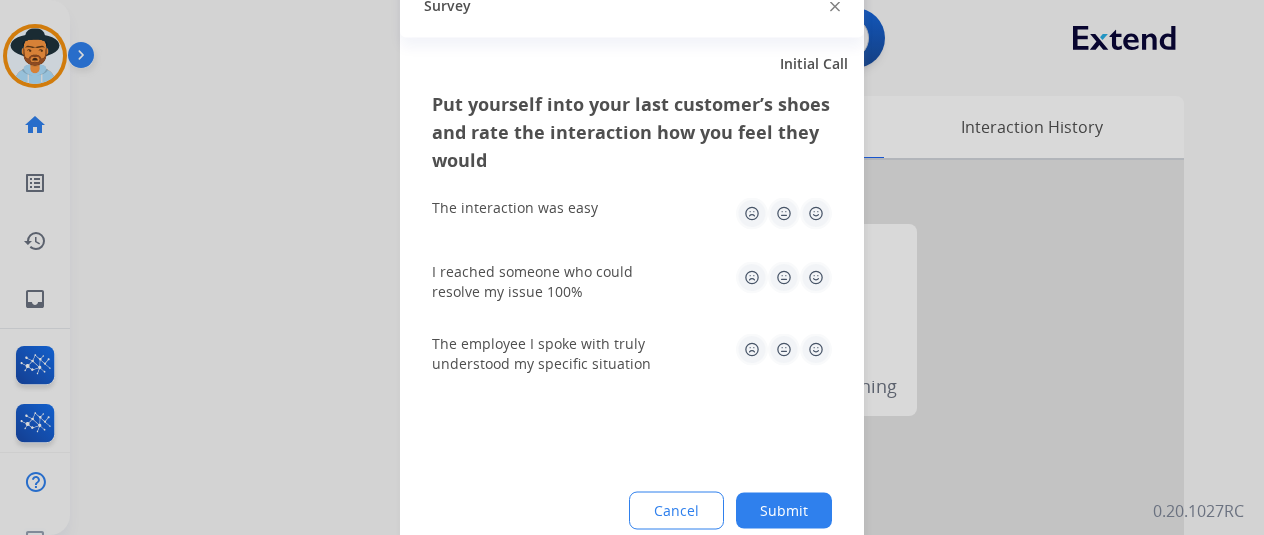 click on "Submit" 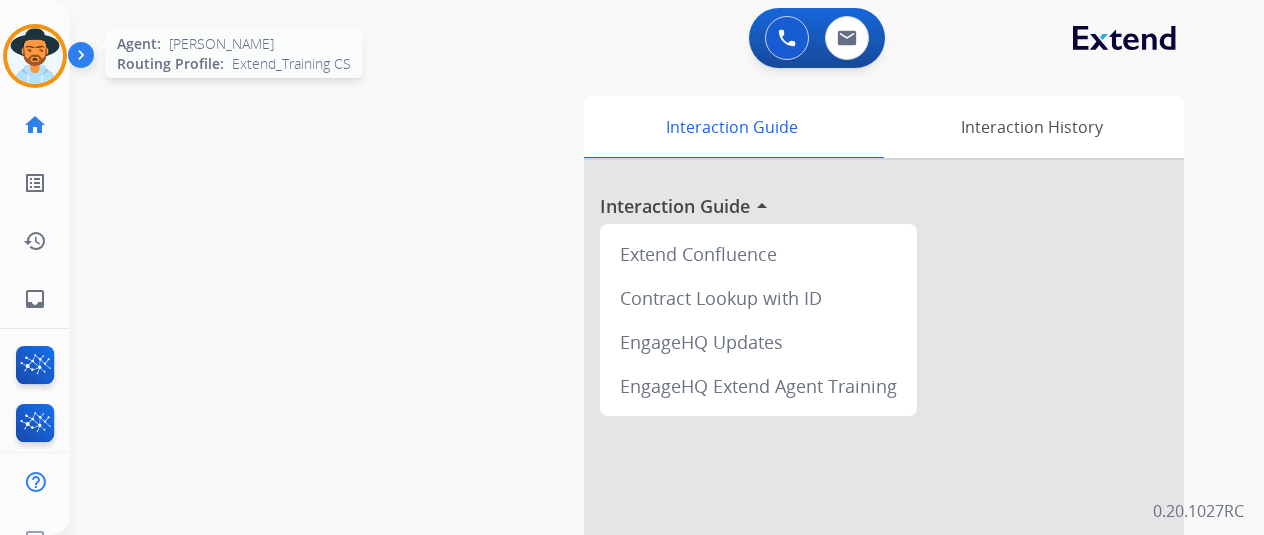 click at bounding box center [35, 56] 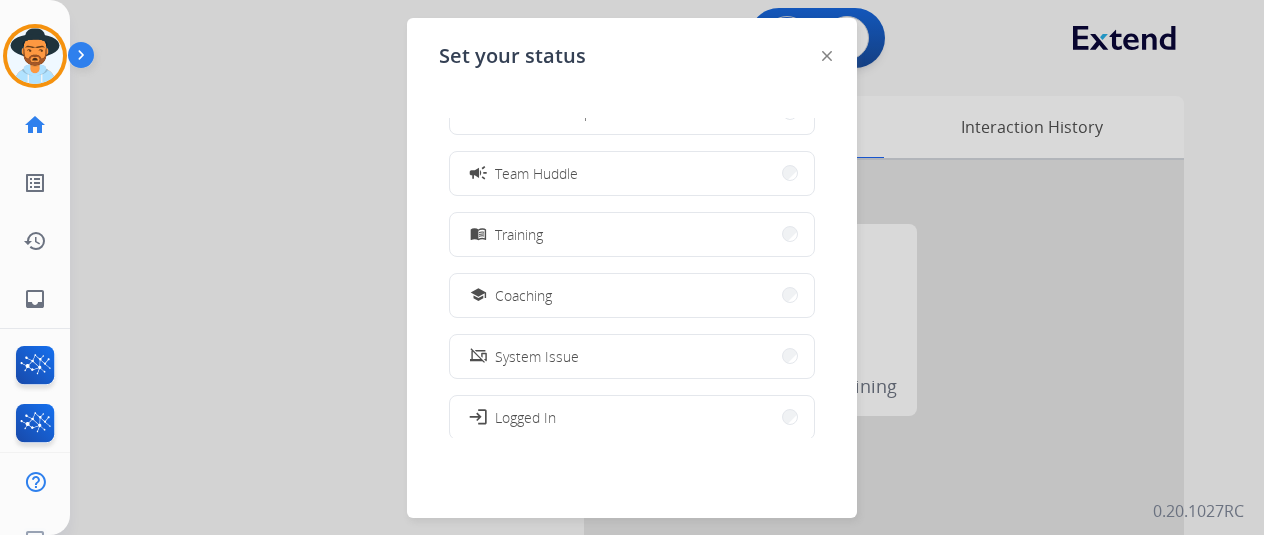 scroll, scrollTop: 376, scrollLeft: 0, axis: vertical 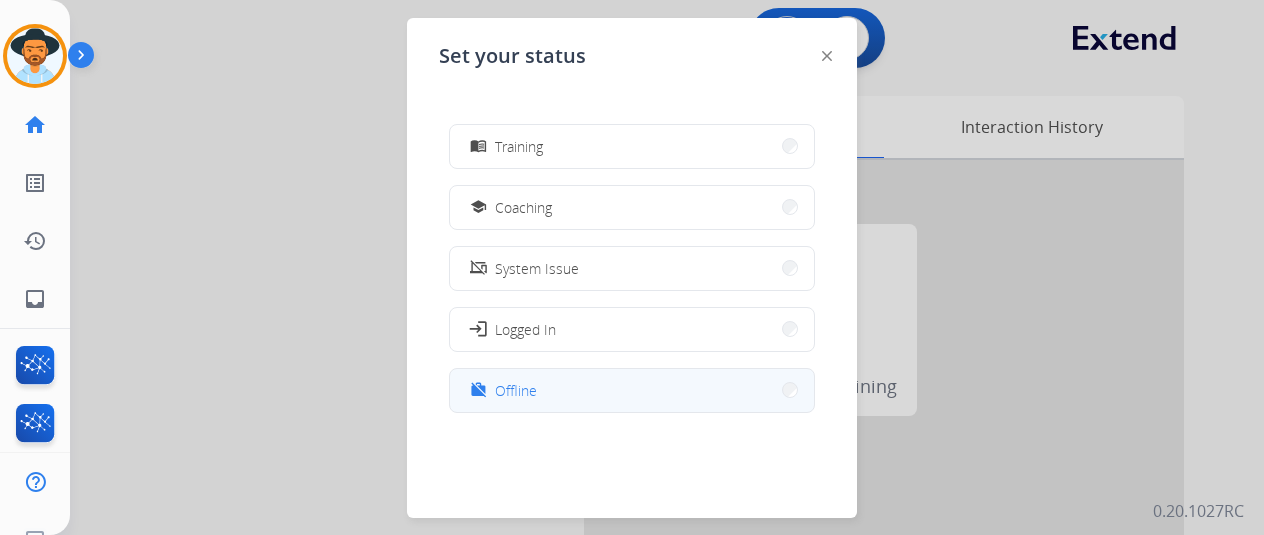 click on "work_off Offline" at bounding box center [632, 390] 